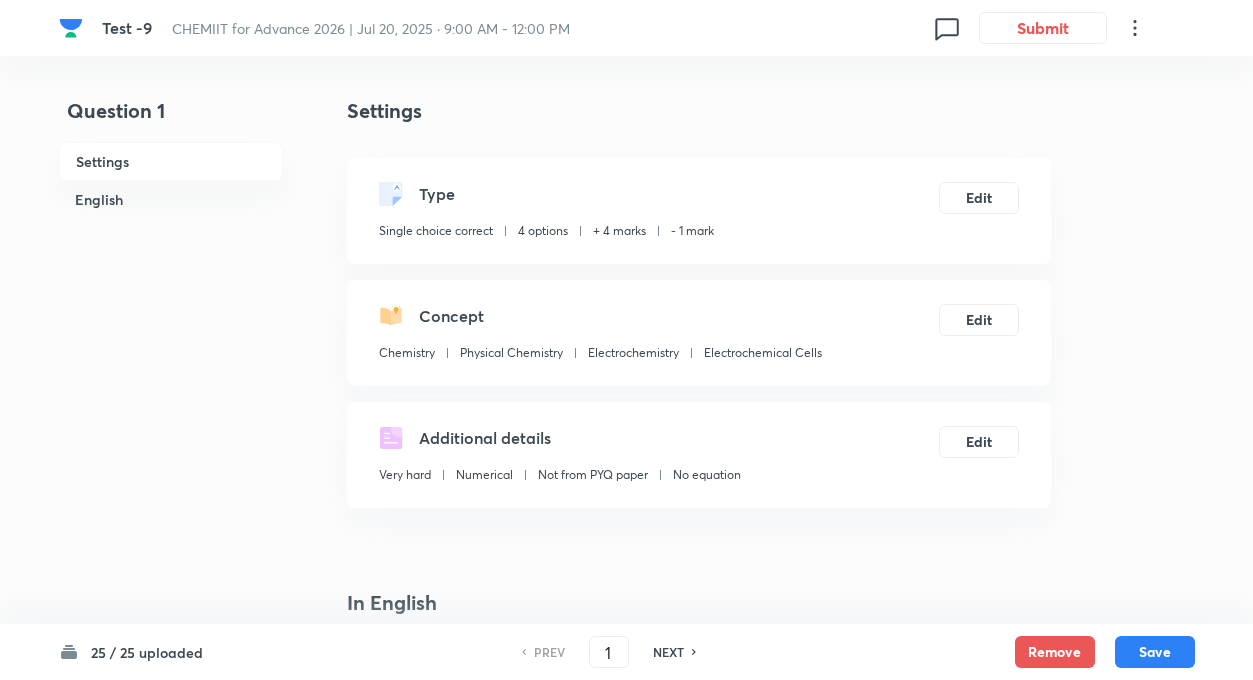 scroll, scrollTop: 0, scrollLeft: 0, axis: both 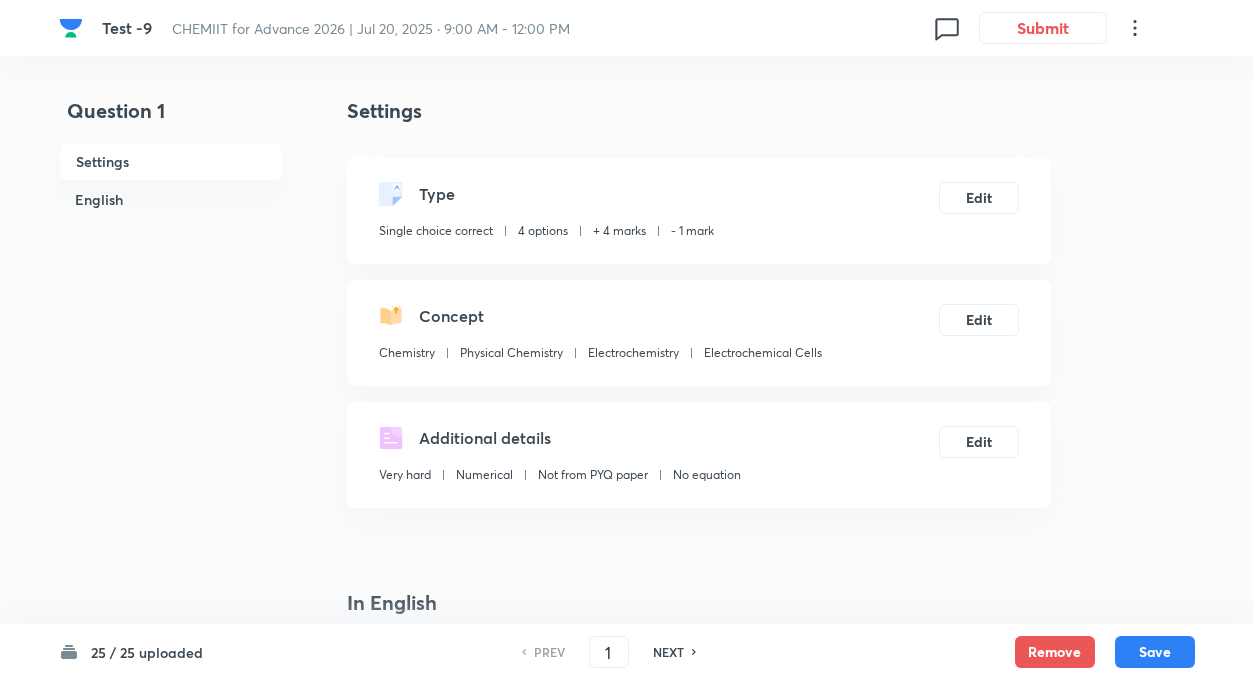 click on "Question 1 Settings English" at bounding box center (171, 1475) 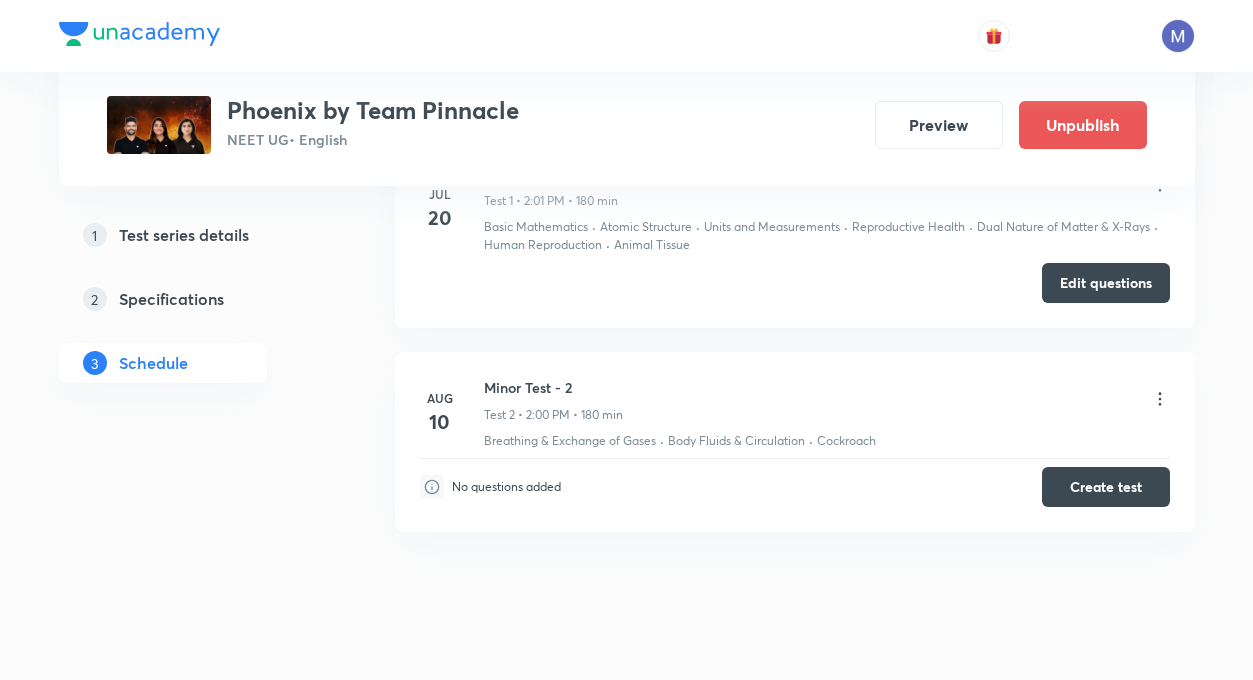 scroll, scrollTop: 1043, scrollLeft: 0, axis: vertical 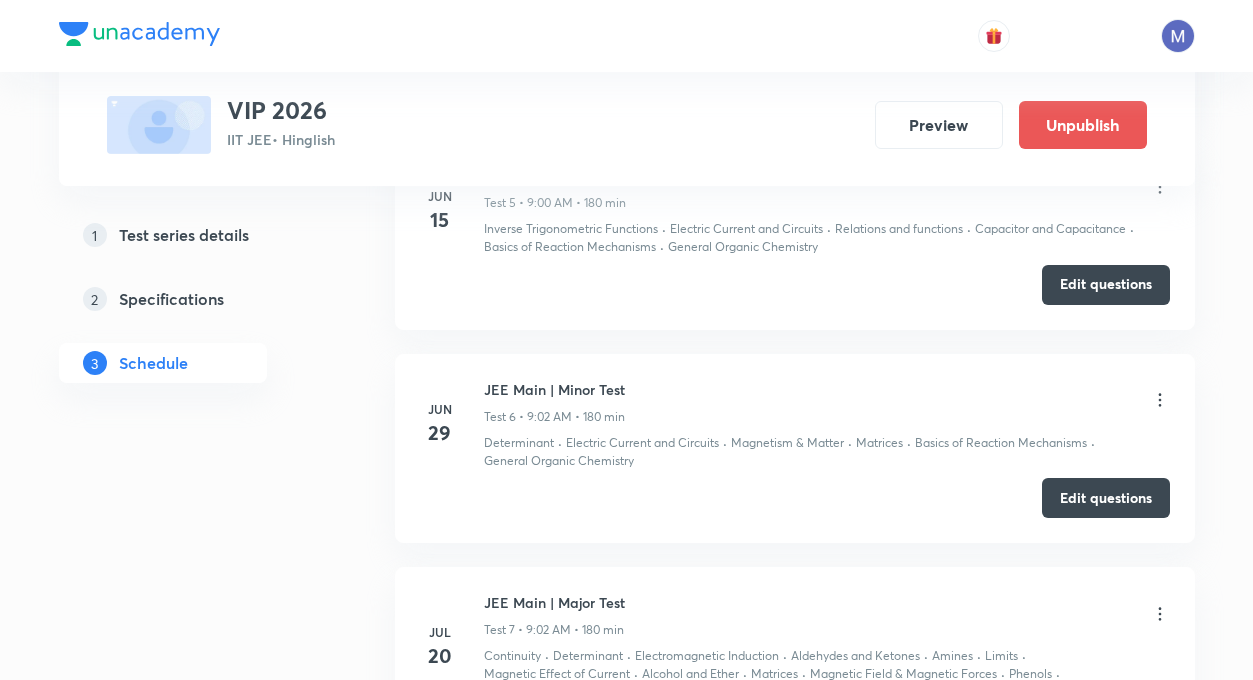 click on "Test Series VIP 2026 IIT JEE  • Hinglish Preview Unpublish 1 Test series details 2 Specifications 3 Schedule Schedule •  27  tests Session  28 Live class Test Session title 0/99 ​ Schedule for Aug 5, 2025, 10:53 PM ​ Duration (in minutes) ​ Sub-concepts ​ Add Cancel Mar 23 Test 1 Test 1 • 9:00 AM • 180 min Atomic Structure · Gaseous States · Kinematics · Isomerism · General Topics & Mole Concept · Math's Full Syllabus · Newton's Law of Motion and Friction · Periodic Table & Periodic Properties · Quantum Number · Work, Energy & Power · Simple Harmonic Motion · Fluid Mechanics · IUPAC Naming of Organic Compounds · Chemical Bonding · Rotational Motion Edit questions Apr 6 Test 2 Test 2 • 9:01 AM • 180 min Gaseous States · General Topics & Mole Concept · Math's Full Syllabus · Chemistry Full Syllabus · Physics Full Syllabus · Redox Reactions Edit questions Apr 27 Test 3 Test 3 • 9:01 AM • 180 min Reactions And Their Mechanisms · Relations and functions · Electrostatics" at bounding box center (627, 1662) 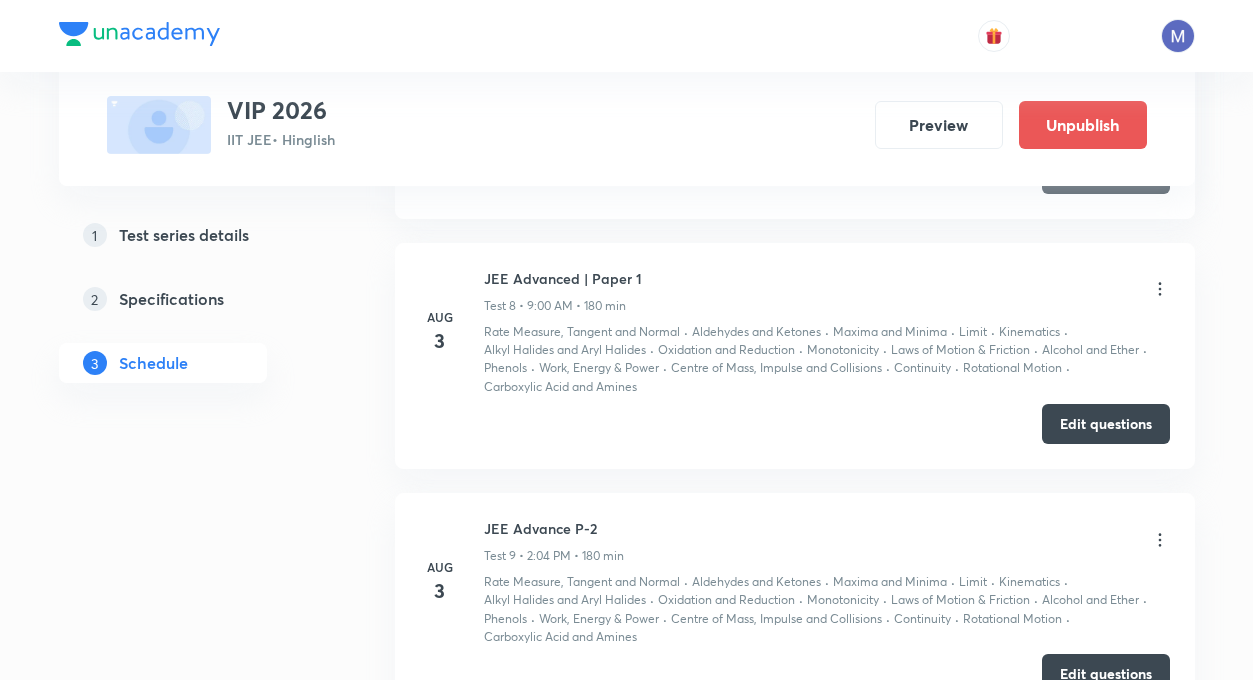 scroll, scrollTop: 2474, scrollLeft: 0, axis: vertical 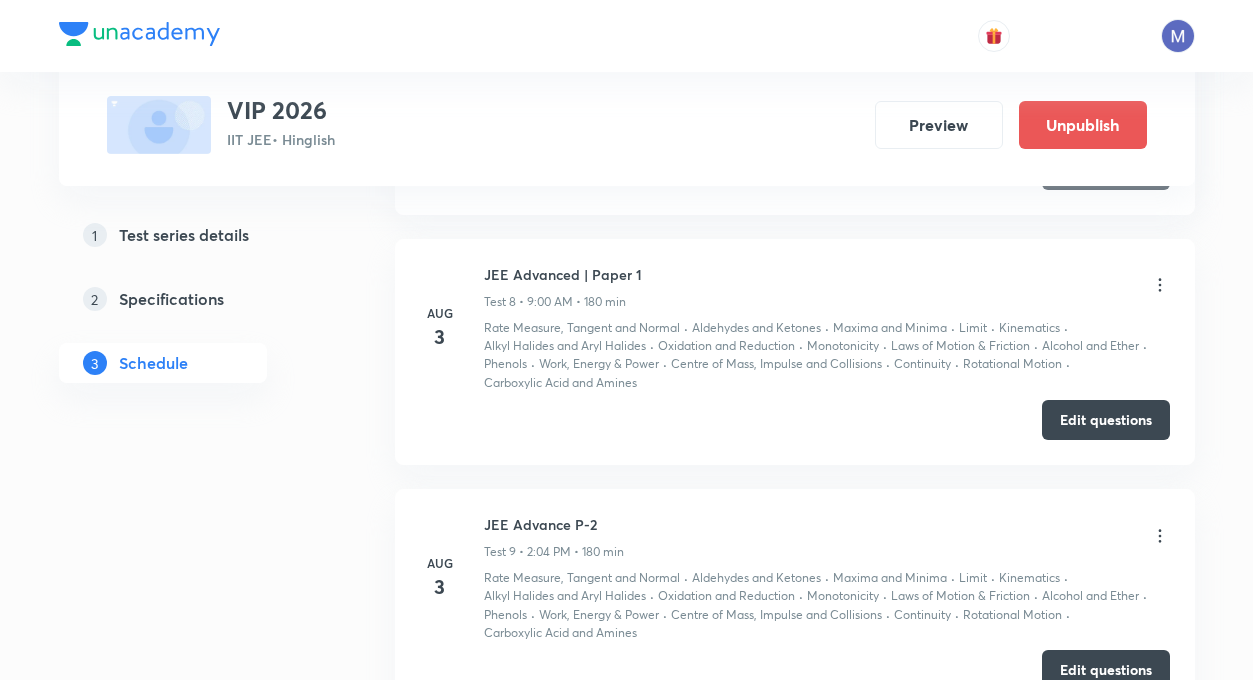 click on "Test Series VIP 2026 IIT JEE  • Hinglish Preview Unpublish 1 Test series details 2 Specifications 3 Schedule Schedule •  27  tests Session  28 Live class Test Session title 0/99 ​ Schedule for Aug 5, 2025, 10:53 PM ​ Duration (in minutes) ​ Sub-concepts ​ Add Cancel Mar 23 Test 1 Test 1 • 9:00 AM • 180 min Atomic Structure · Gaseous States · Kinematics · Isomerism · General Topics & Mole Concept · Math's Full Syllabus · Newton's Law of Motion and Friction · Periodic Table & Periodic Properties · Quantum Number · Work, Energy & Power · Simple Harmonic Motion · Fluid Mechanics · IUPAC Naming of Organic Compounds · Chemical Bonding · Rotational Motion Edit questions Apr 6 Test 2 Test 2 • 9:01 AM • 180 min Gaseous States · General Topics & Mole Concept · Math's Full Syllabus · Chemistry Full Syllabus · Physics Full Syllabus · Redox Reactions Edit questions Apr 27 Test 3 Test 3 • 9:01 AM • 180 min Reactions And Their Mechanisms · Relations and functions · Electrostatics" at bounding box center (627, 1102) 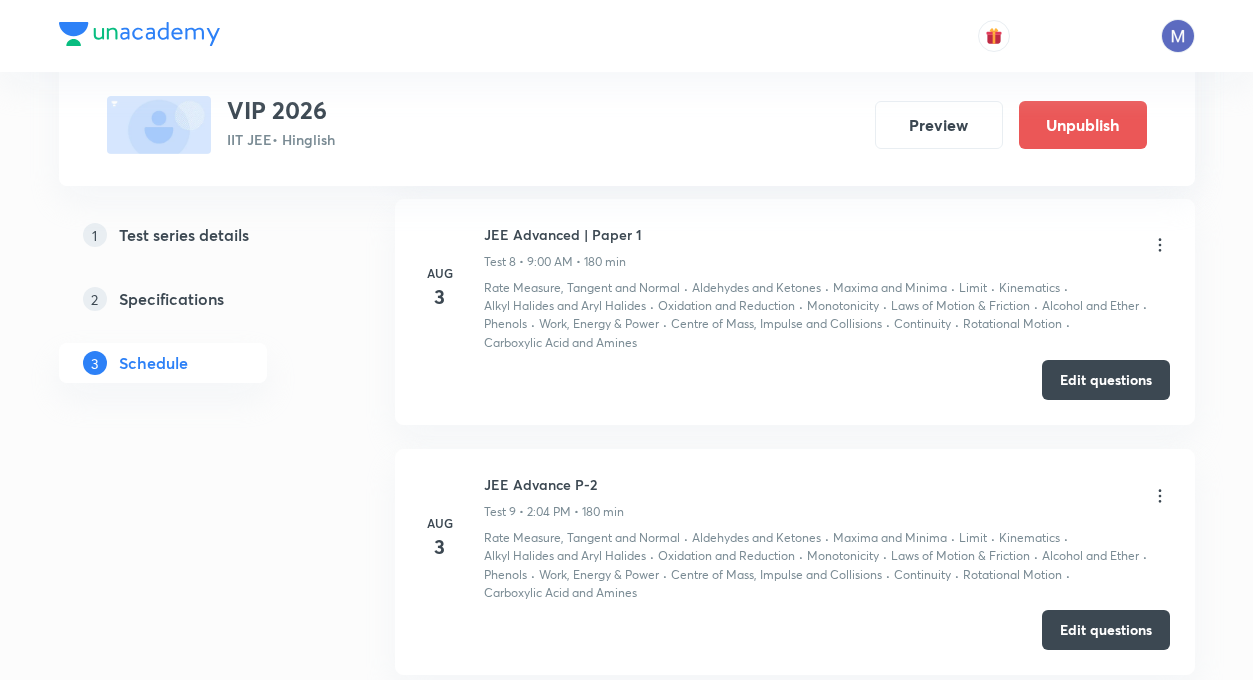 click on "1 Test series details 2 Specifications 3 Schedule" at bounding box center (195, 311) 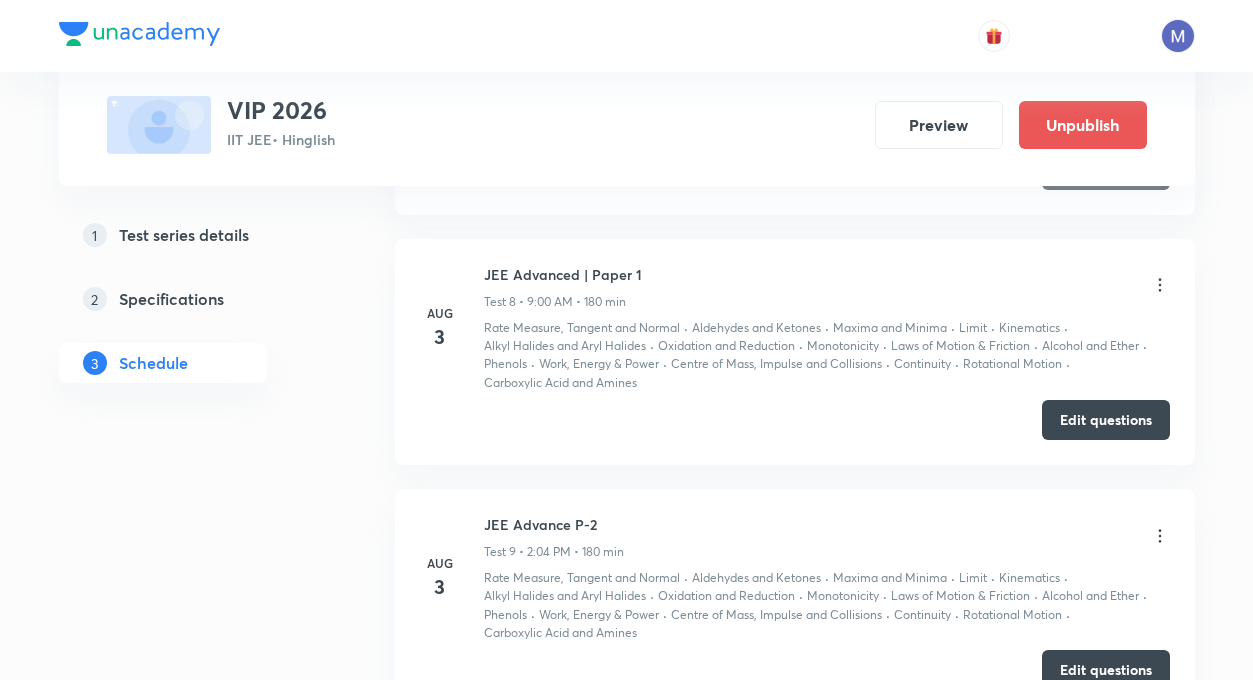 scroll, scrollTop: 2434, scrollLeft: 0, axis: vertical 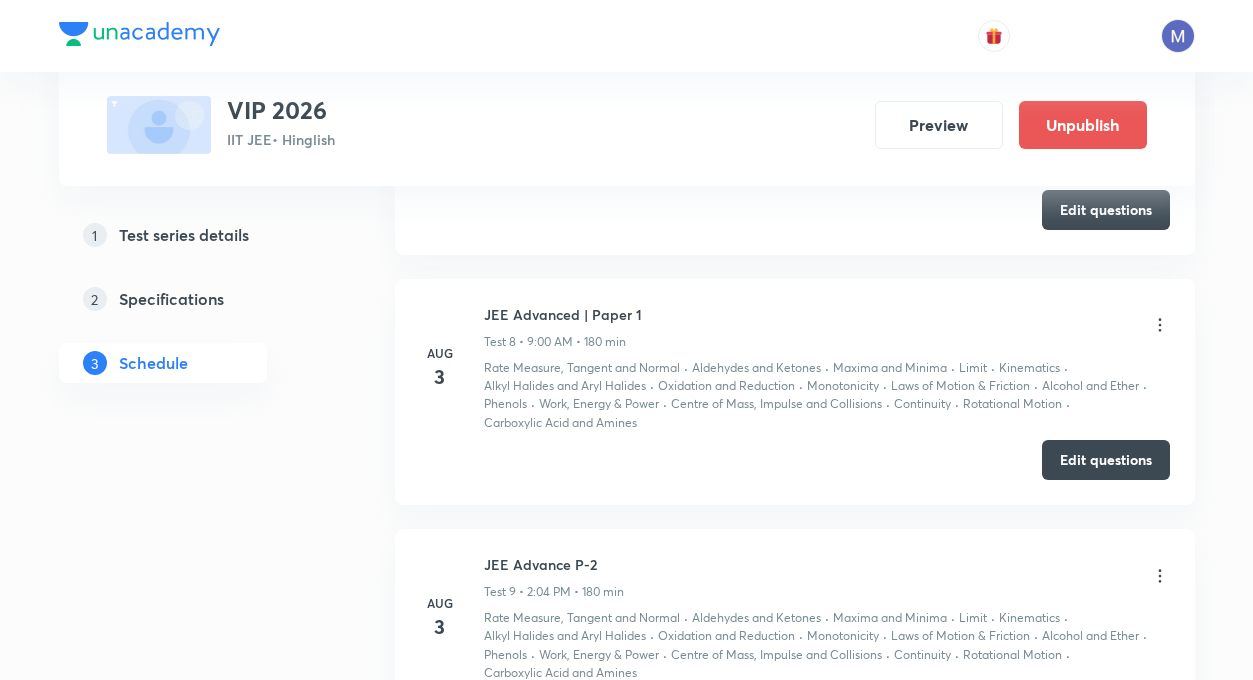 click on "1 Test series details 2 Specifications 3 Schedule" at bounding box center [195, 311] 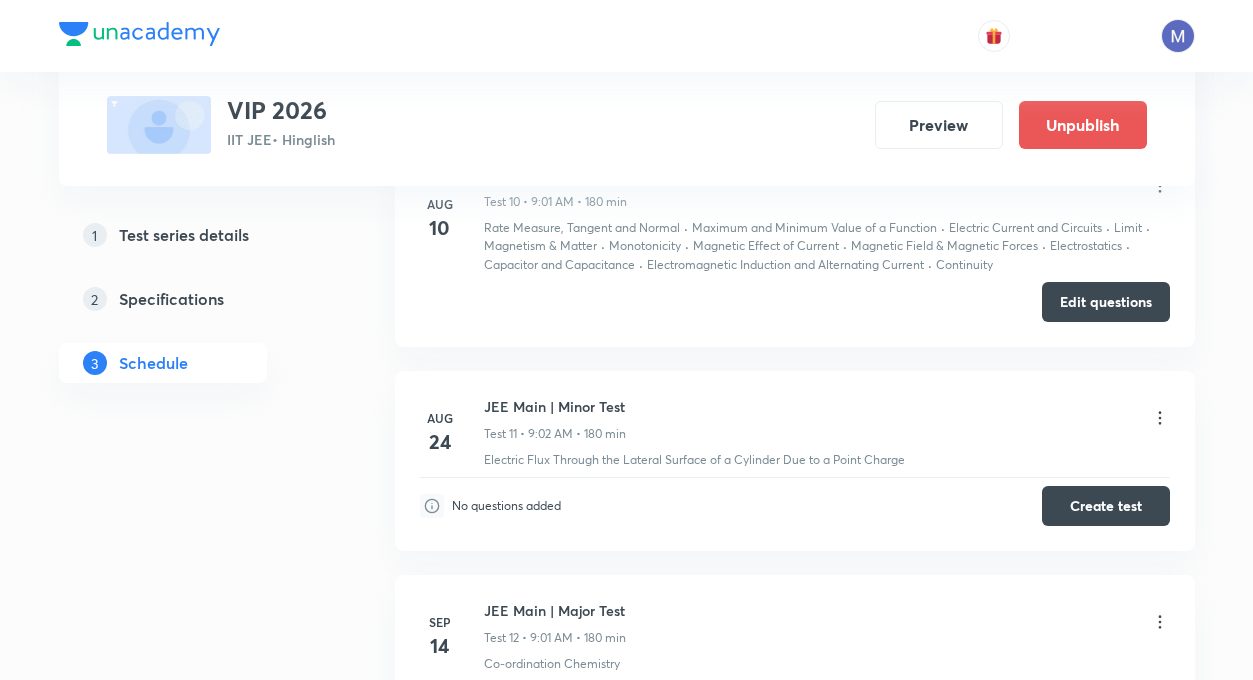 scroll, scrollTop: 3034, scrollLeft: 0, axis: vertical 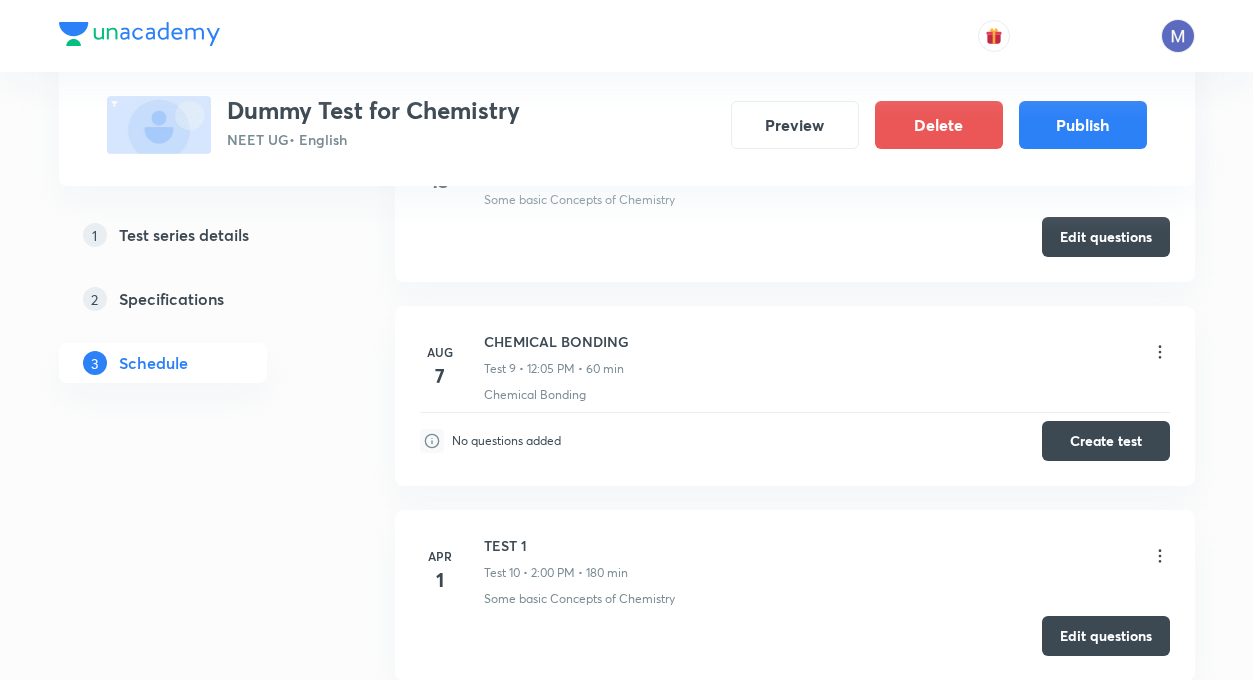 click 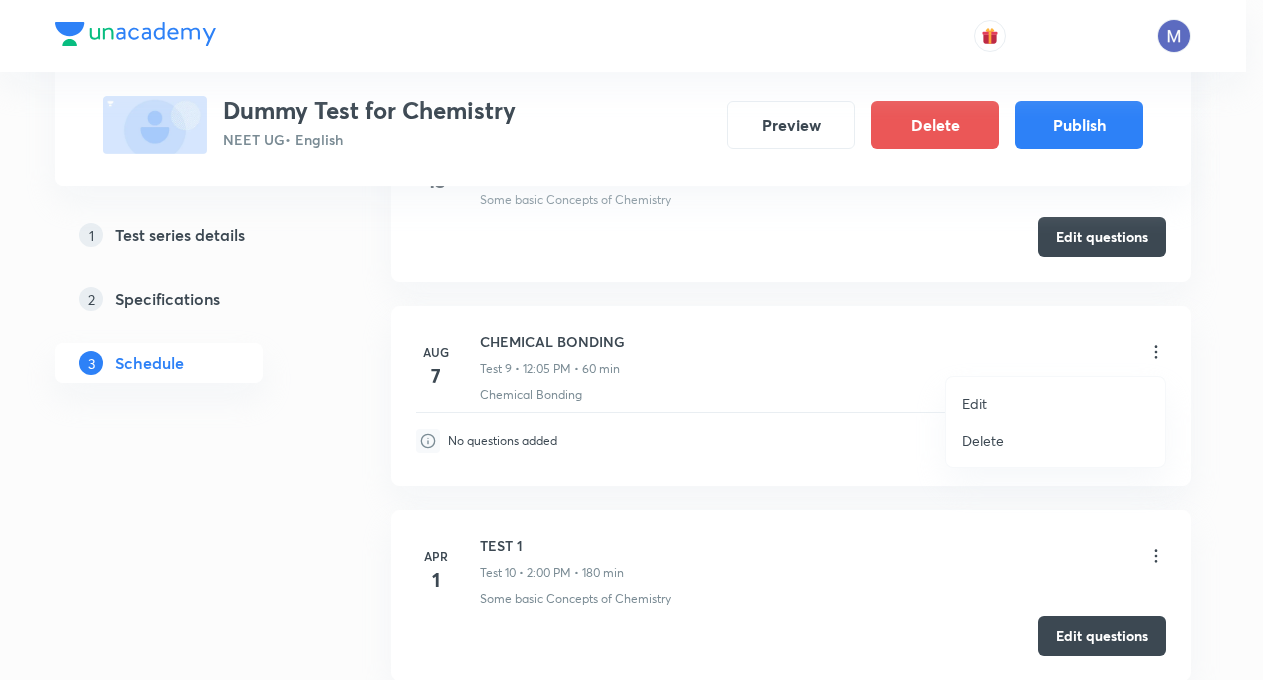 click at bounding box center [631, 340] 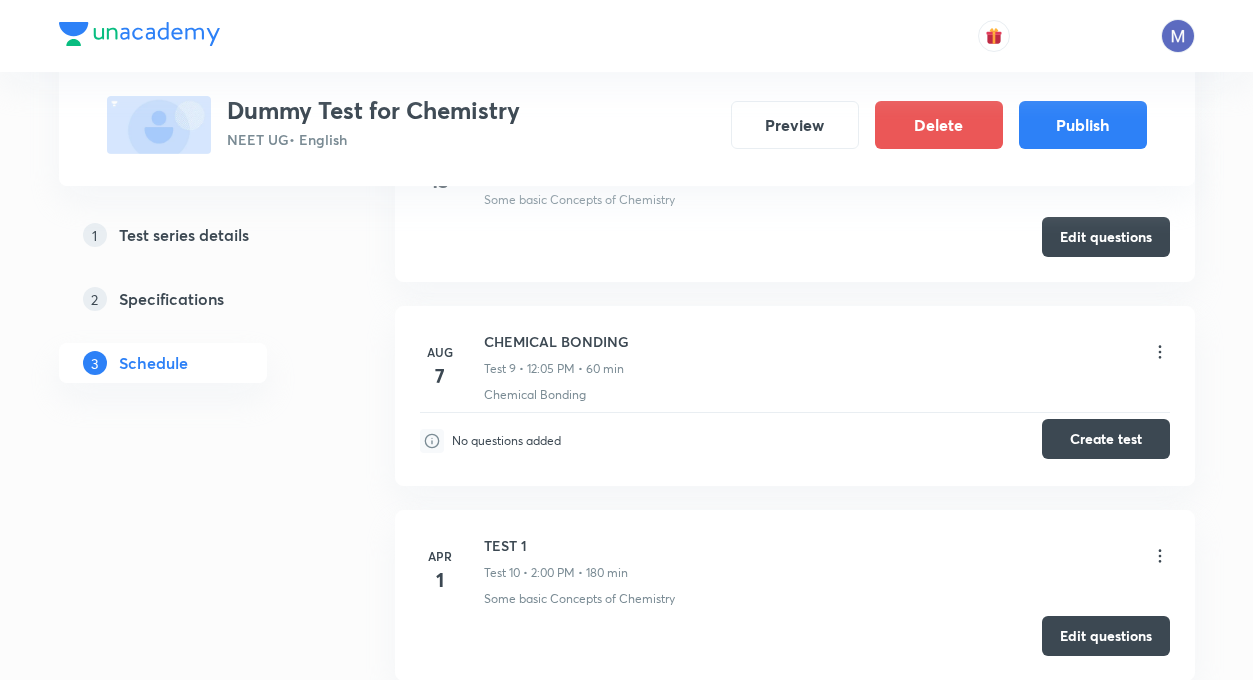 click on "Create test" at bounding box center (1106, 439) 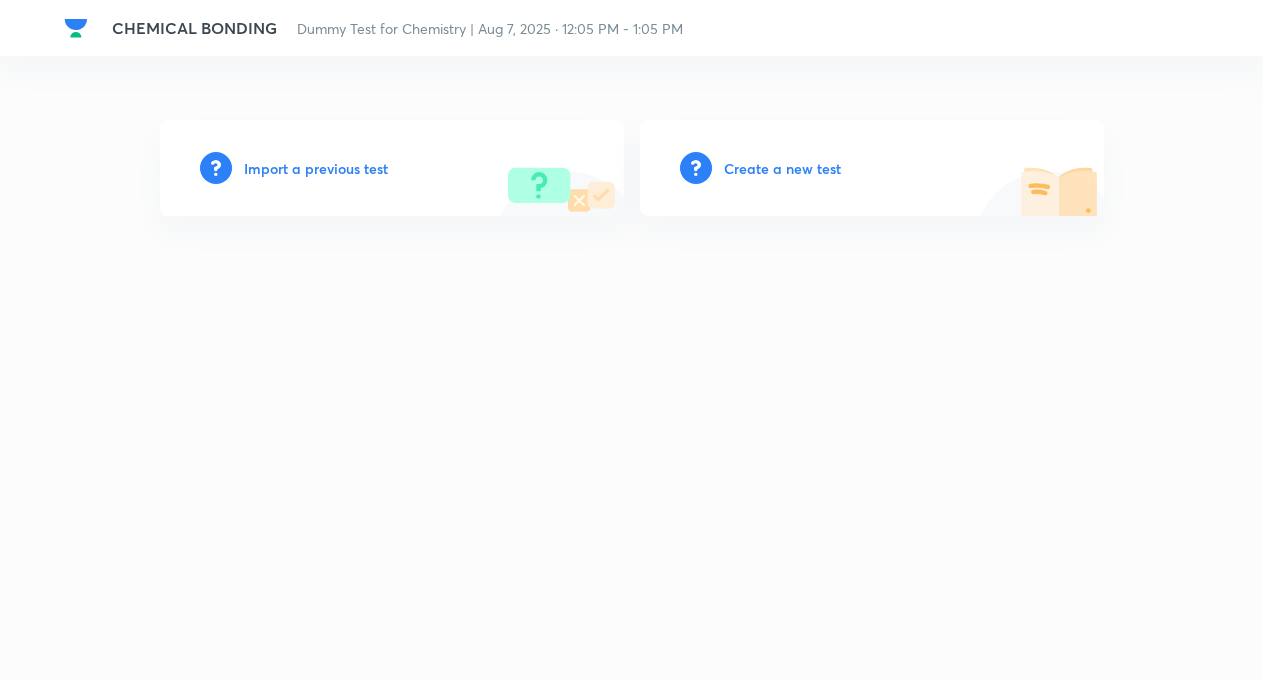 scroll, scrollTop: 0, scrollLeft: 0, axis: both 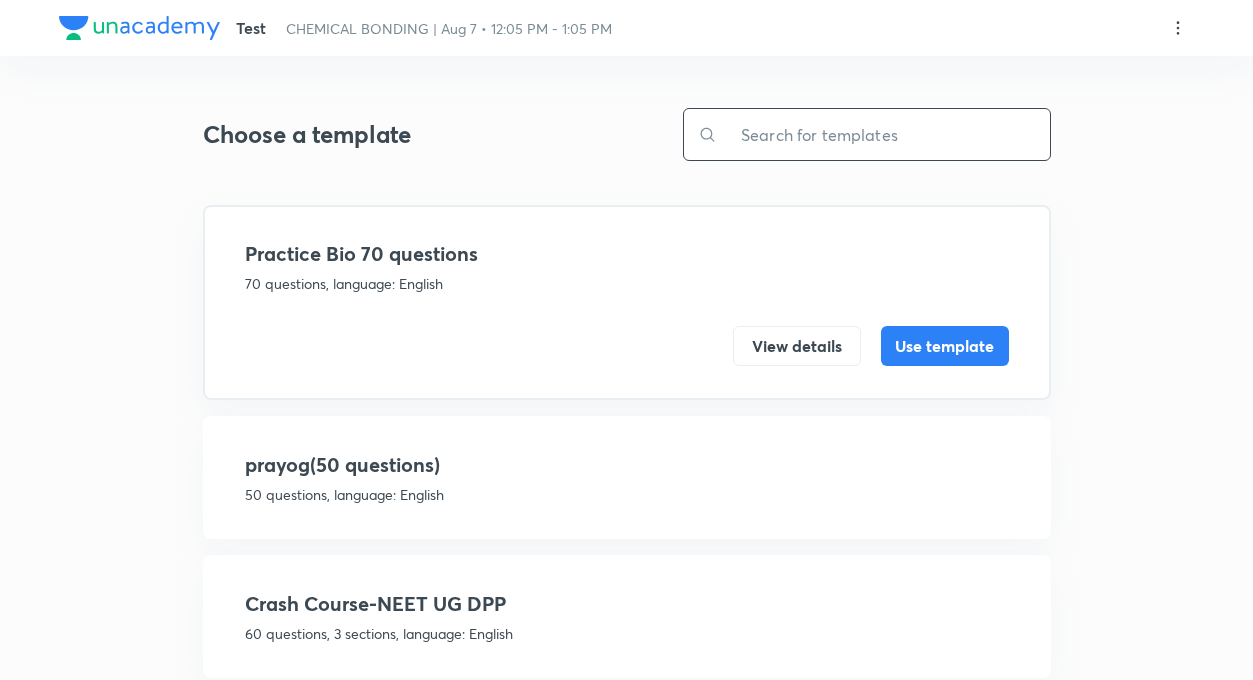 click at bounding box center [883, 134] 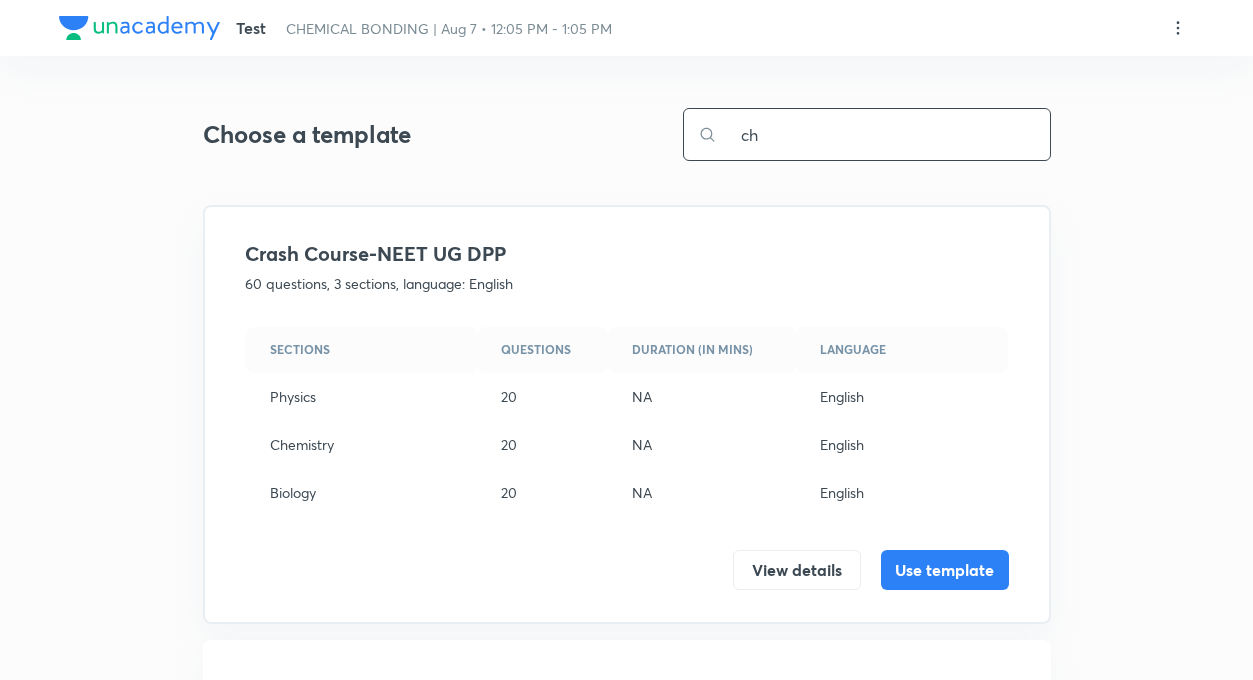 type on "c" 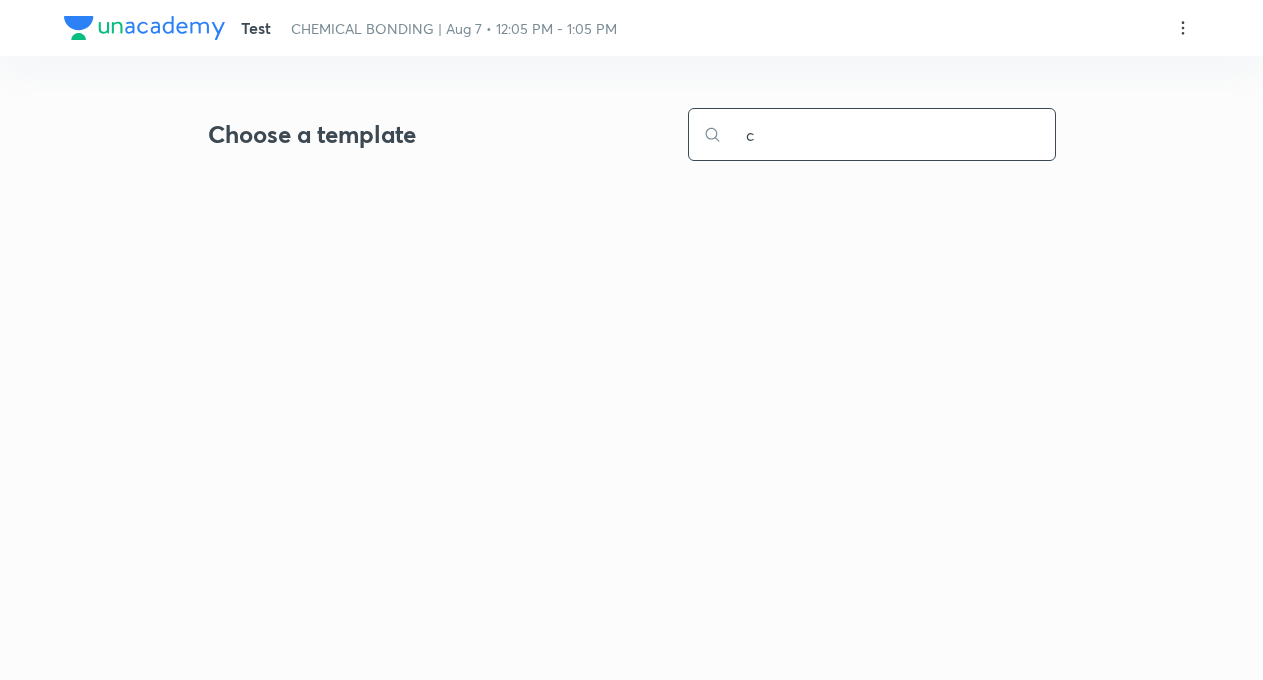 type 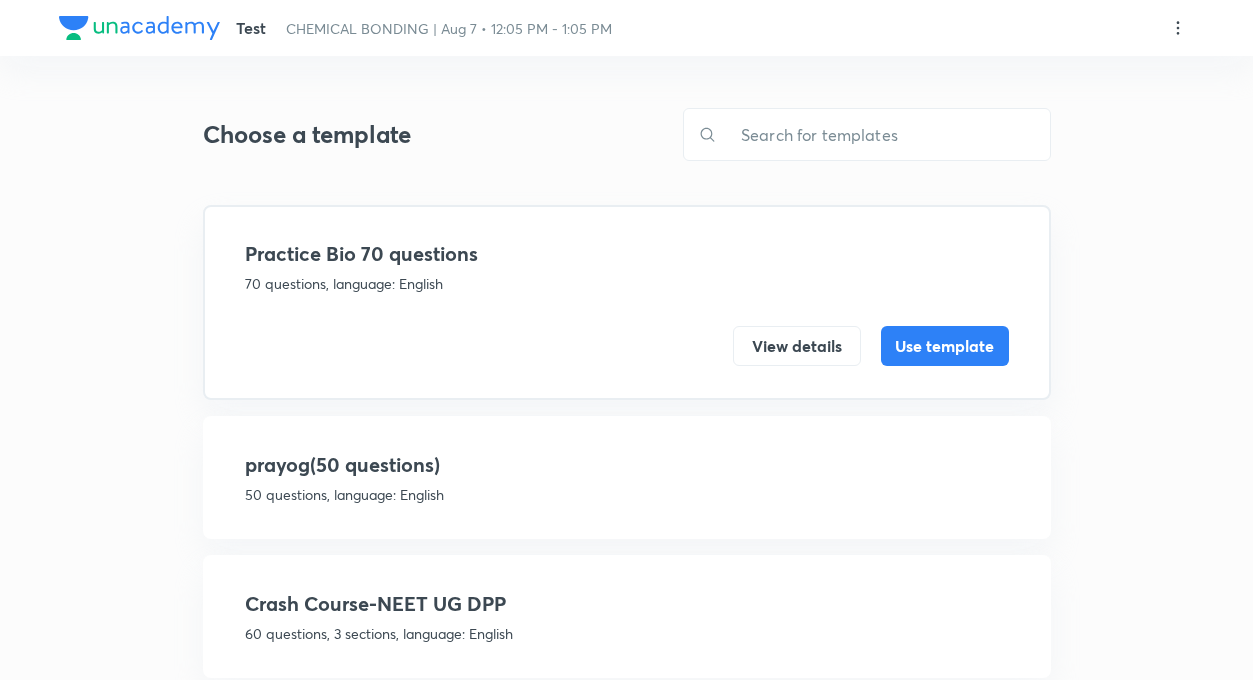 click on "Test CHEMICAL BONDING | Aug    7 • 12:05 PM - 1:05 PM Choose a template ​ Practice Bio 70 questions  70 questions, language: English View details Use template prayog(50 questions)  50 questions, language: English View details Use template Crash Course-NEET UG DPP  60 questions, 3 sections, language: English Sections Questions Duration (in mins) Language Physics 20 NA English Chemistry 20 NA English Biology 20 NA English View details Use template Comprehensive Coverage Test Chemistry NEET UG  40 questions, language: English View details Use template 25+25 CHEM & PHYSICS  50 questions, 2 sections, language: English Sections Questions Duration (in mins) Language Physics 25 NA English Chemistry 25 NA English View details Use template Unacademy evolve  75 questions, 3 sections, language: English Sections Questions Duration (in mins) Language Physics 12 NA English Chemistry 13 NA English Biology 50 NA English View details Use template" at bounding box center [627, 575] 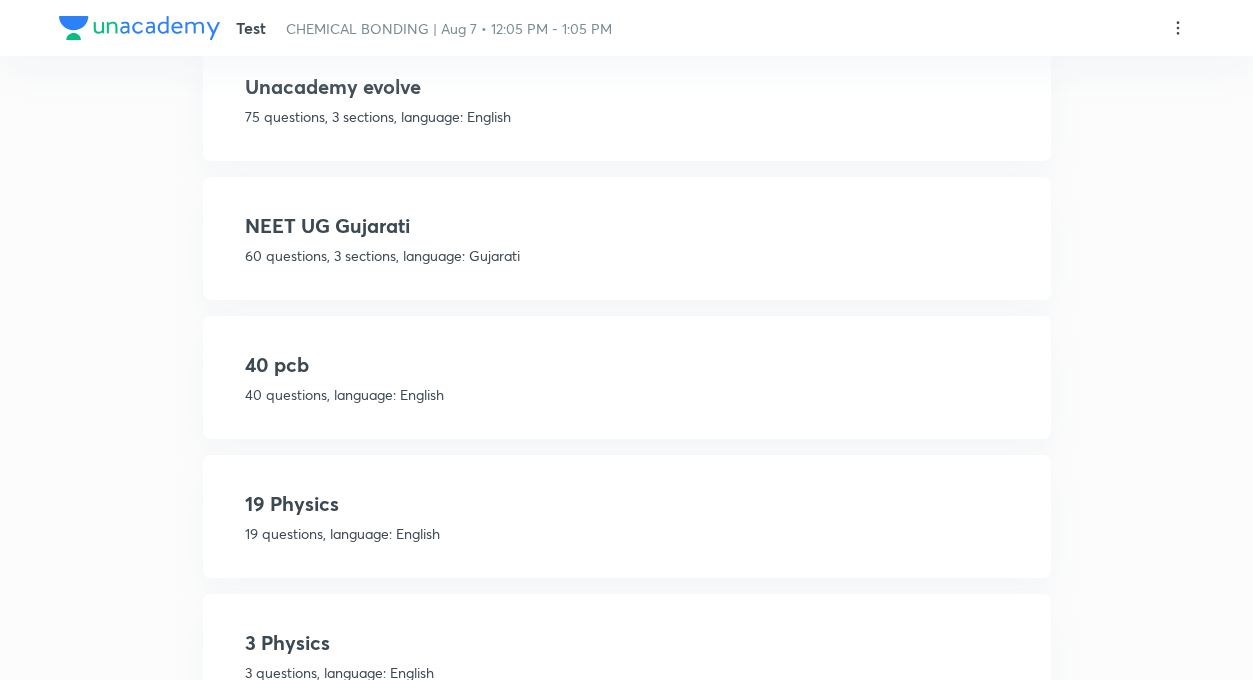 click on "Test CHEMICAL BONDING | Aug    7 • 12:05 PM - 1:05 PM Choose a template ​ Practice Bio 70 questions  70 questions, language: English View details Use template prayog(50 questions)  50 questions, language: English View details Use template Crash Course-NEET UG DPP  60 questions, 3 sections, language: English Sections Questions Duration (in mins) Language Physics 20 NA English Chemistry 20 NA English Biology 20 NA English View details Use template Comprehensive Coverage Test Chemistry NEET UG  40 questions, language: English View details Use template 25+25 CHEM & PHYSICS  50 questions, 2 sections, language: English Sections Questions Duration (in mins) Language Physics 25 NA English Chemistry 25 NA English View details Use template Unacademy evolve  75 questions, 3 sections, language: English Sections Questions Duration (in mins) Language Physics 12 NA English Chemistry 13 NA English Biology 50 NA English View details Use template NEET UG Gujarati  60 questions, 3 sections, language: Gujarati Sections 20 NA" at bounding box center (627, 58) 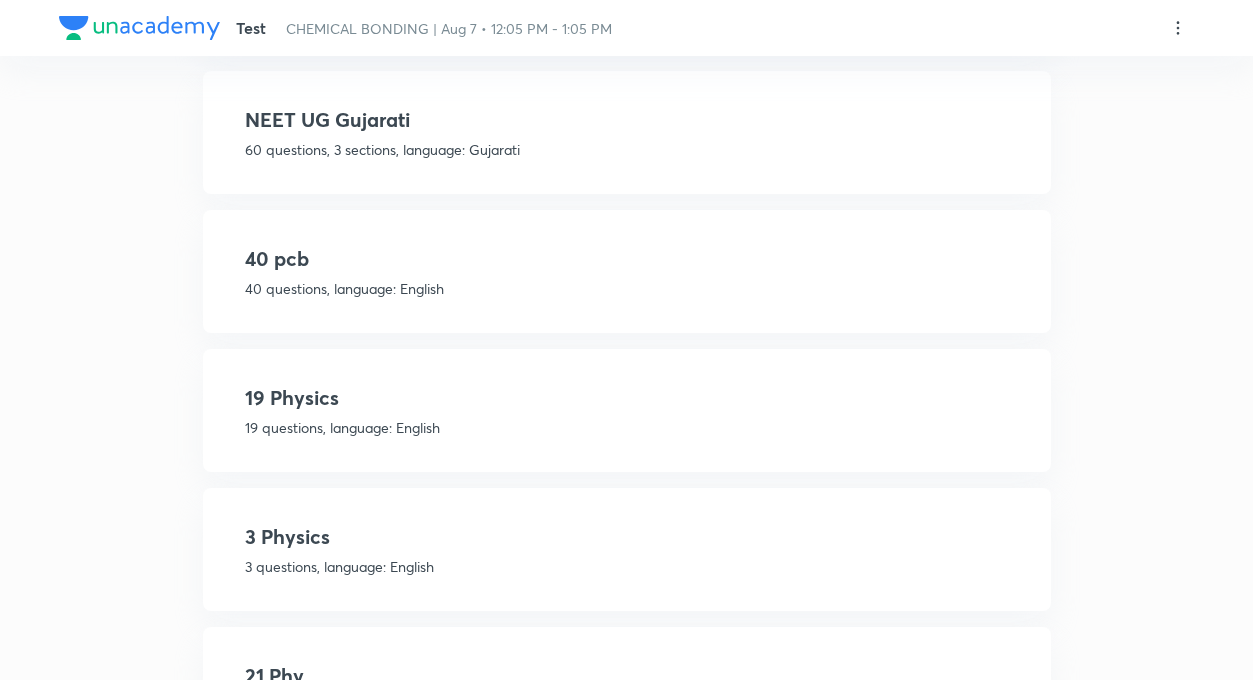click on "Test CHEMICAL BONDING | Aug    7 • 12:05 PM - 1:05 PM Choose a template ​ Practice Bio 70 questions  70 questions, language: English View details Use template prayog(50 questions)  50 questions, language: English View details Use template Crash Course-NEET UG DPP  60 questions, 3 sections, language: English Sections Questions Duration (in mins) Language Physics 20 NA English Chemistry 20 NA English Biology 20 NA English View details Use template Comprehensive Coverage Test Chemistry NEET UG  40 questions, language: English View details Use template 25+25 CHEM & PHYSICS  50 questions, 2 sections, language: English Sections Questions Duration (in mins) Language Physics 25 NA English Chemistry 25 NA English View details Use template Unacademy evolve  75 questions, 3 sections, language: English Sections Questions Duration (in mins) Language Physics 12 NA English Chemistry 13 NA English Biology 50 NA English View details Use template NEET UG Gujarati  60 questions, 3 sections, language: Gujarati Sections 20 NA" at bounding box center (627, 12) 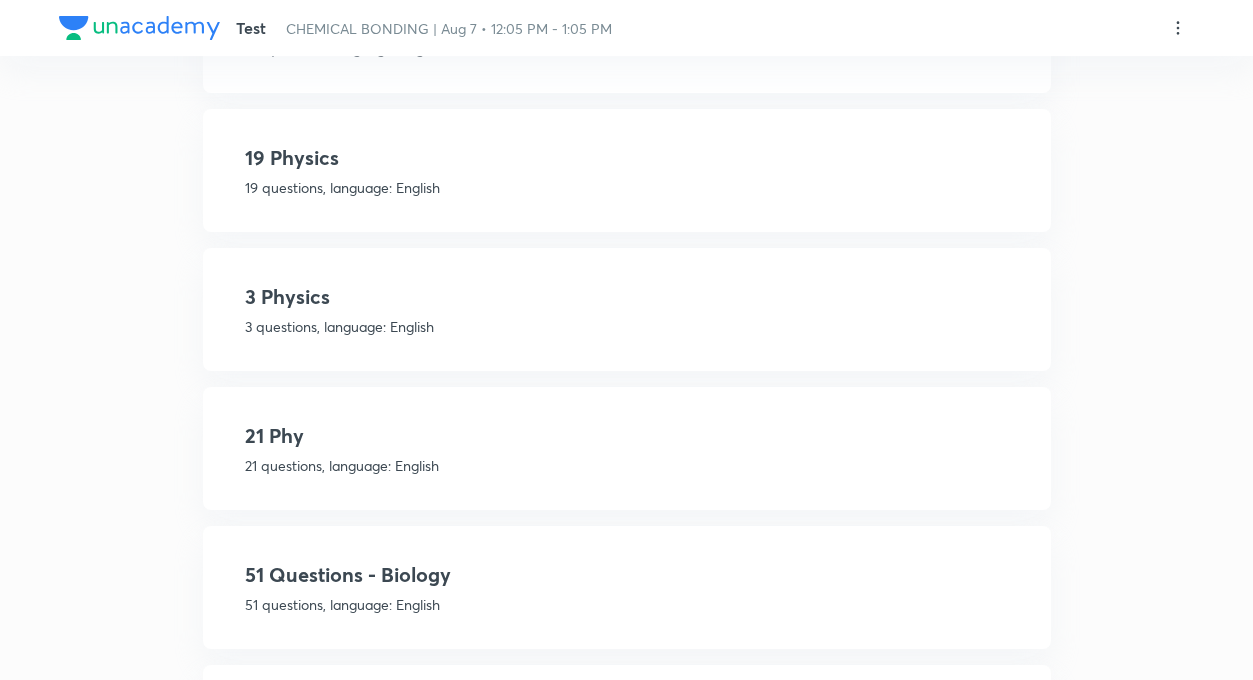 click on "Test CHEMICAL BONDING | Aug    7 • 12:05 PM - 1:05 PM Choose a template ​ Practice Bio 70 questions  70 questions, language: English View details Use template prayog(50 questions)  50 questions, language: English View details Use template Crash Course-NEET UG DPP  60 questions, 3 sections, language: English Sections Questions Duration (in mins) Language Physics 20 NA English Chemistry 20 NA English Biology 20 NA English View details Use template Comprehensive Coverage Test Chemistry NEET UG  40 questions, language: English View details Use template 25+25 CHEM & PHYSICS  50 questions, 2 sections, language: English Sections Questions Duration (in mins) Language Physics 25 NA English Chemistry 25 NA English View details Use template Unacademy evolve  75 questions, 3 sections, language: English Sections Questions Duration (in mins) Language Physics 12 NA English Chemistry 13 NA English Biology 50 NA English View details Use template NEET UG Gujarati  60 questions, 3 sections, language: Gujarati Sections 20 NA" at bounding box center (627, 129) 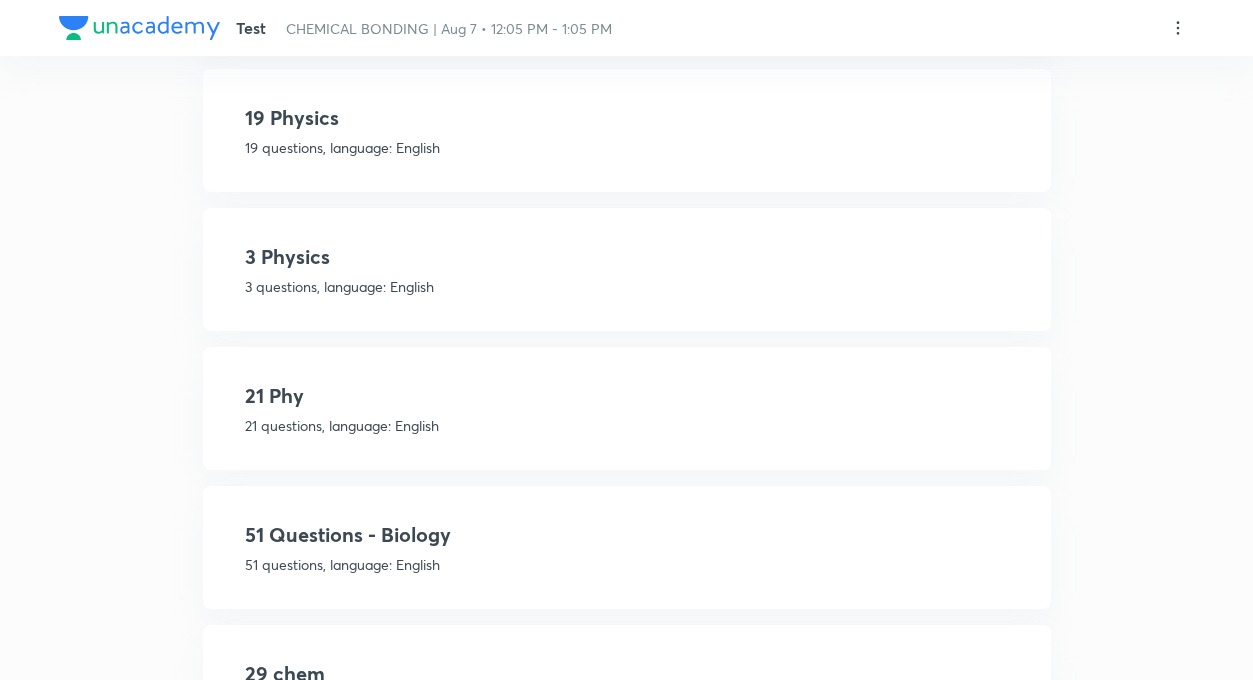 click on "Test CHEMICAL BONDING | Aug    7 • 12:05 PM - 1:05 PM Choose a template ​ Practice Bio 70 questions  70 questions, language: English View details Use template prayog(50 questions)  50 questions, language: English View details Use template Crash Course-NEET UG DPP  60 questions, 3 sections, language: English Sections Questions Duration (in mins) Language Physics 20 NA English Chemistry 20 NA English Biology 20 NA English View details Use template Comprehensive Coverage Test Chemistry NEET UG  40 questions, language: English View details Use template 25+25 CHEM & PHYSICS  50 questions, 2 sections, language: English Sections Questions Duration (in mins) Language Physics 25 NA English Chemistry 25 NA English View details Use template Unacademy evolve  75 questions, 3 sections, language: English Sections Questions Duration (in mins) Language Physics 12 NA English Chemistry 13 NA English Biology 50 NA English View details Use template NEET UG Gujarati  60 questions, 3 sections, language: Gujarati Sections 20 NA" at bounding box center (627, 89) 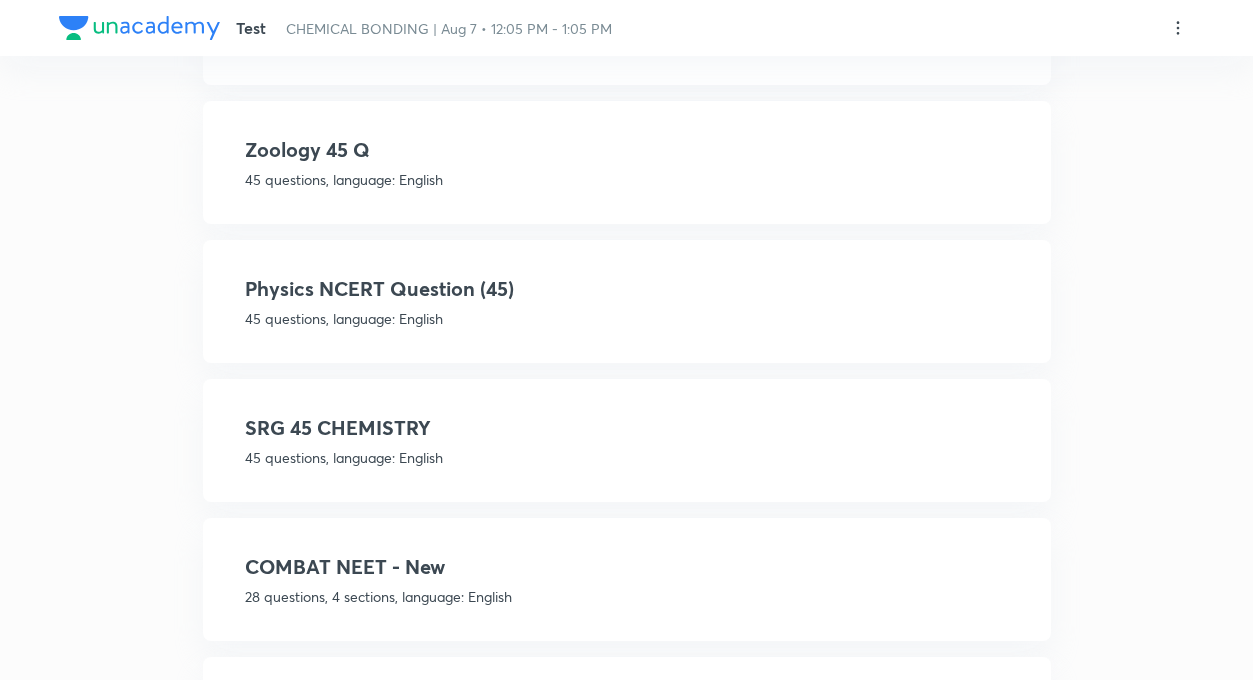 scroll, scrollTop: 2960, scrollLeft: 0, axis: vertical 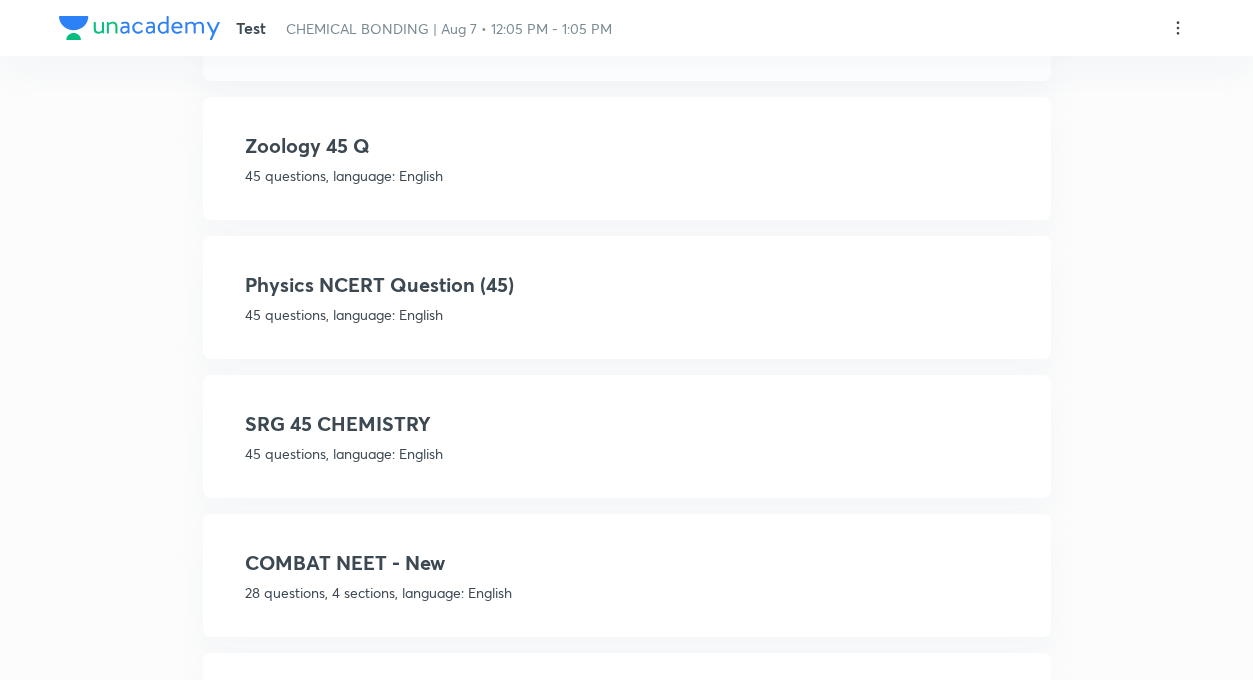 click on "SRG 45 CHEMISTRY" at bounding box center [627, 424] 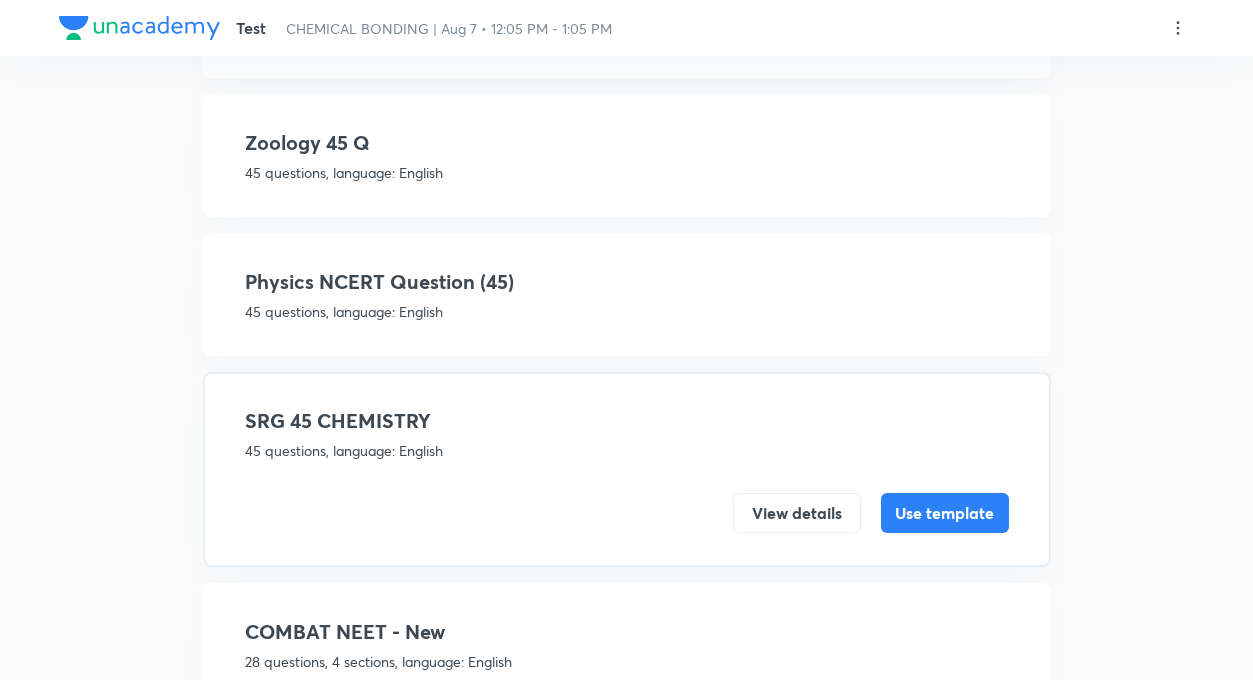 scroll, scrollTop: 2888, scrollLeft: 0, axis: vertical 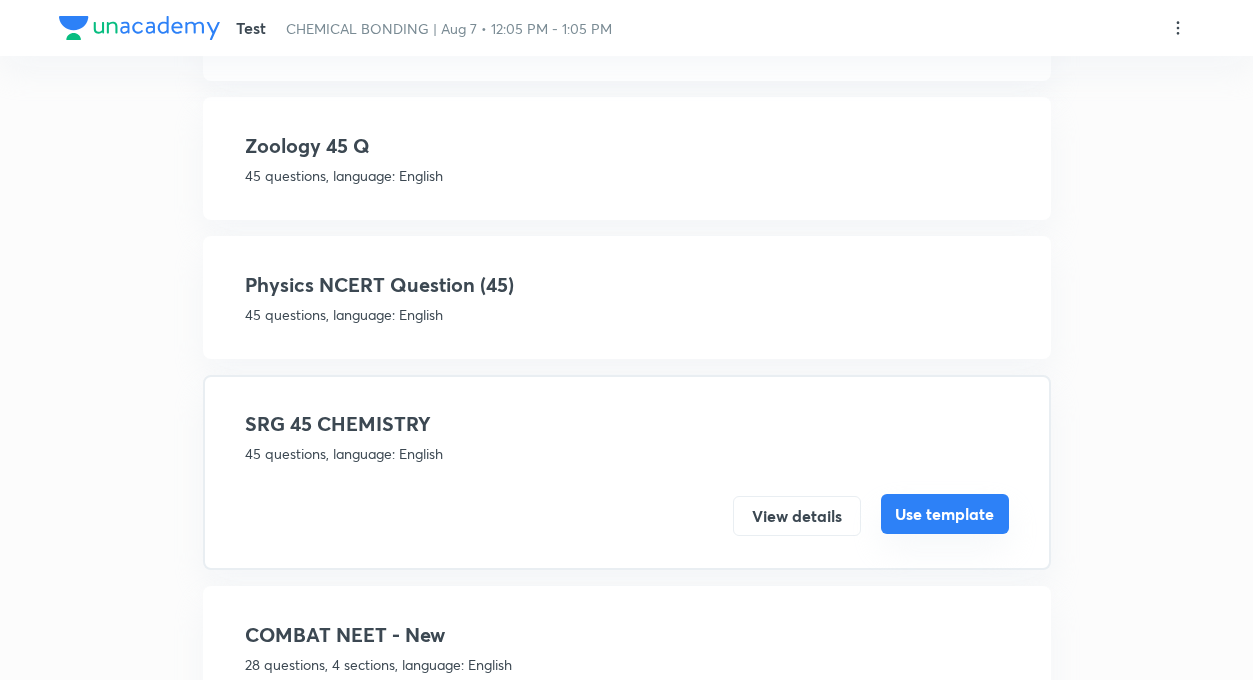 click on "Use template" at bounding box center (945, 514) 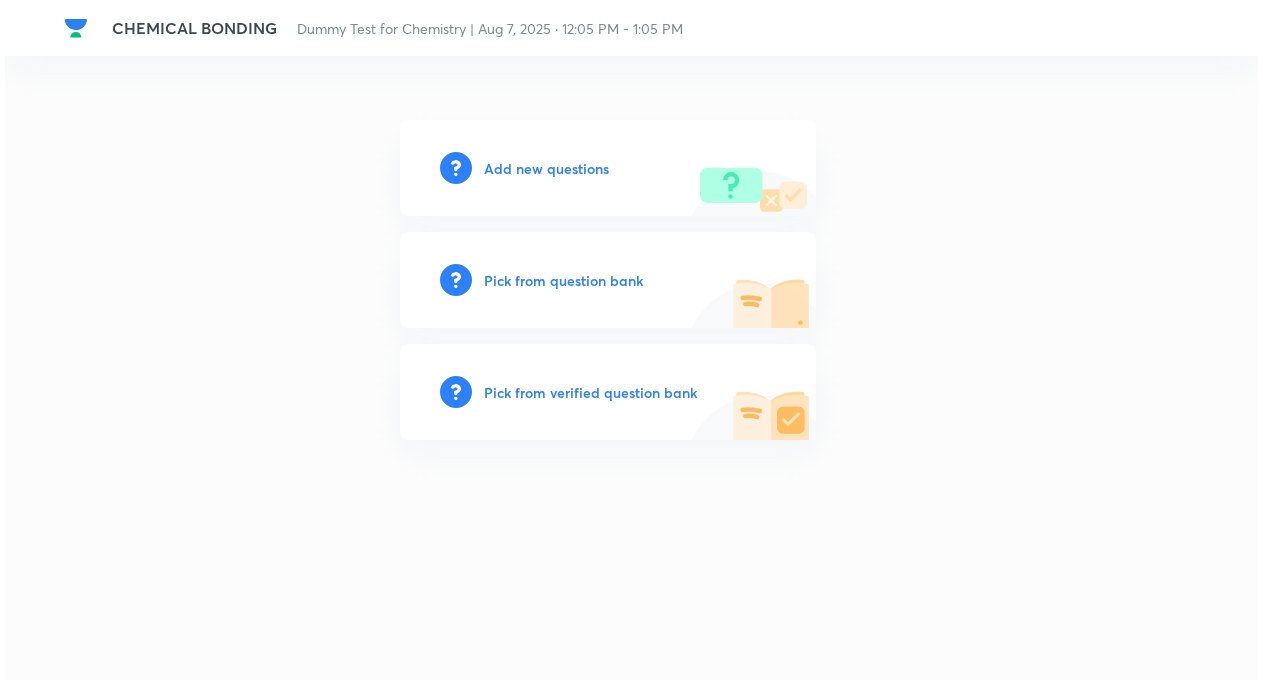 scroll, scrollTop: 0, scrollLeft: 0, axis: both 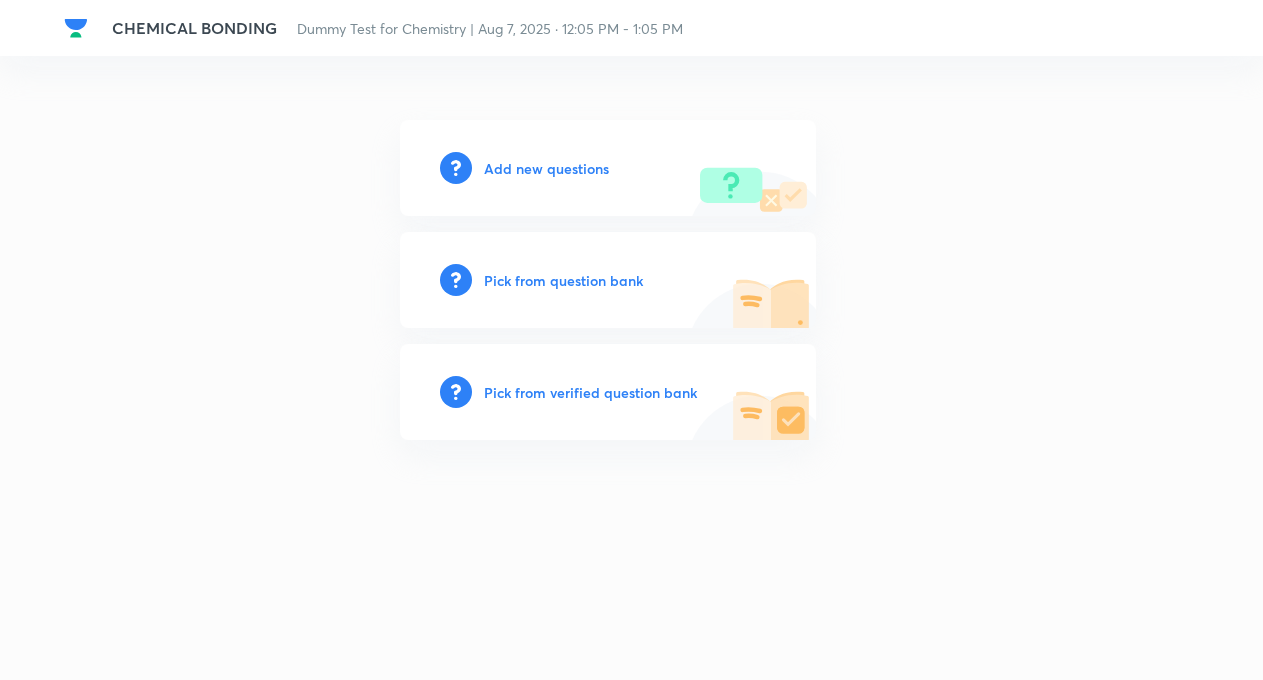 click on "Pick from question bank" at bounding box center (563, 280) 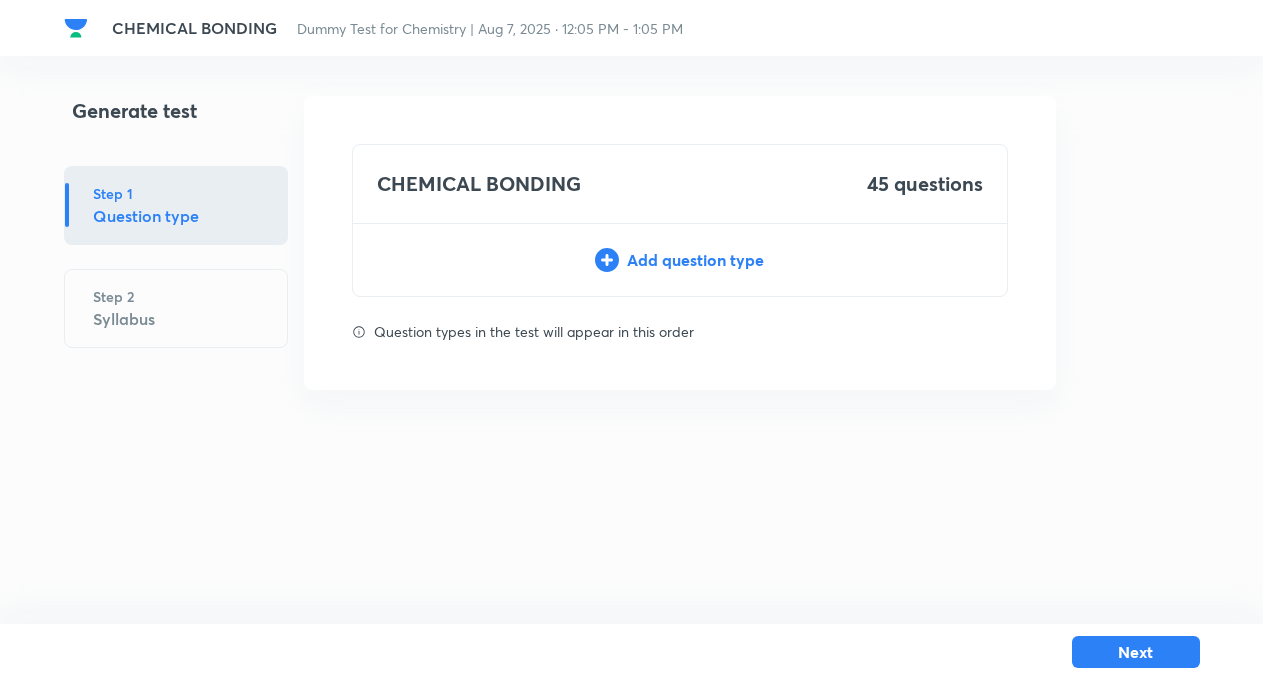 click on "Add question type" at bounding box center [680, 260] 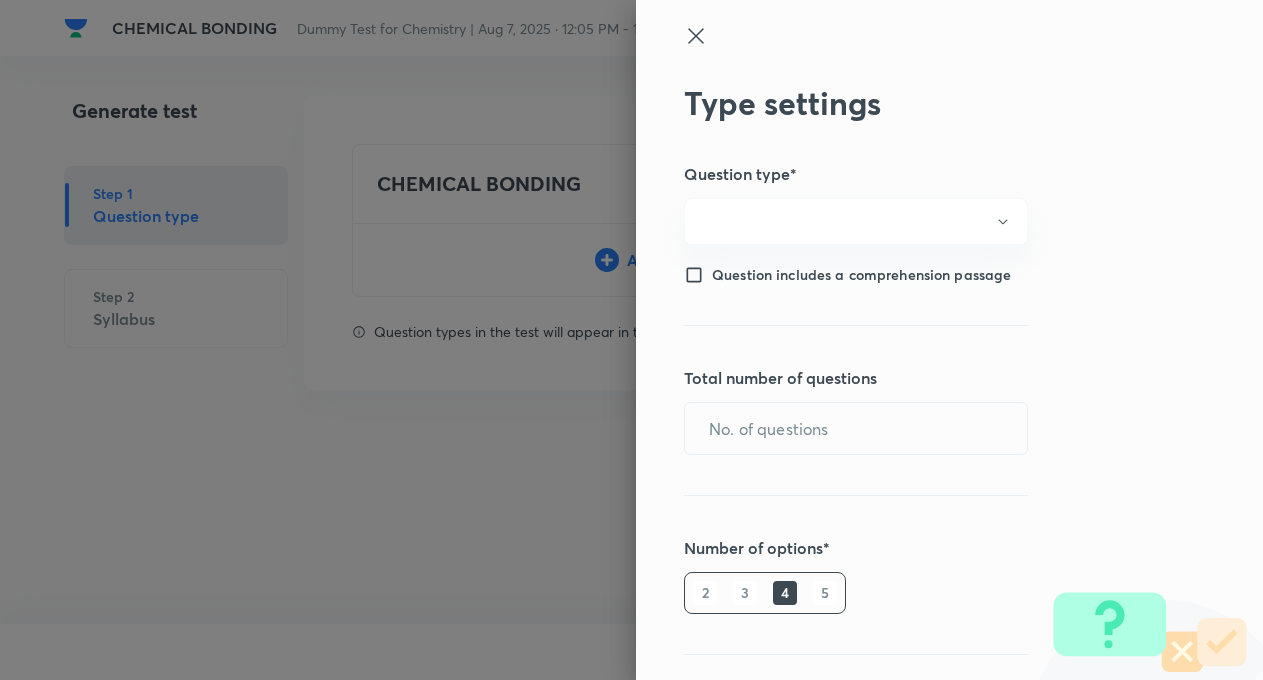 type on "1" 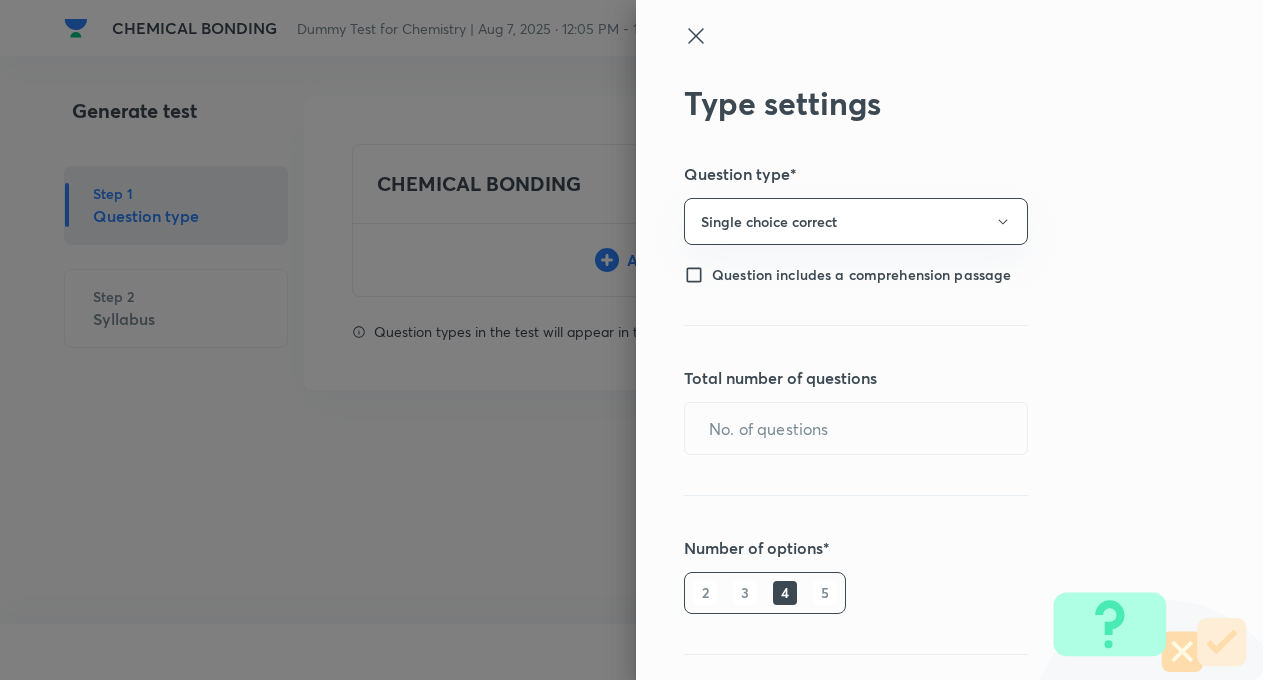 click on "Type settings Question type* Single choice correct Question includes a comprehension passage Total number of questions ​ Number of options* 2 3 4 5 Positive mark 1 ​ Negative Marks (Don’t add negative sign) 0 ​ Save" at bounding box center (949, 340) 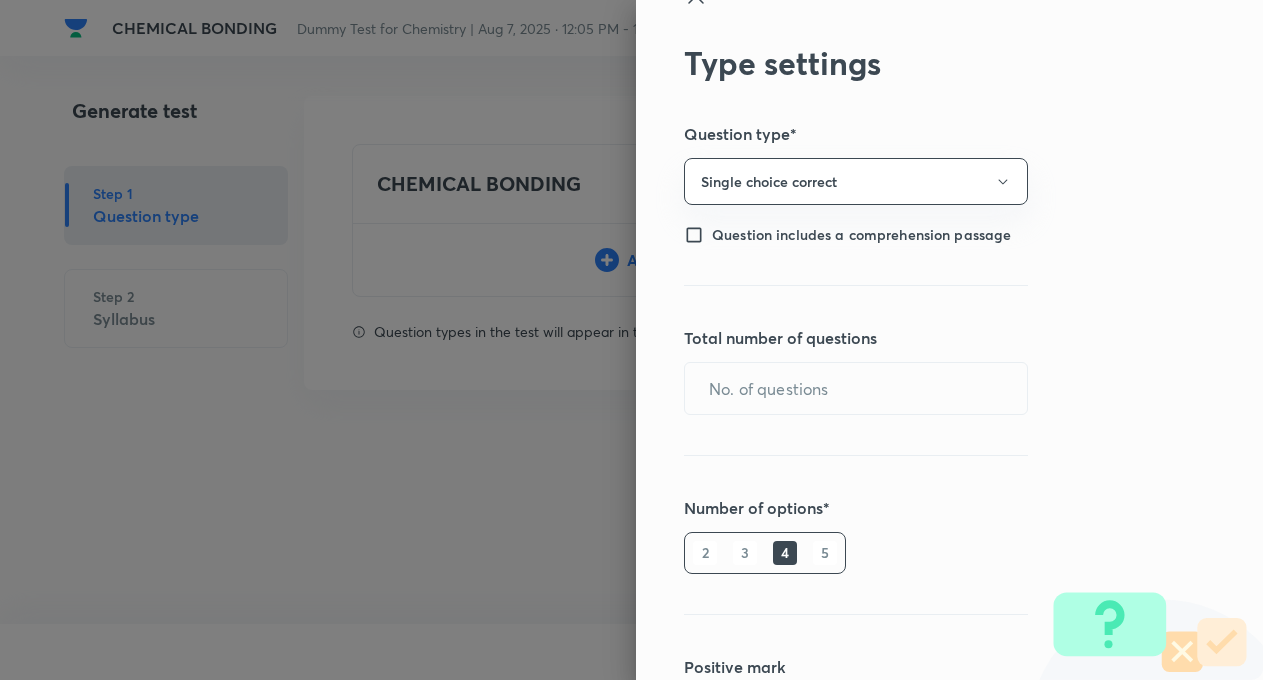 scroll, scrollTop: 80, scrollLeft: 0, axis: vertical 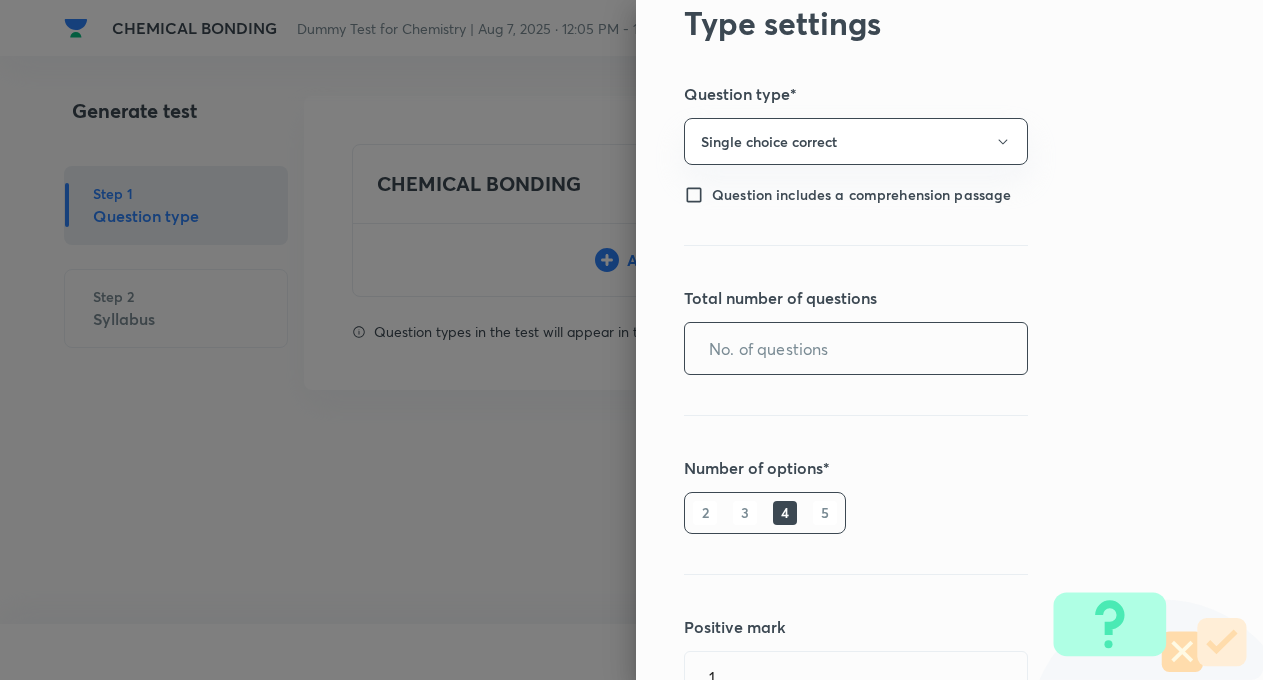 click at bounding box center (856, 348) 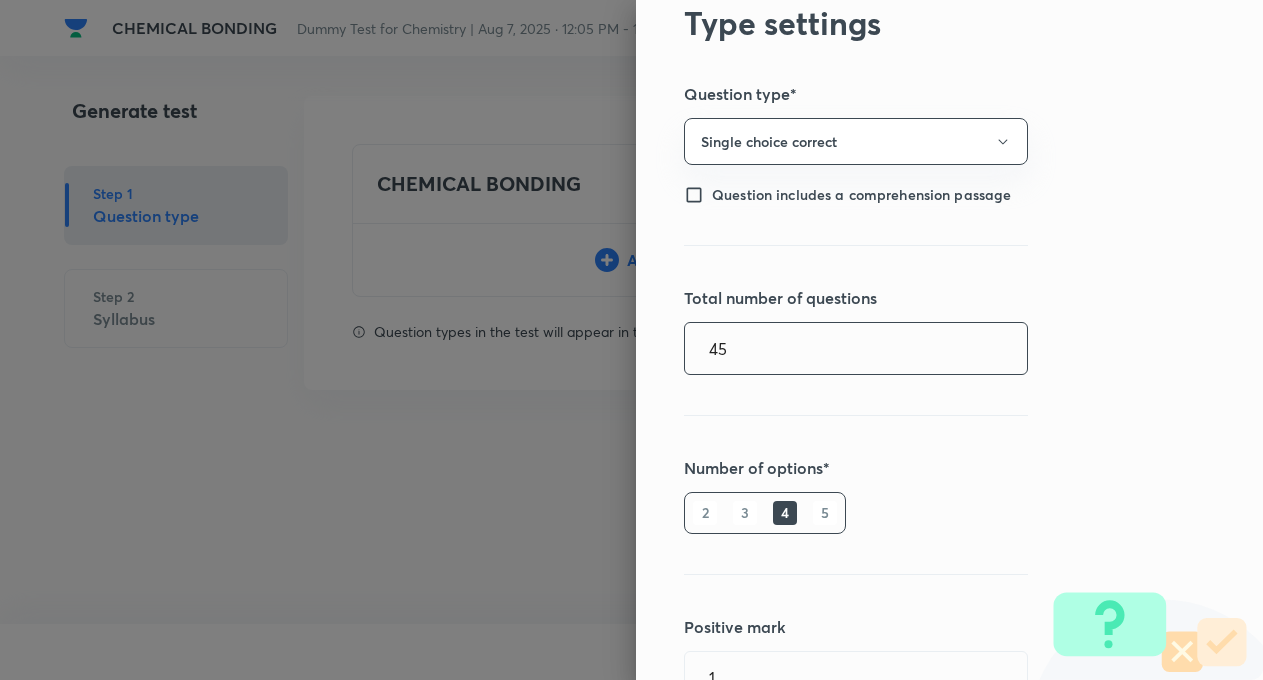 type on "45" 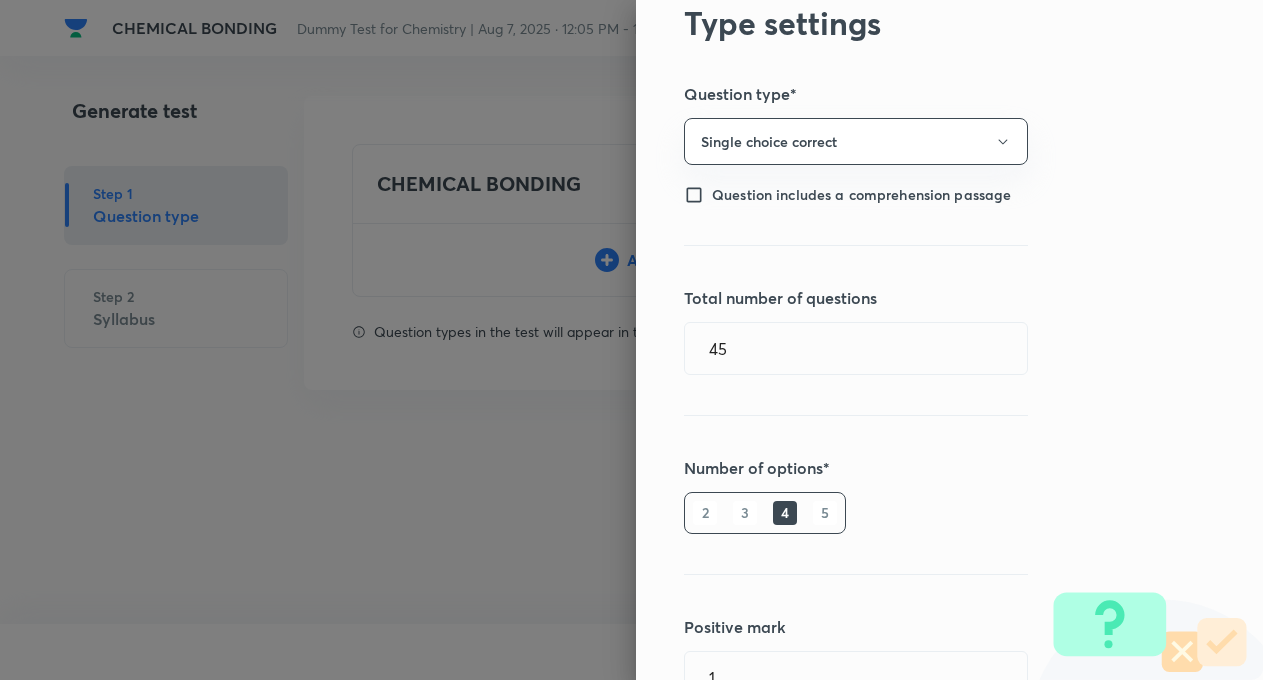 click on "Type settings Question type* Single choice correct Question includes a comprehension passage Total number of questions 45 ​ Number of options* 2 3 4 5 Positive mark 1 ​ Negative Marks (Don’t add negative sign) 0 ​ Save" at bounding box center (949, 340) 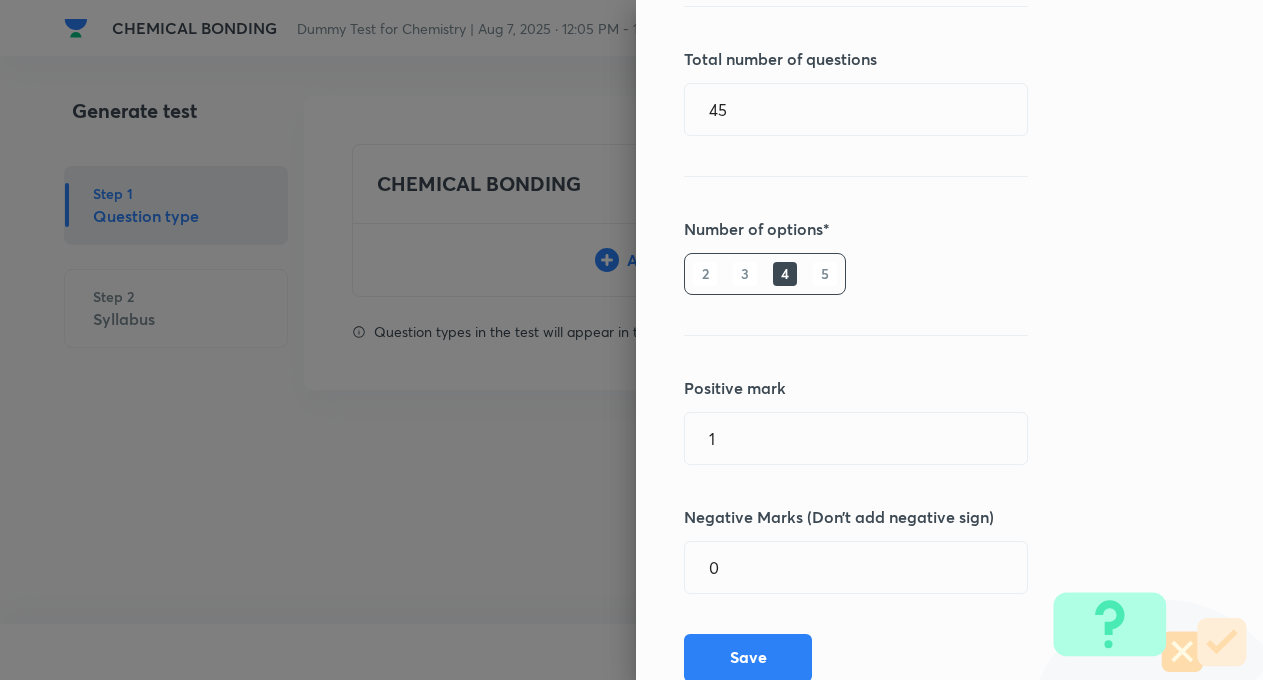 scroll, scrollTop: 320, scrollLeft: 0, axis: vertical 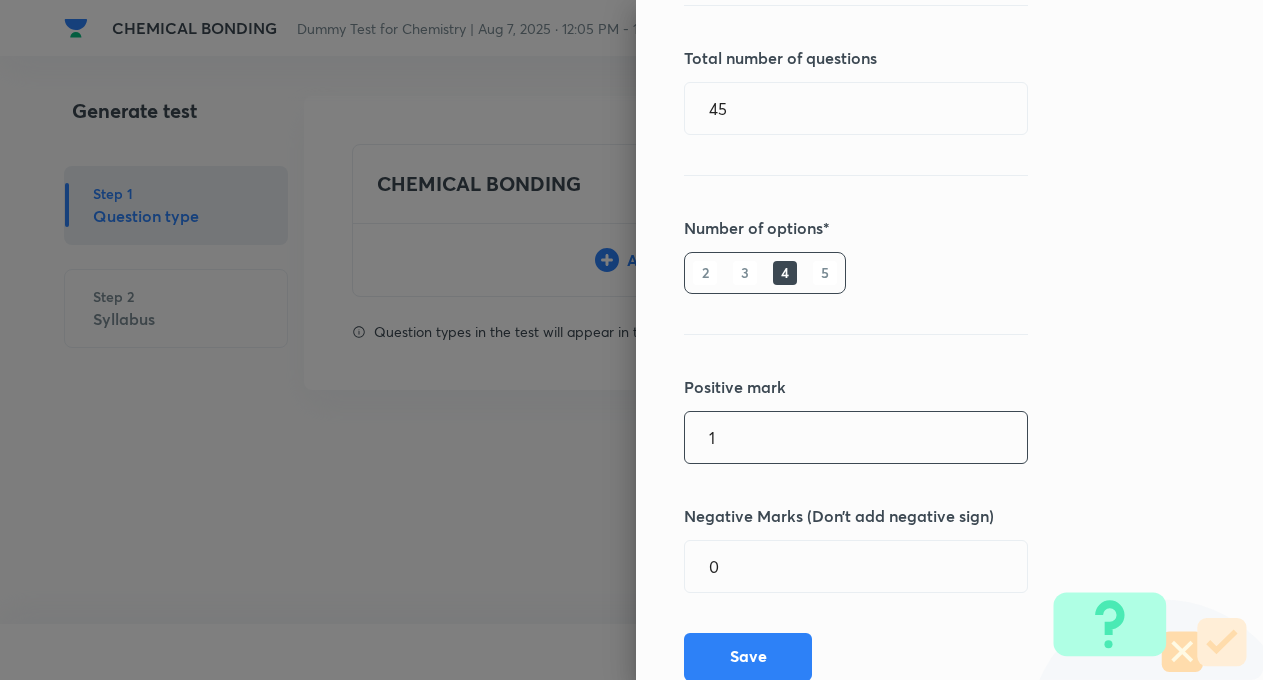 click on "1" at bounding box center (856, 437) 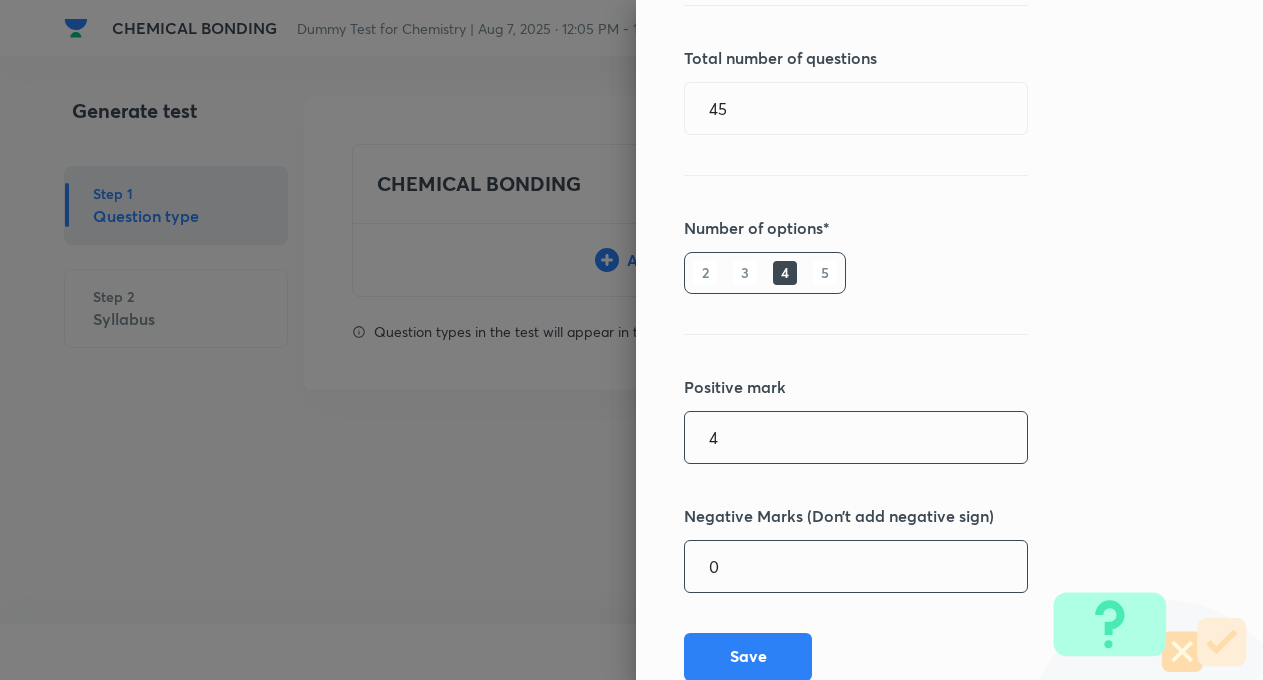 type on "4" 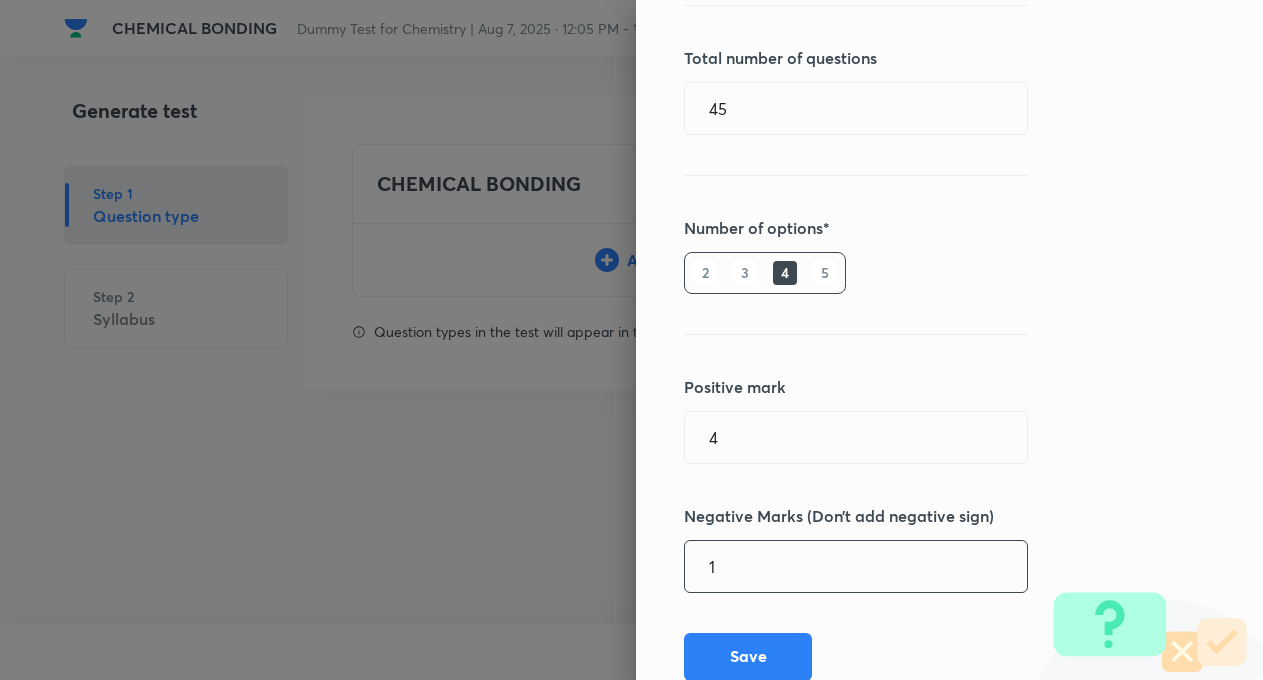 type on "1" 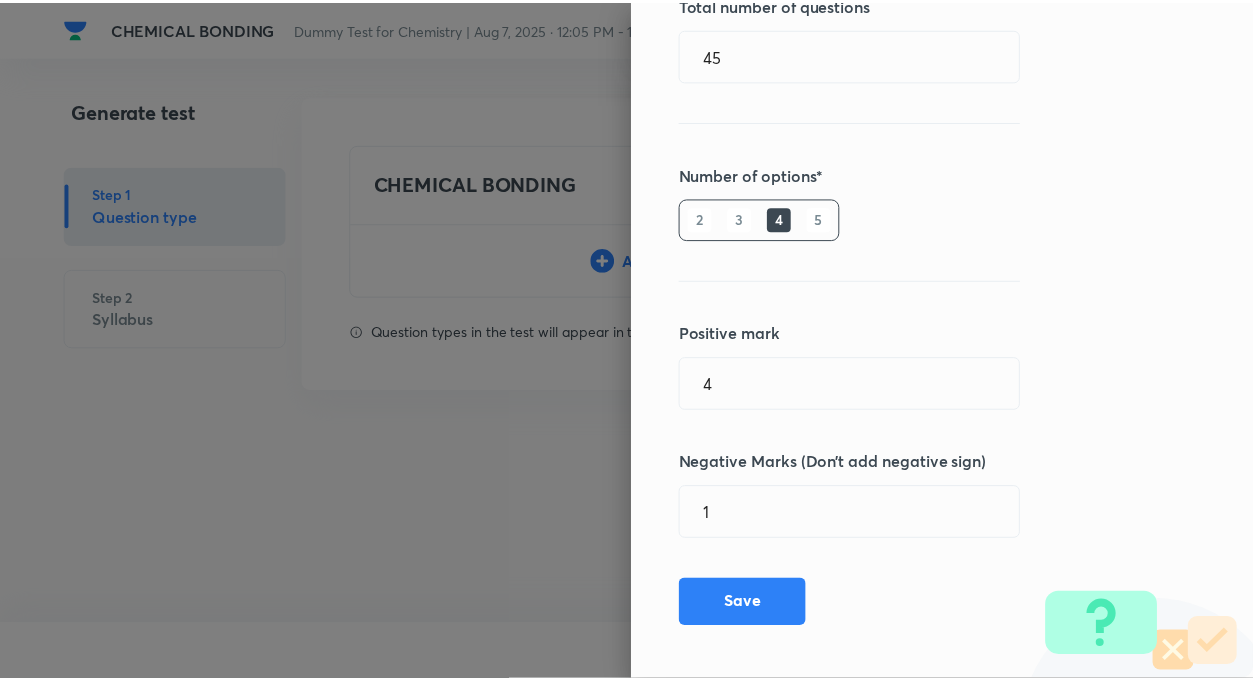 scroll, scrollTop: 384, scrollLeft: 0, axis: vertical 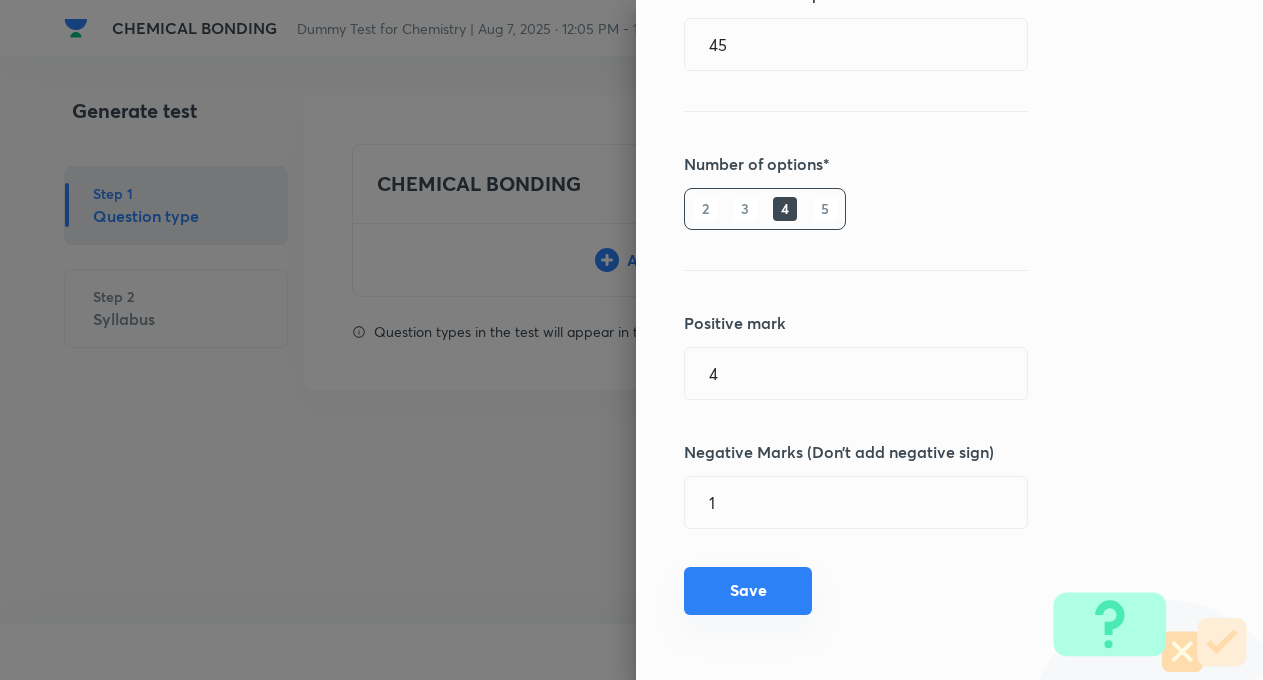 click on "Save" at bounding box center [748, 591] 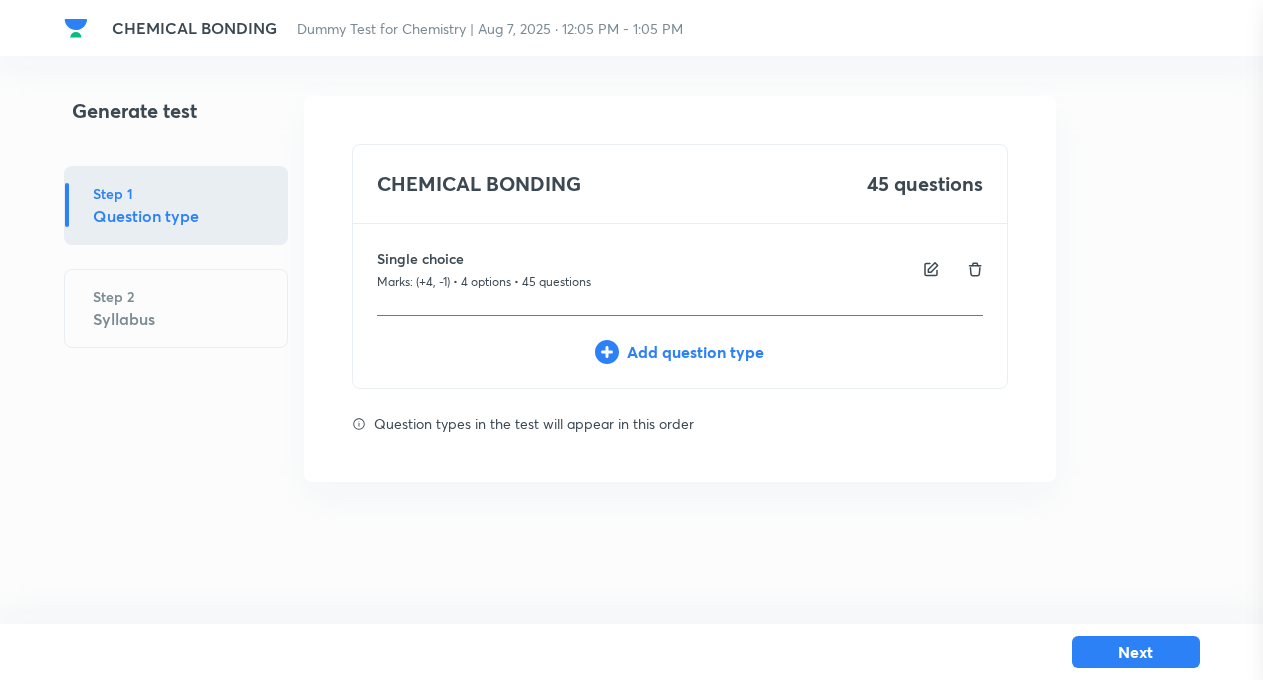type 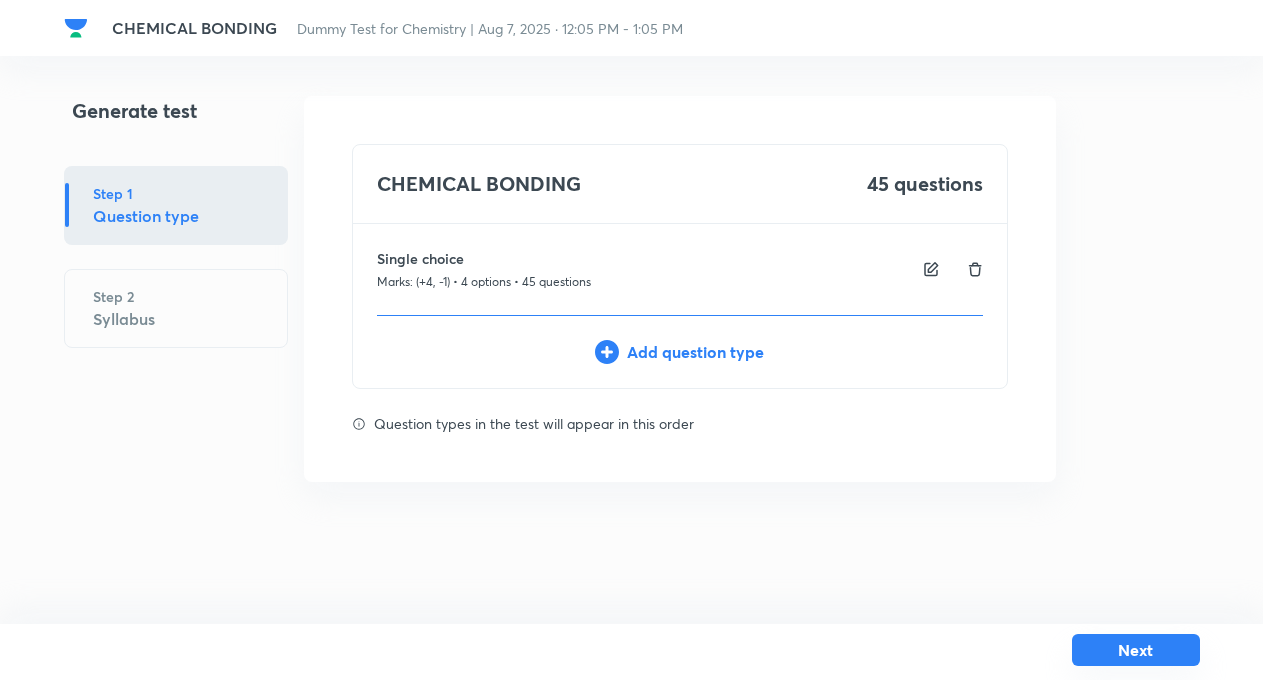 click on "Next" at bounding box center [1136, 650] 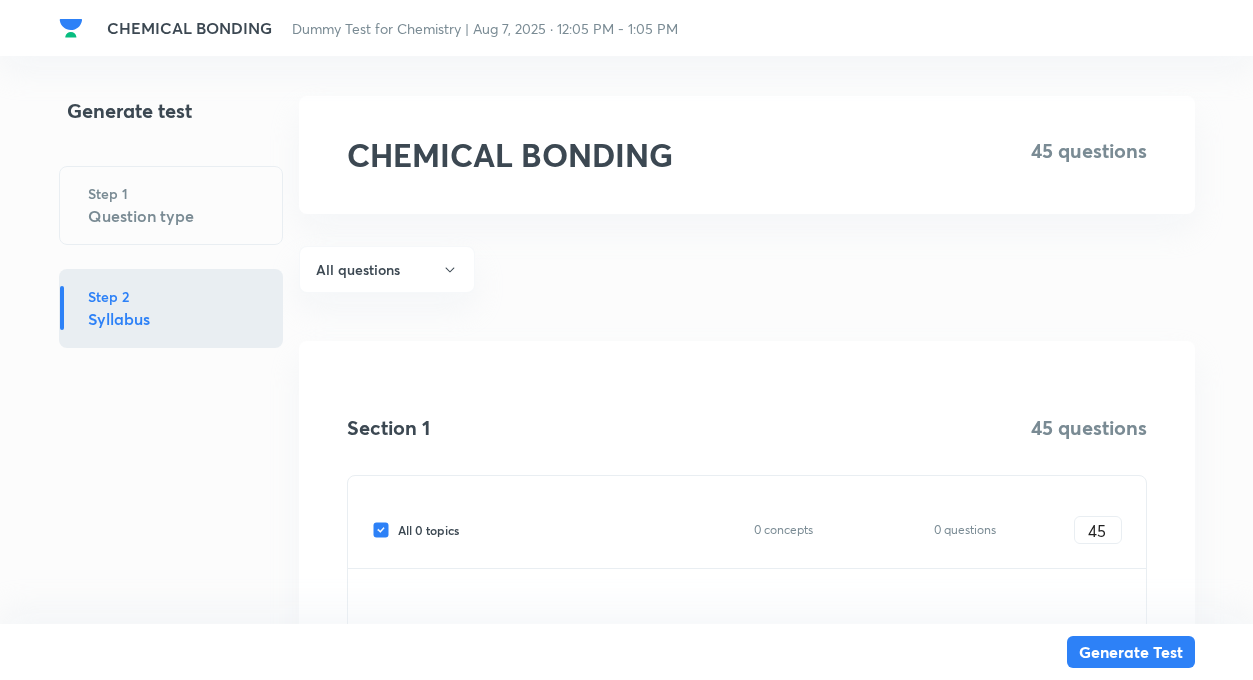 click on "All 0 topics" at bounding box center [385, 530] 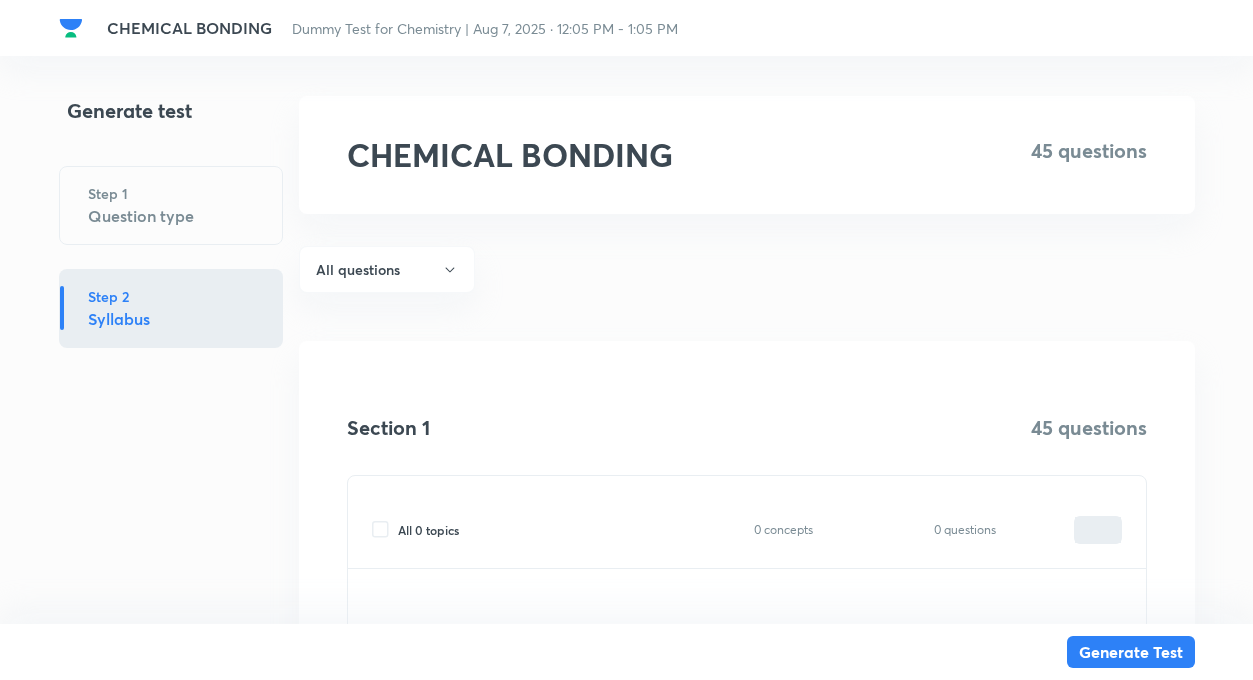 click on "All 0 topics" at bounding box center [385, 530] 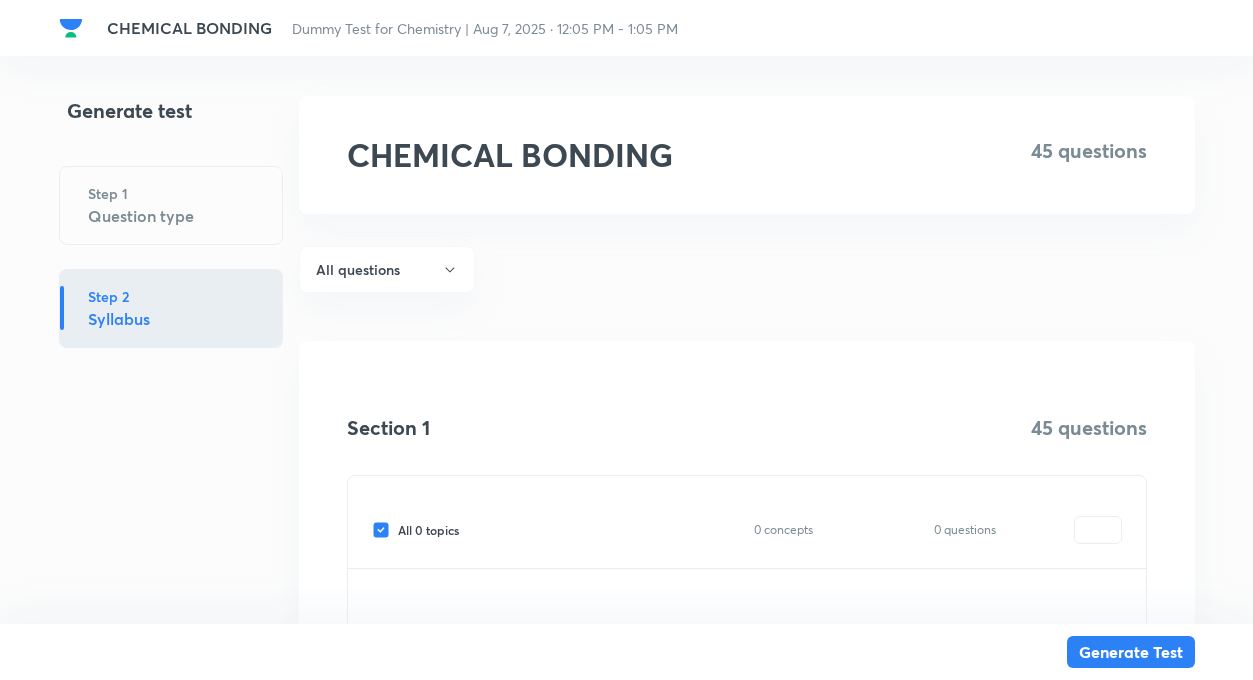 click on "Generate test Step 1 Question type Step 2 Syllabus" at bounding box center [171, 512] 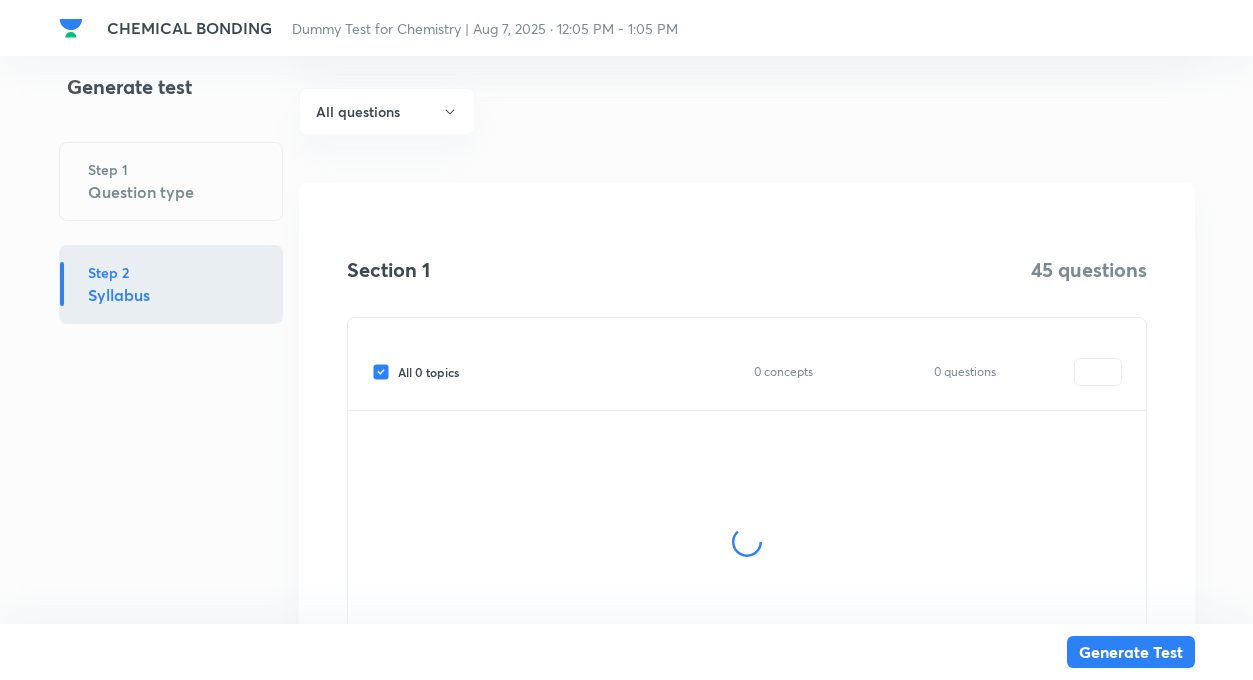 scroll, scrollTop: 160, scrollLeft: 0, axis: vertical 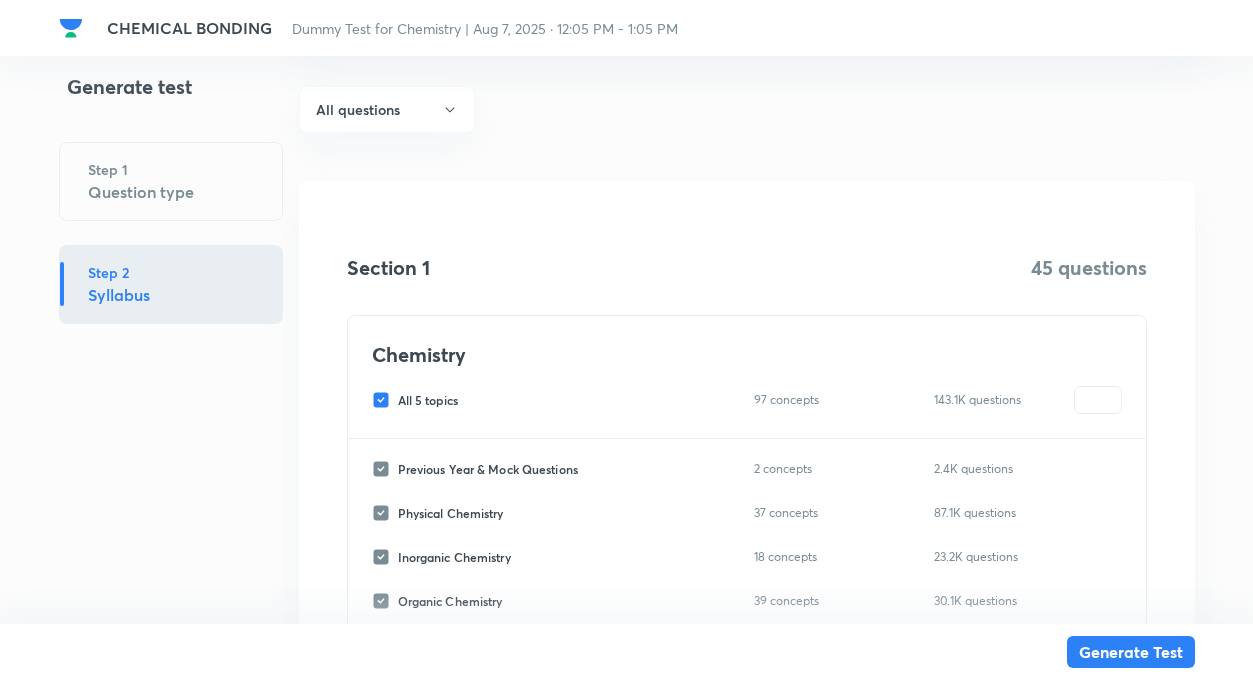 click on "All 5 topics" at bounding box center [385, 400] 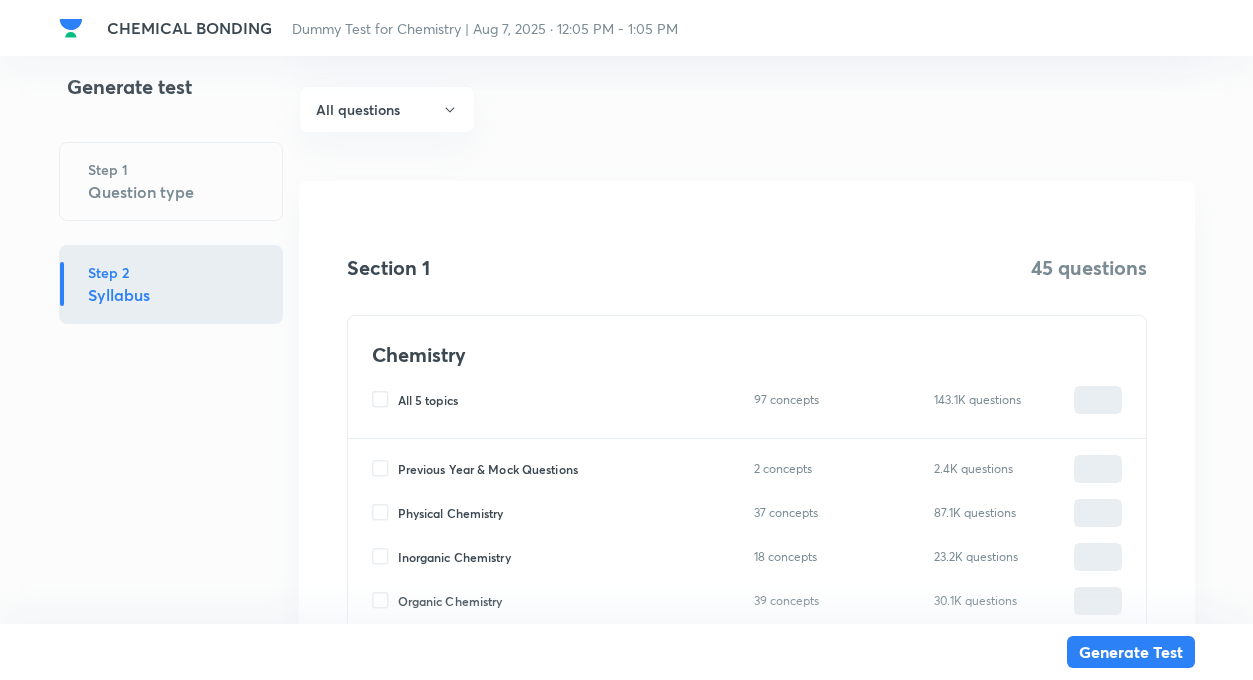 scroll, scrollTop: 200, scrollLeft: 0, axis: vertical 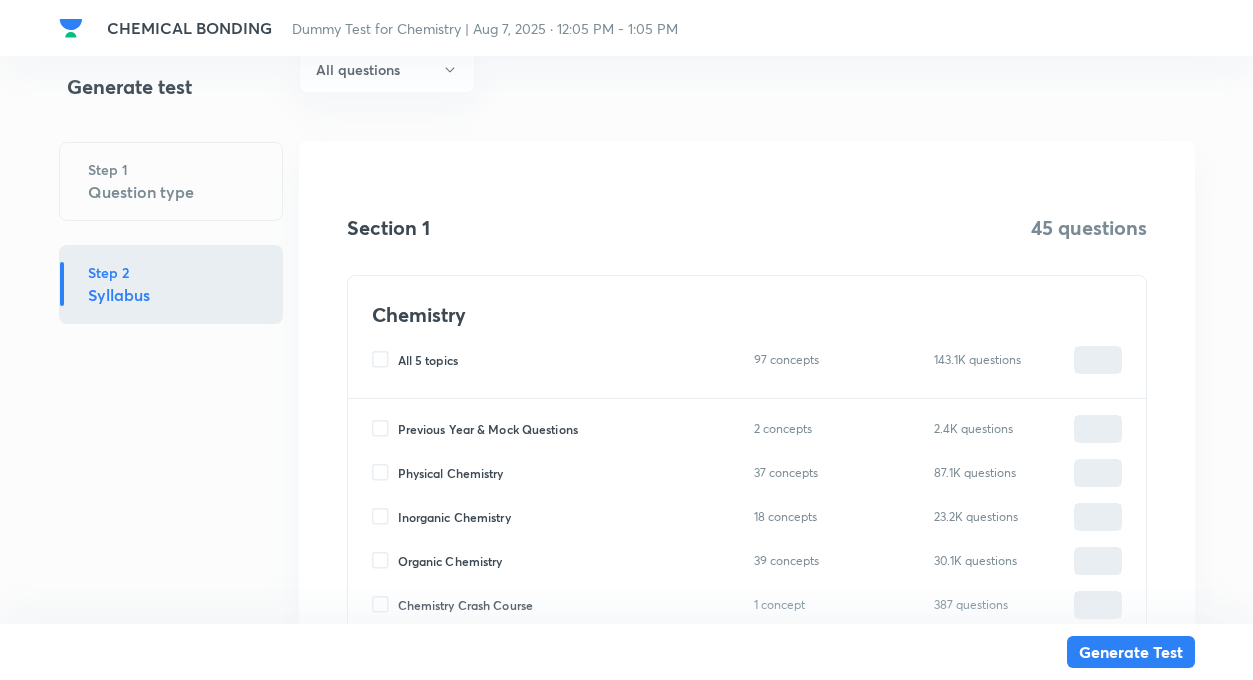 click on "Inorganic Chemistry" at bounding box center (385, 517) 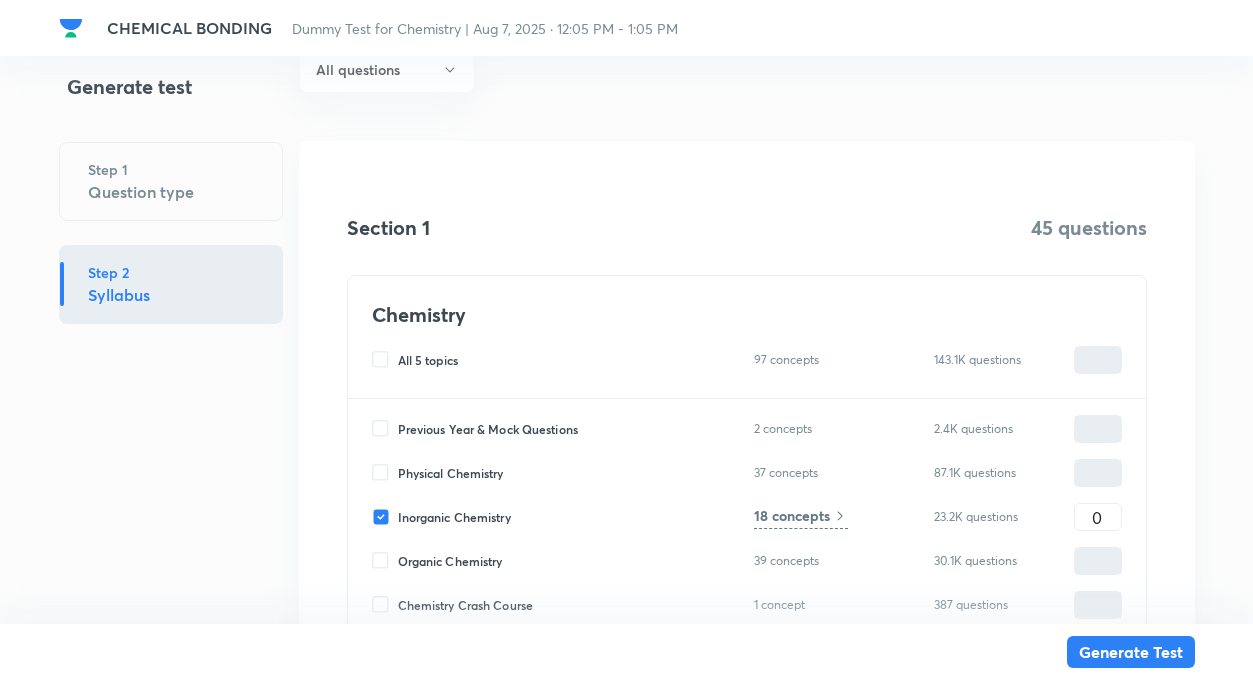 type on "0" 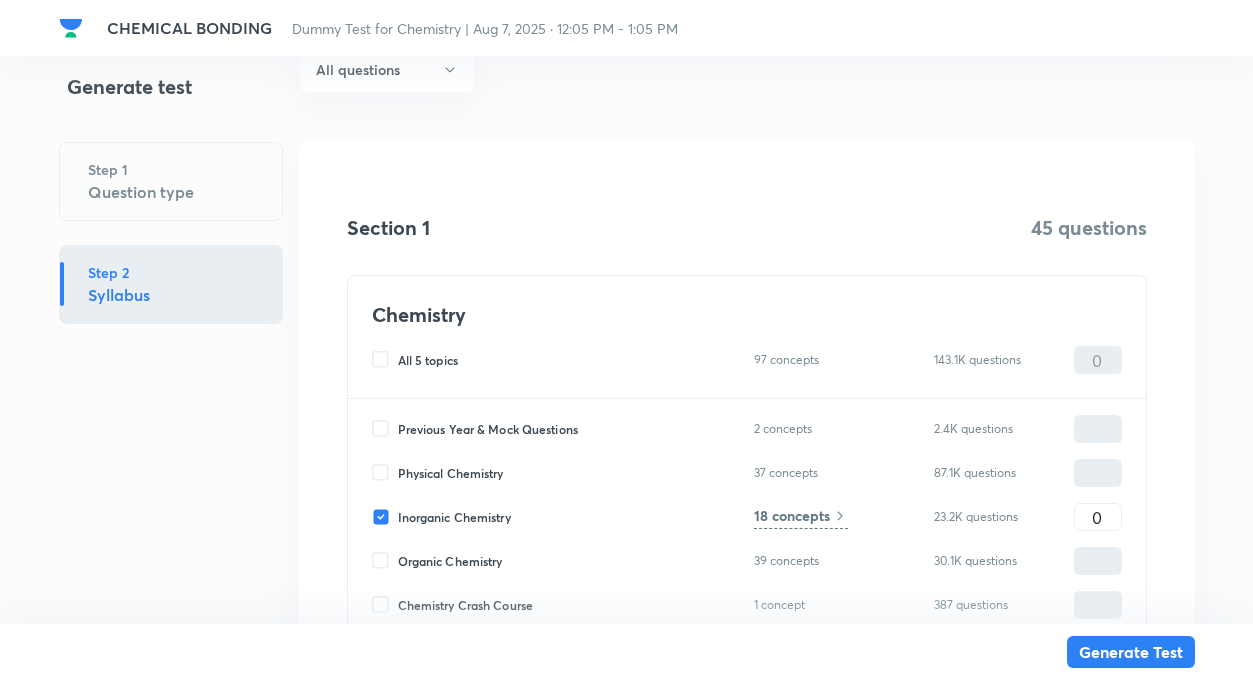 click on "18 concepts" at bounding box center [792, 515] 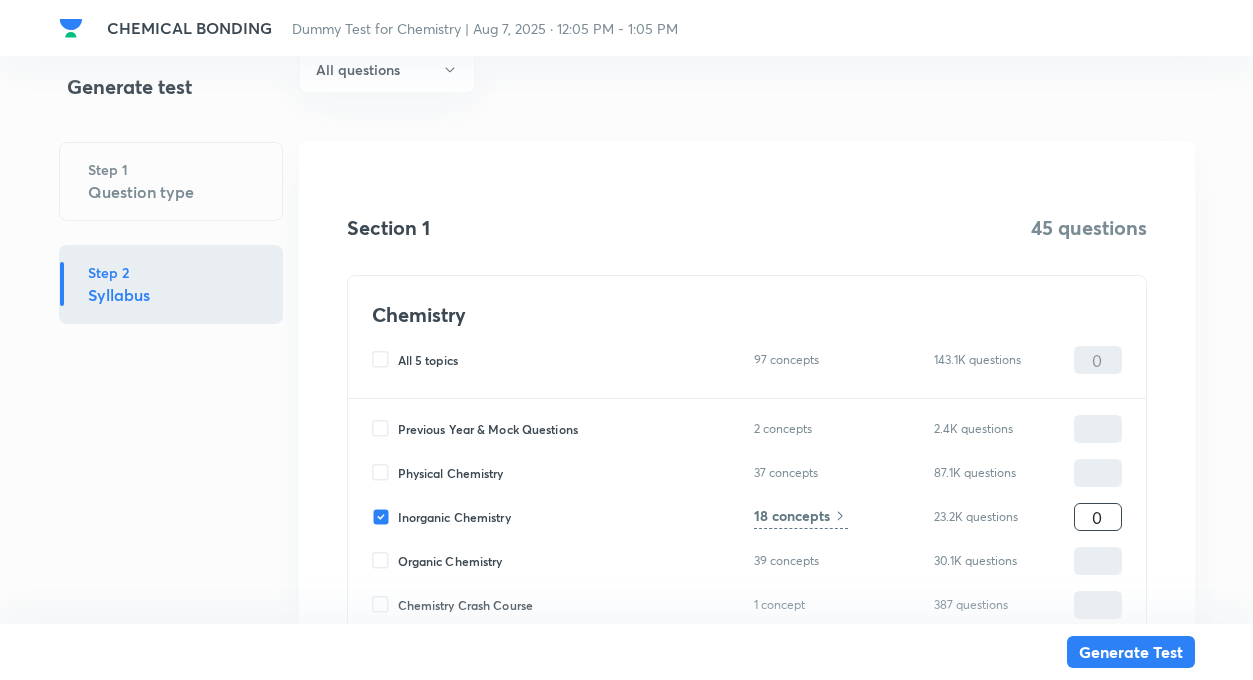 click on "0" at bounding box center (1098, 517) 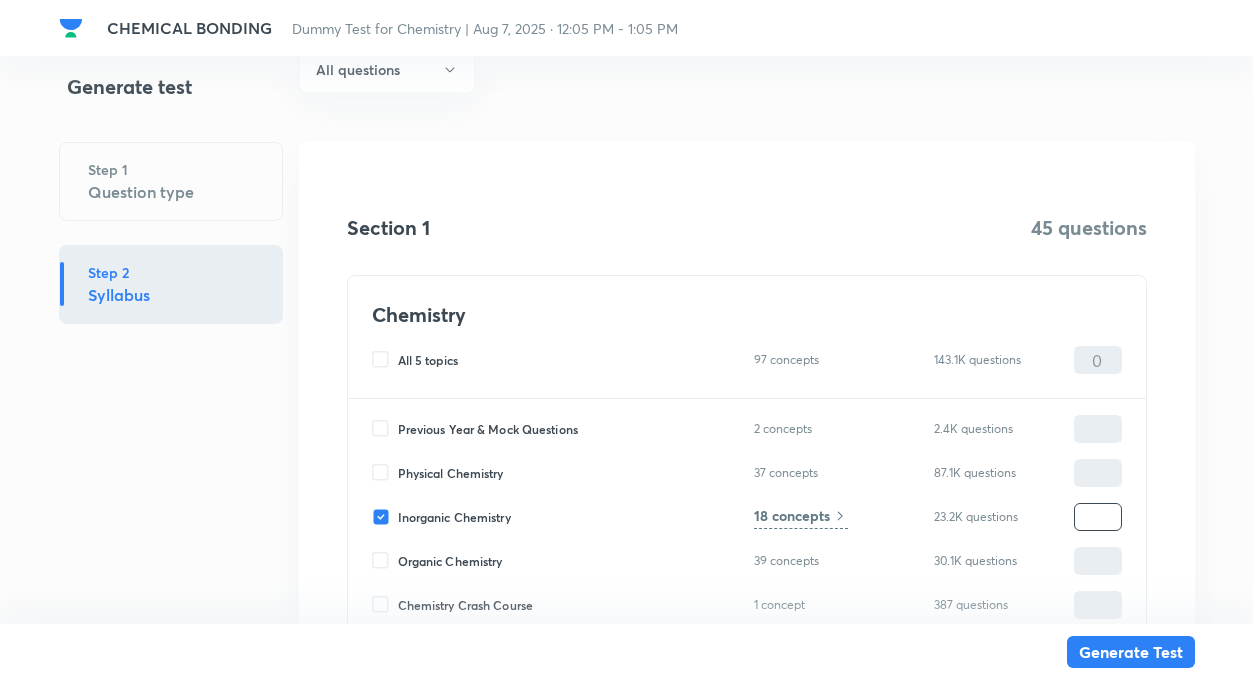 type on "4" 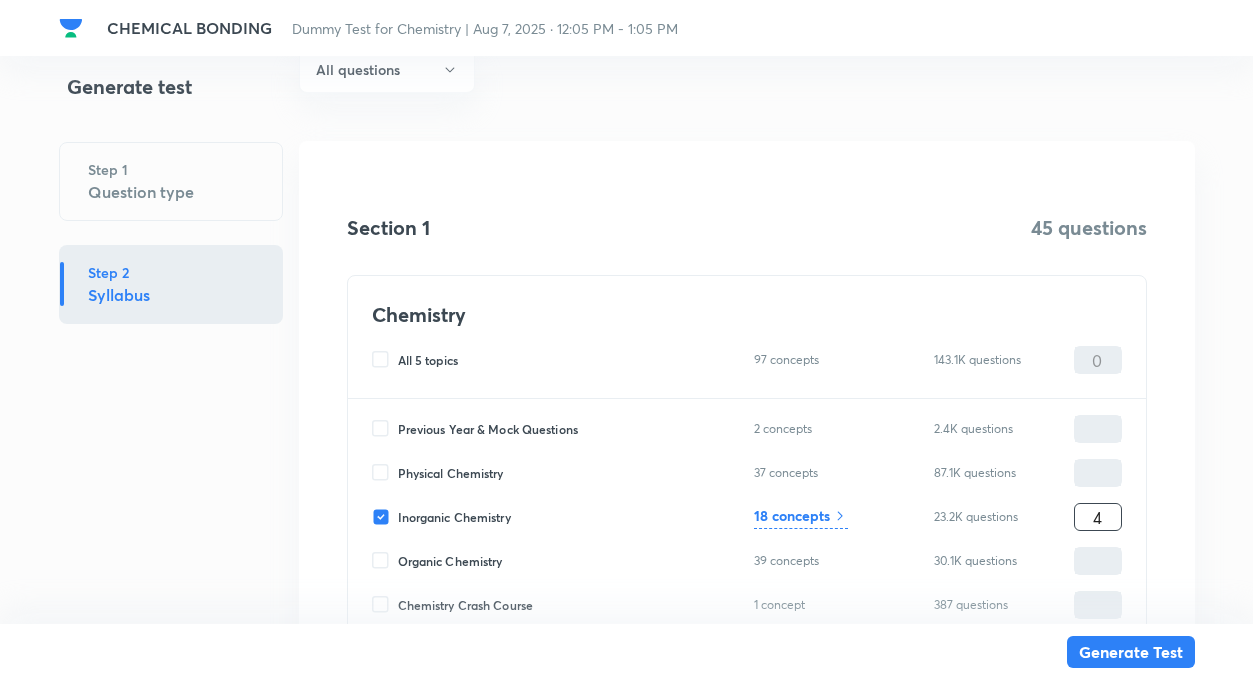 type on "4" 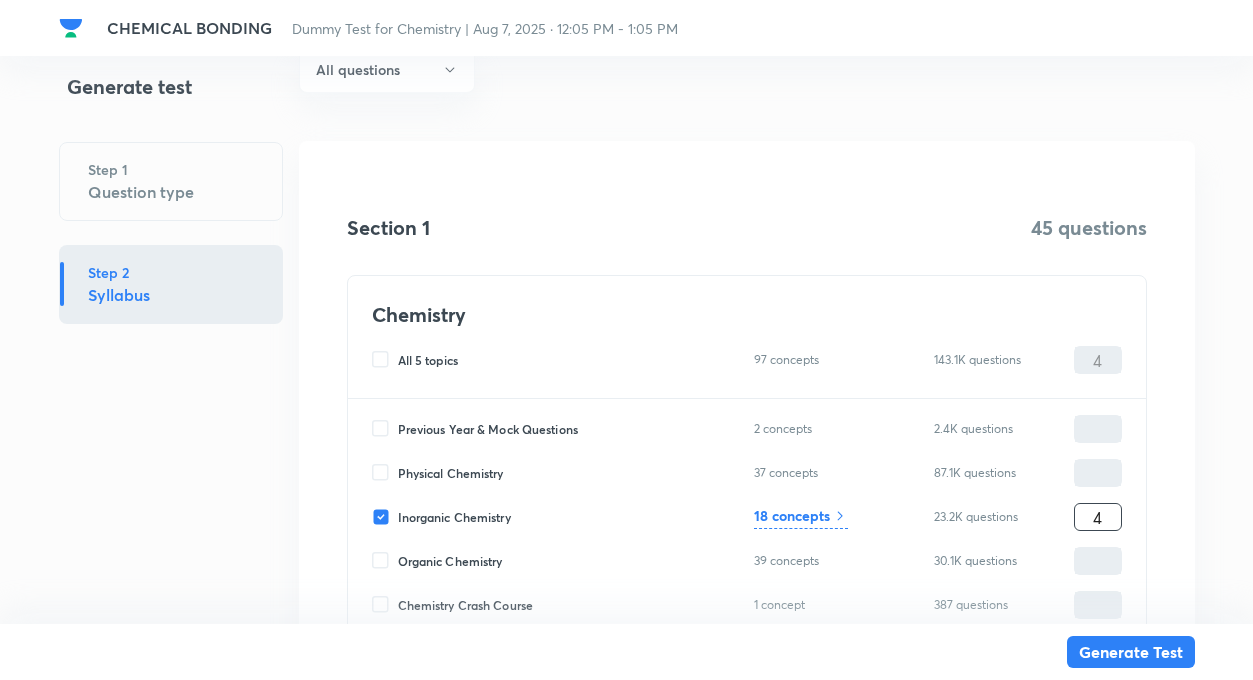 type on "45" 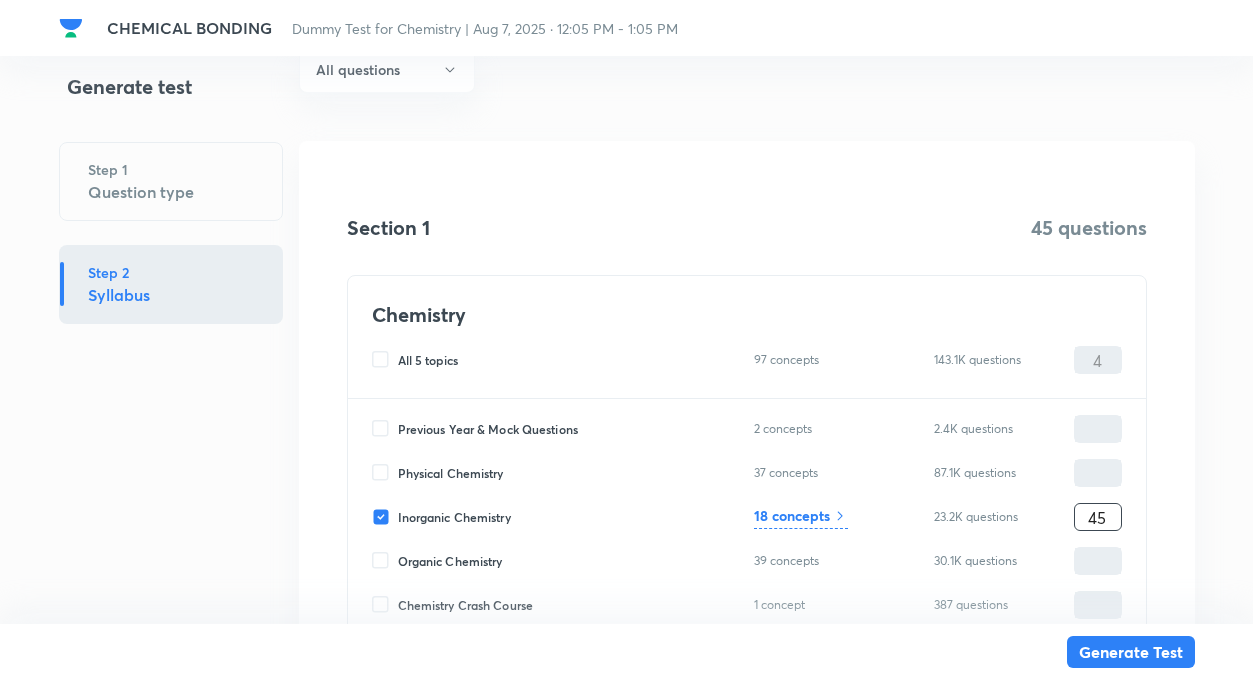 type on "45" 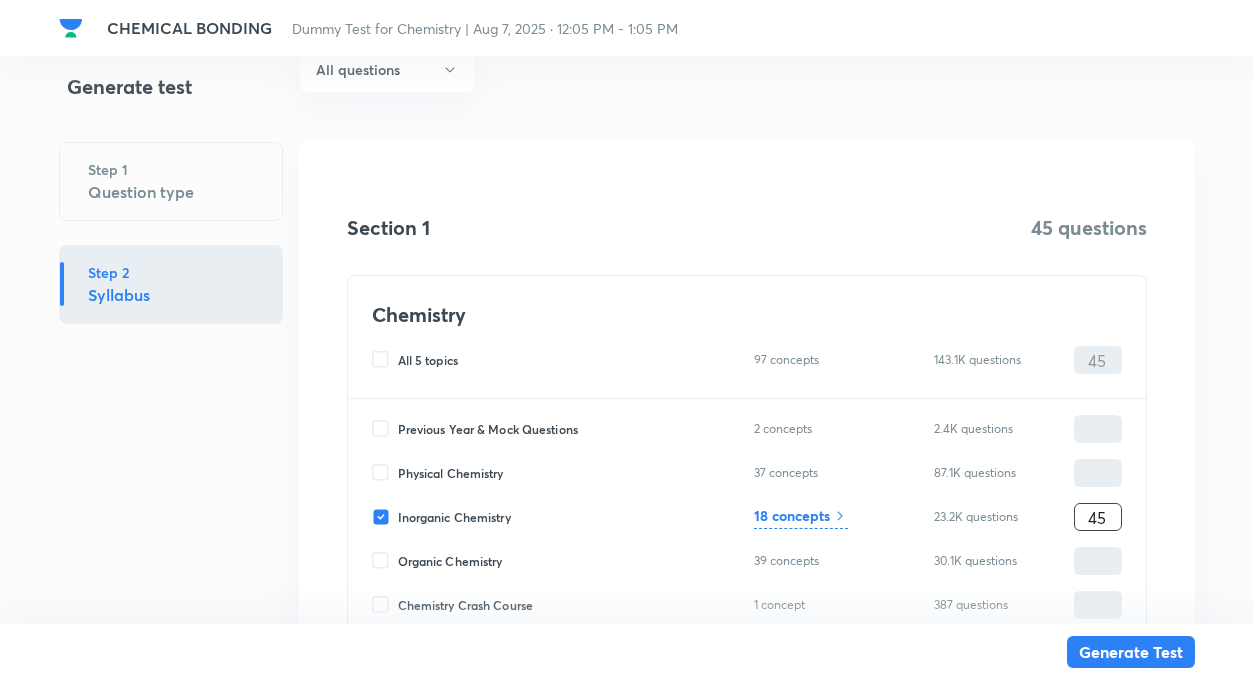 type on "45" 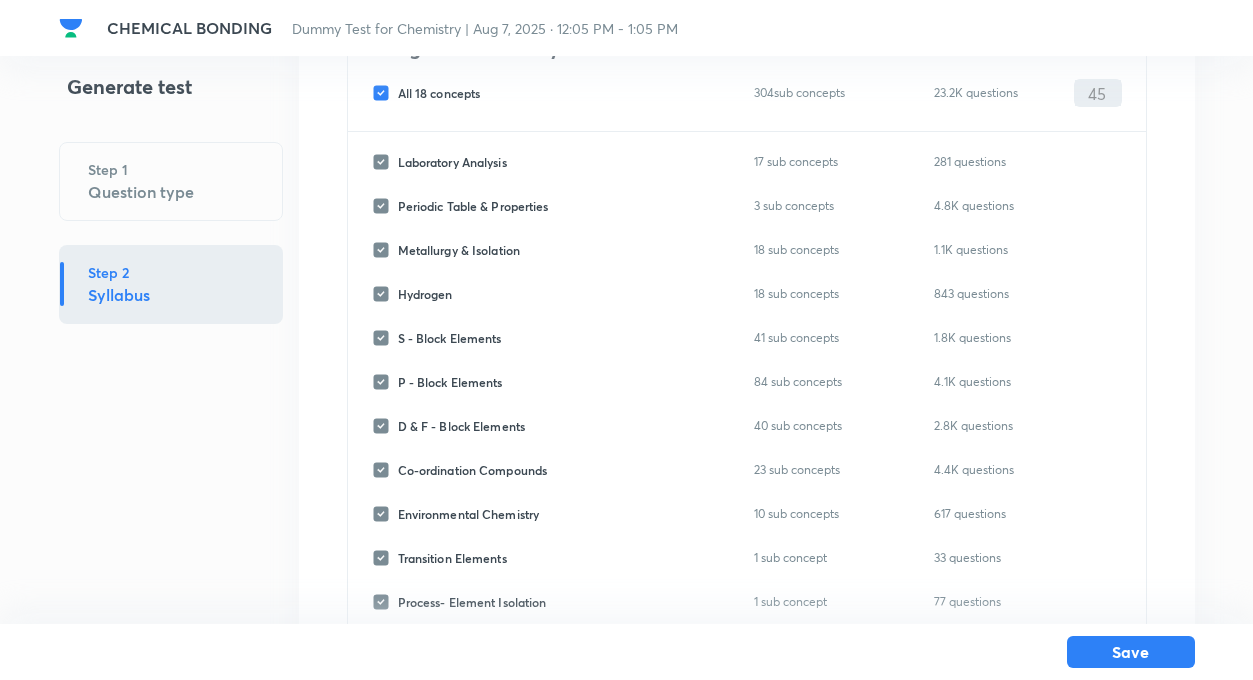 click on "All 18 concepts" at bounding box center [385, 93] 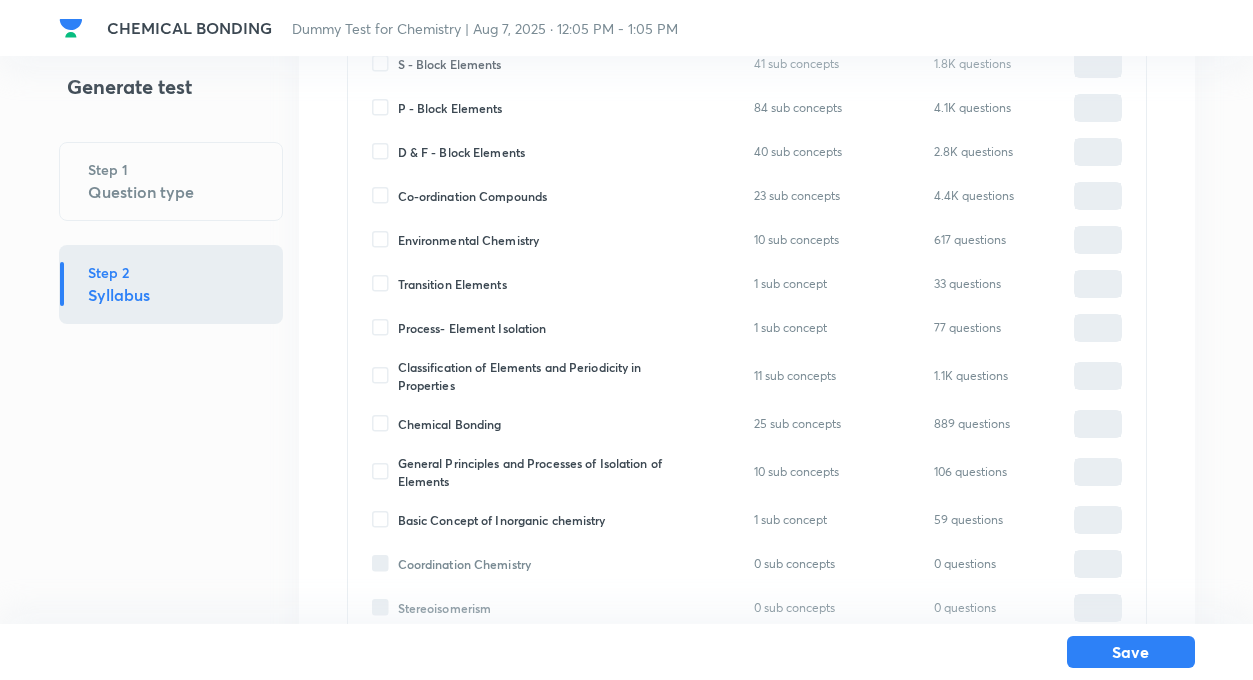 scroll, scrollTop: 480, scrollLeft: 0, axis: vertical 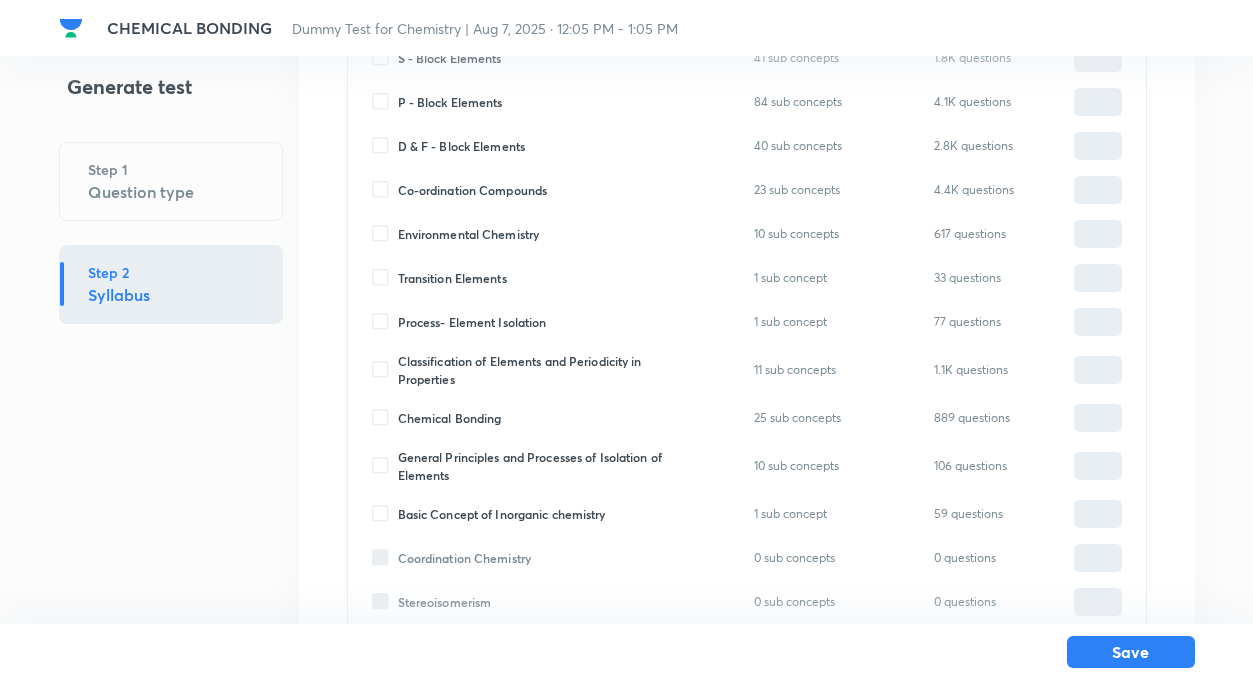 click on "Chemical Bonding" at bounding box center (385, 418) 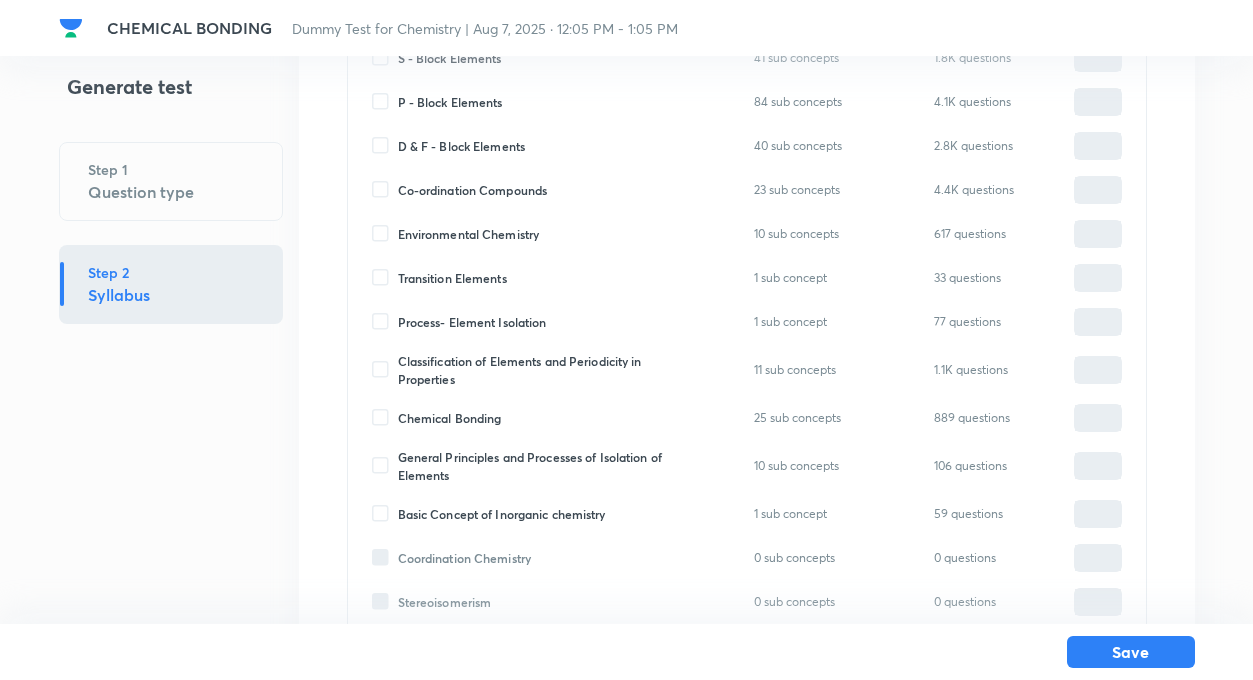checkbox on "true" 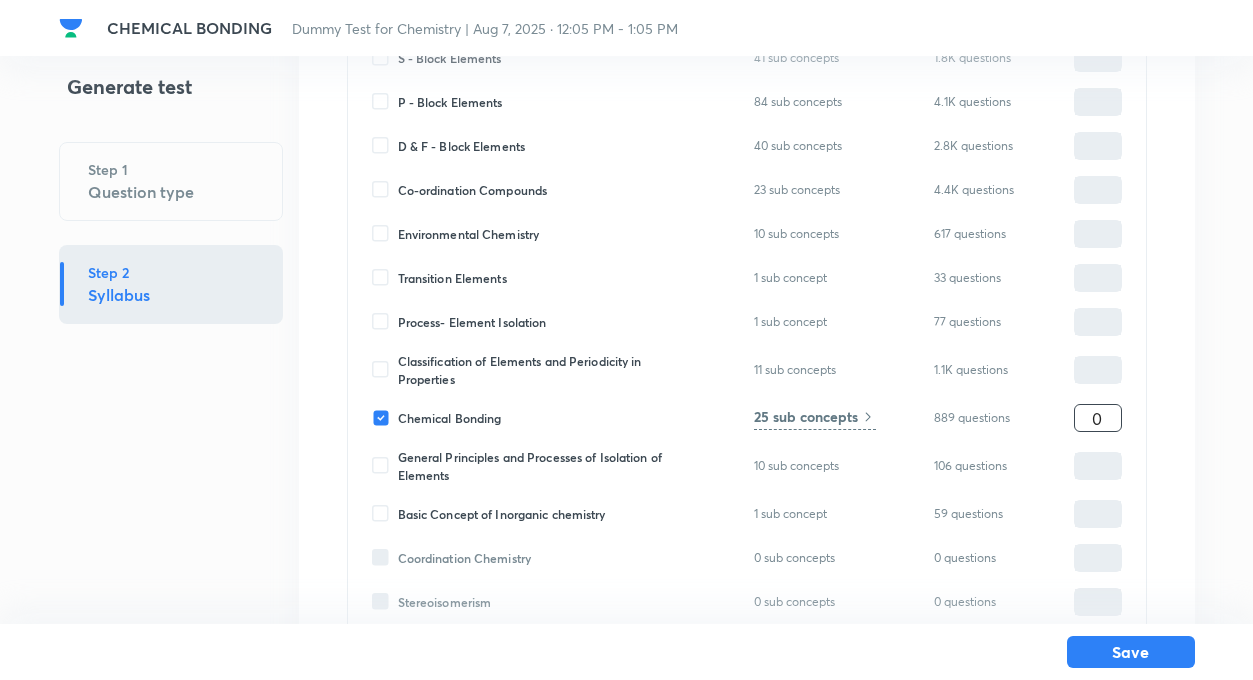 click on "0" at bounding box center [1098, 418] 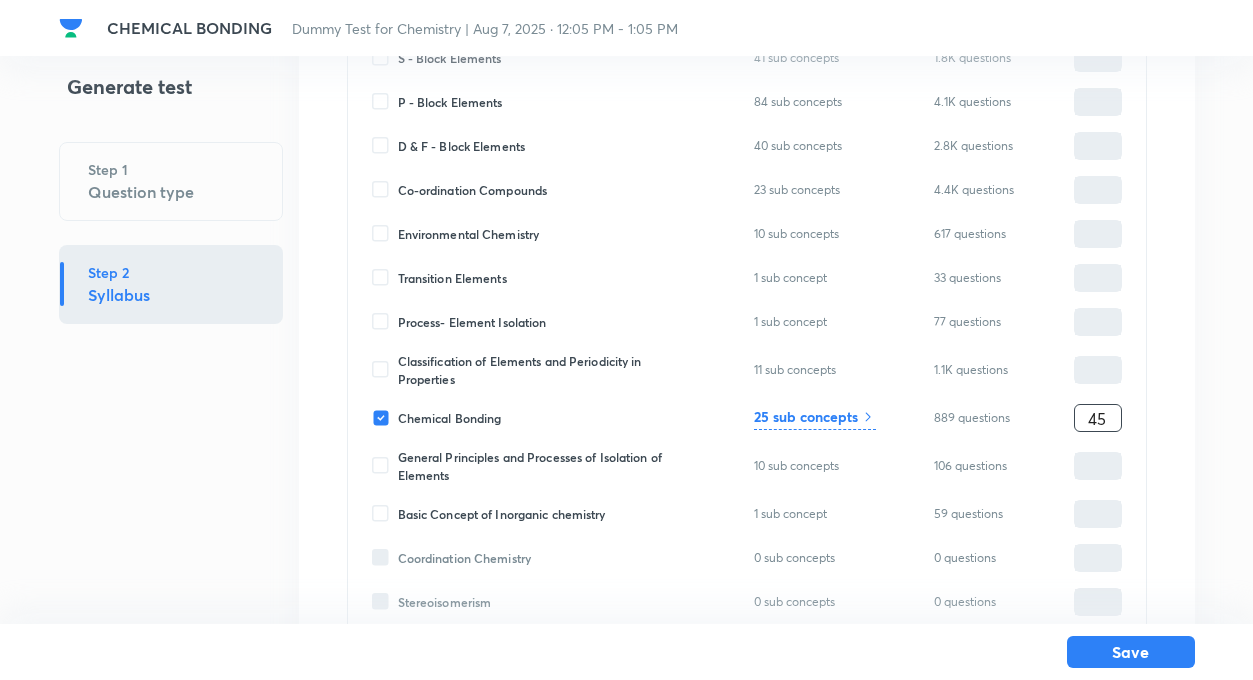 type on "45" 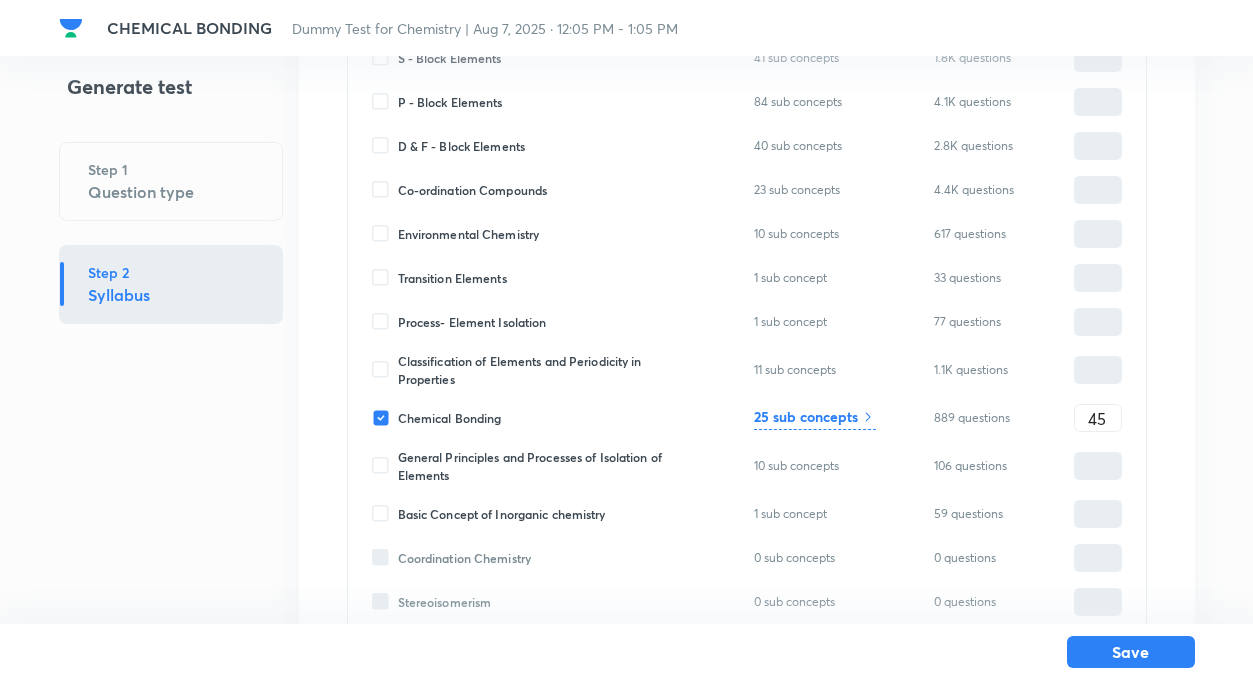 click on "Chemistry Inorganic Chemistry All 18 concepts 304  sub concepts 23.2K questions 45 ​ Laboratory Analysis 17 sub concepts 281 questions ​ Periodic Table & Properties 3 sub concepts 4.8K questions ​ Metallurgy & Isolation 18 sub concepts 1.1K questions ​ Hydrogen 18 sub concepts 843 questions ​ S - Block Elements 41 sub concepts 1.8K questions ​ P - Block Elements 84 sub concepts 4.1K questions ​ D & F - Block Elements 40 sub concepts 2.8K questions ​ Co-ordination Compounds 23 sub concepts 4.4K questions ​ Environmental Chemistry 10 sub concepts 617 questions ​ Transition Elements 1 sub concept 33 questions ​ Process- Element Isolation 1 sub concept 77 questions ​ Classification of Elements and Periodicity in Properties 11 sub concepts 1.1K questions ​ Chemical Bonding 25 sub concepts 889 questions 45 ​ General Principles and Processes of Isolation of Elements 10 sub concepts 106 questions ​ Basic Concept of Inorganic chemistry 1 sub concept 59 questions ​ 0 sub concepts ​ ​" at bounding box center (747, 194) 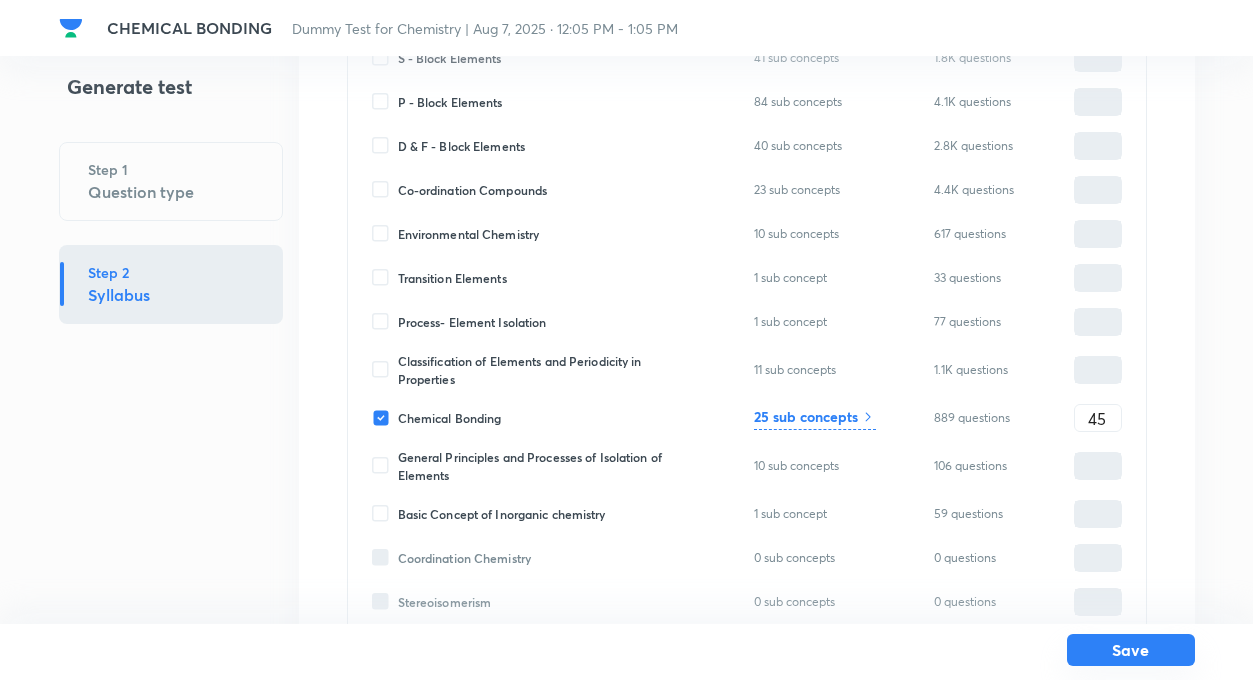 click on "Save" at bounding box center (1131, 650) 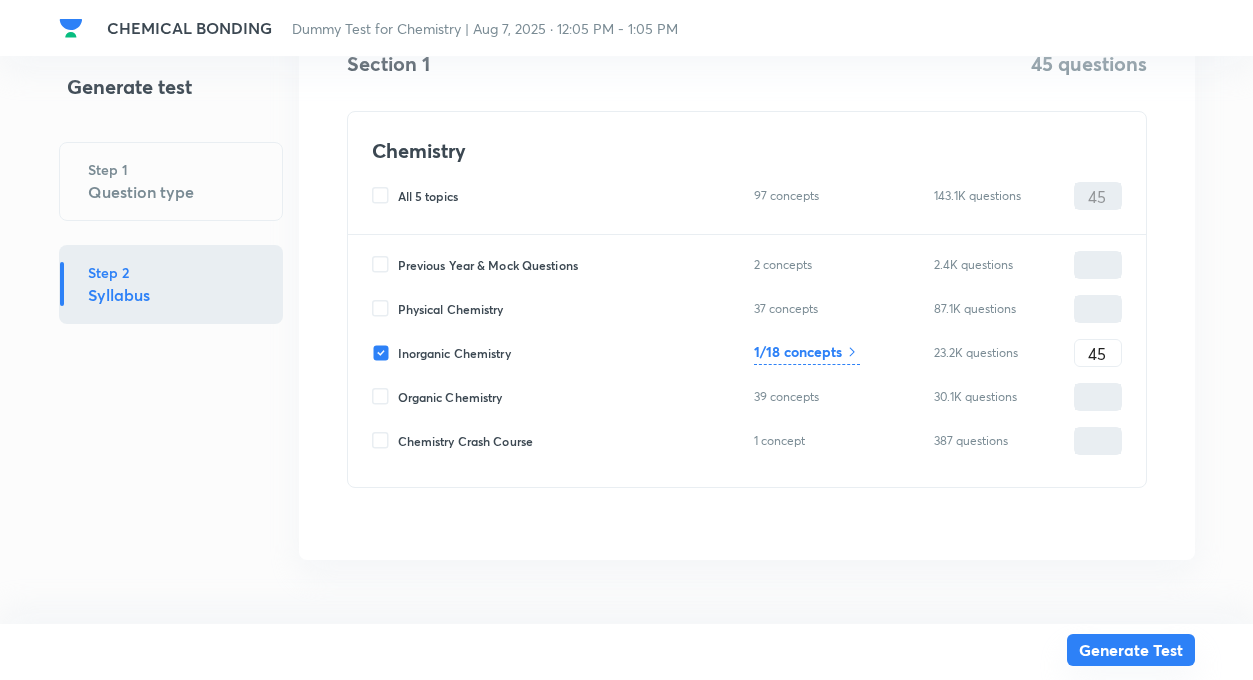 scroll, scrollTop: 364, scrollLeft: 0, axis: vertical 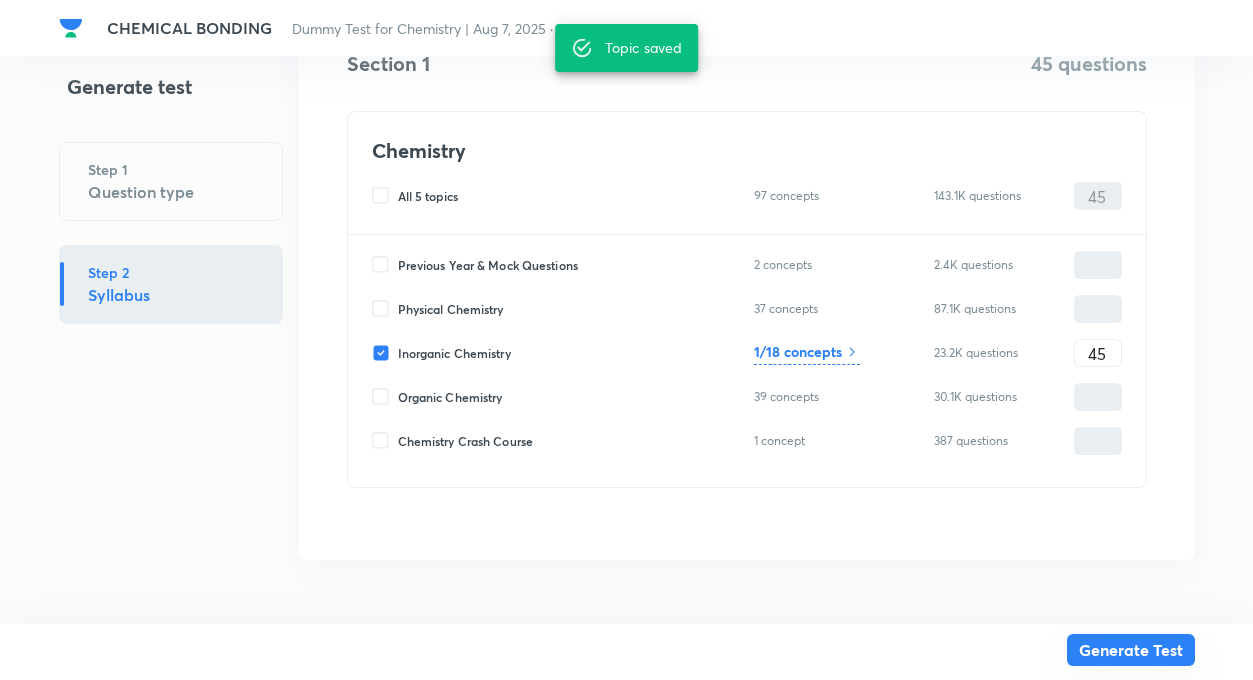 click on "Generate Test" at bounding box center (1131, 650) 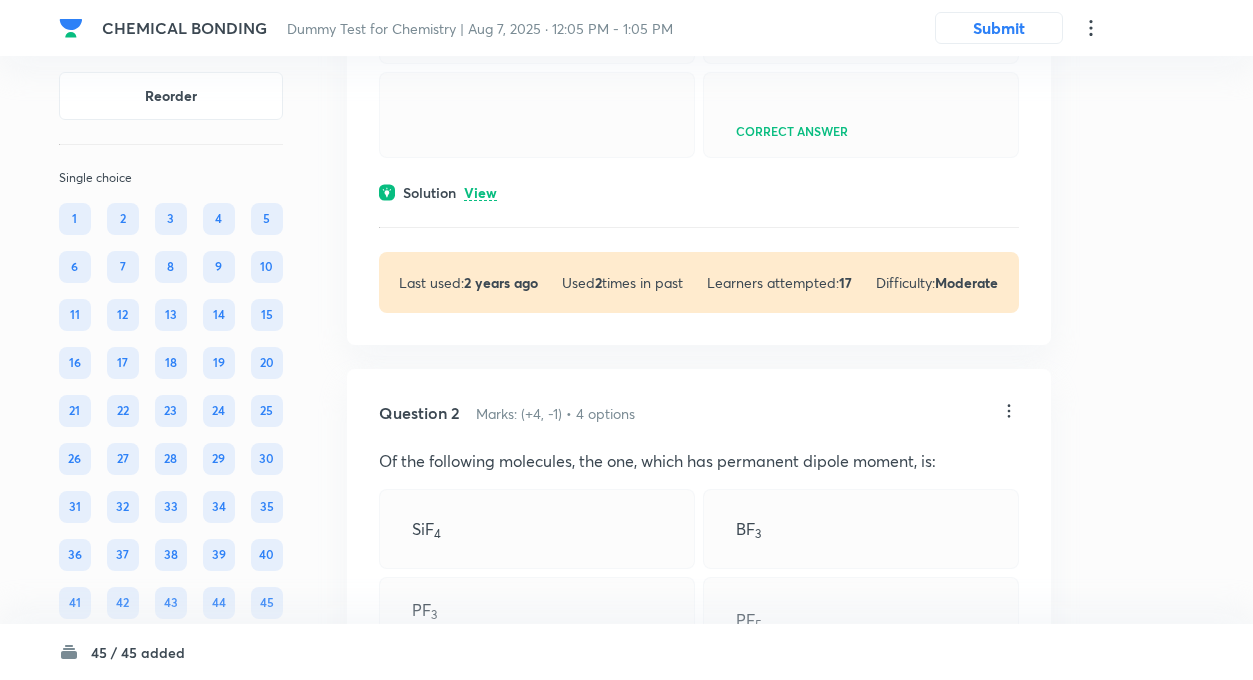 scroll, scrollTop: 0, scrollLeft: 0, axis: both 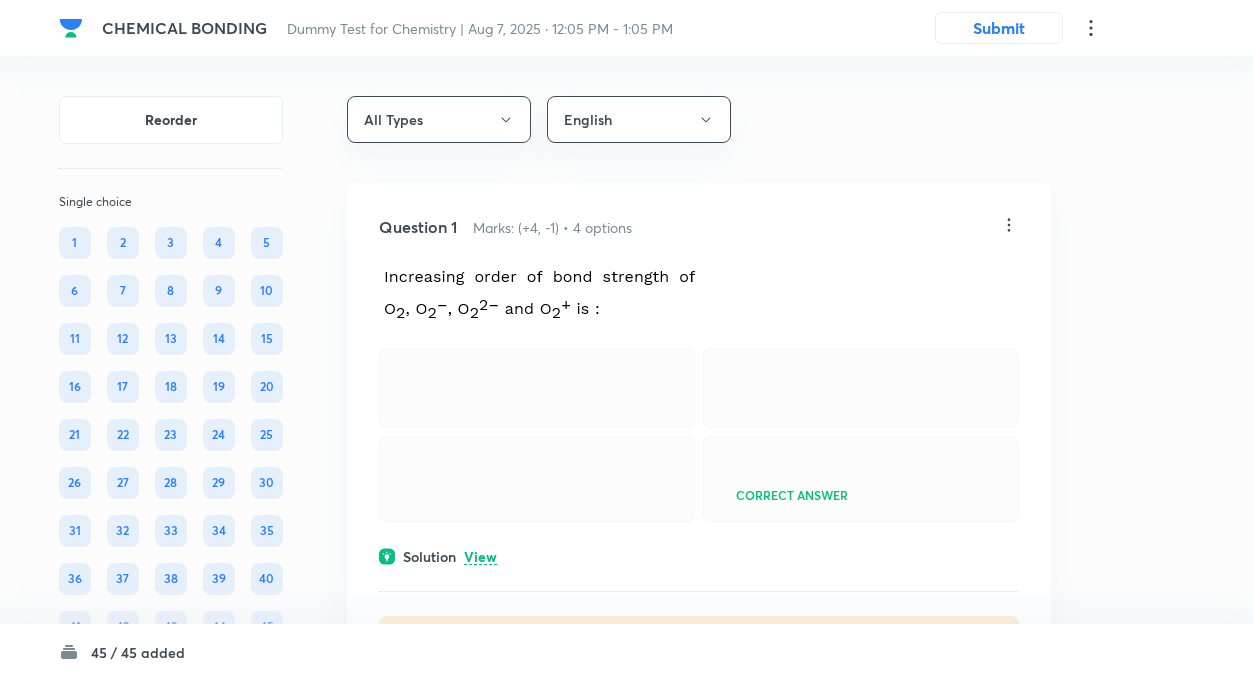 click on "Reorder Single choice 1 2 3 4 5 6 7 8 9 10 11 12 13 14 15 16 17 18 19 20 21 22 23 24 25 26 27 28 29 30 31 32 33 34 35 36 37 38 39 40 41 42 43 44 45 All Types English Question 1 Marks: (+4, -1) • 4 options Correct answer Solution View Last used:  2 years ago Used  2  times in past Learners attempted:  17 Difficulty: Moderate Question 2 Marks: (+4, -1) • 4 options Of the following molecules, the one, which has permanent dipole moment, is: SiF 4 BF 3 PF 3 Correct answer PF 5 Solution View Last used:  2 years ago Used  1  times in past Learners attempted:  13 Difficulty: Easy Question 3 Marks: (+4, -1) • 4 options Which of the following species given below have shape similar to XeOF 4  - XeO 3 IOF 4 + PCl 5 Correct answer Solution View Last used:  2 years ago Used  1  times in past Learners attempted:  13 Difficulty: Easy Question 4 Marks: (+4, -1) • 4 options Which has maximum dipole moment ? Correct answer Solution View Last used:  2 years ago Used  1  times in past Learners attempted:  13 Difficulty: 1" at bounding box center (627, 12112) 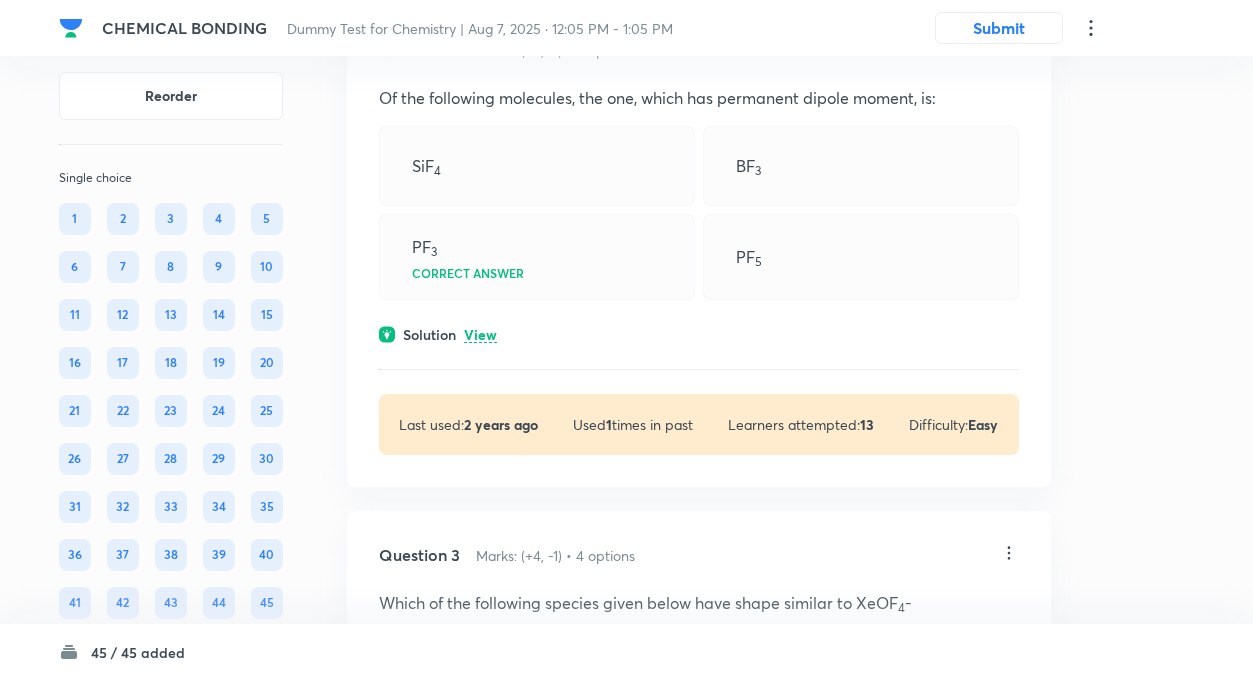 scroll, scrollTop: 600, scrollLeft: 0, axis: vertical 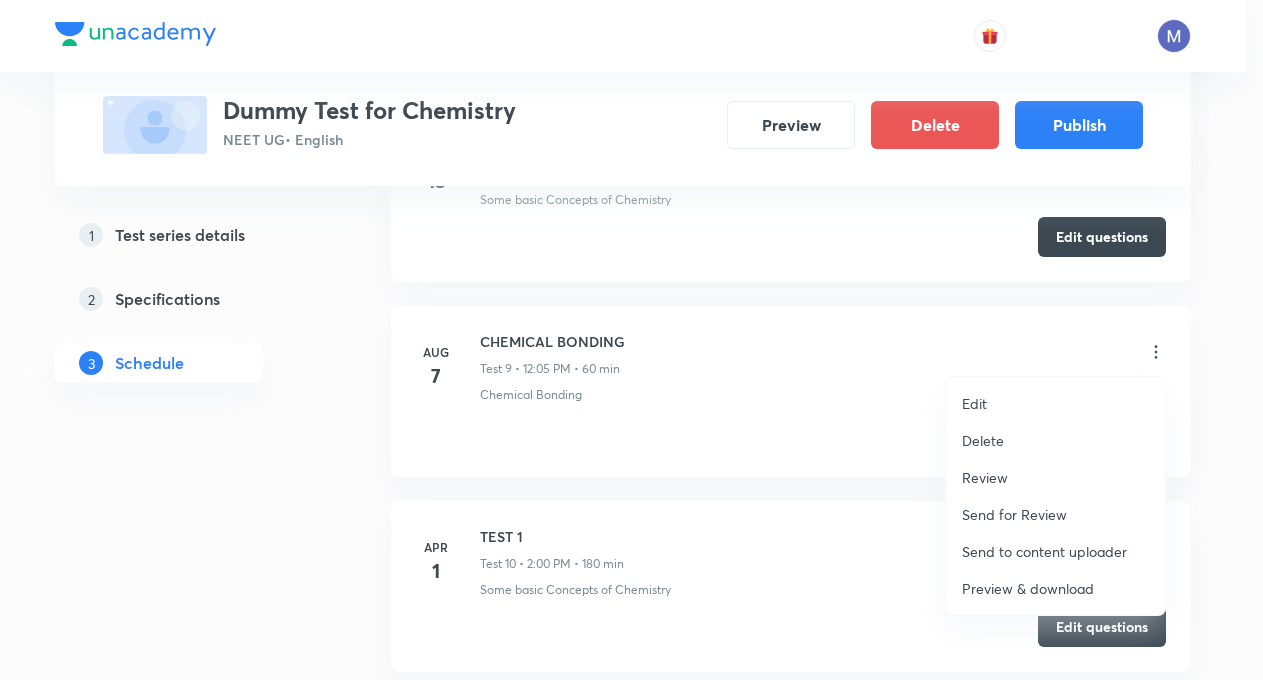 click on "Preview & download" at bounding box center [1028, 588] 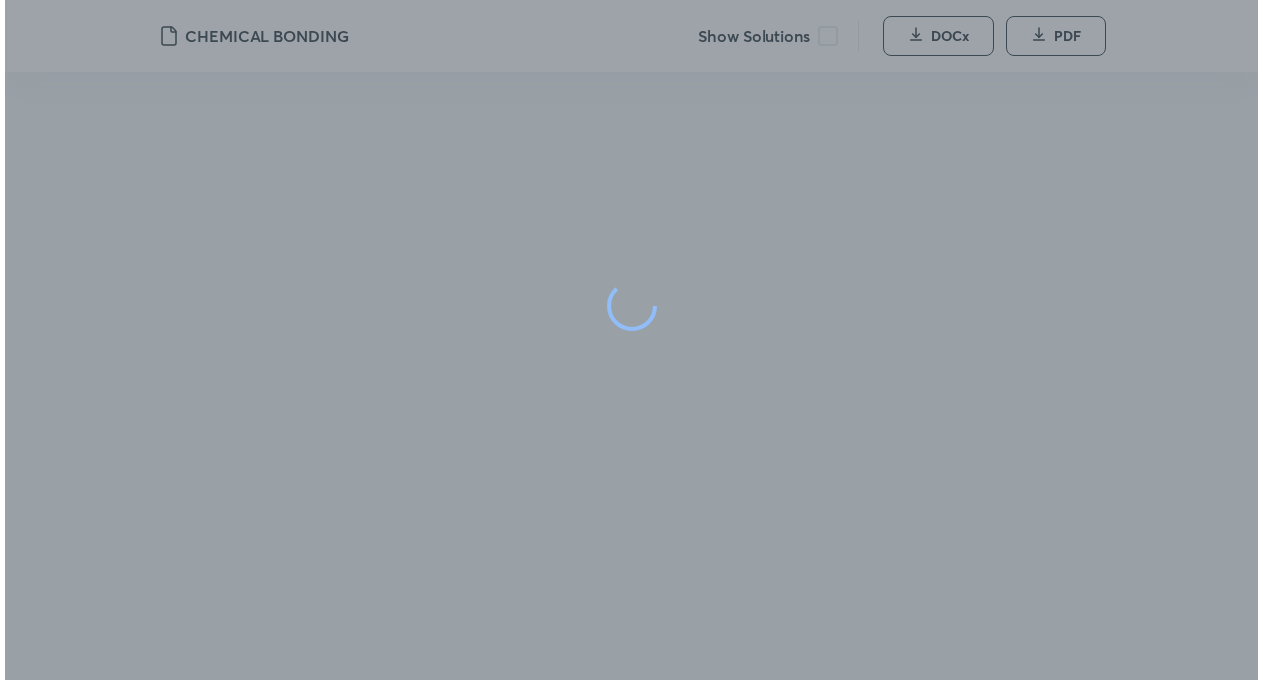 scroll, scrollTop: 0, scrollLeft: 0, axis: both 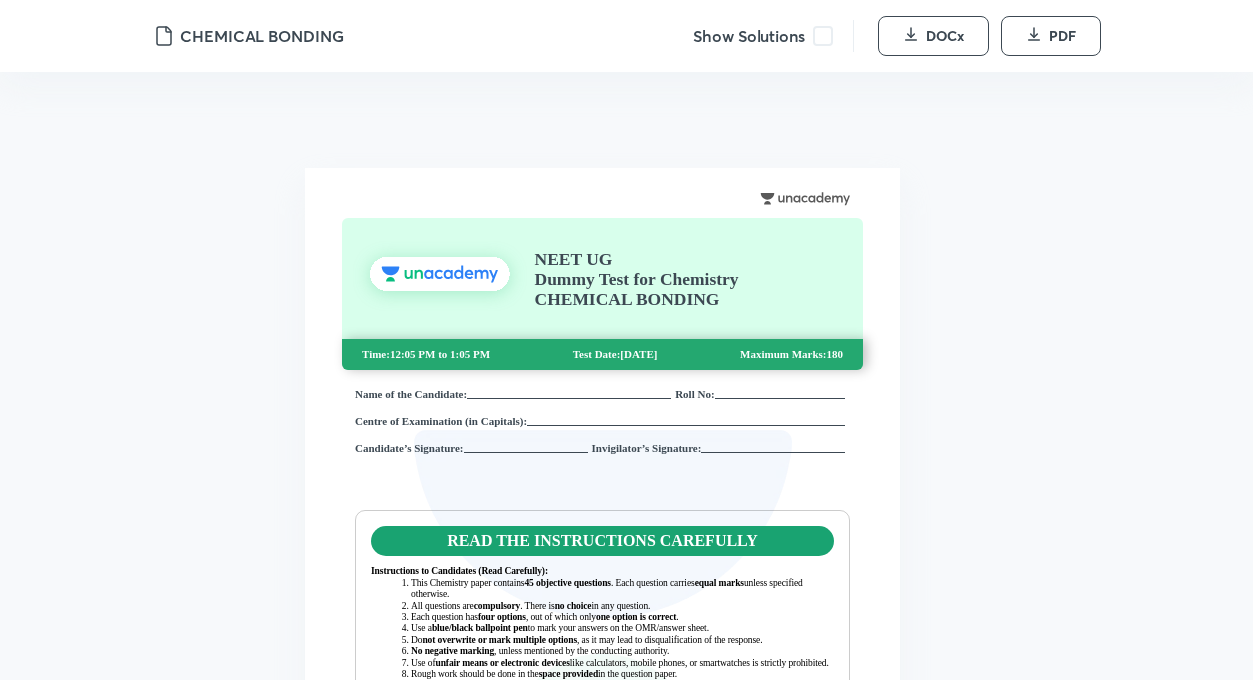click at bounding box center [823, 36] 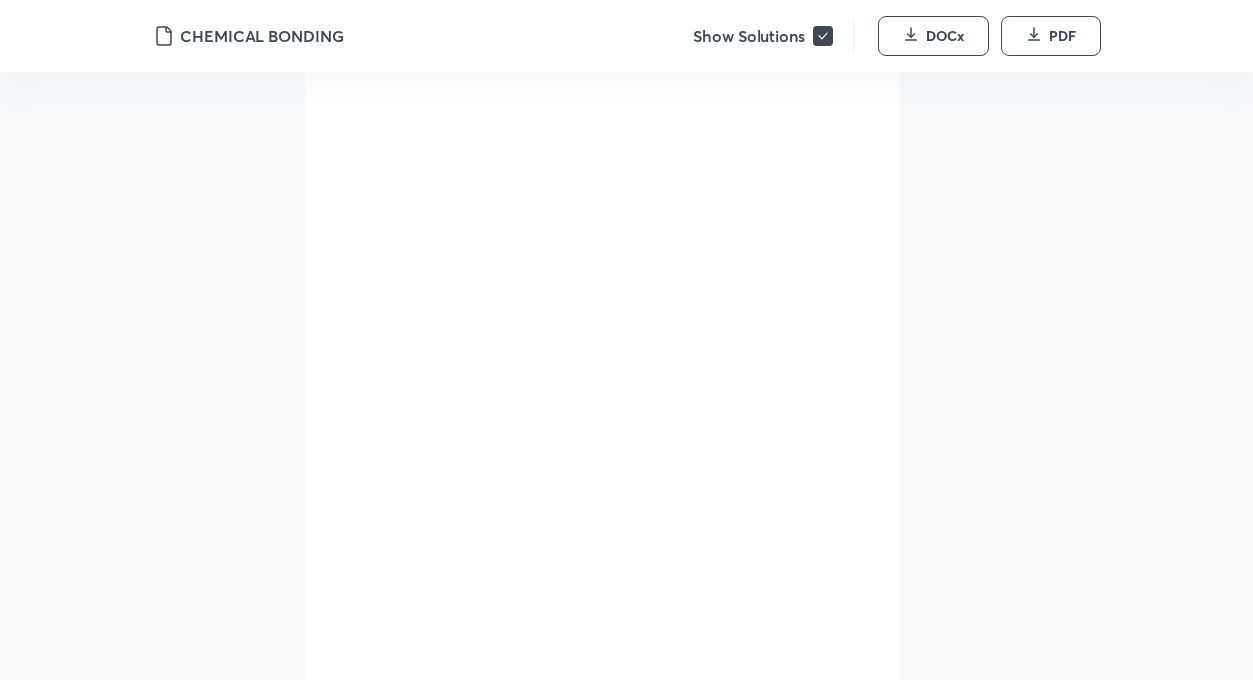 scroll, scrollTop: 18612, scrollLeft: 0, axis: vertical 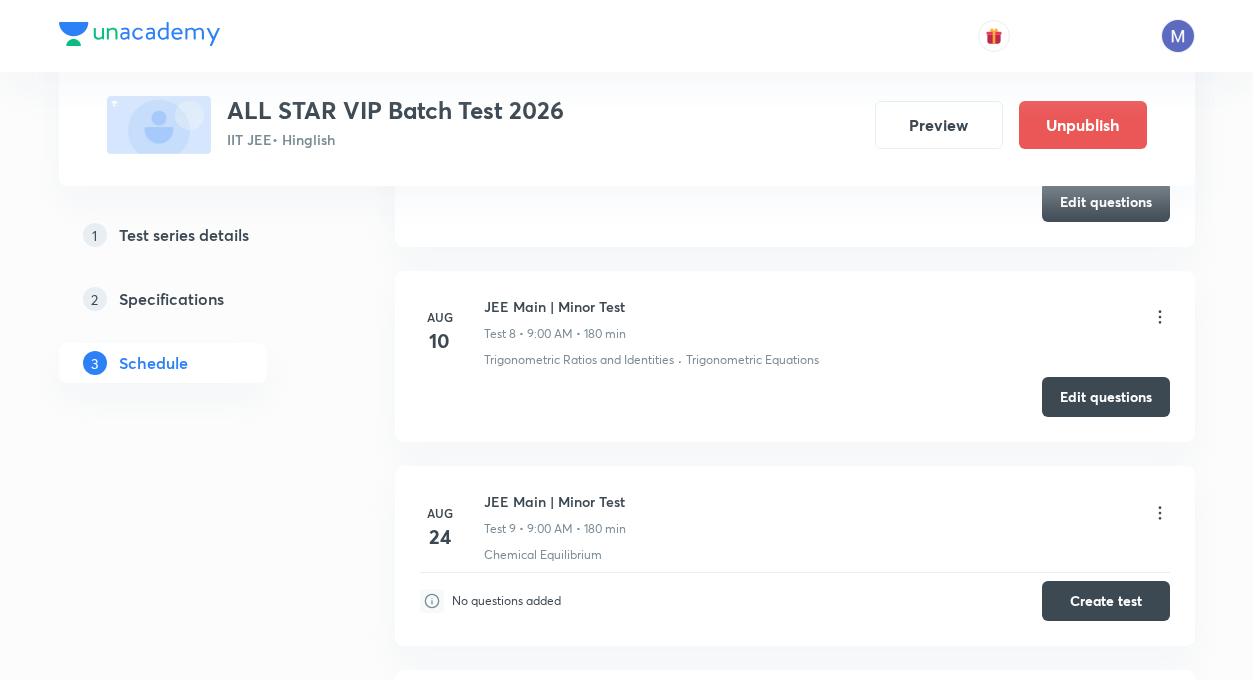 click 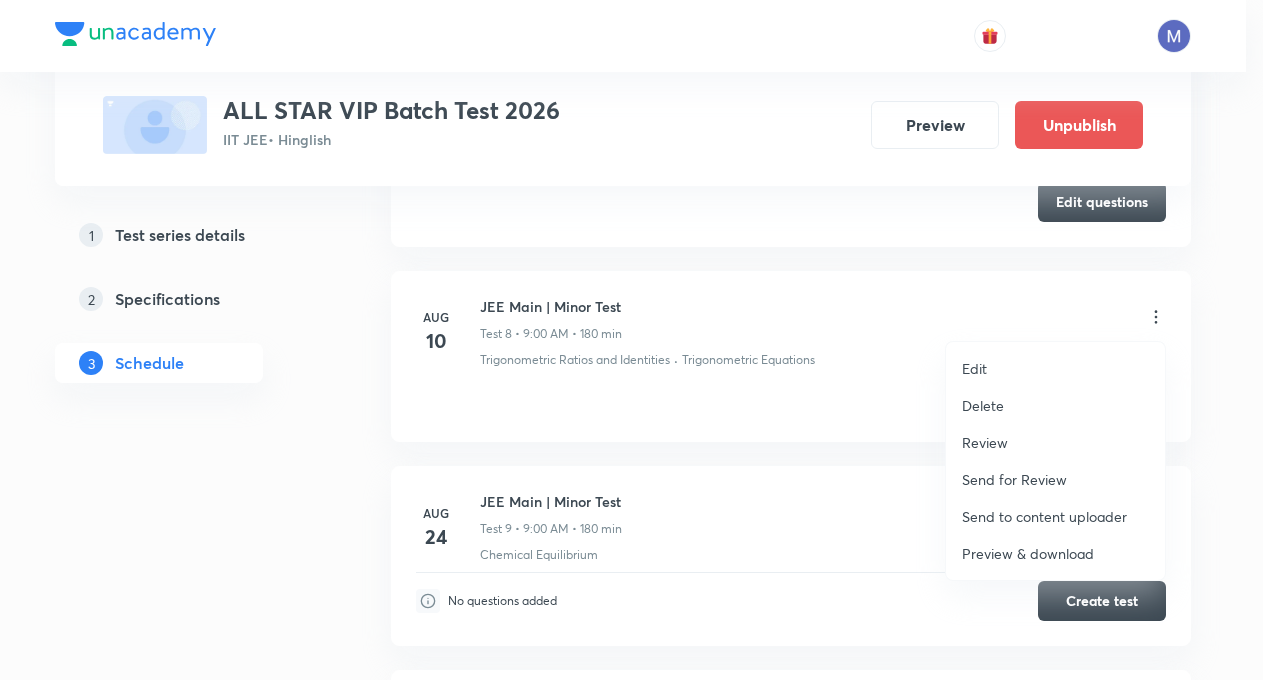 click on "Edit" at bounding box center [1055, 368] 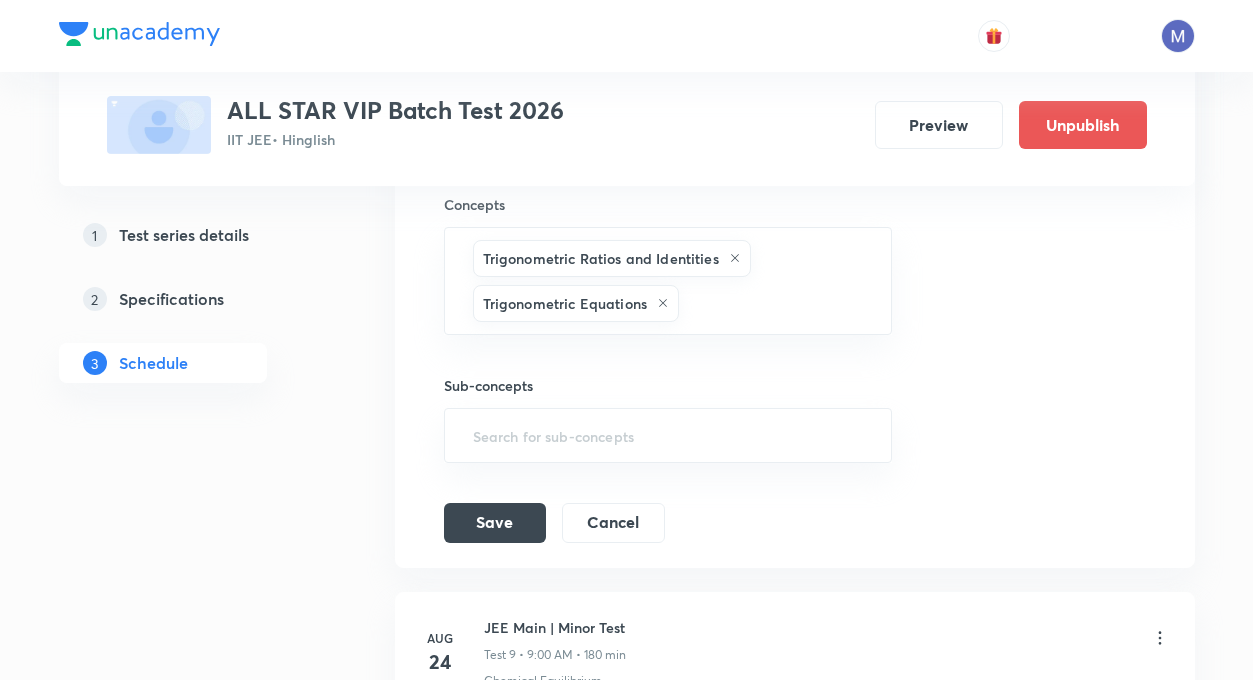 scroll, scrollTop: 2280, scrollLeft: 0, axis: vertical 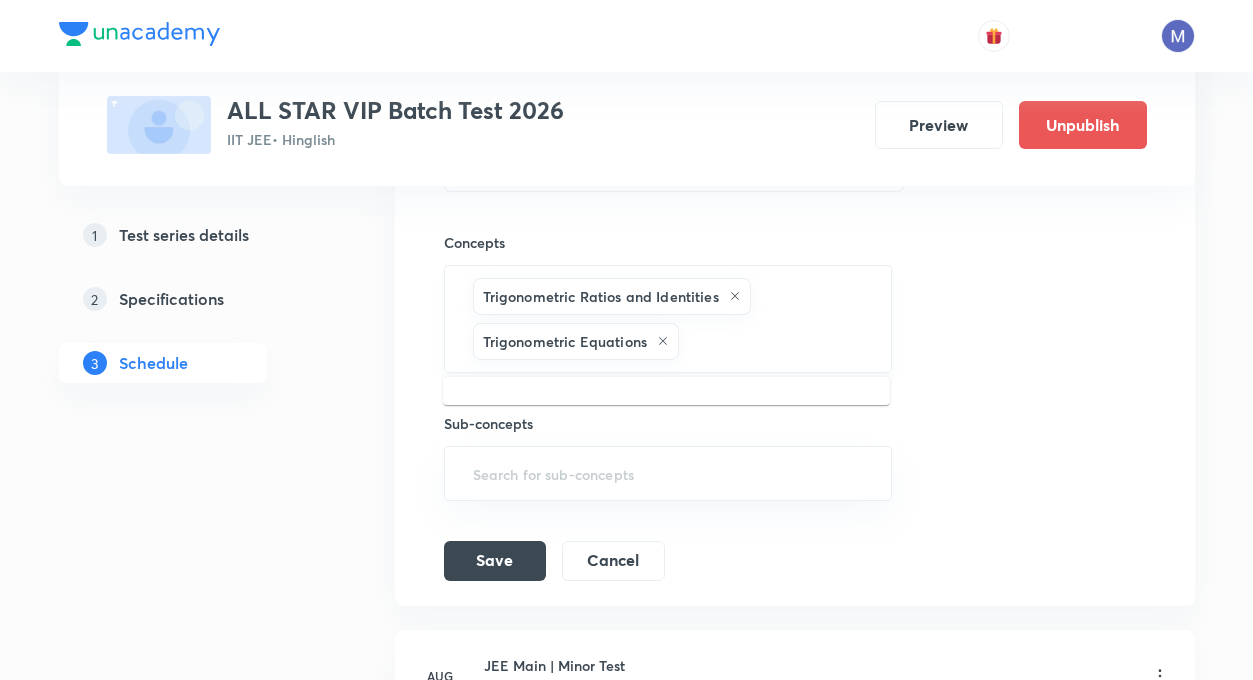 click at bounding box center [775, 341] 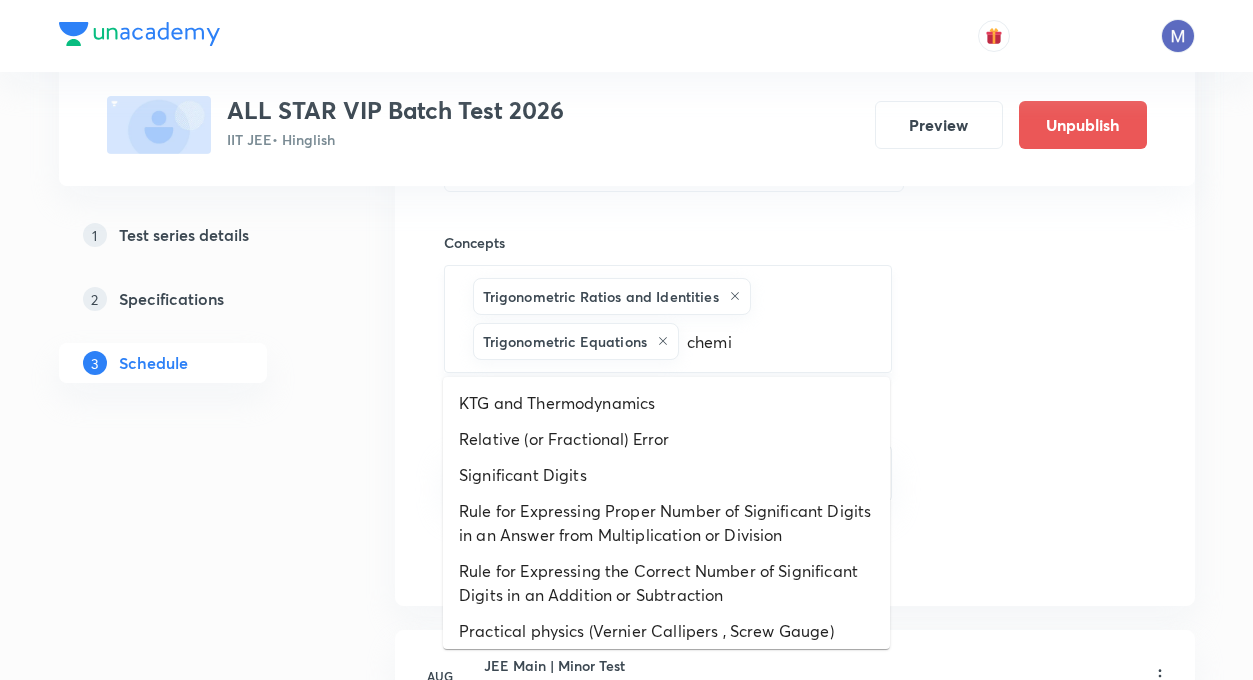 type on "chemic" 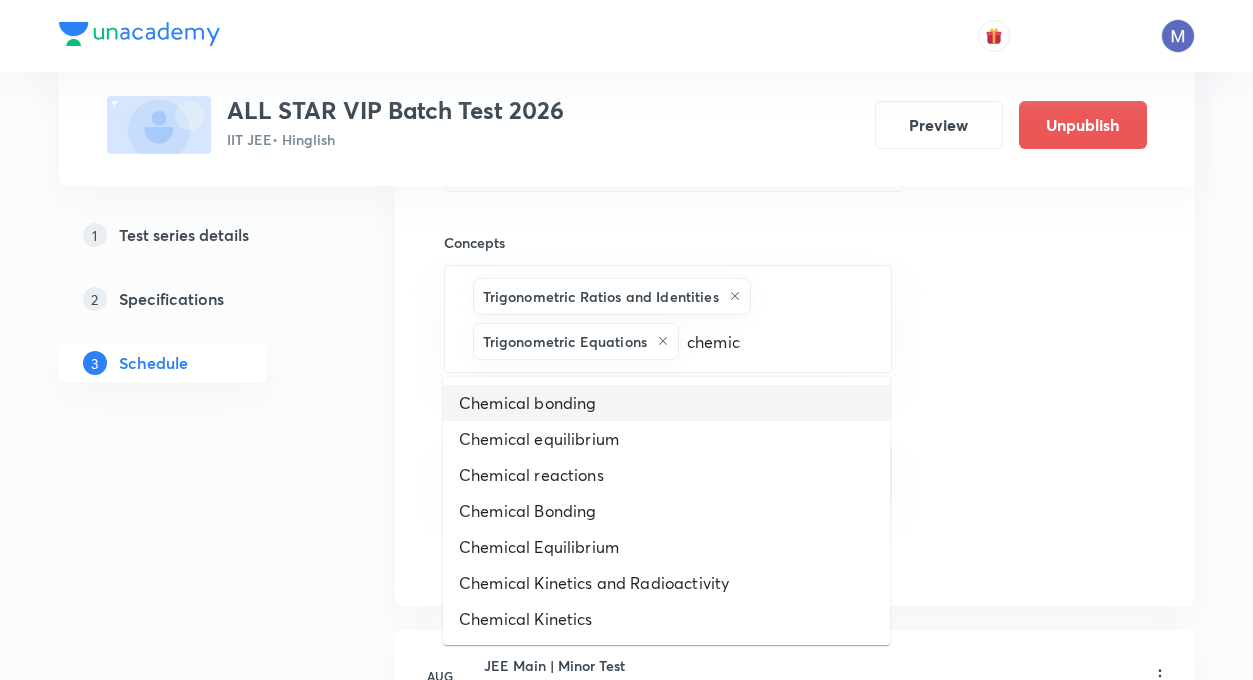 click on "Chemical bonding" at bounding box center (666, 403) 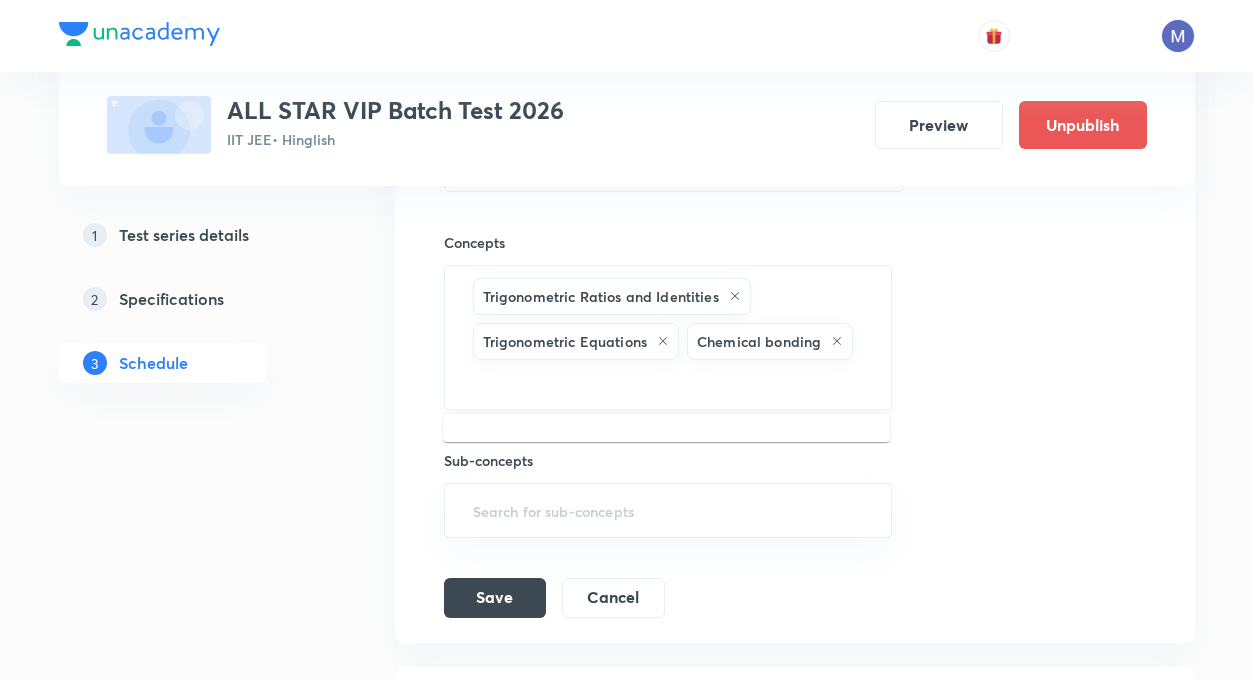 click at bounding box center [668, 382] 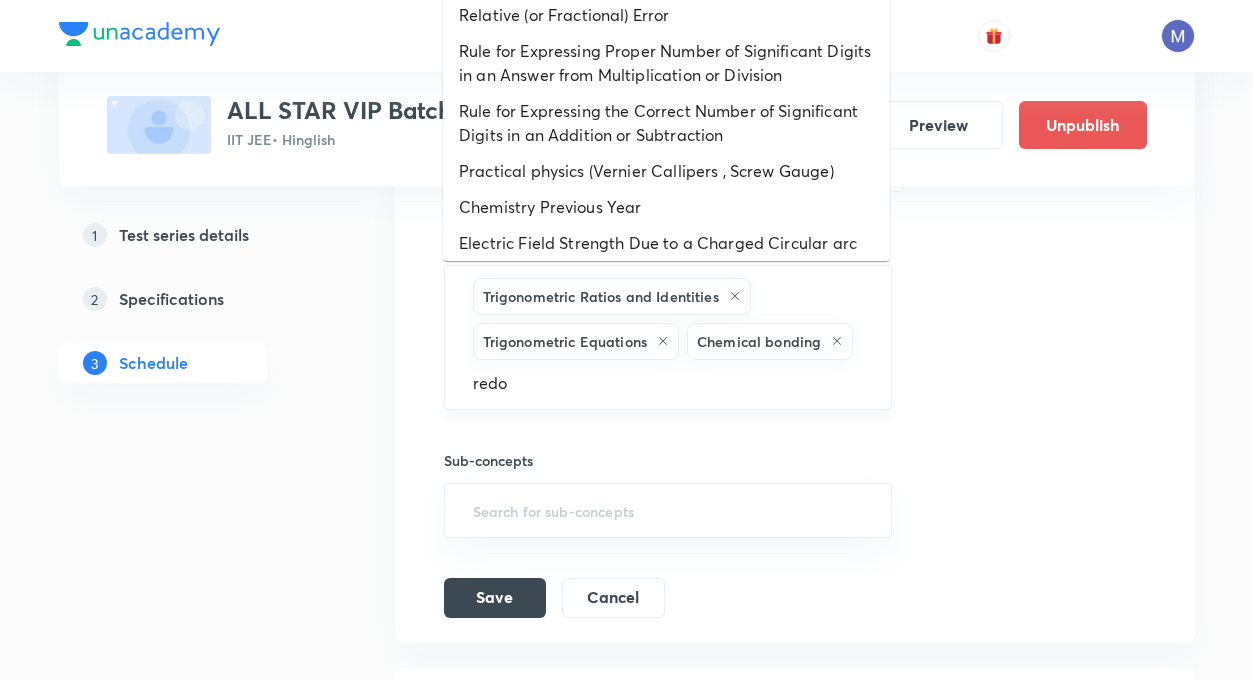 type on "redox" 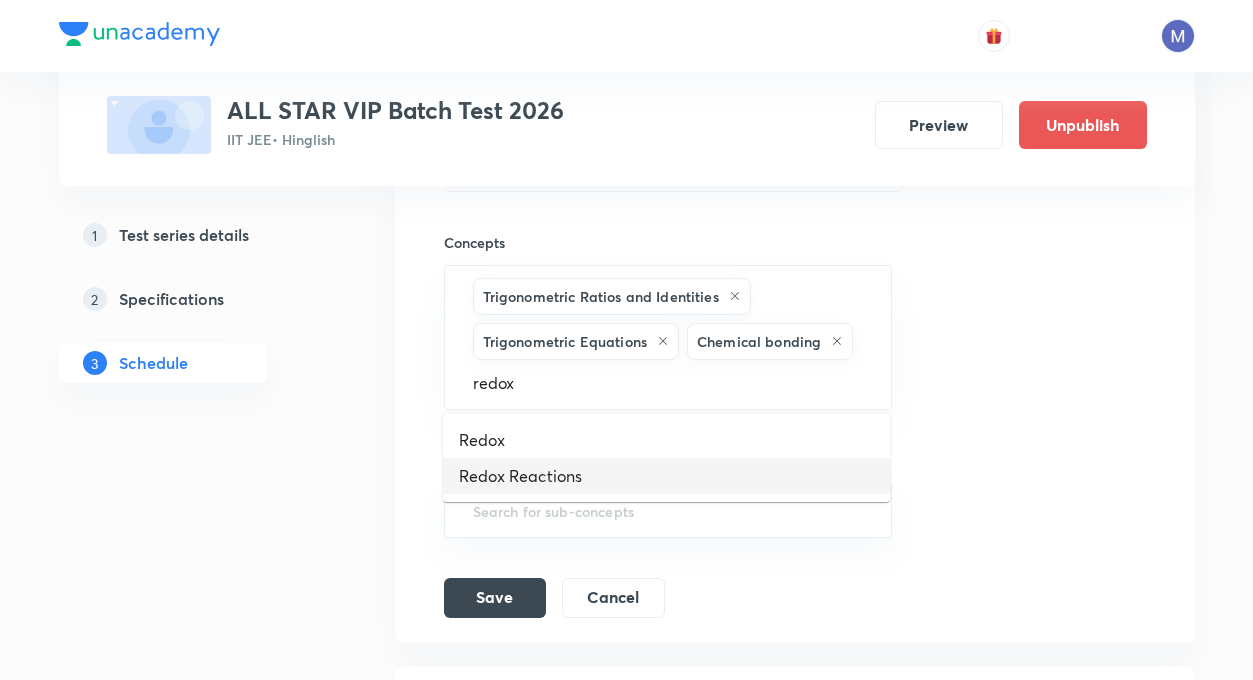 click on "Redox Reactions" at bounding box center (666, 476) 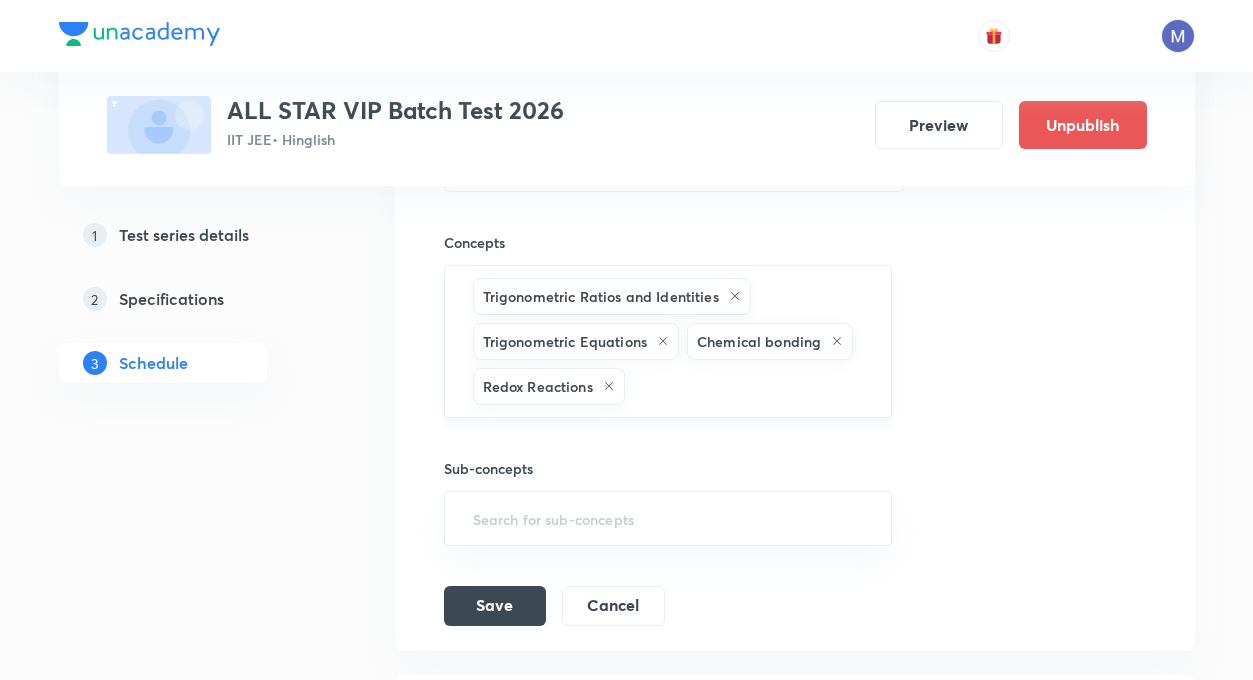 click at bounding box center [748, 386] 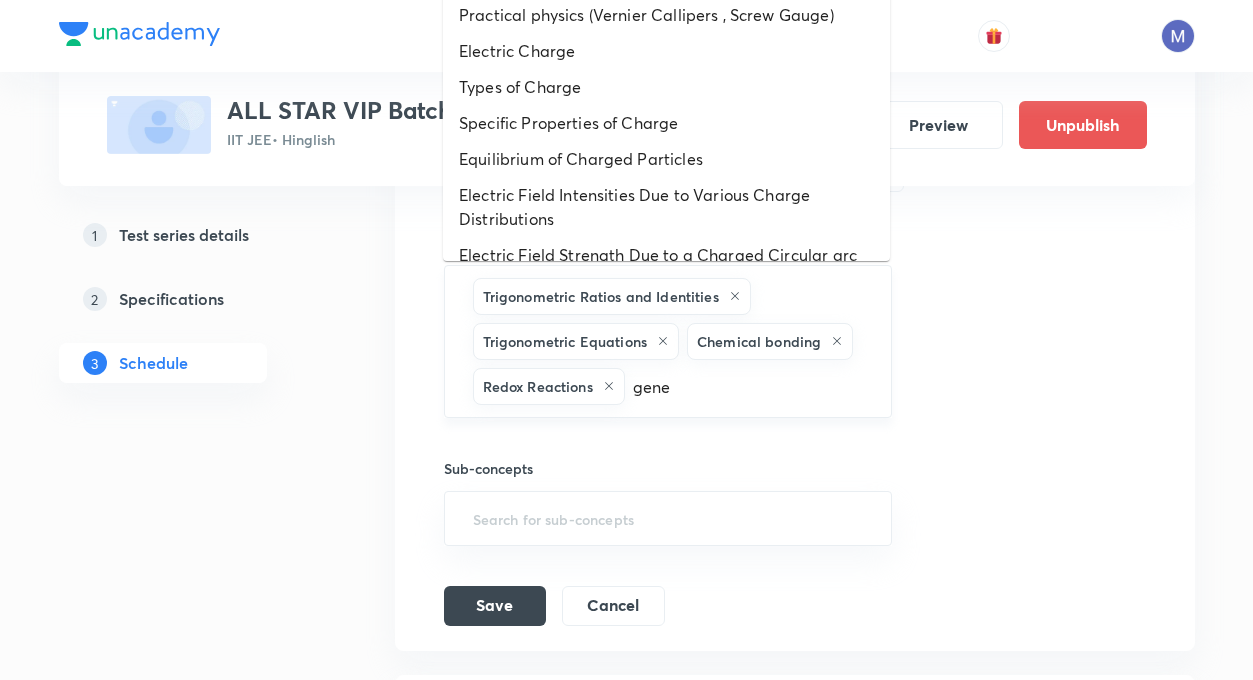 type on "gener" 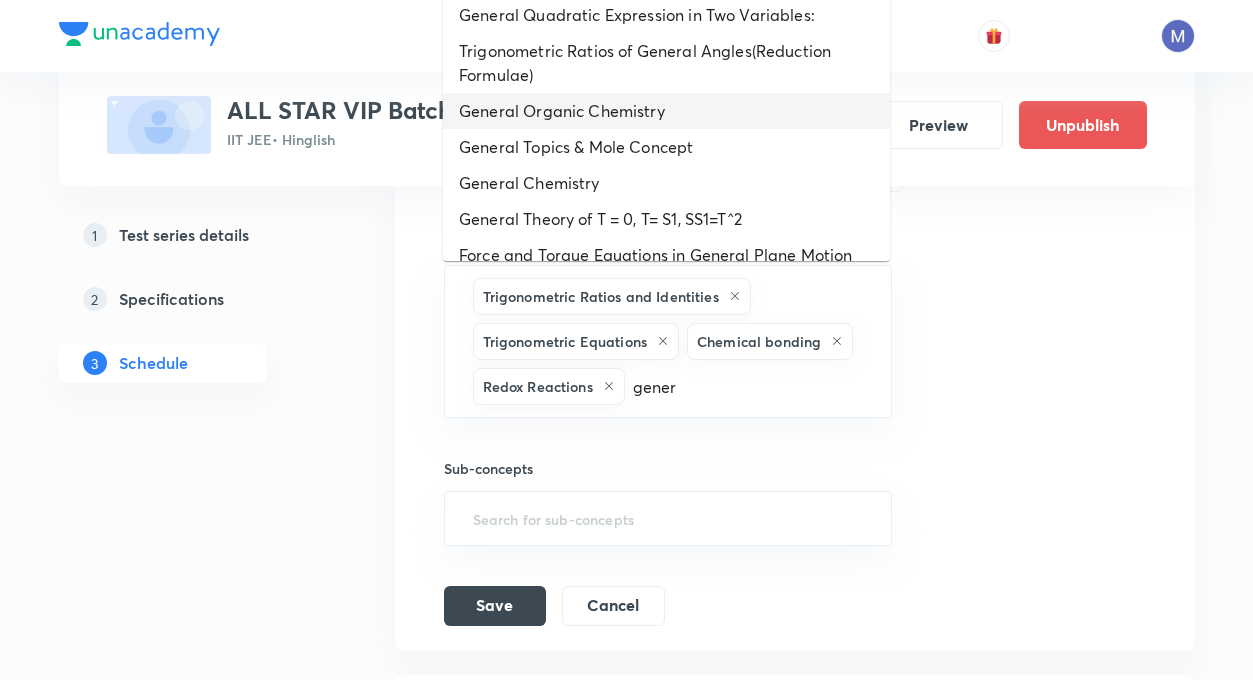 click on "General Organic Chemistry" at bounding box center [666, 111] 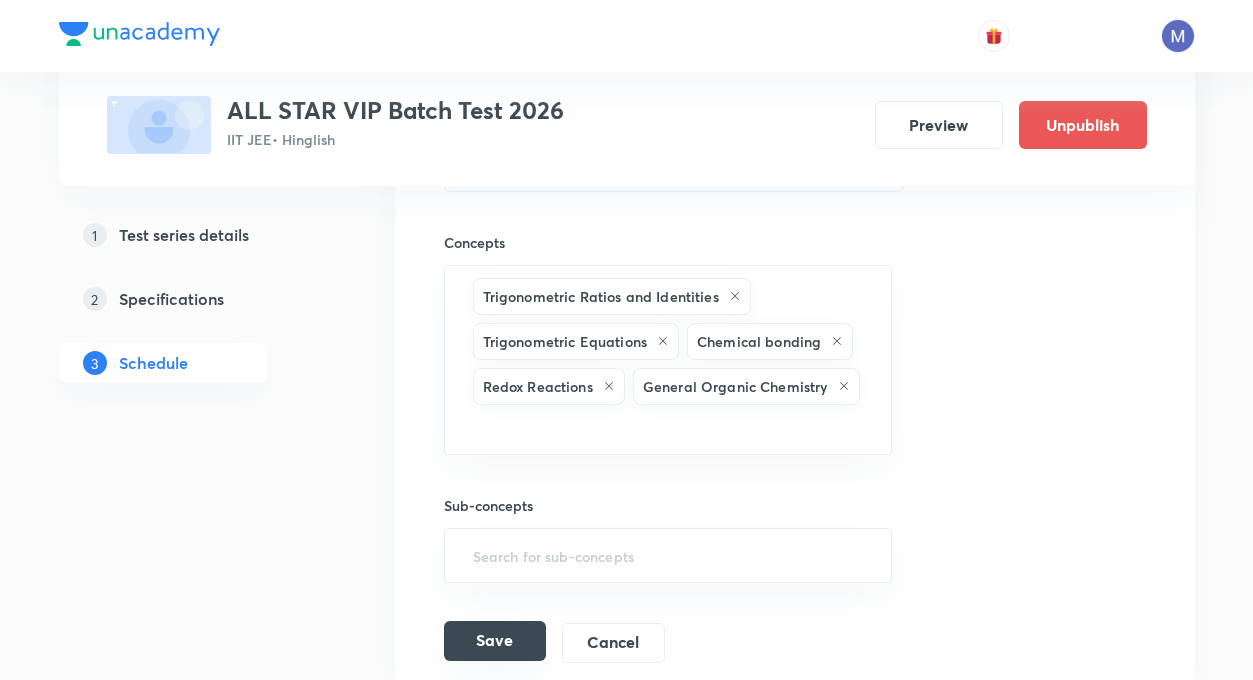 click on "Save" at bounding box center [495, 641] 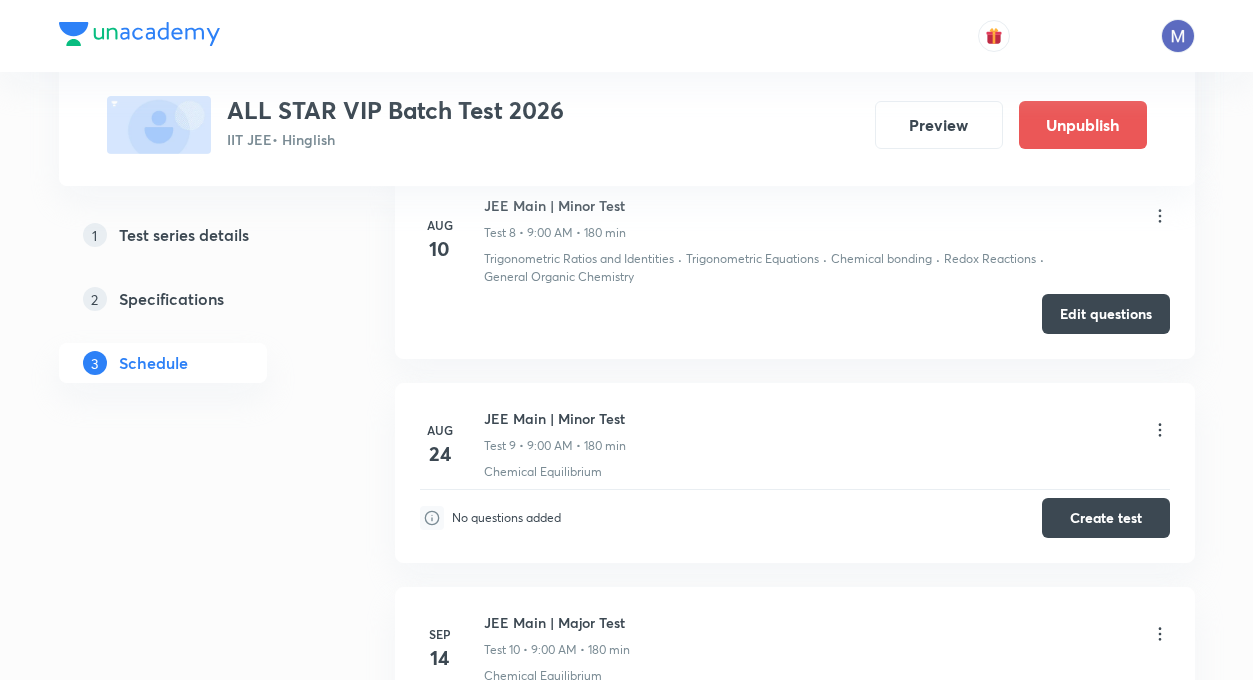 scroll, scrollTop: 1880, scrollLeft: 0, axis: vertical 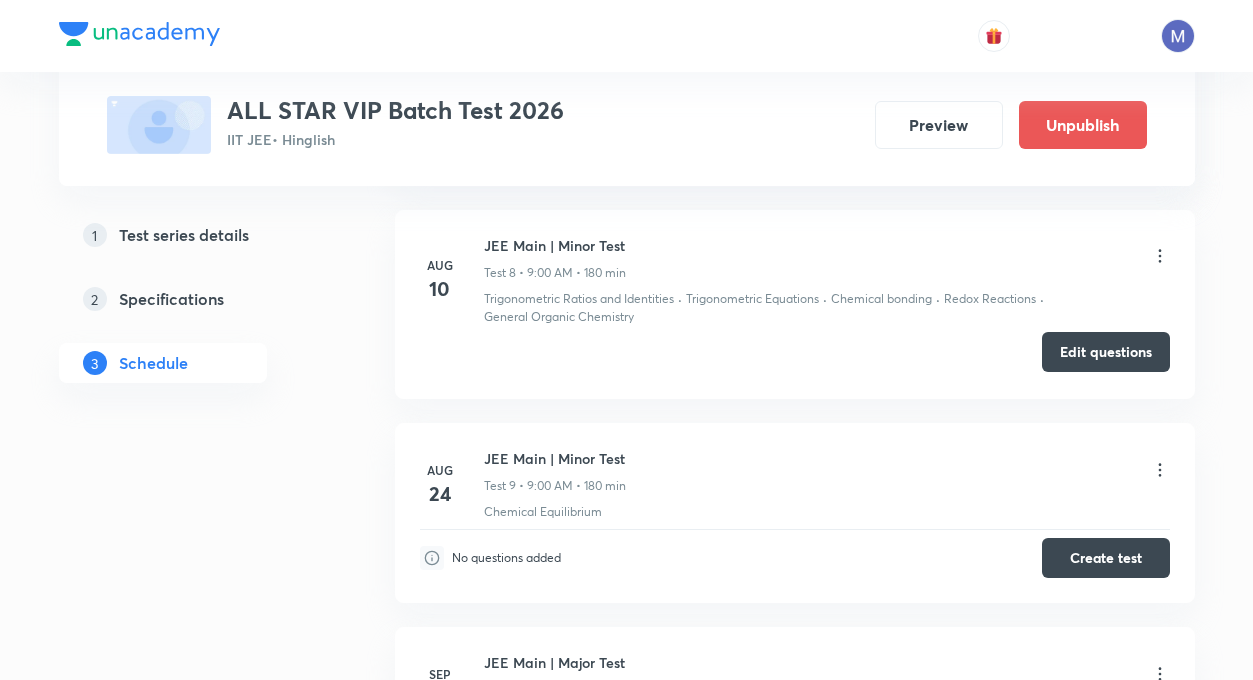 click on "Edit questions" at bounding box center (1106, 352) 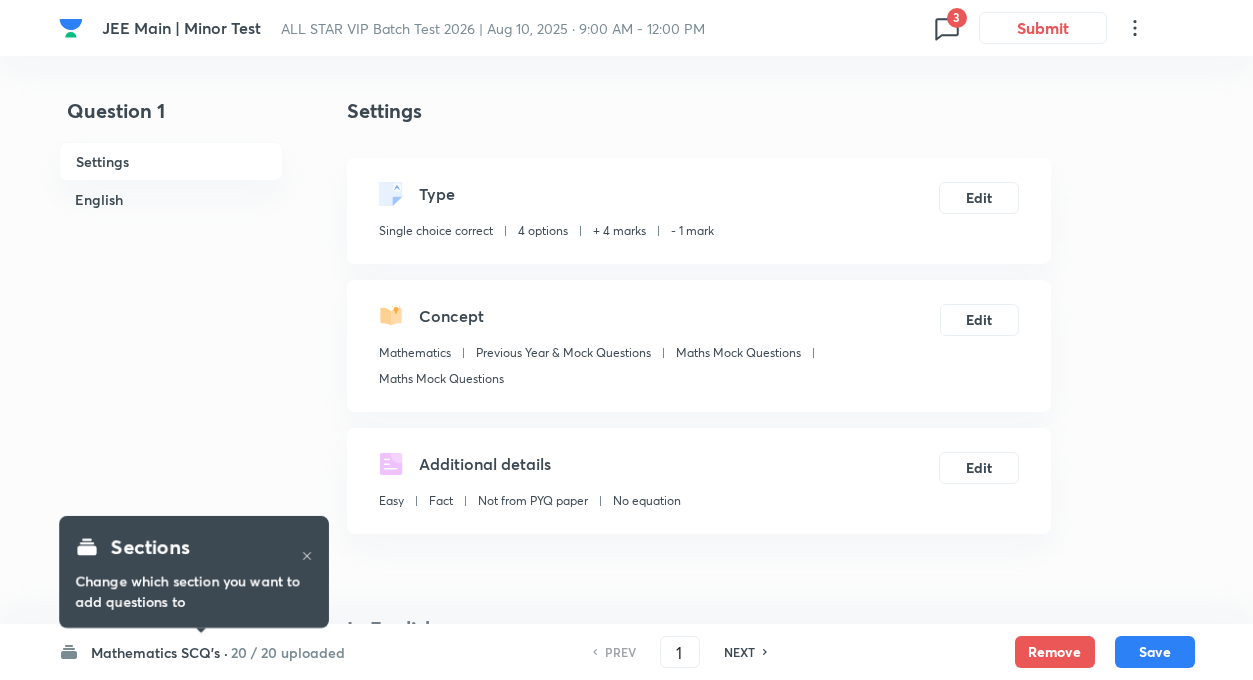 scroll, scrollTop: 0, scrollLeft: 0, axis: both 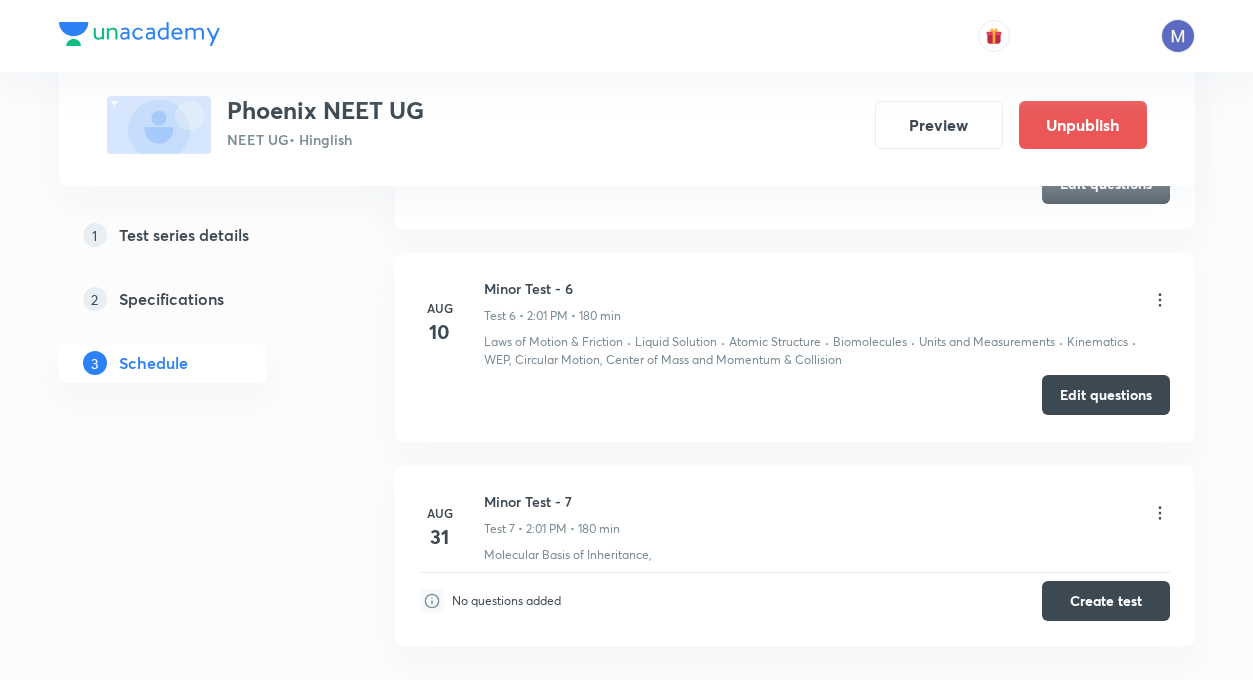 click on "Edit questions" at bounding box center (1106, 395) 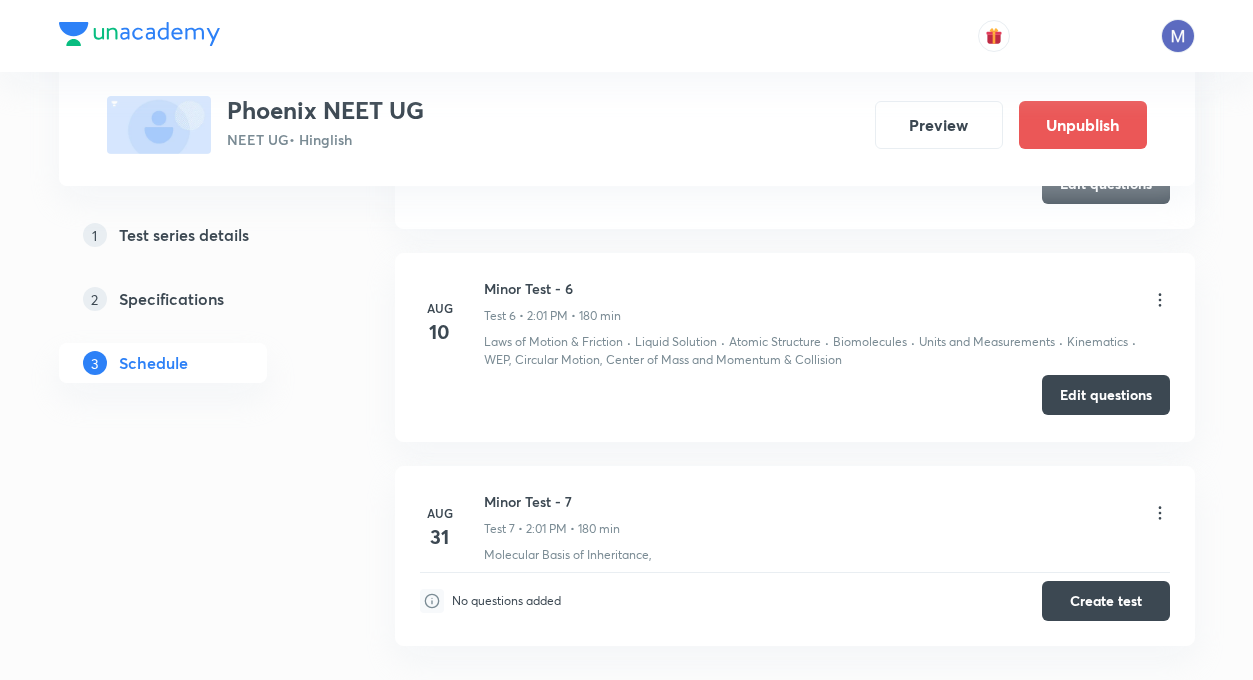 click on "Edit questions" at bounding box center [1106, 395] 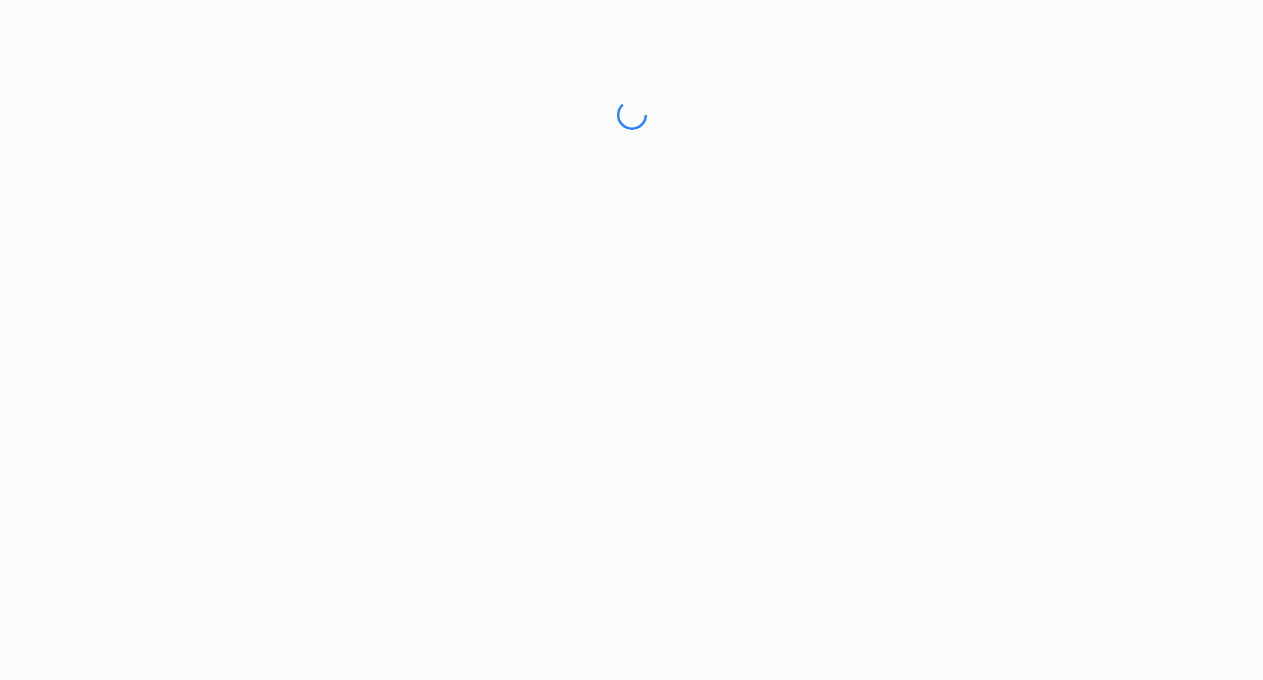 scroll, scrollTop: 0, scrollLeft: 0, axis: both 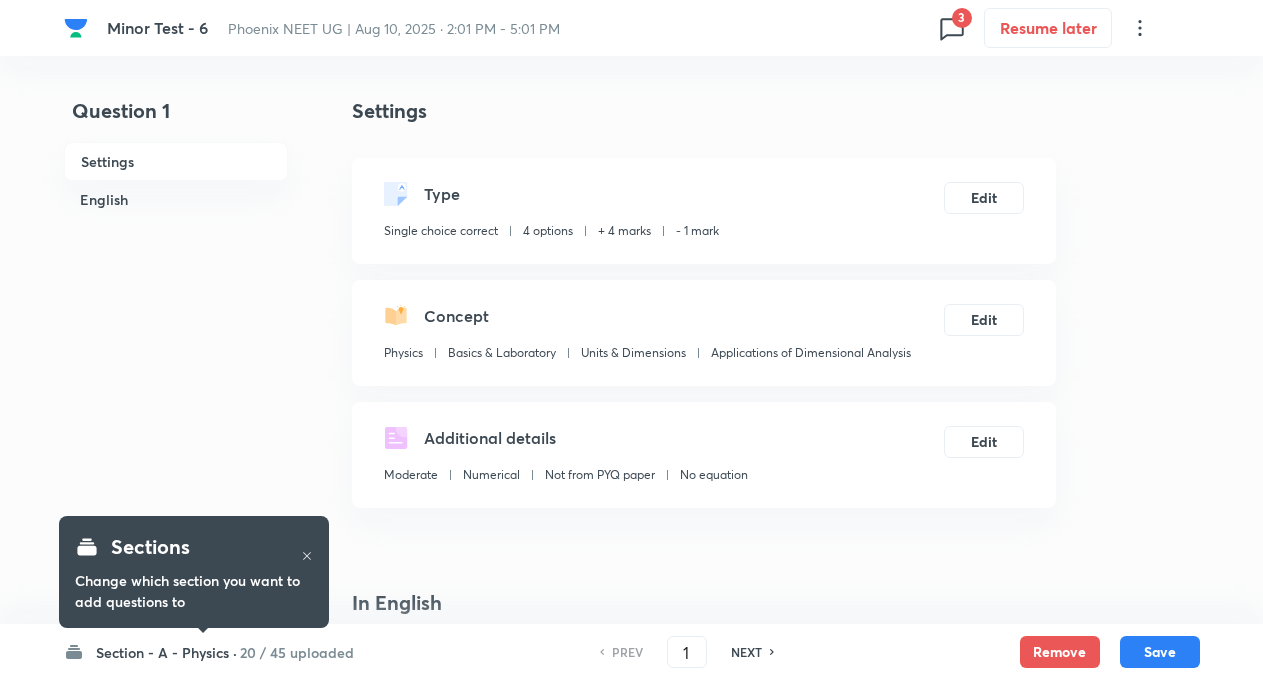 checkbox on "true" 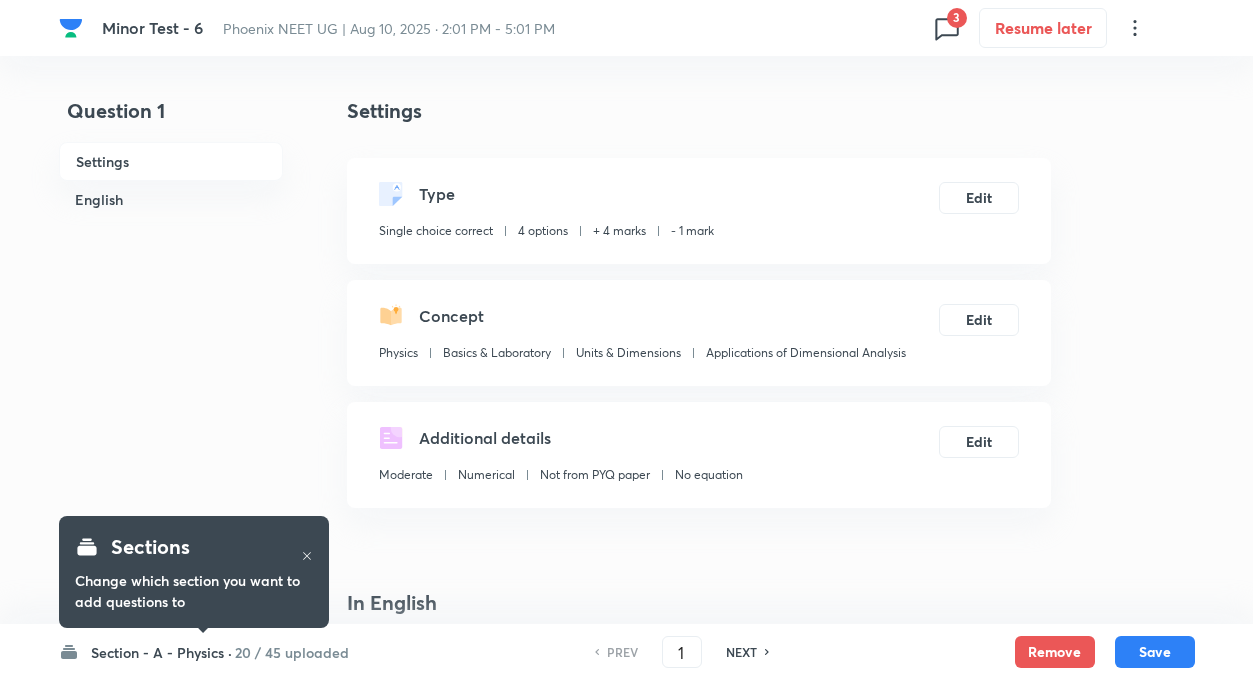 click on "Section - A - Physics ·" at bounding box center (161, 652) 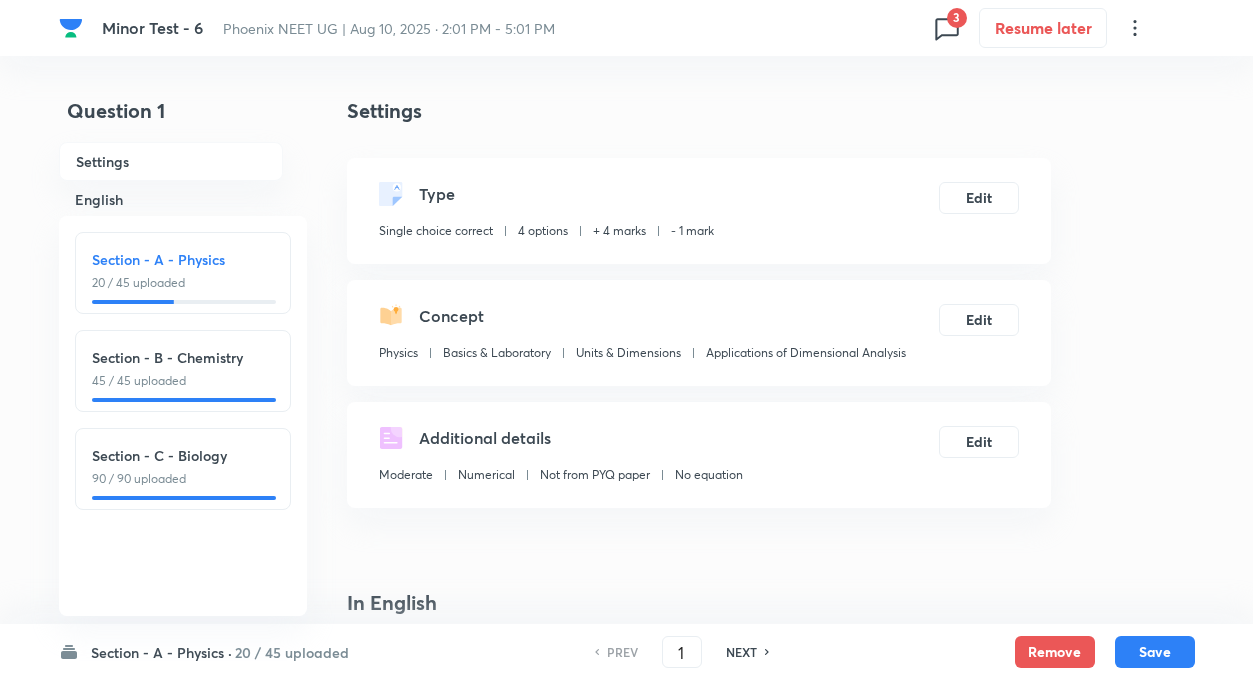 click on "Section - B - Chemistry 45 / 45 uploaded" at bounding box center [183, 368] 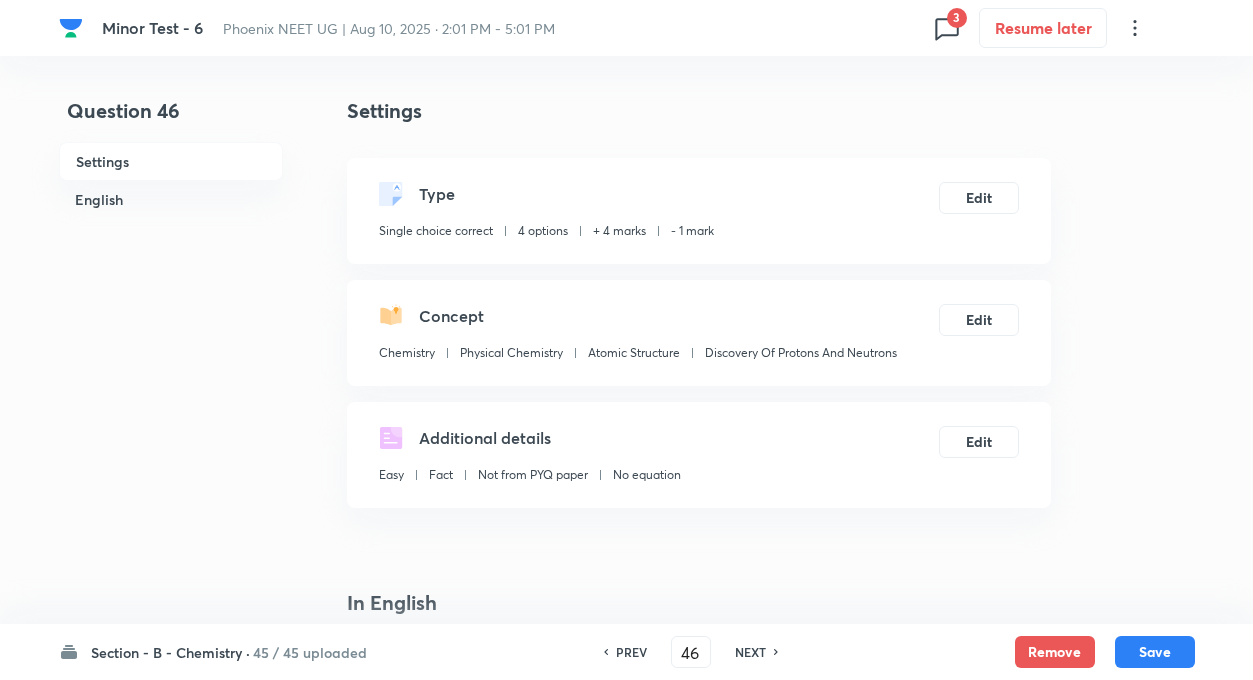 type on "46" 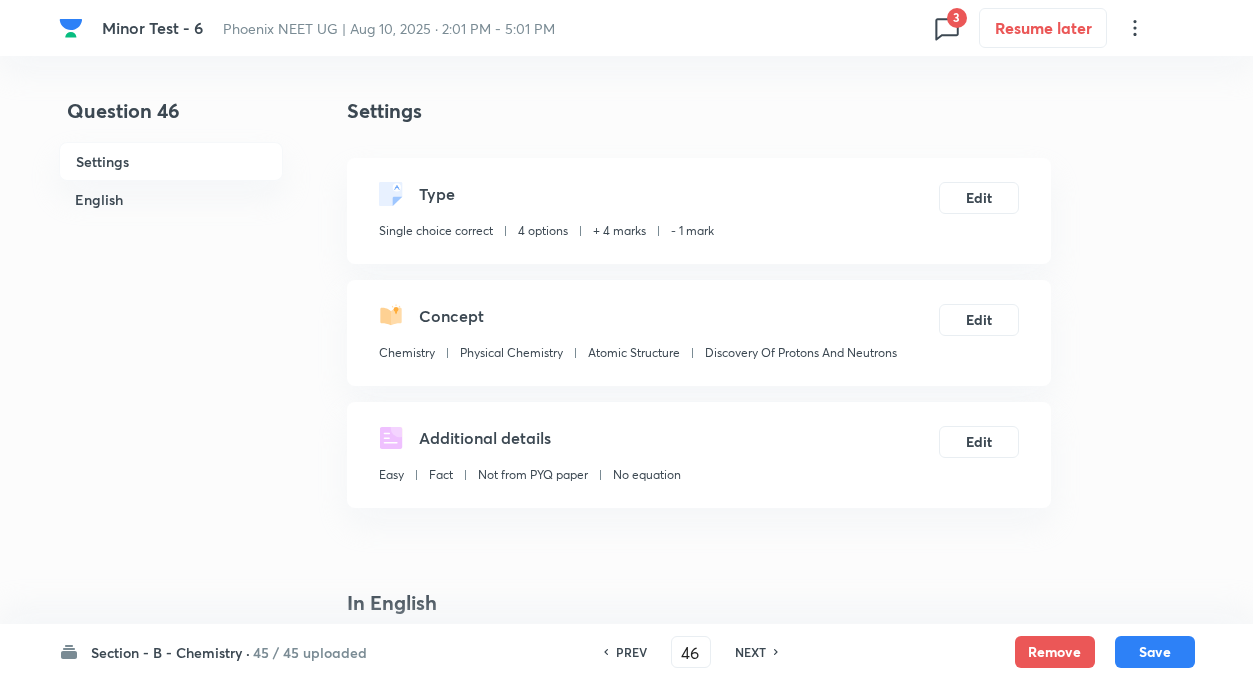 click 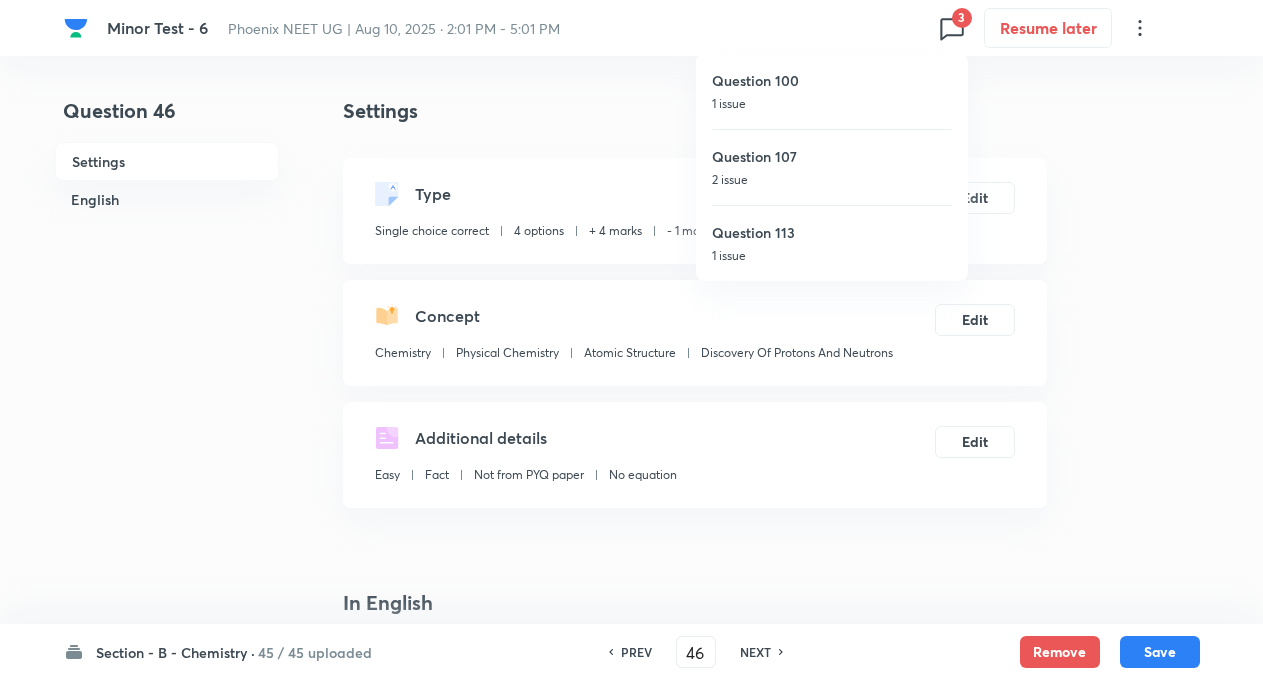 click at bounding box center [631, 340] 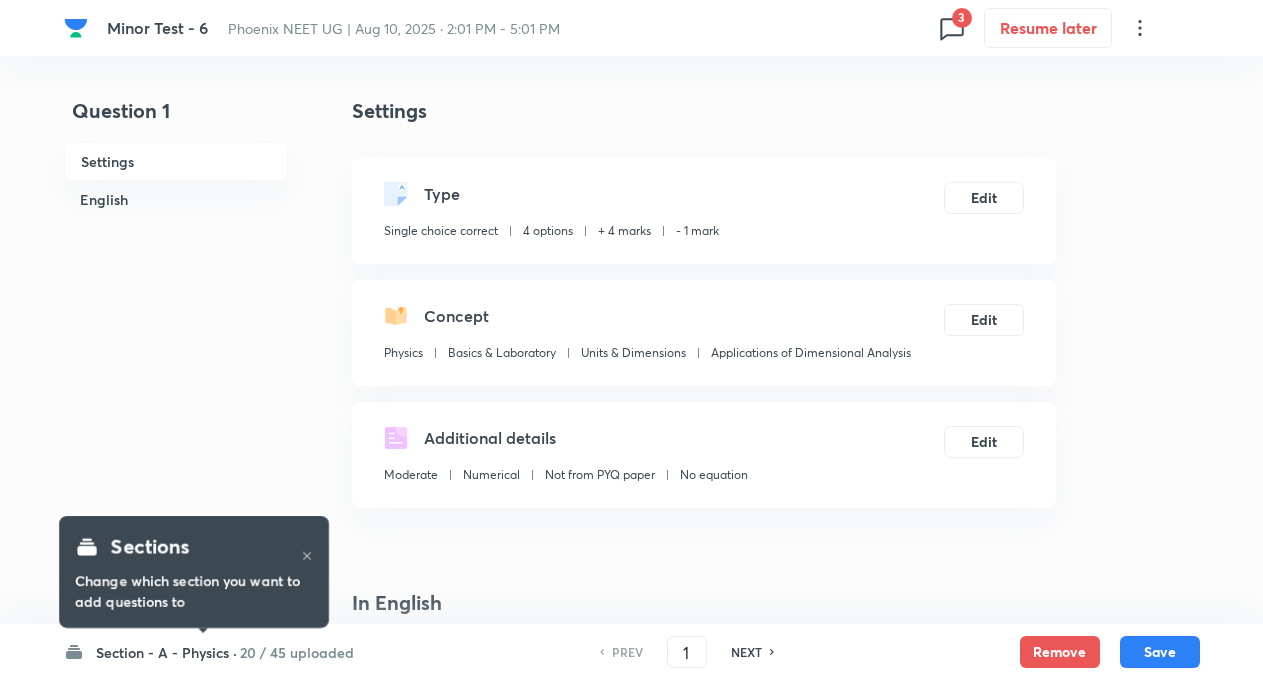 checkbox on "true" 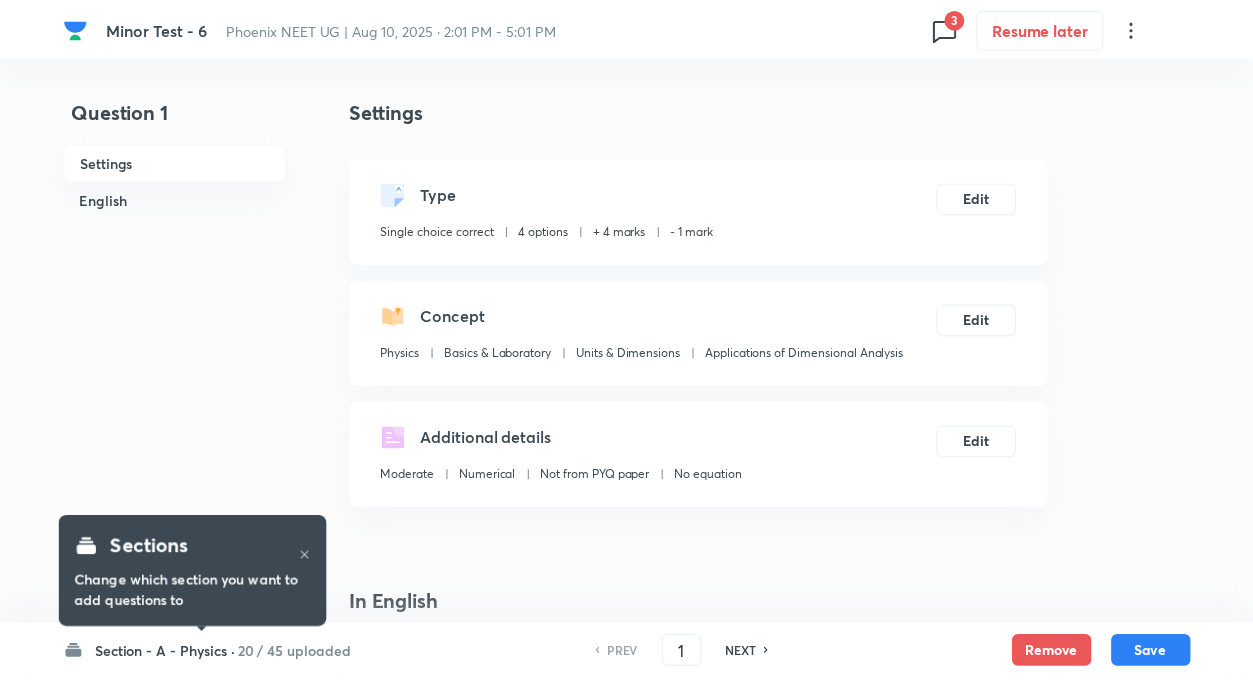 scroll, scrollTop: 0, scrollLeft: 0, axis: both 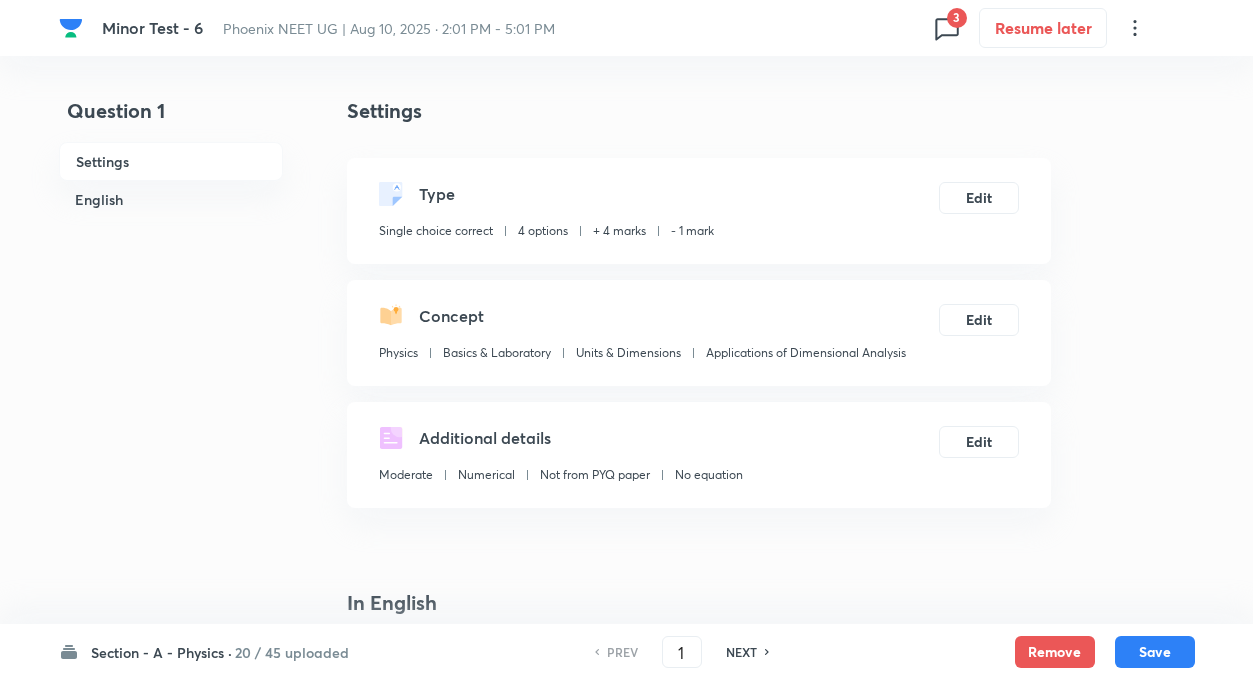 click on "Section - A - Physics ·
20 / 45 uploaded
PREV 1 ​ NEXT Remove Save" at bounding box center [627, 652] 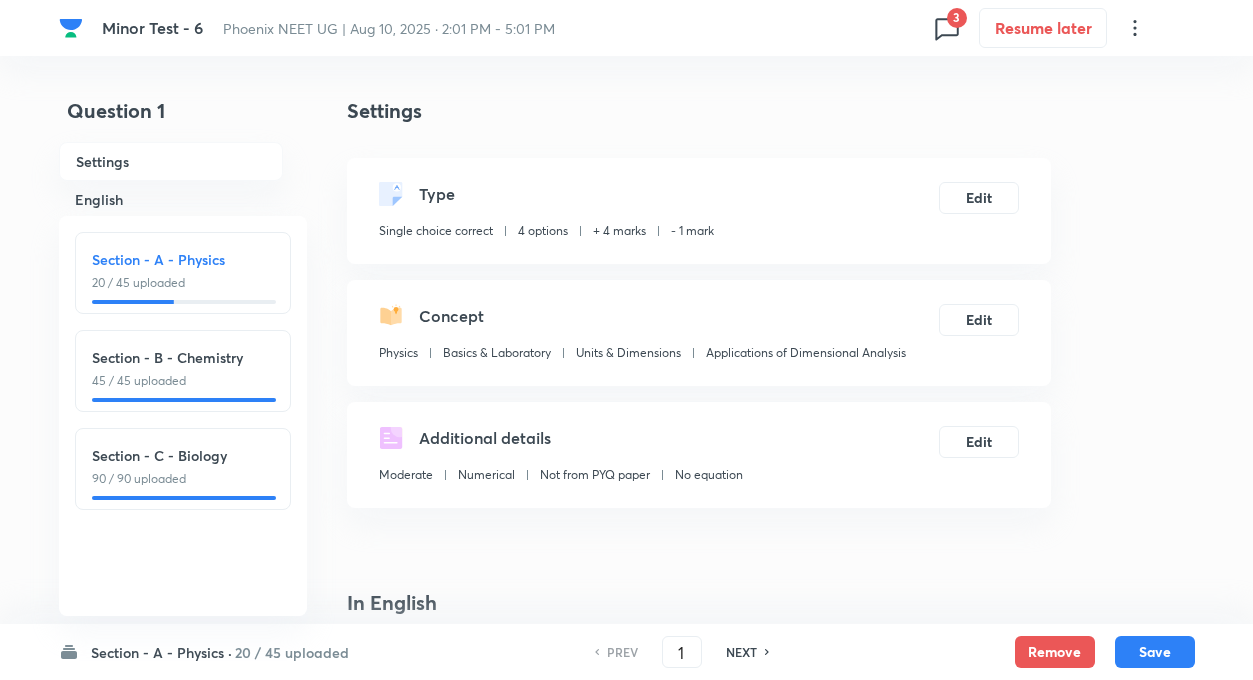 click on "45 / 45 uploaded" at bounding box center [183, 381] 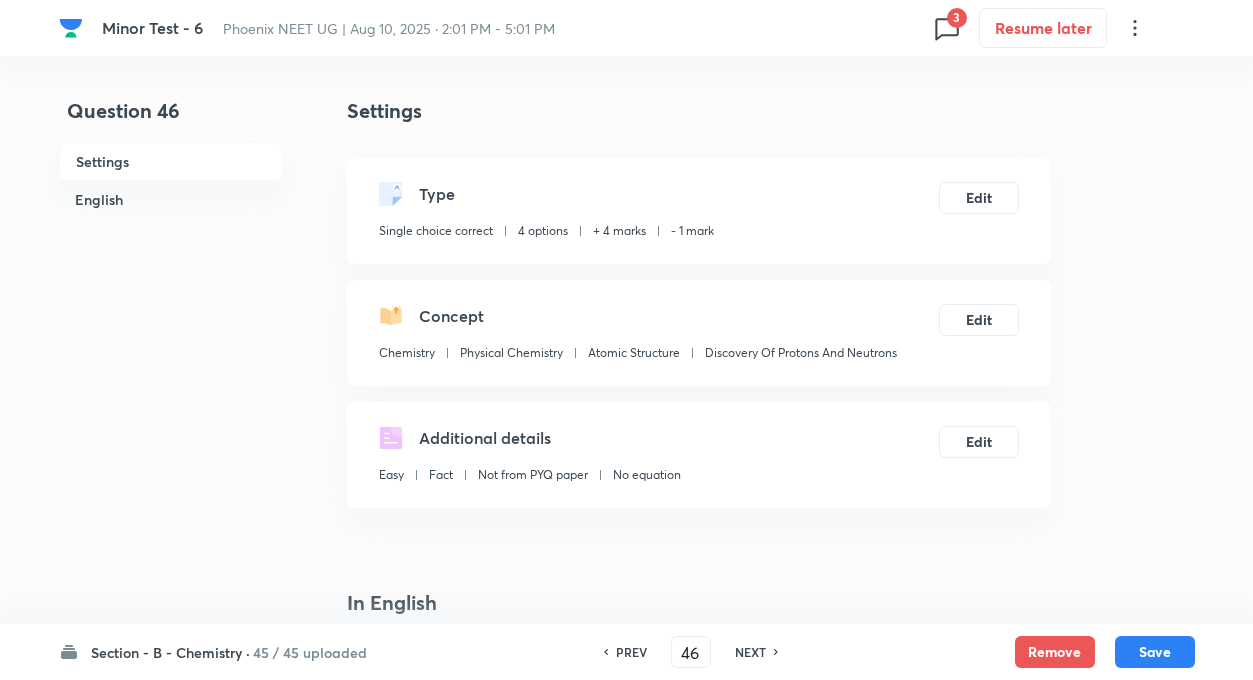 type on "46" 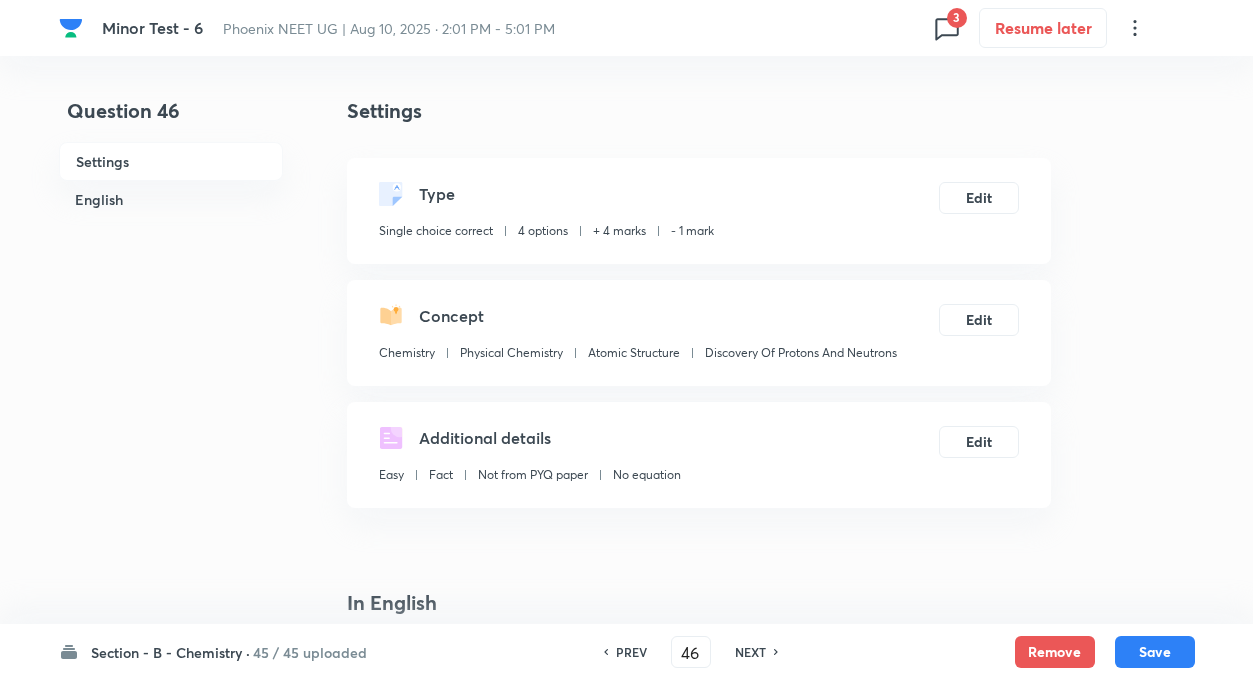 click on "NEXT" at bounding box center (750, 652) 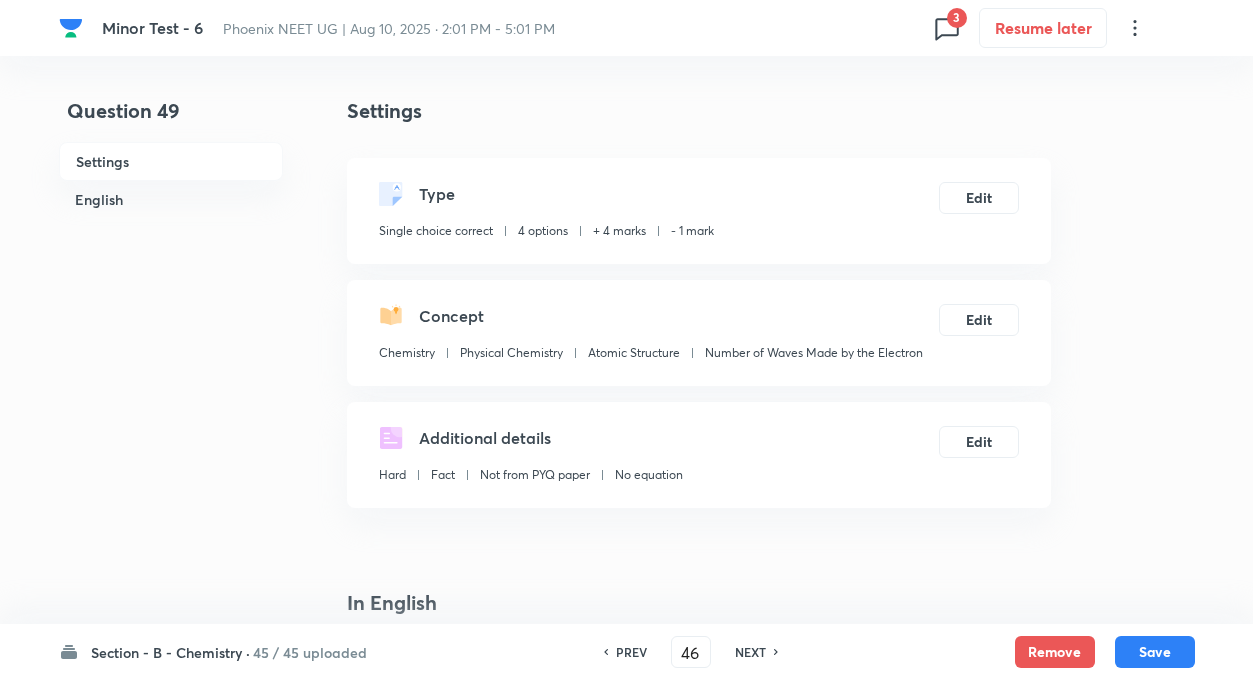 click on "NEXT" at bounding box center (750, 652) 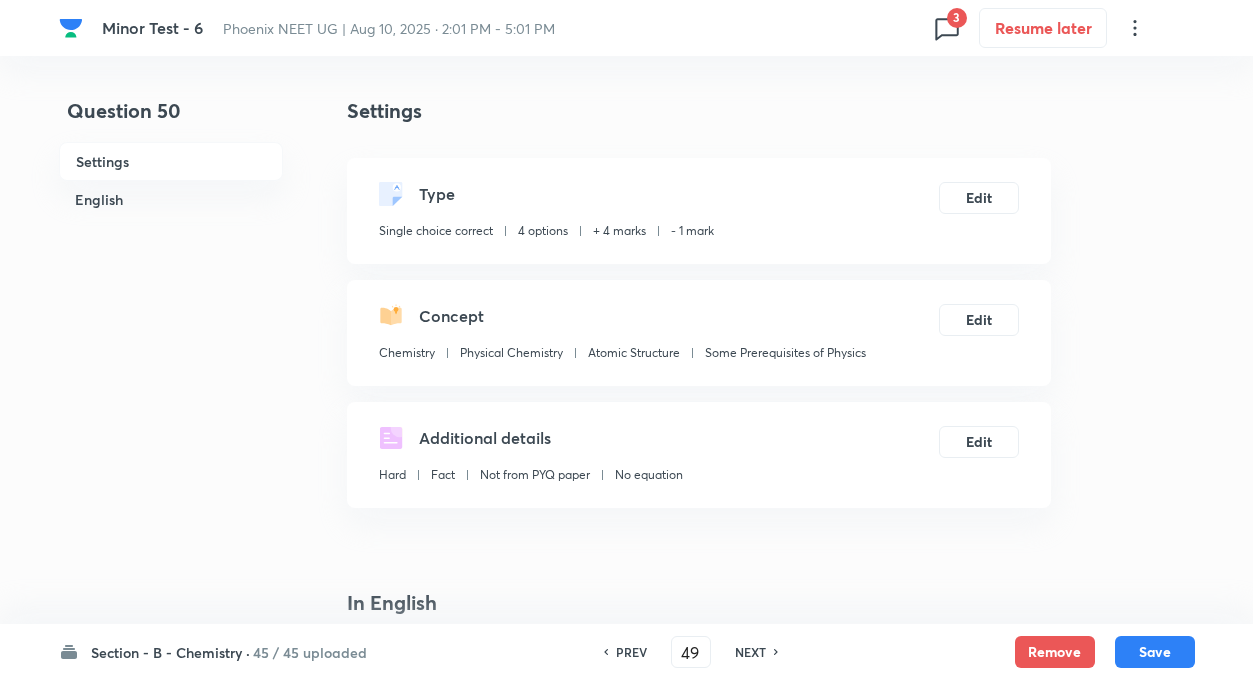 click on "NEXT" at bounding box center [750, 652] 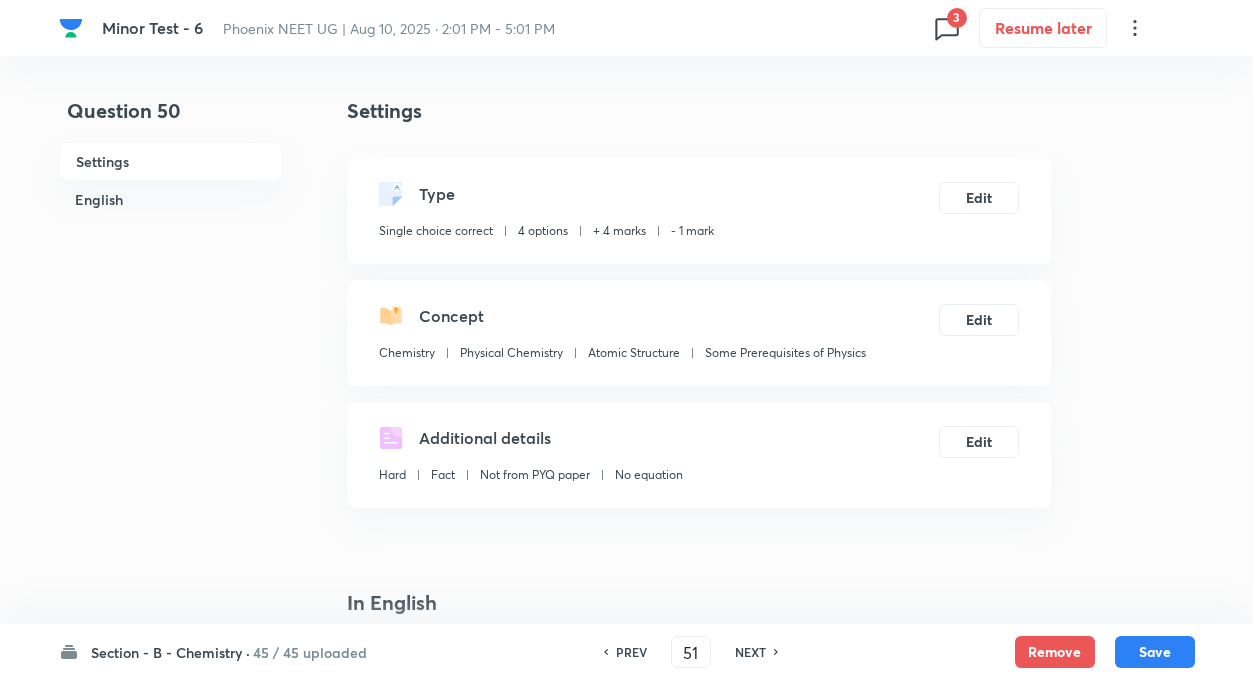 click on "NEXT" at bounding box center [750, 652] 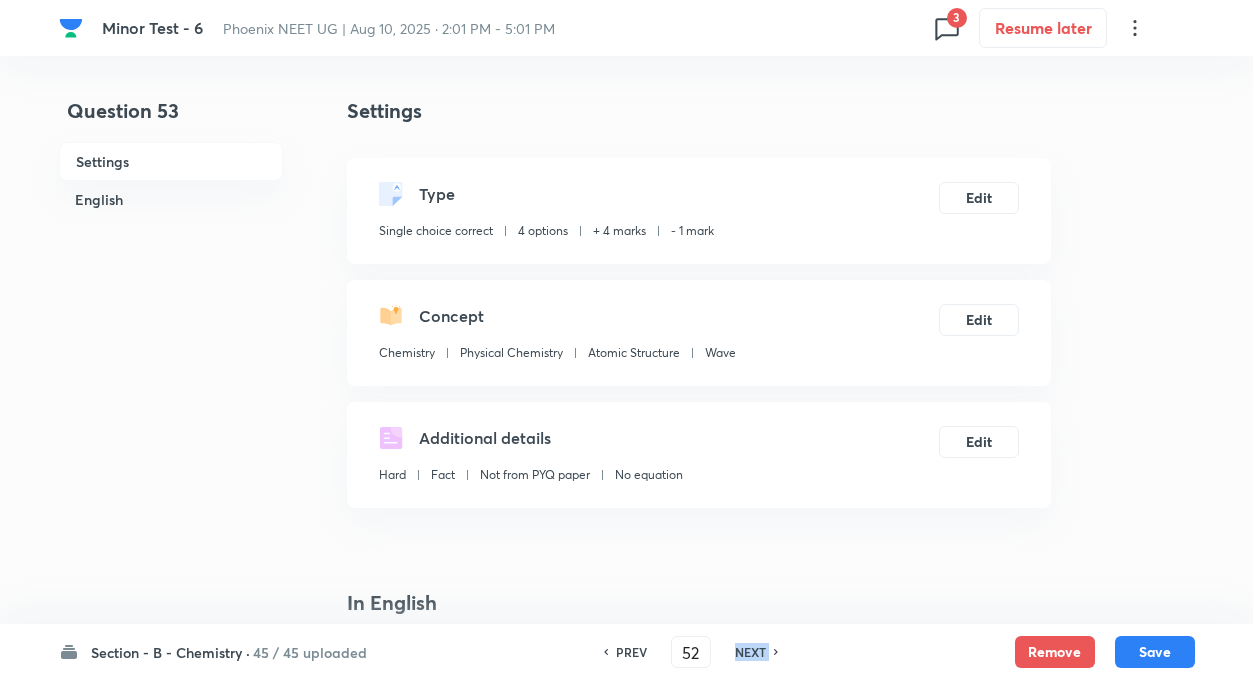 click on "NEXT" at bounding box center (750, 652) 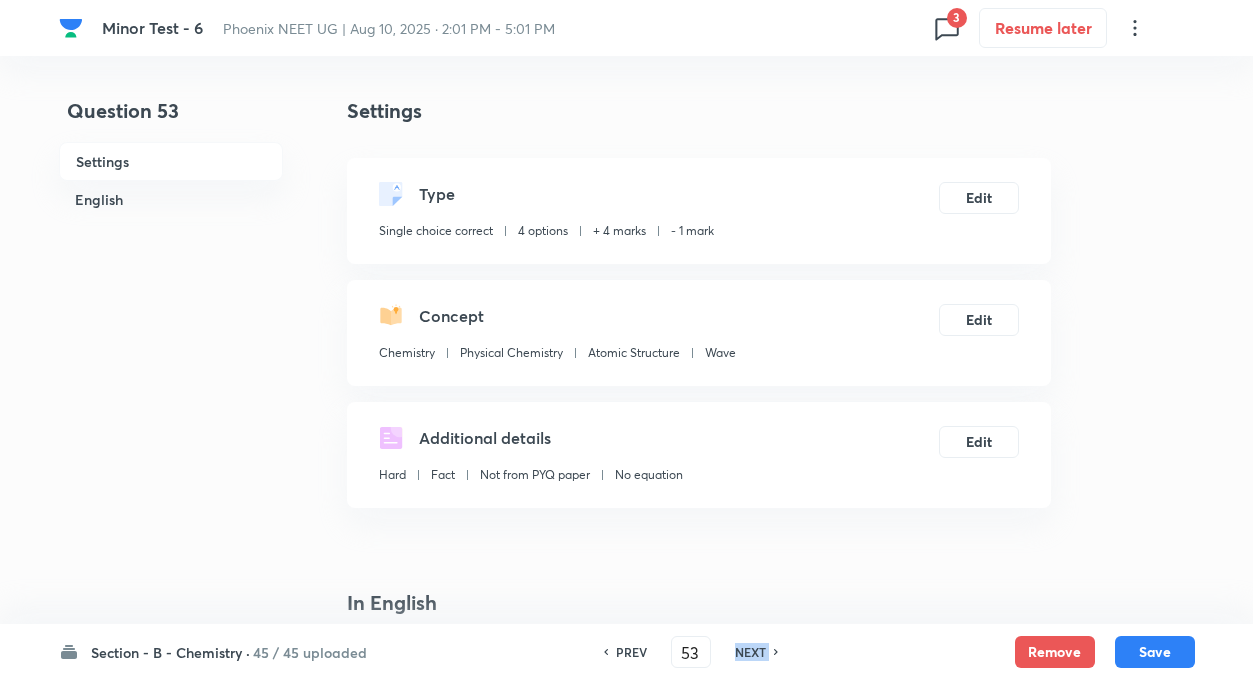 click on "NEXT" at bounding box center [750, 652] 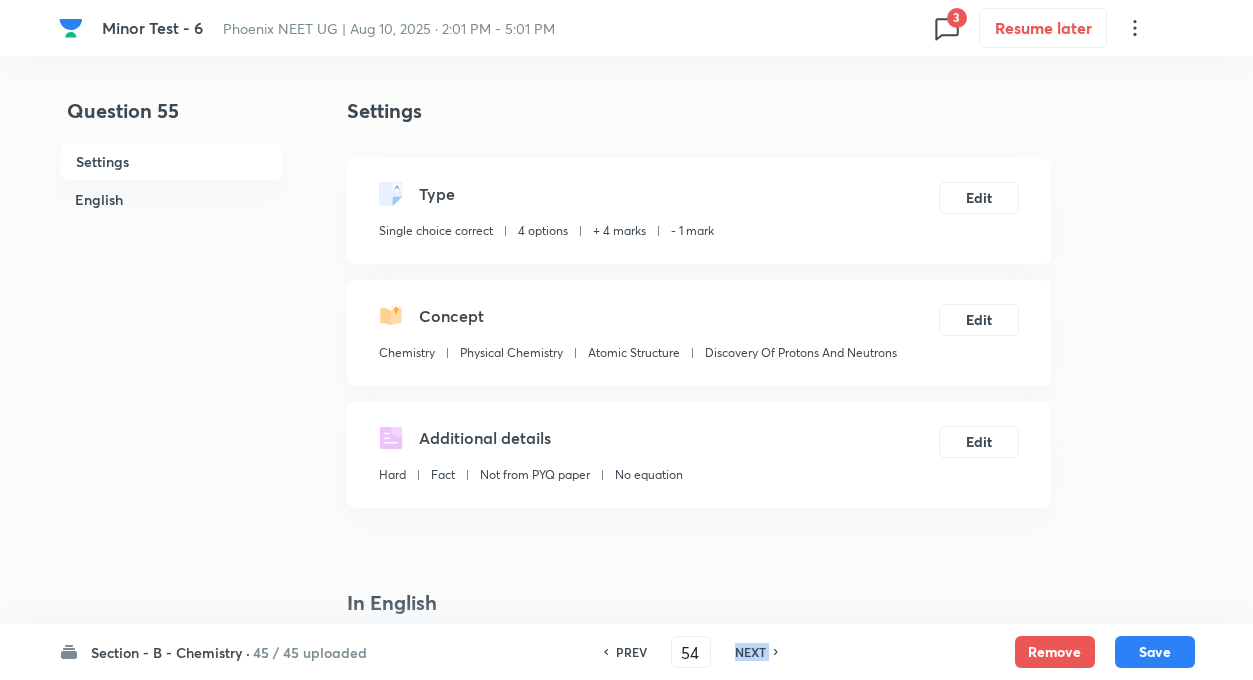 type on "55" 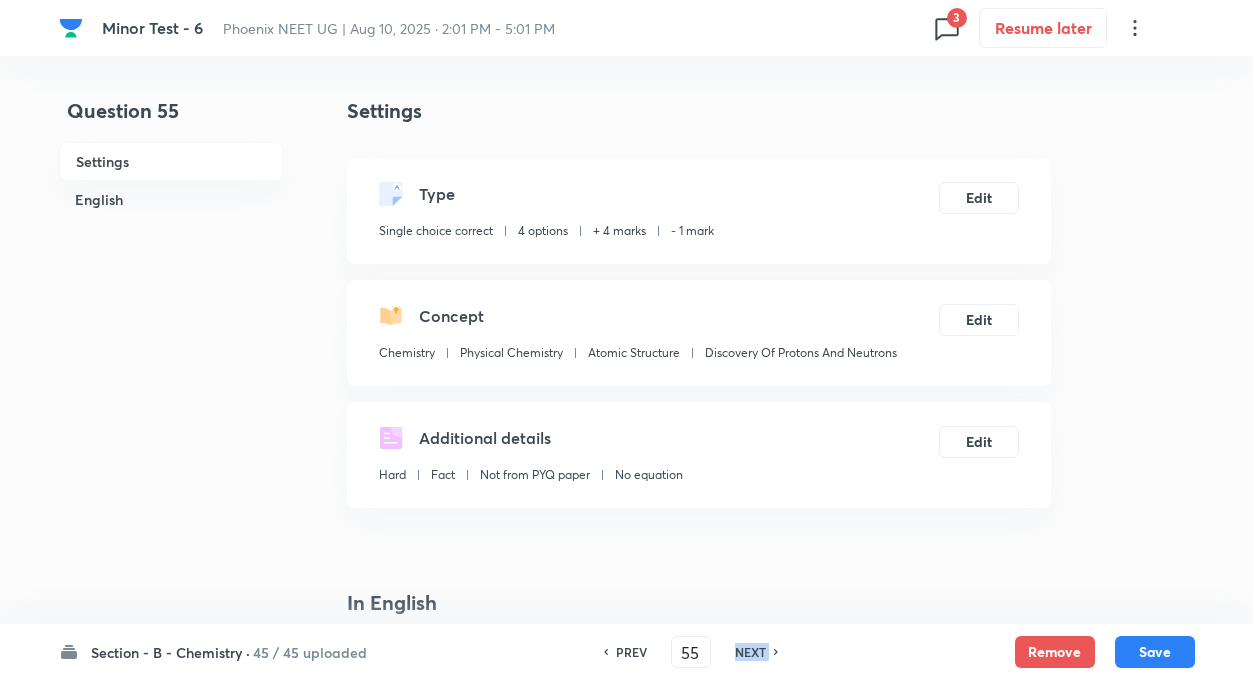 click on "NEXT" at bounding box center (750, 652) 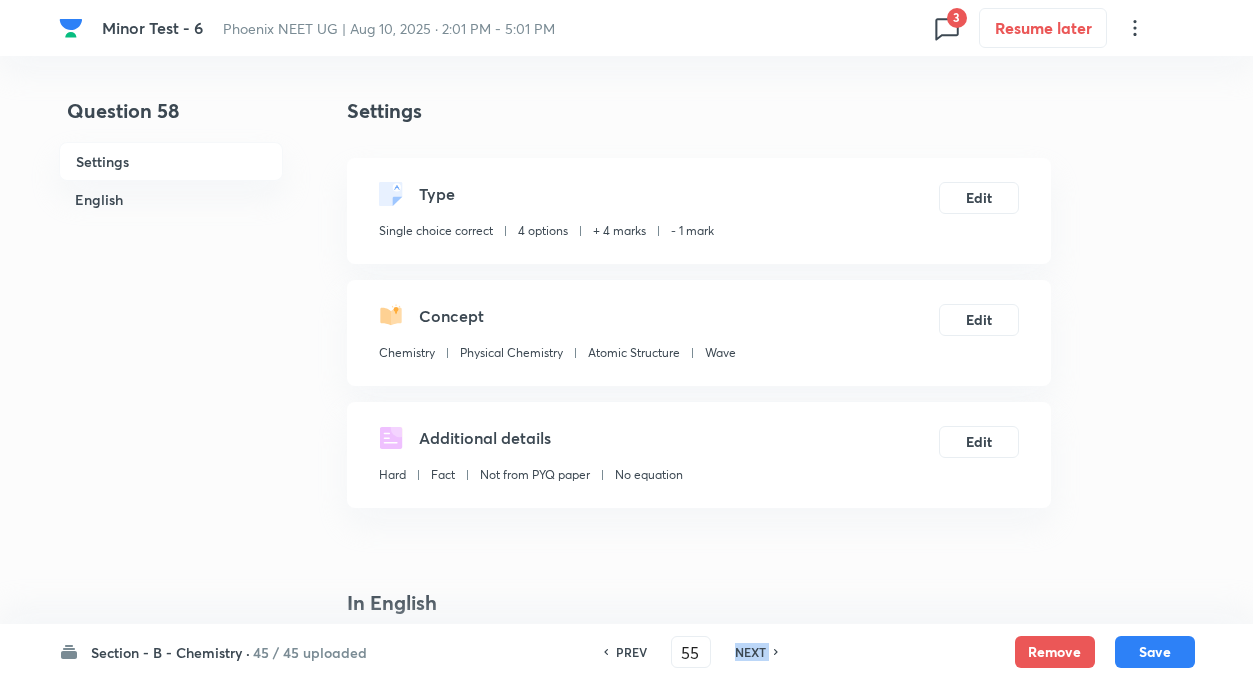 checkbox on "true" 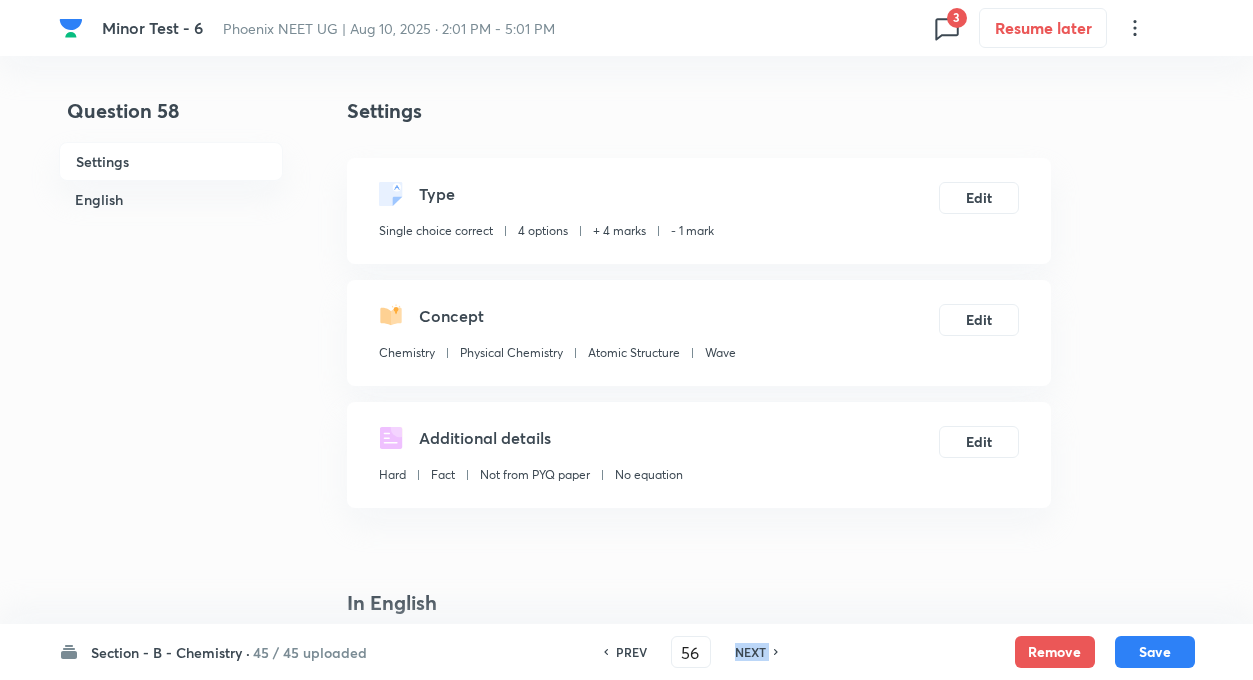 click on "NEXT" at bounding box center [750, 652] 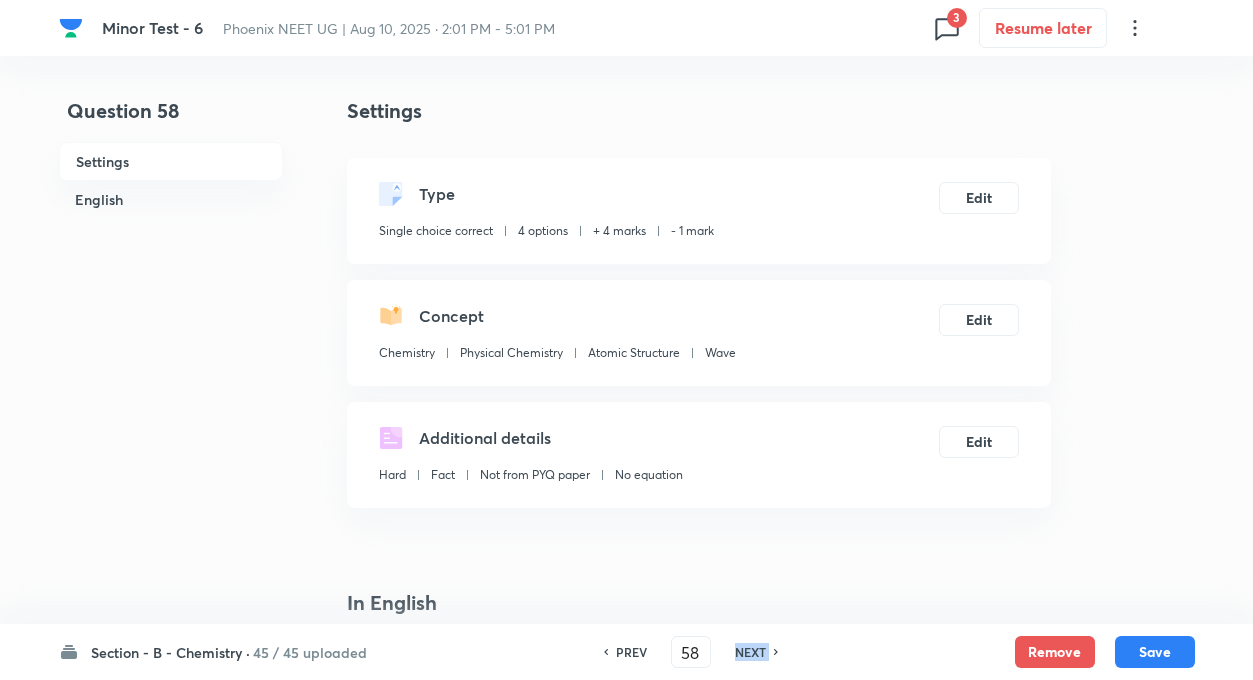 click on "NEXT" at bounding box center (750, 652) 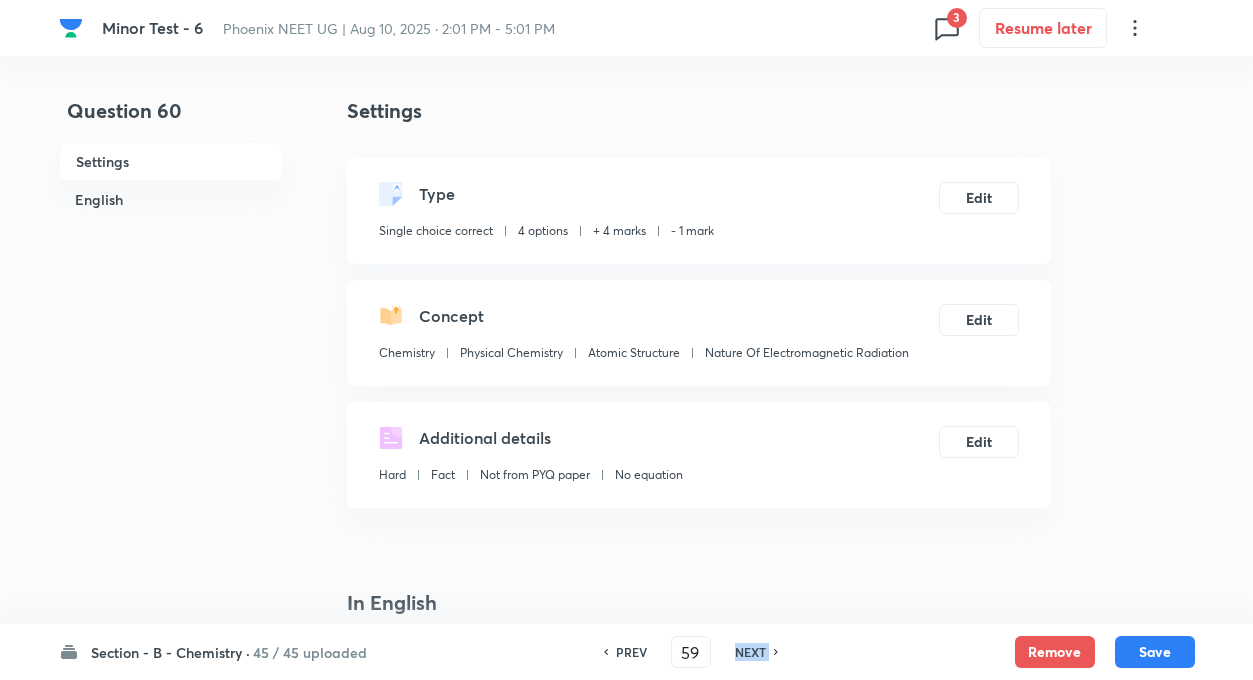 type on "60" 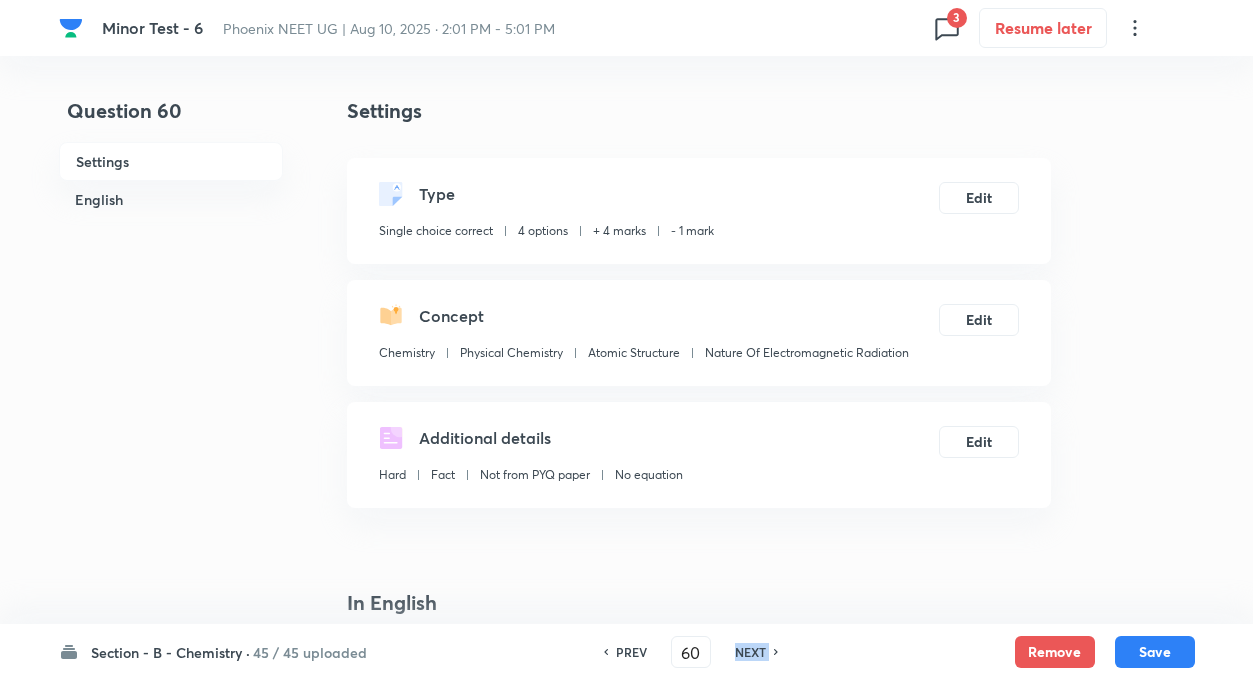 click on "NEXT" at bounding box center (750, 652) 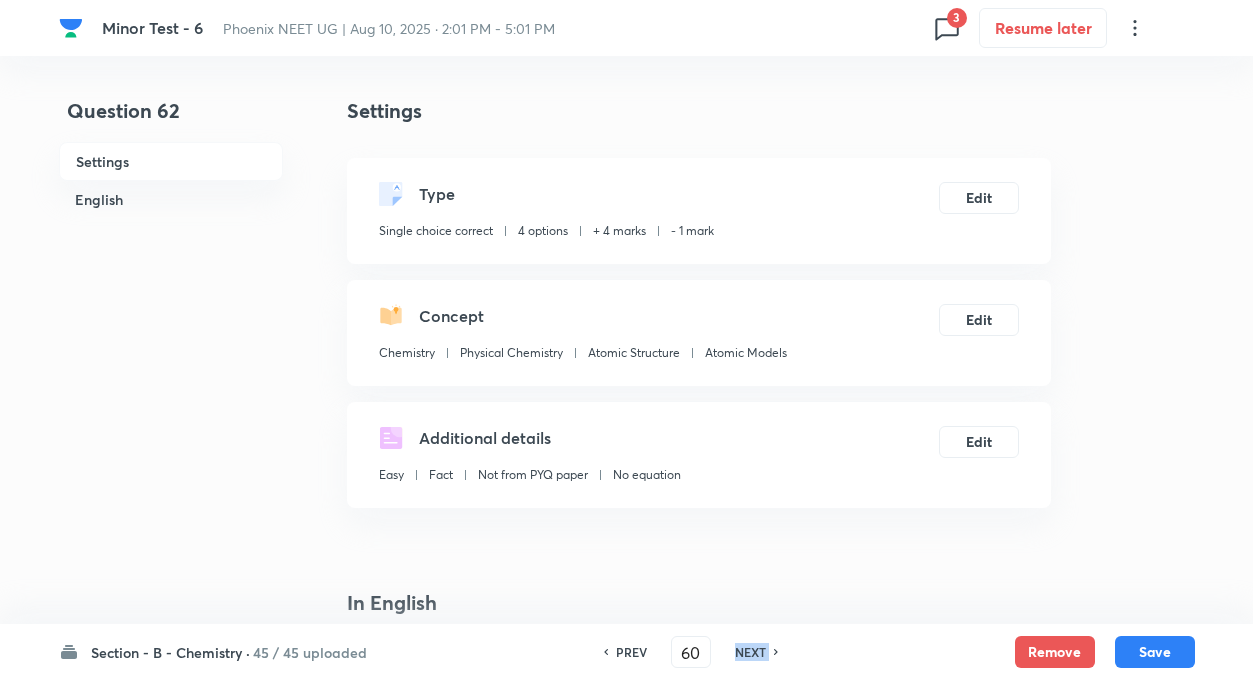 type on "61" 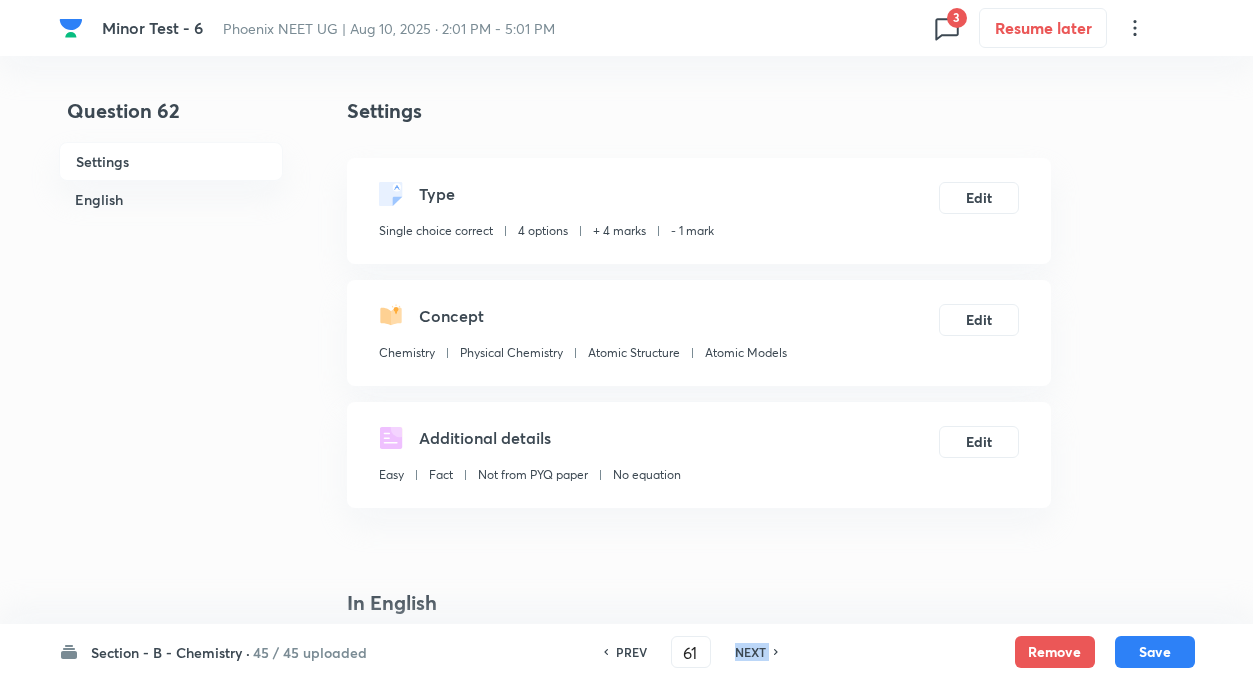 checkbox on "false" 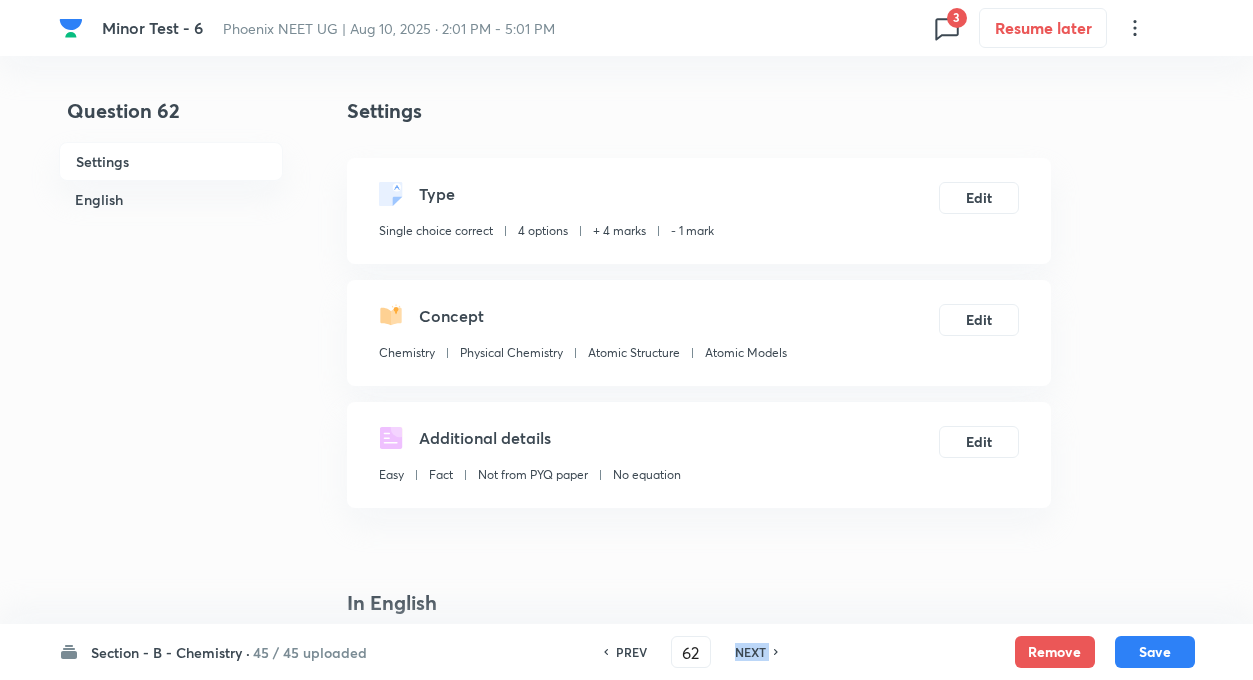click on "NEXT" at bounding box center (750, 652) 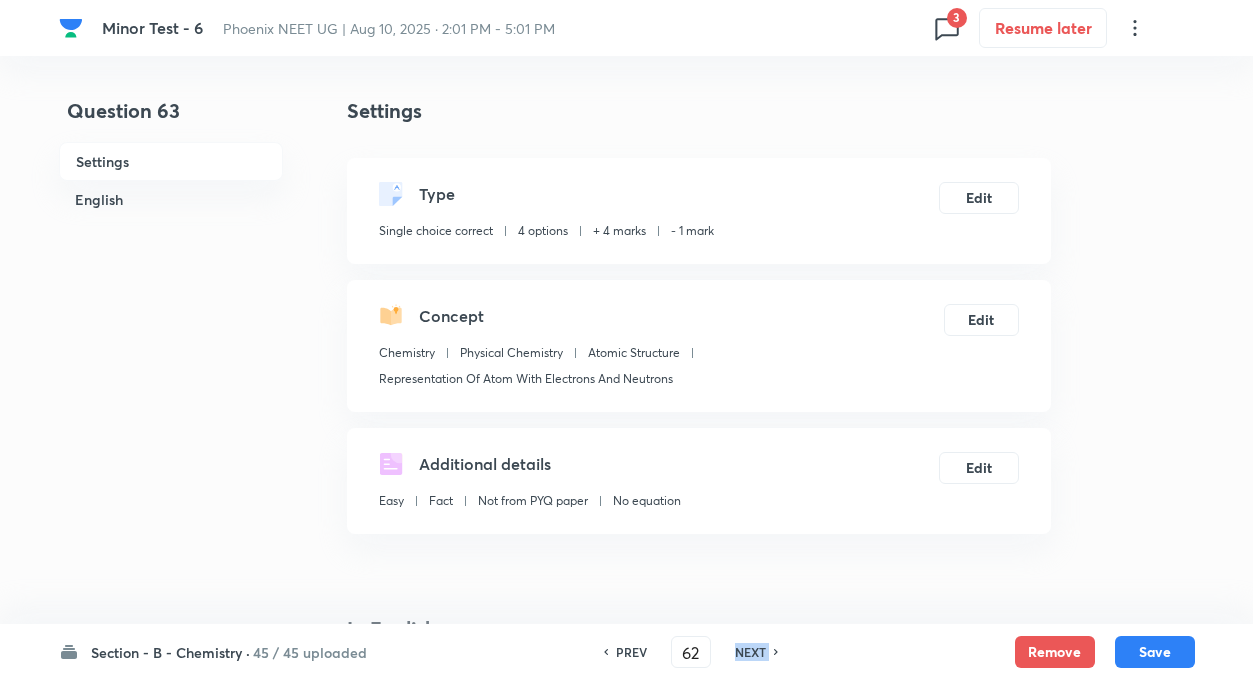 type on "63" 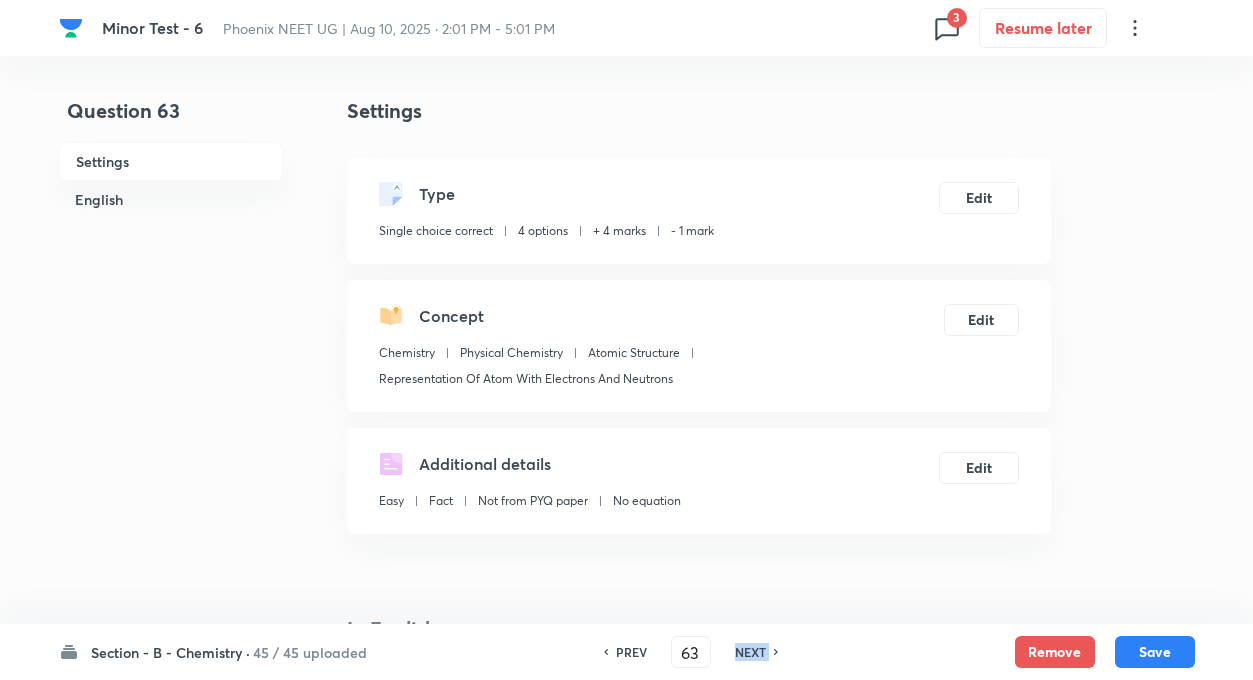 click on "NEXT" at bounding box center (750, 652) 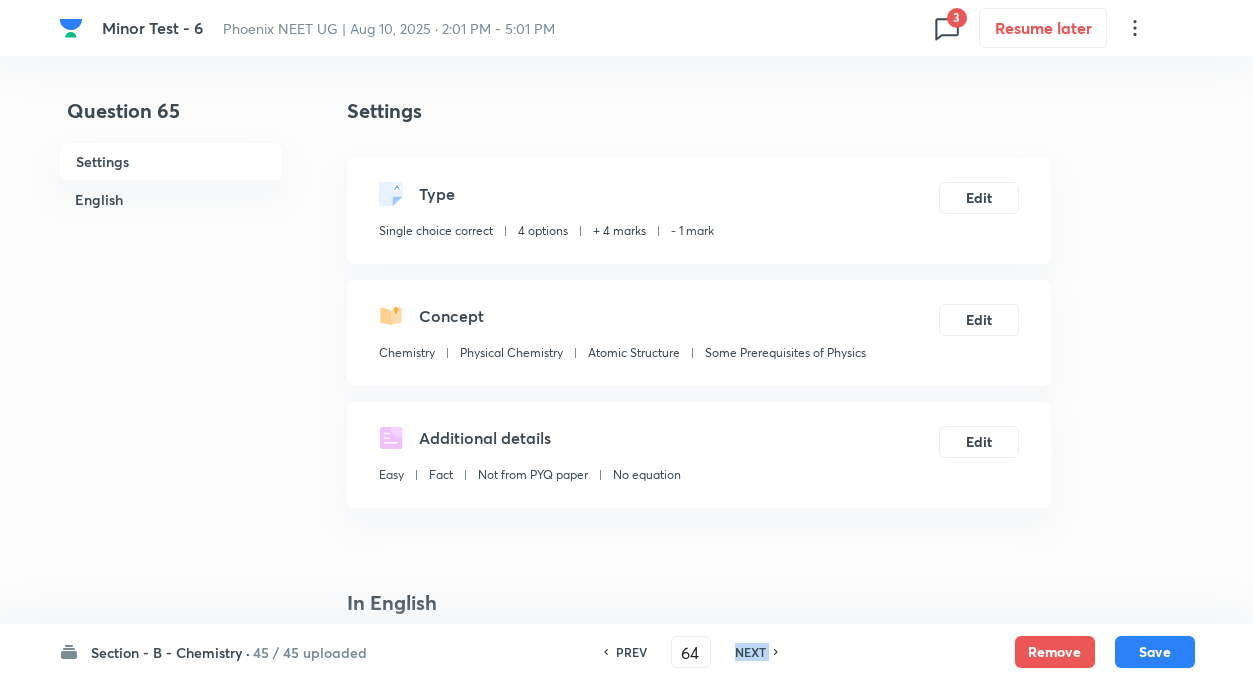 checkbox on "false" 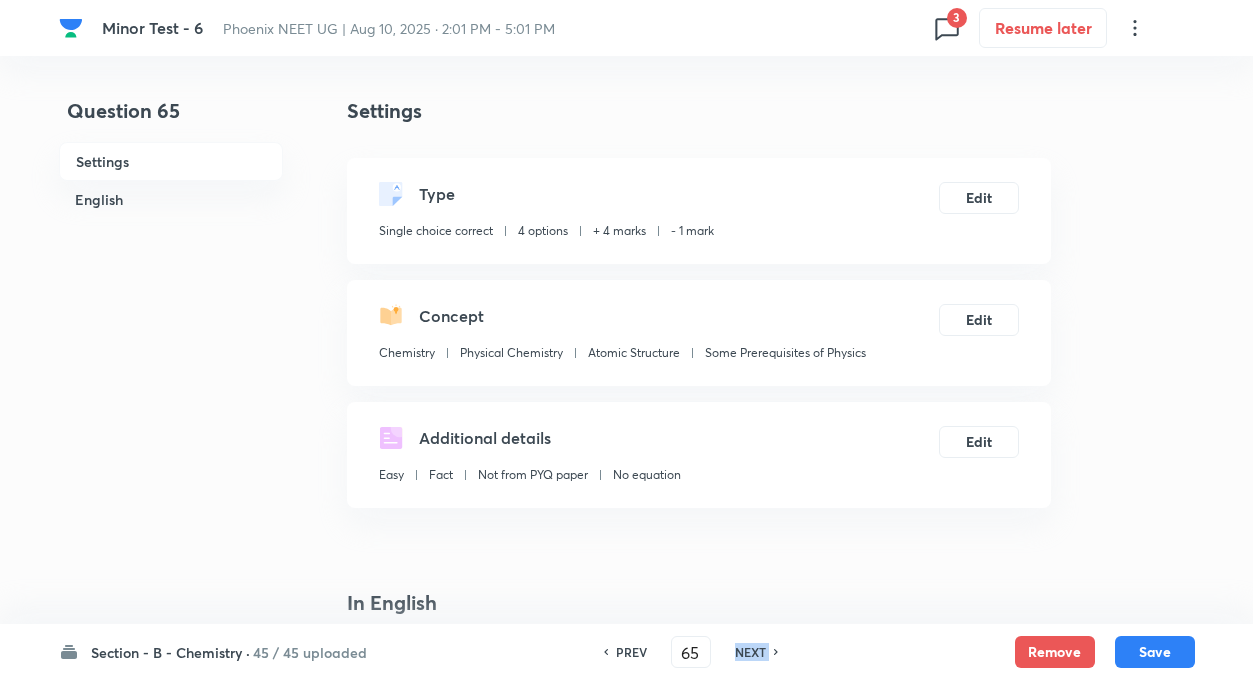 click on "NEXT" at bounding box center [750, 652] 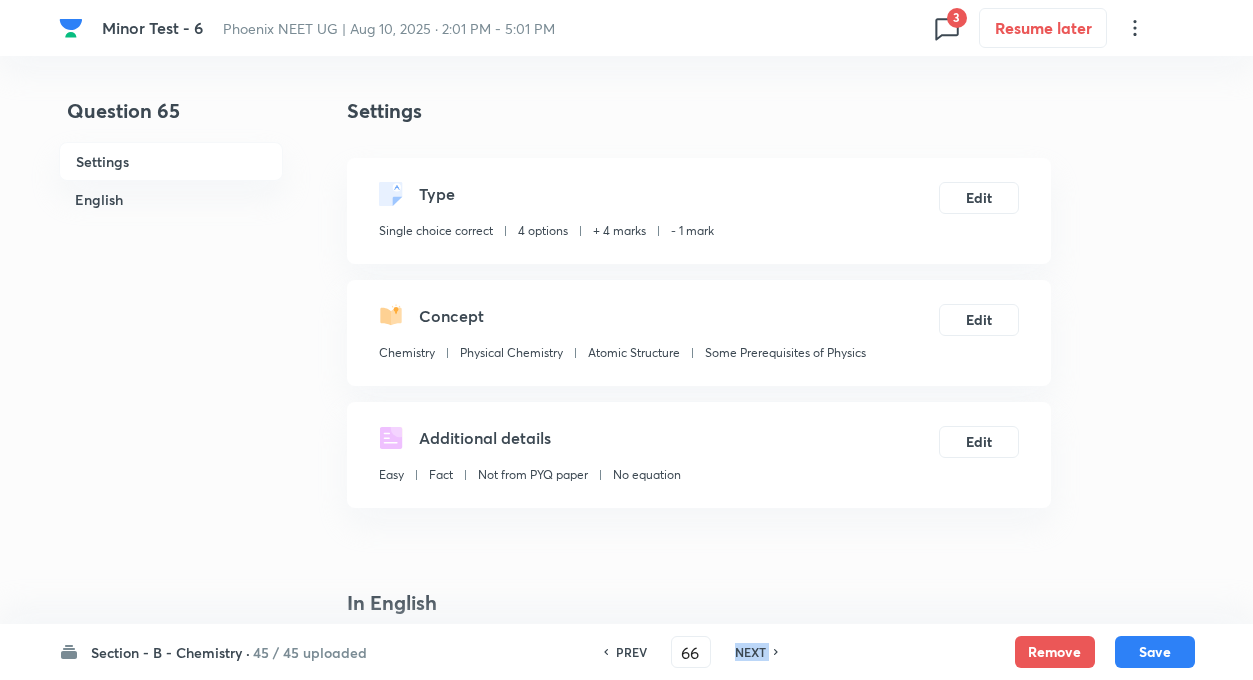click on "NEXT" at bounding box center (750, 652) 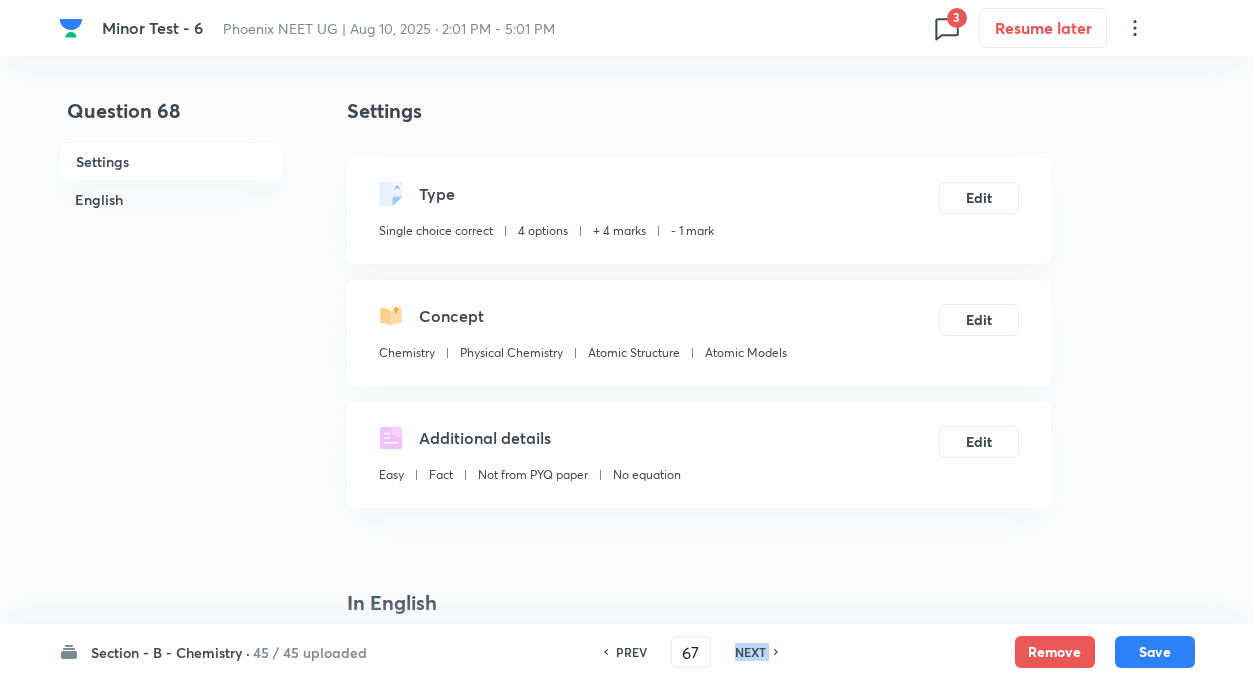 type on "68" 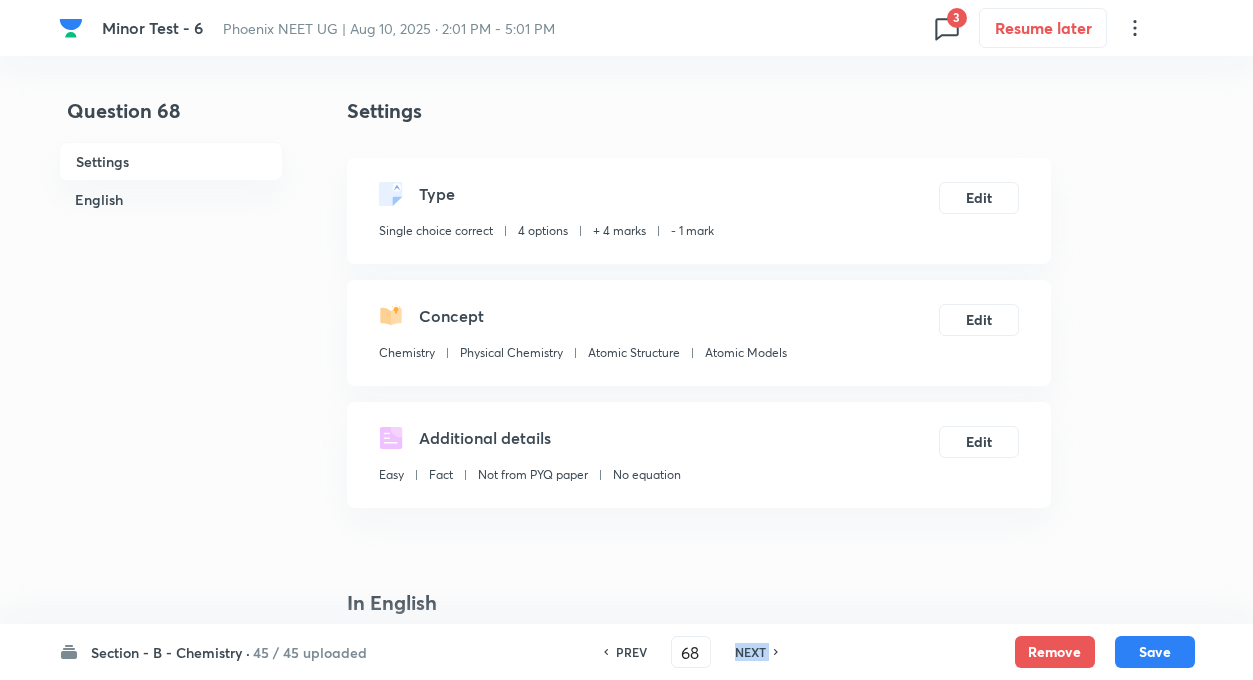 click on "NEXT" at bounding box center [750, 652] 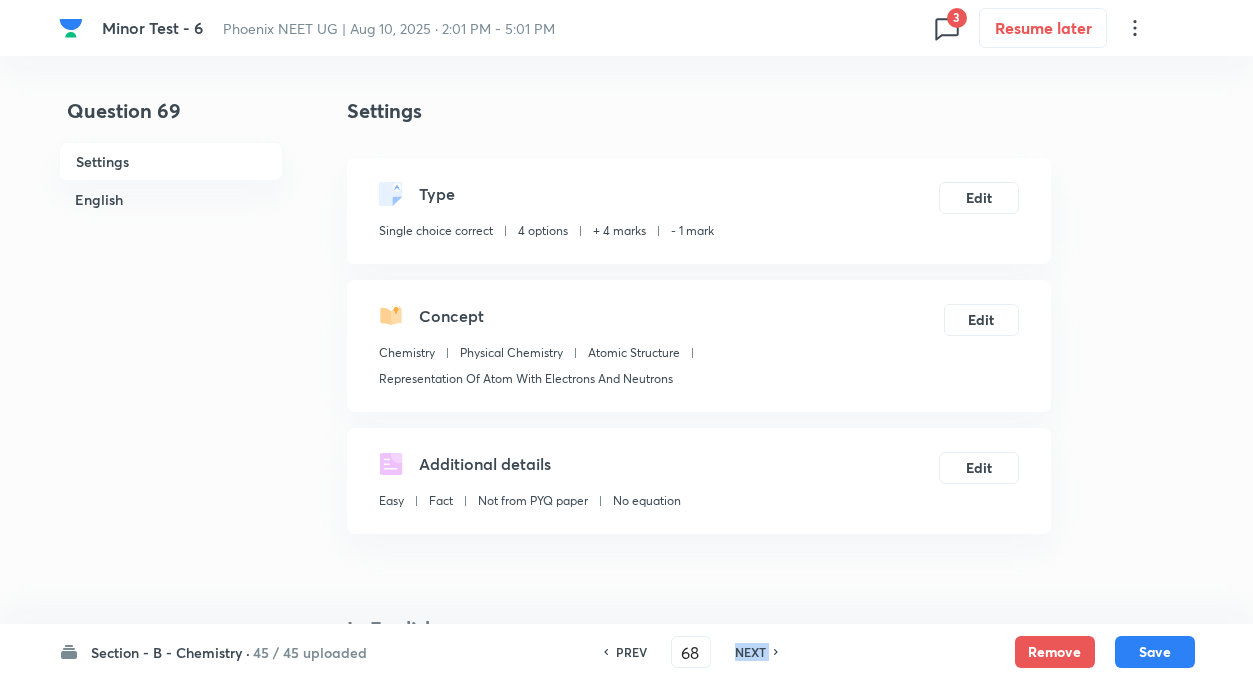 click on "NEXT" at bounding box center [750, 652] 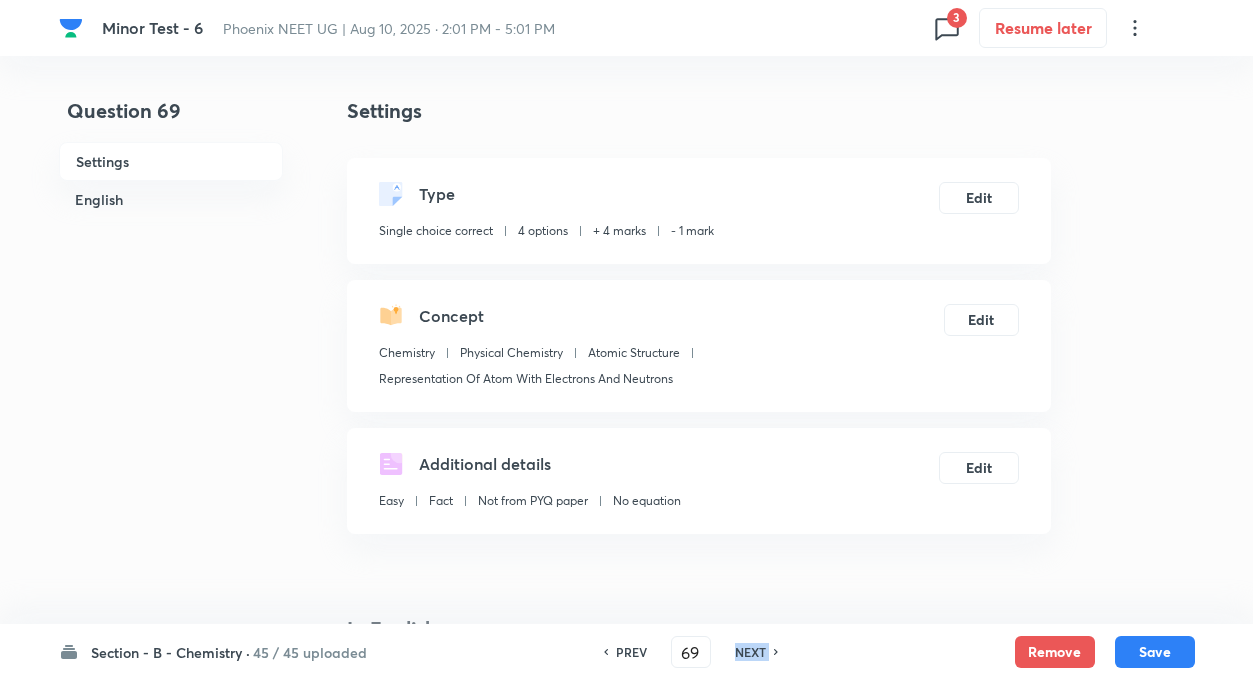 click on "NEXT" at bounding box center (750, 652) 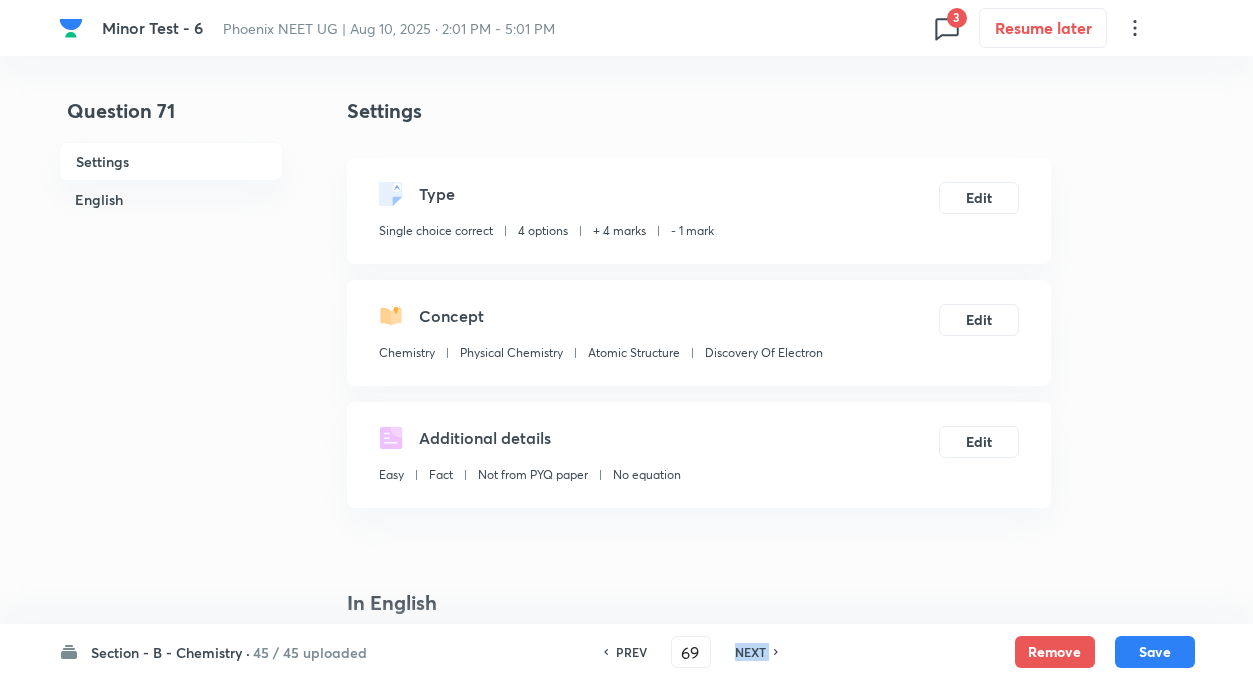checkbox on "false" 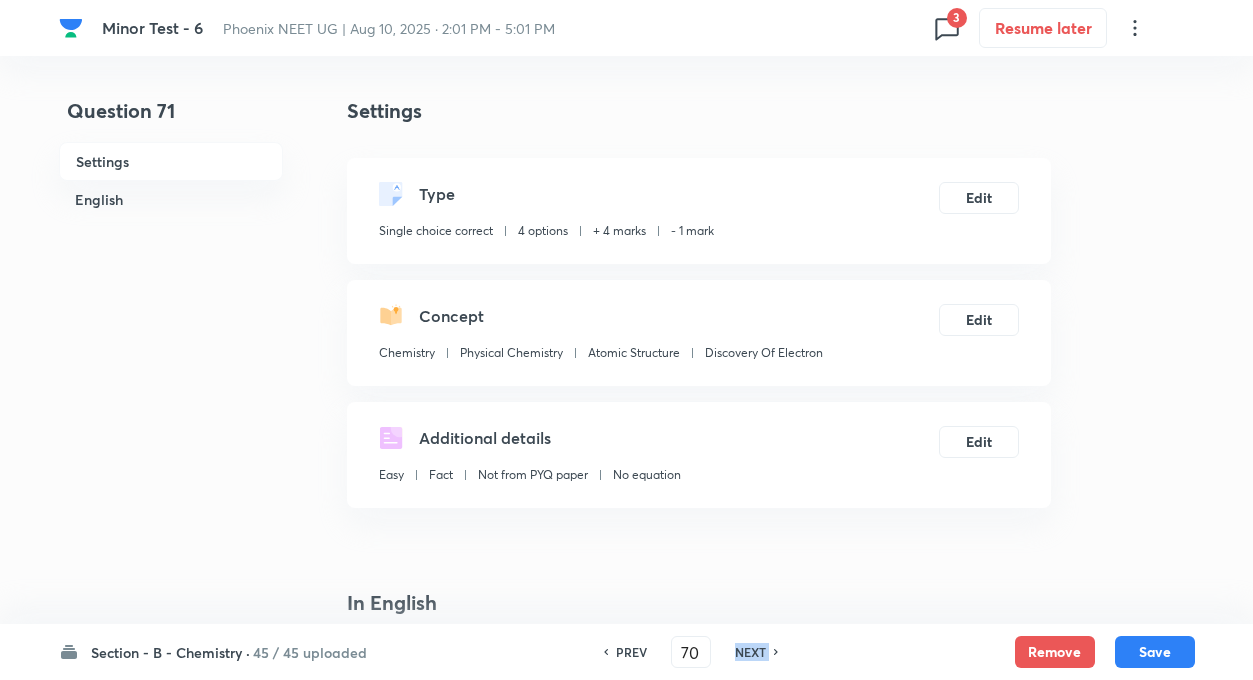 type on "71" 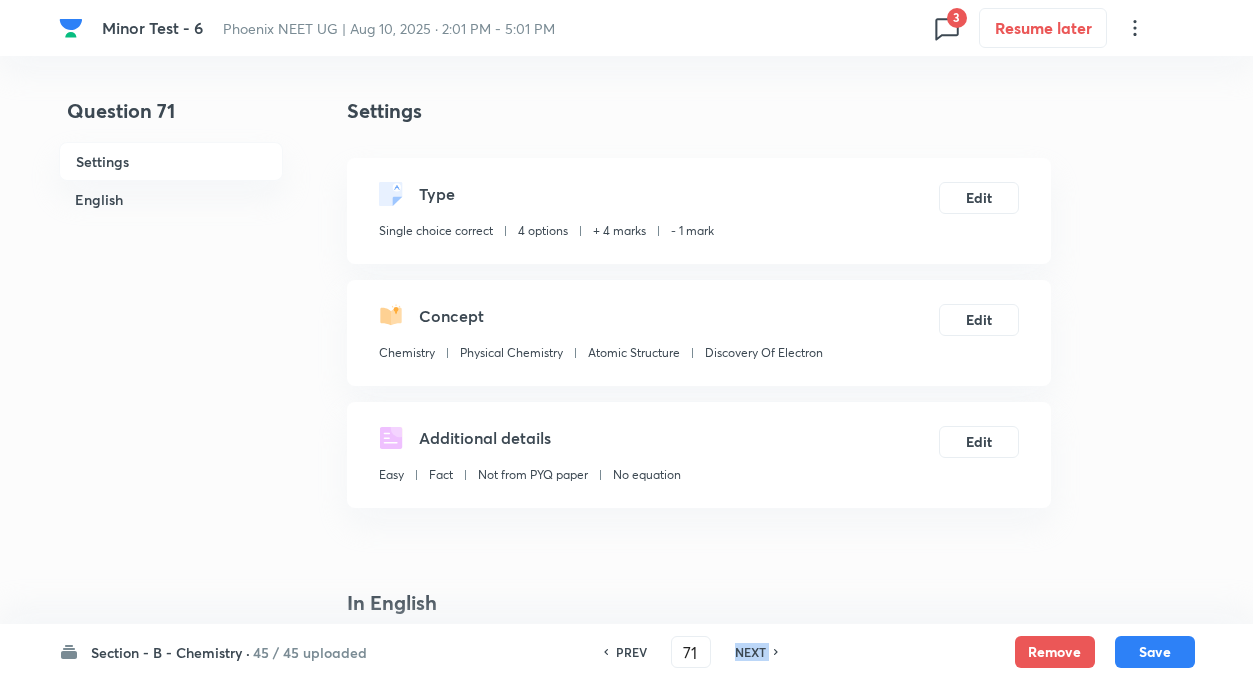 click on "NEXT" at bounding box center [750, 652] 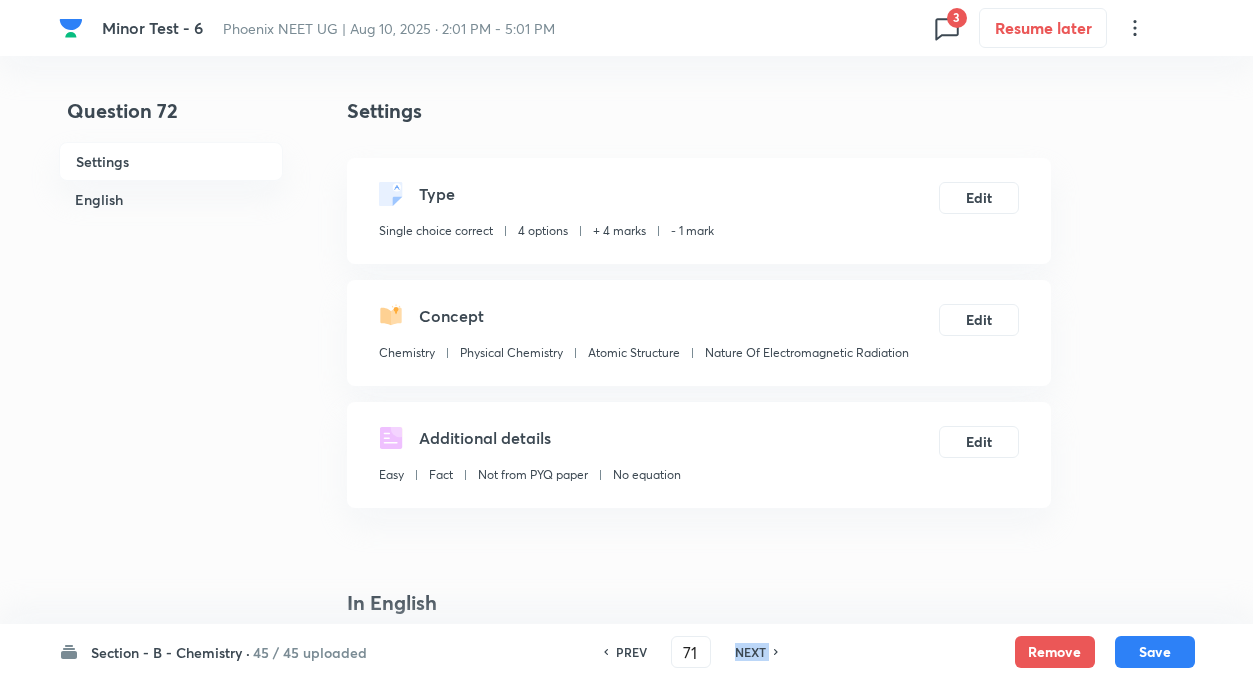 checkbox on "true" 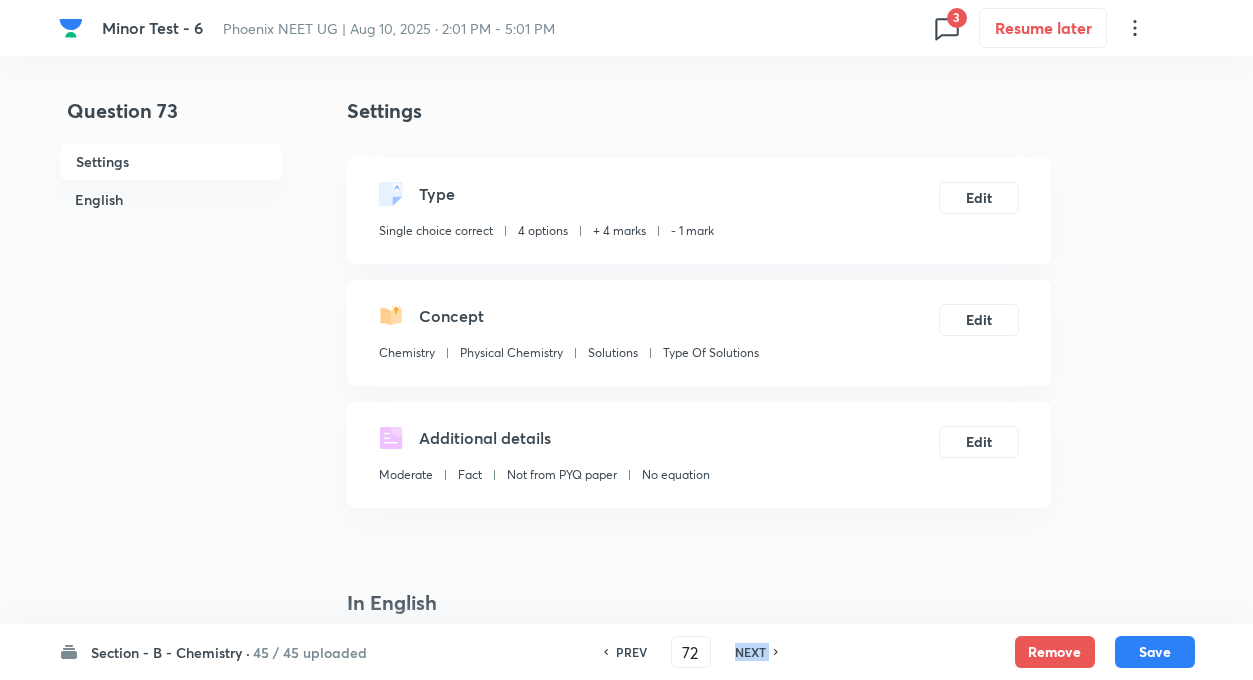 checkbox on "false" 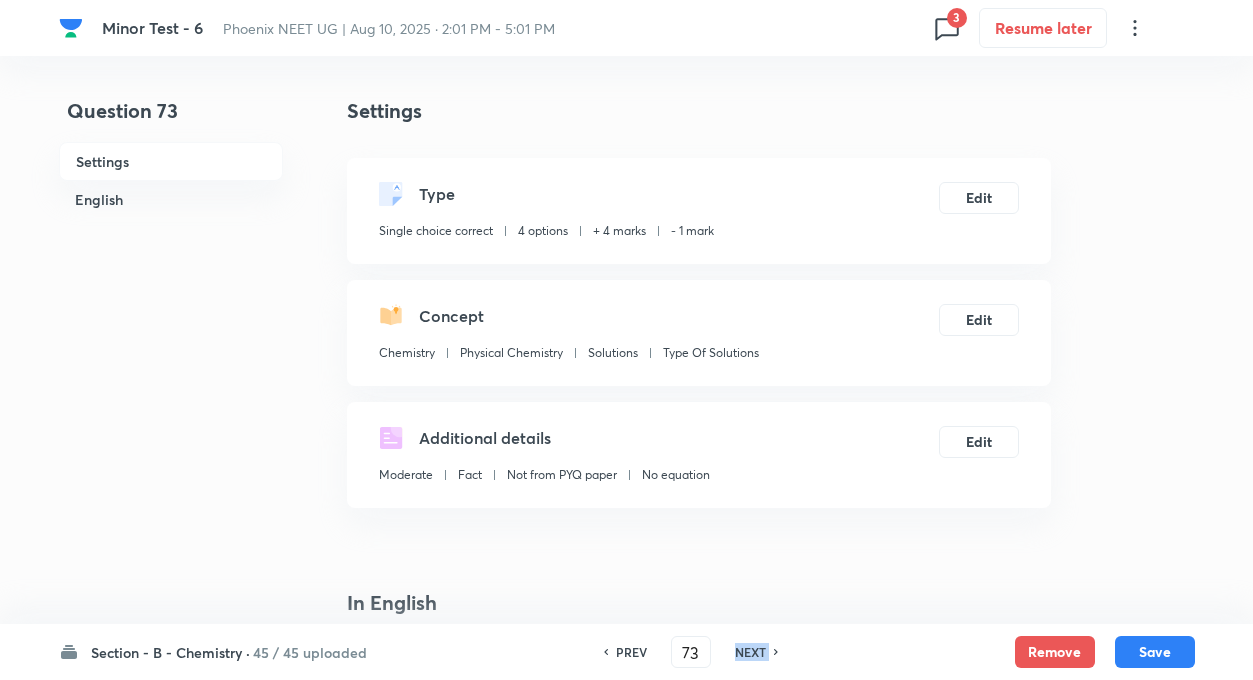 click on "NEXT" at bounding box center (750, 652) 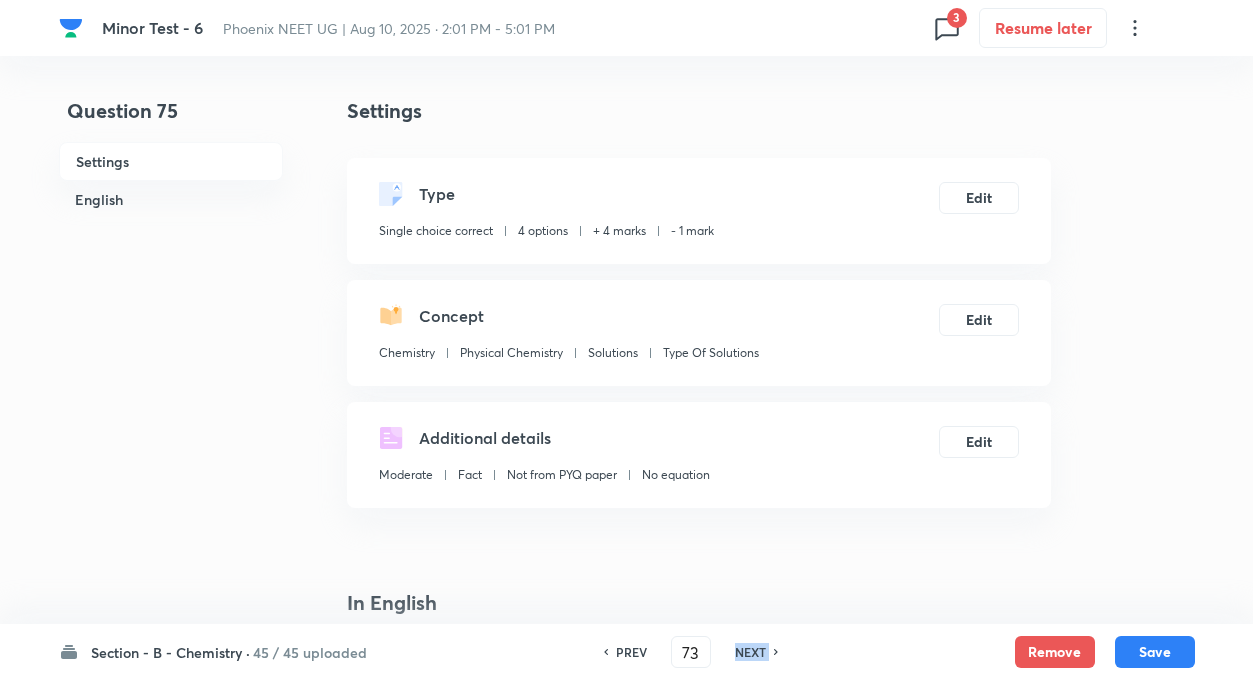 checkbox on "true" 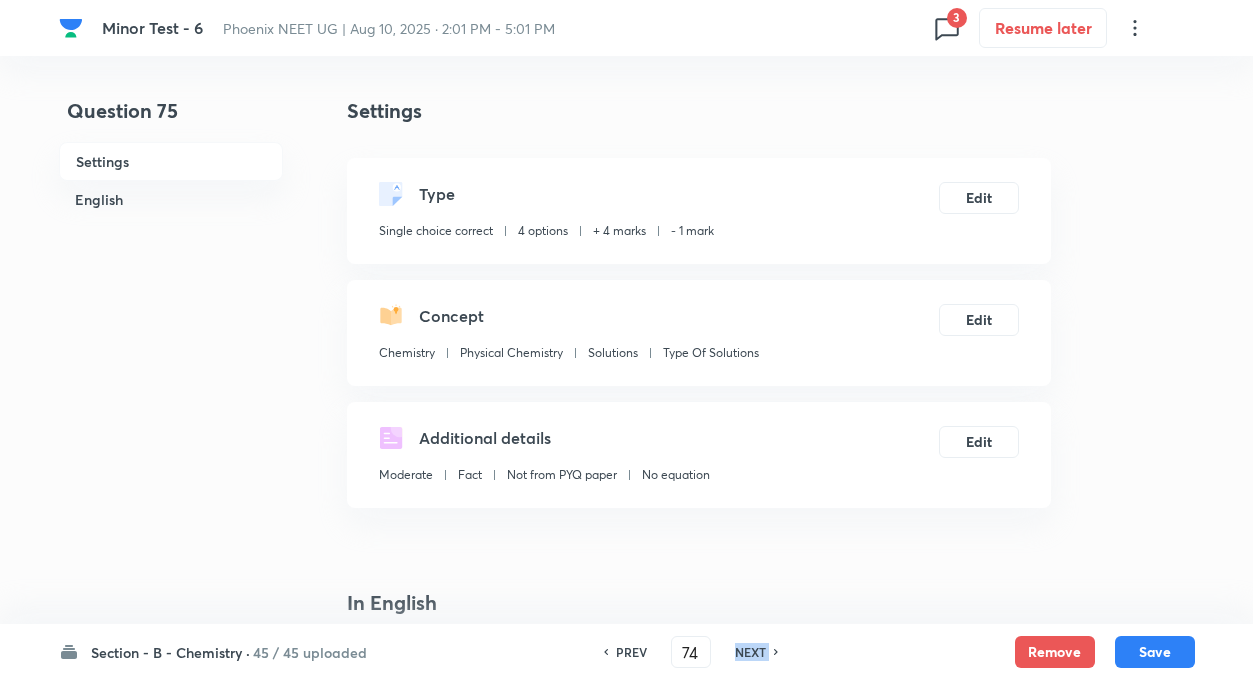 checkbox on "false" 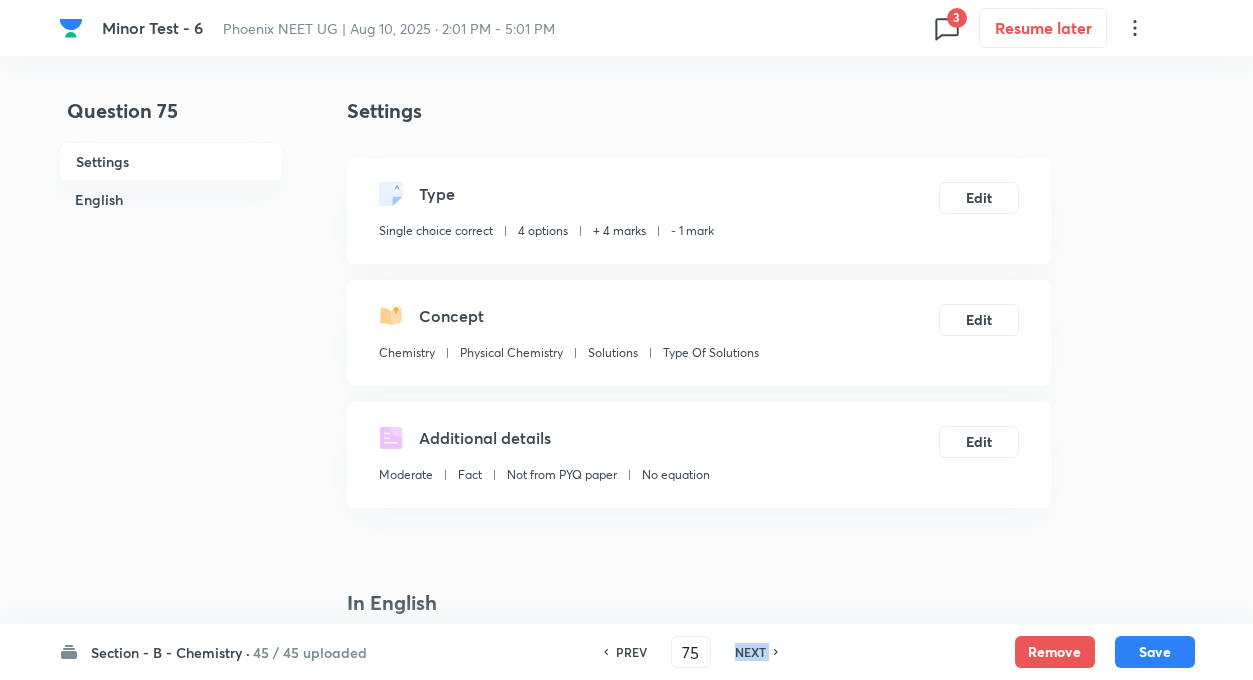click on "NEXT" at bounding box center (750, 652) 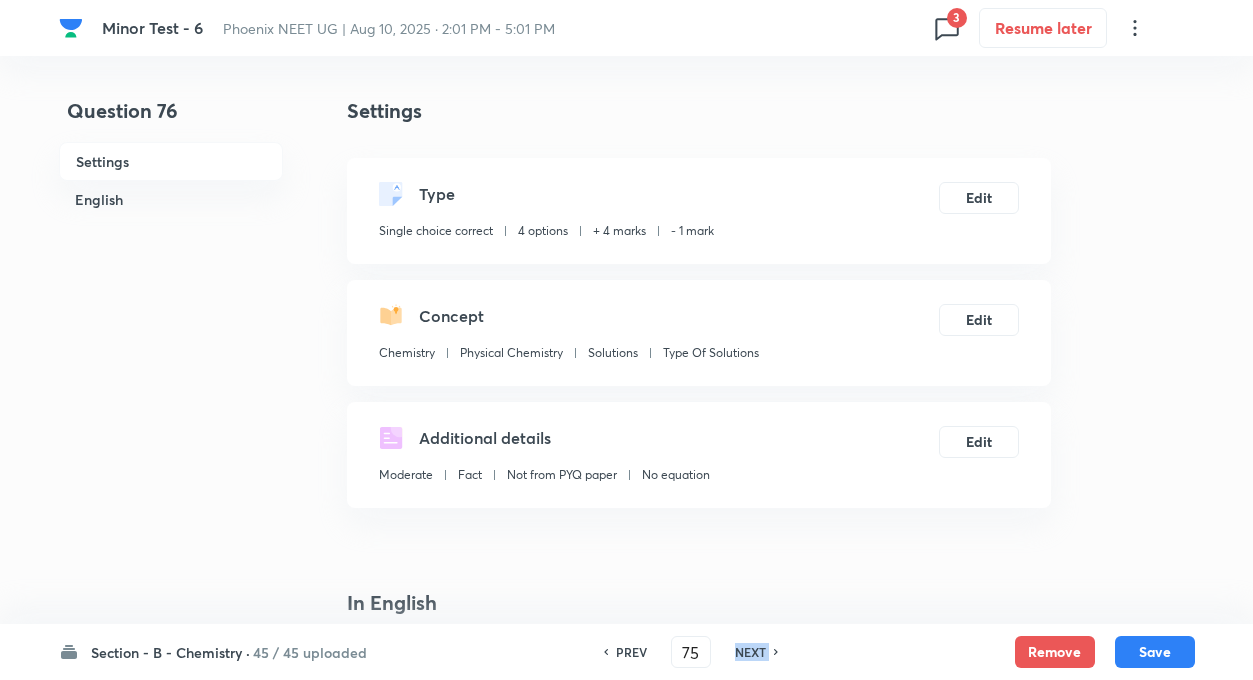 click on "NEXT" at bounding box center (750, 652) 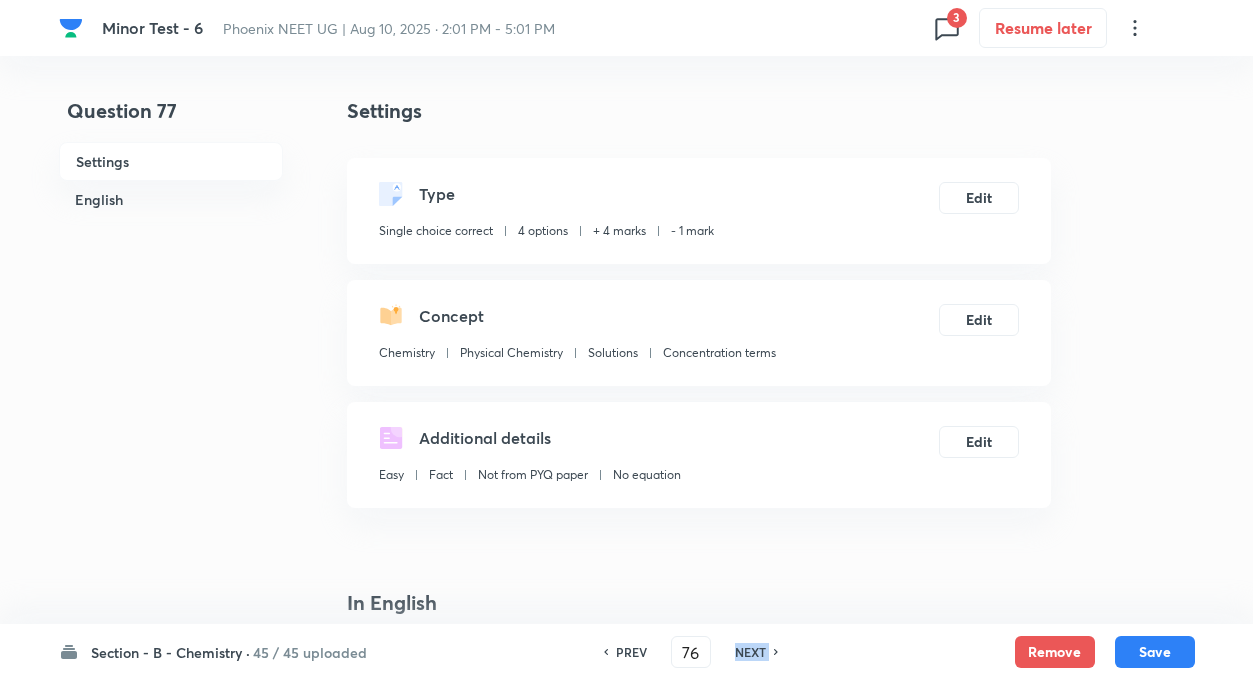 click on "NEXT" at bounding box center (750, 652) 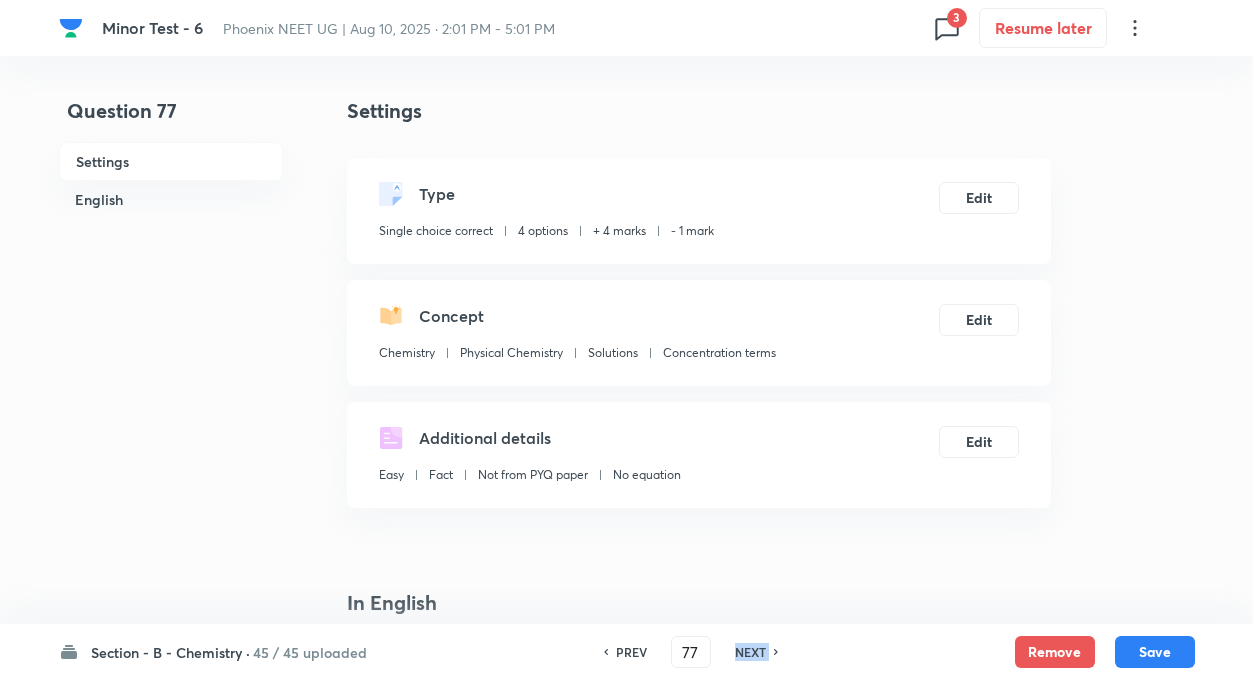 type on "78" 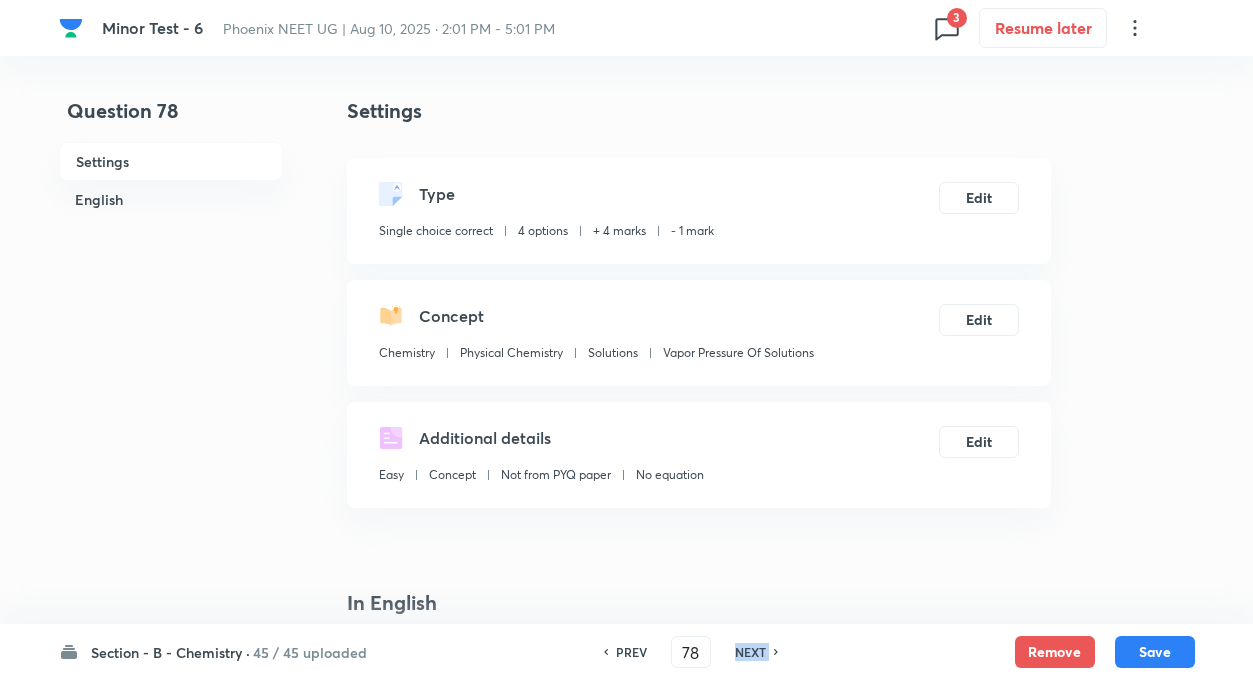click on "NEXT" at bounding box center [750, 652] 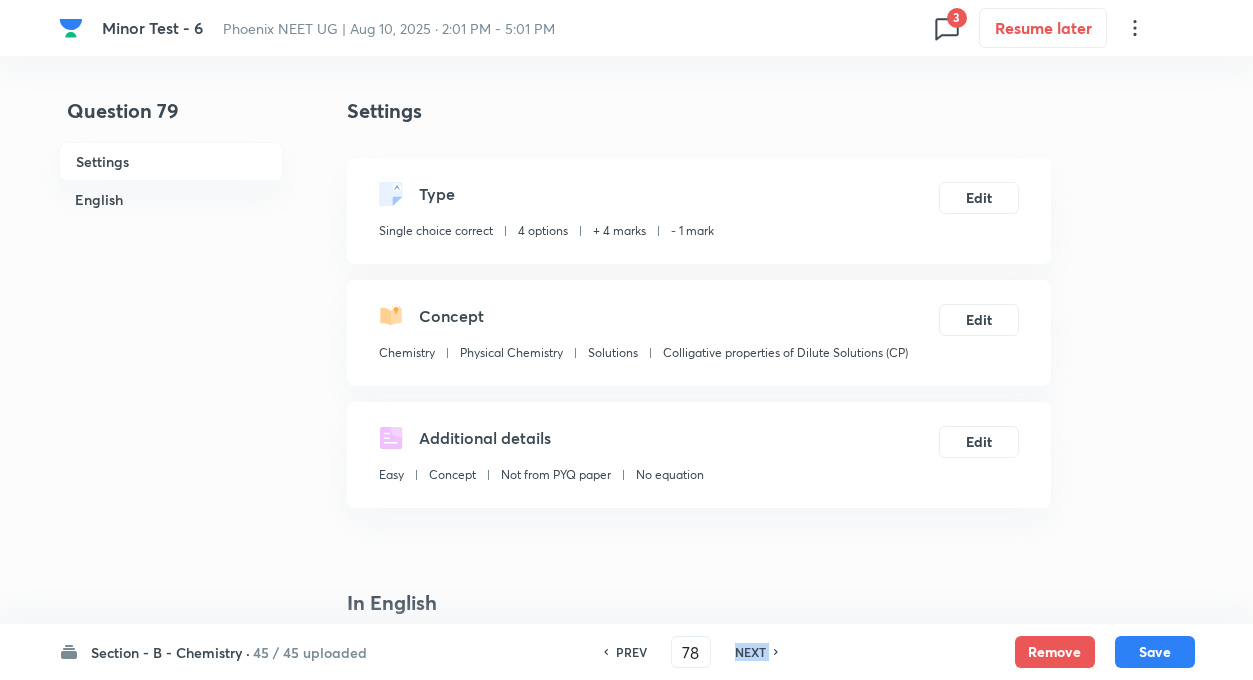 type on "79" 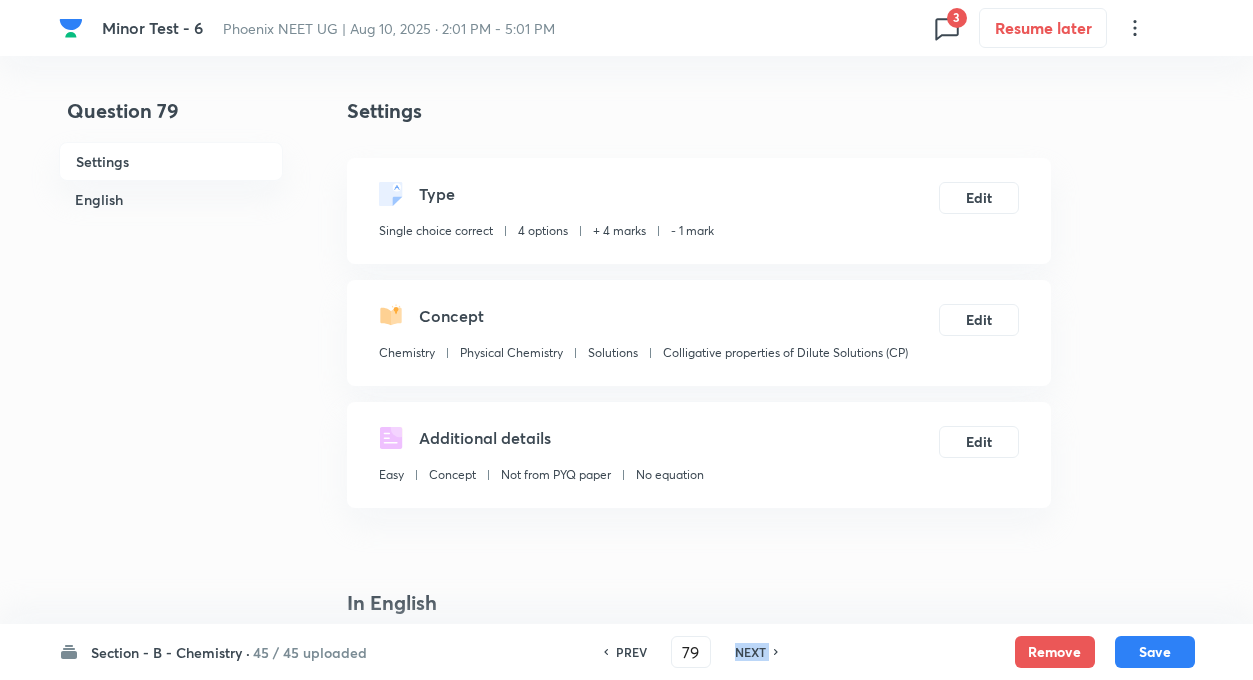 click on "NEXT" at bounding box center [750, 652] 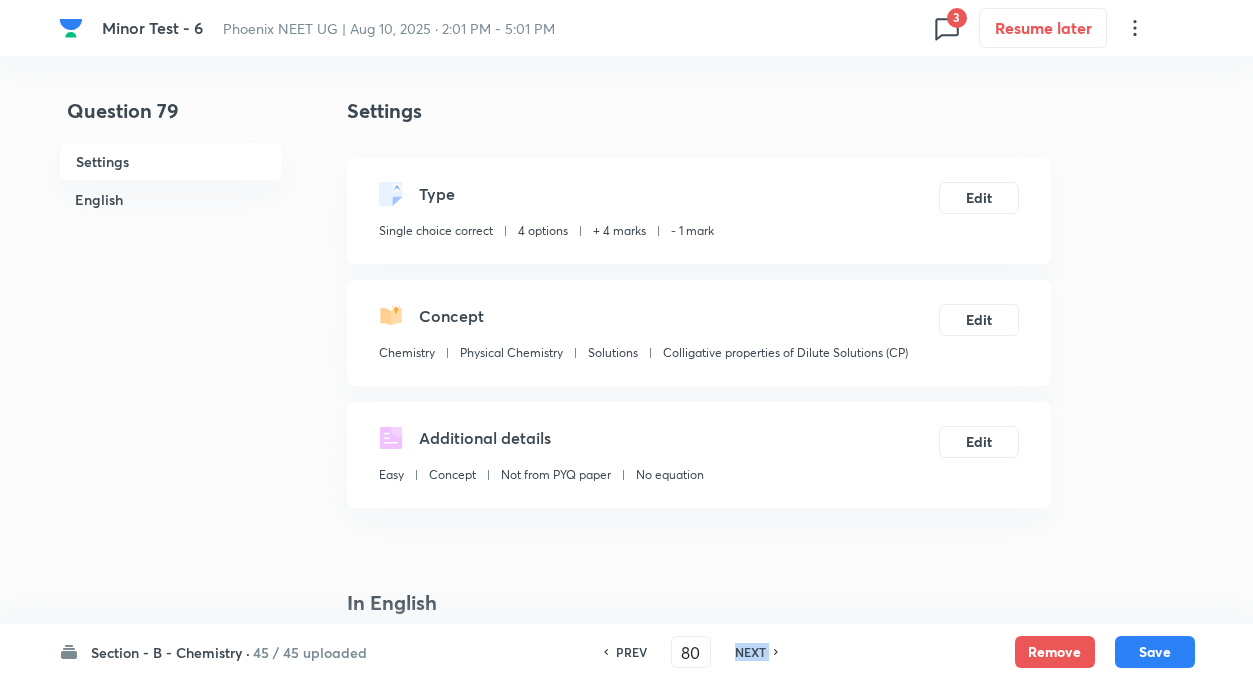 click on "NEXT" at bounding box center (750, 652) 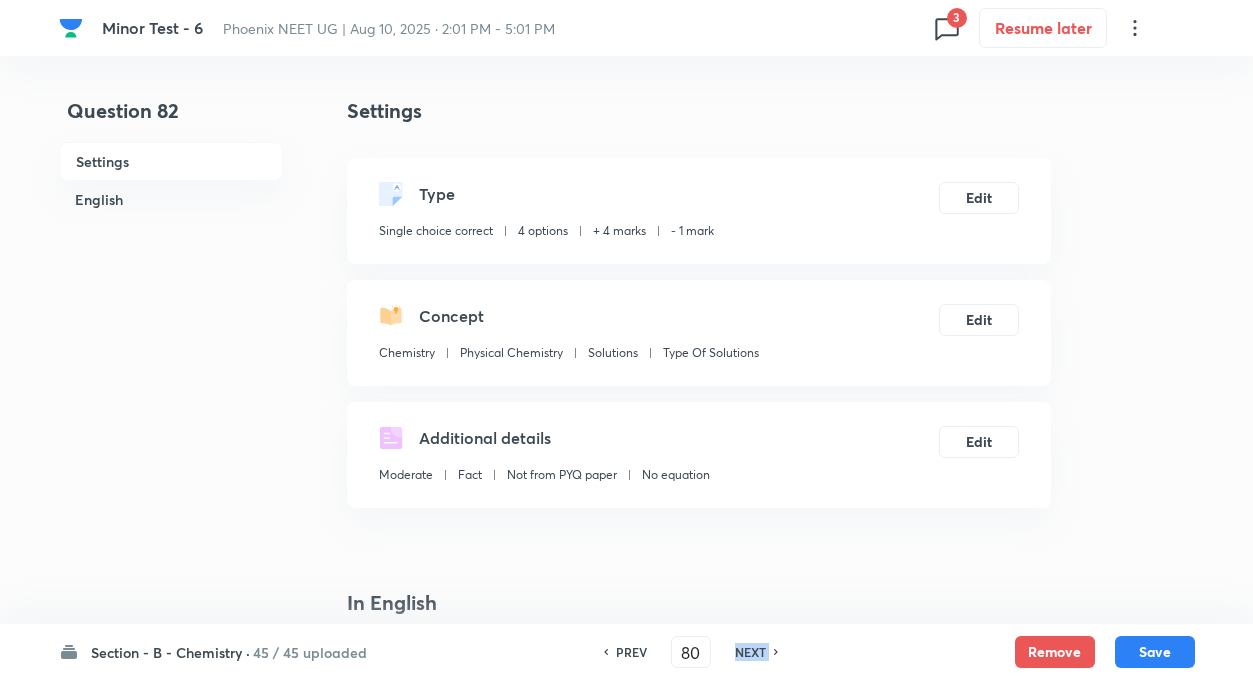checkbox on "false" 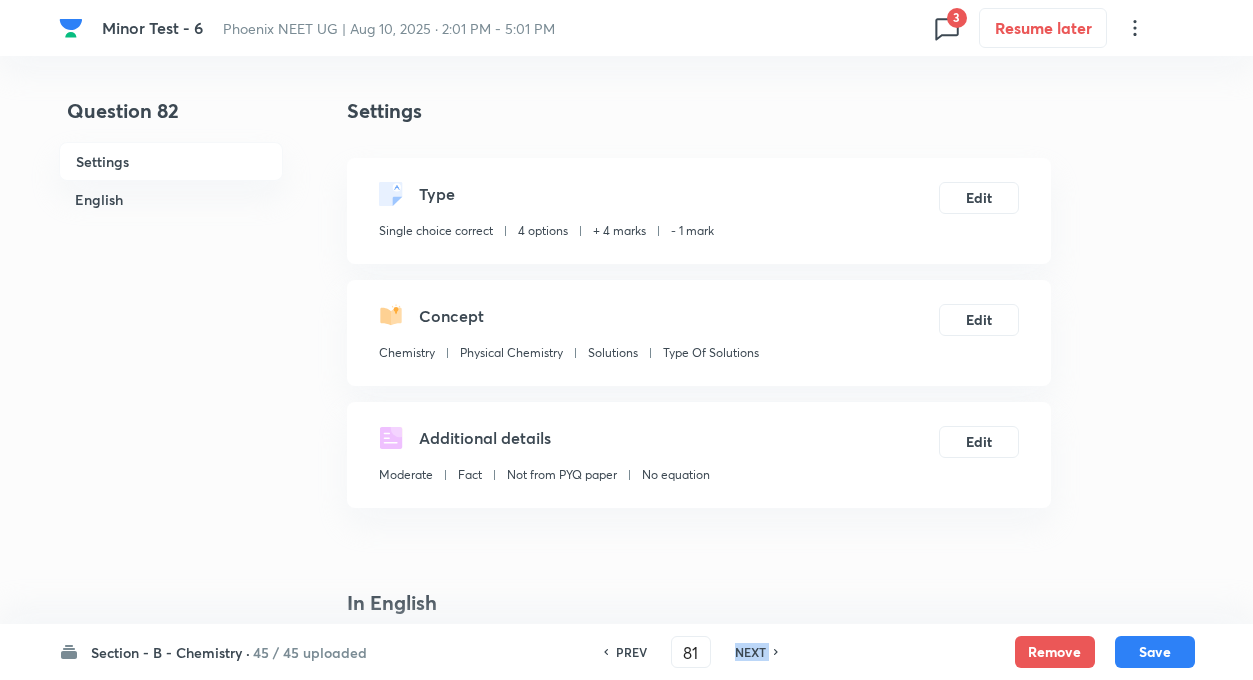 type on "82" 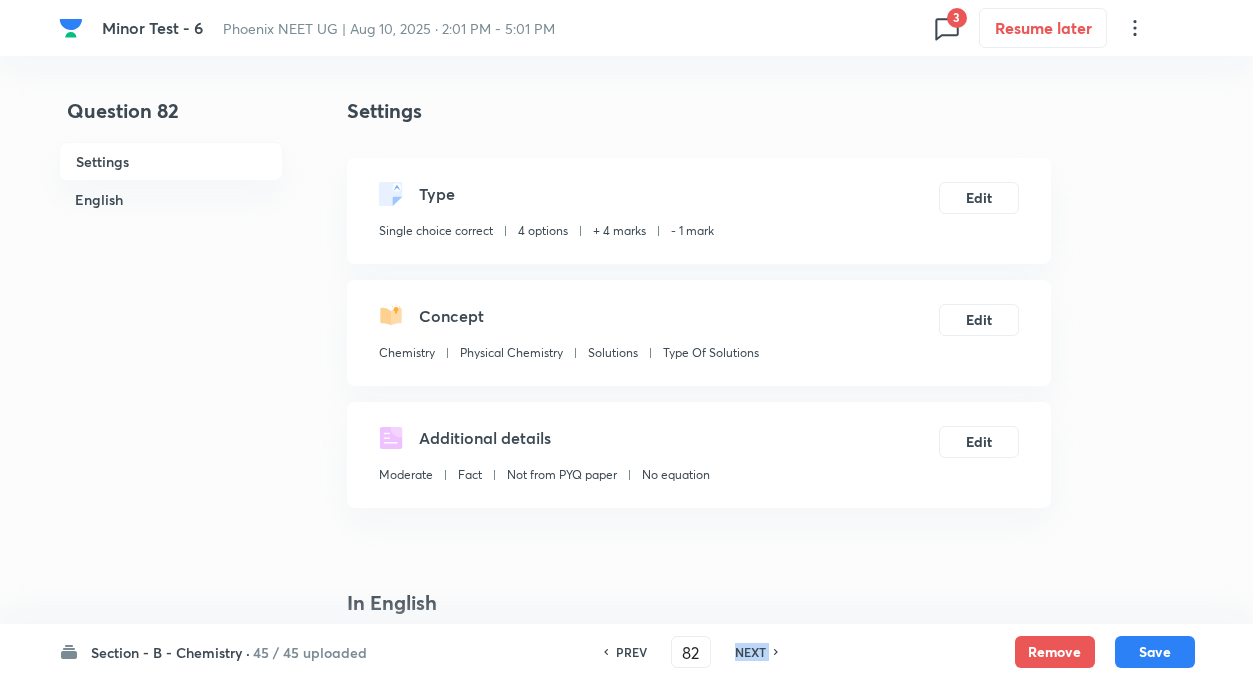click on "NEXT" at bounding box center [750, 652] 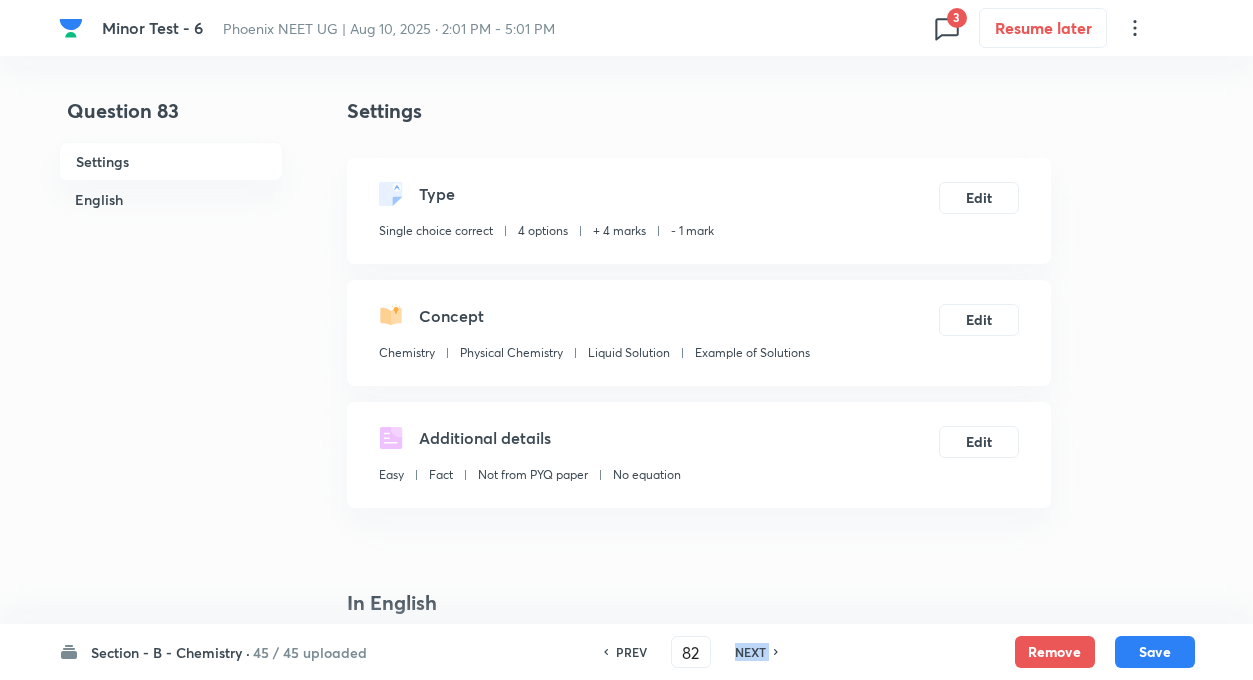 click on "NEXT" at bounding box center (750, 652) 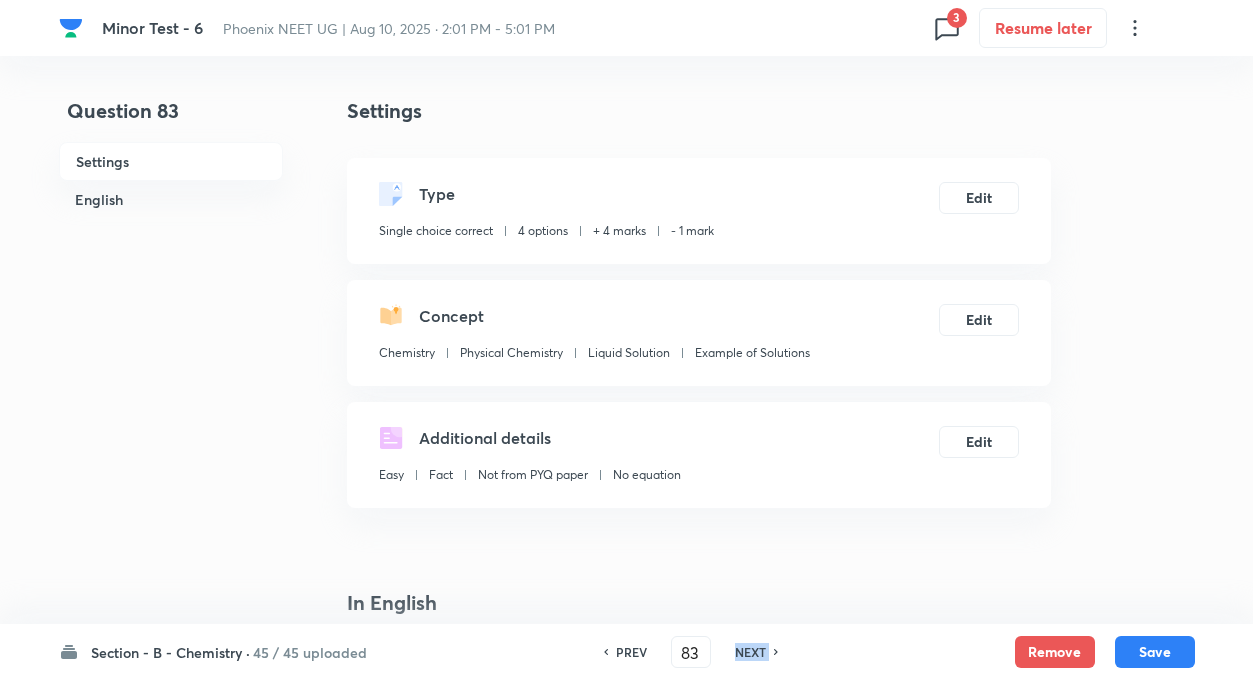 checkbox on "false" 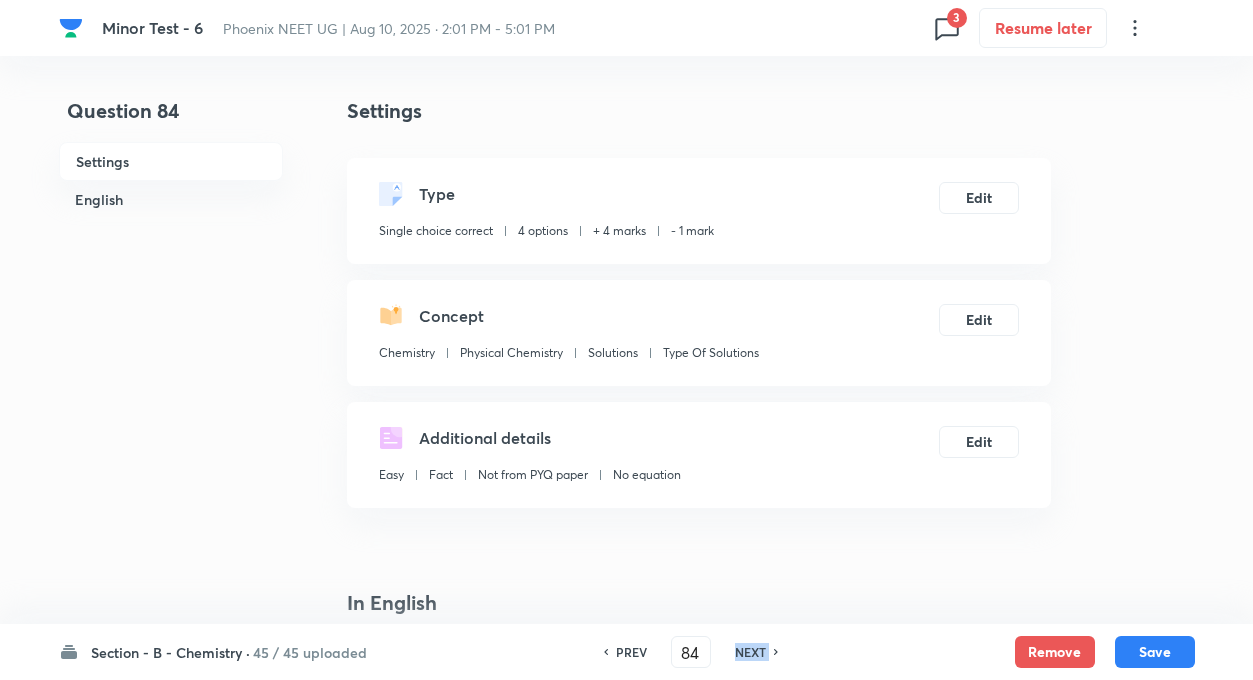 click on "NEXT" at bounding box center (750, 652) 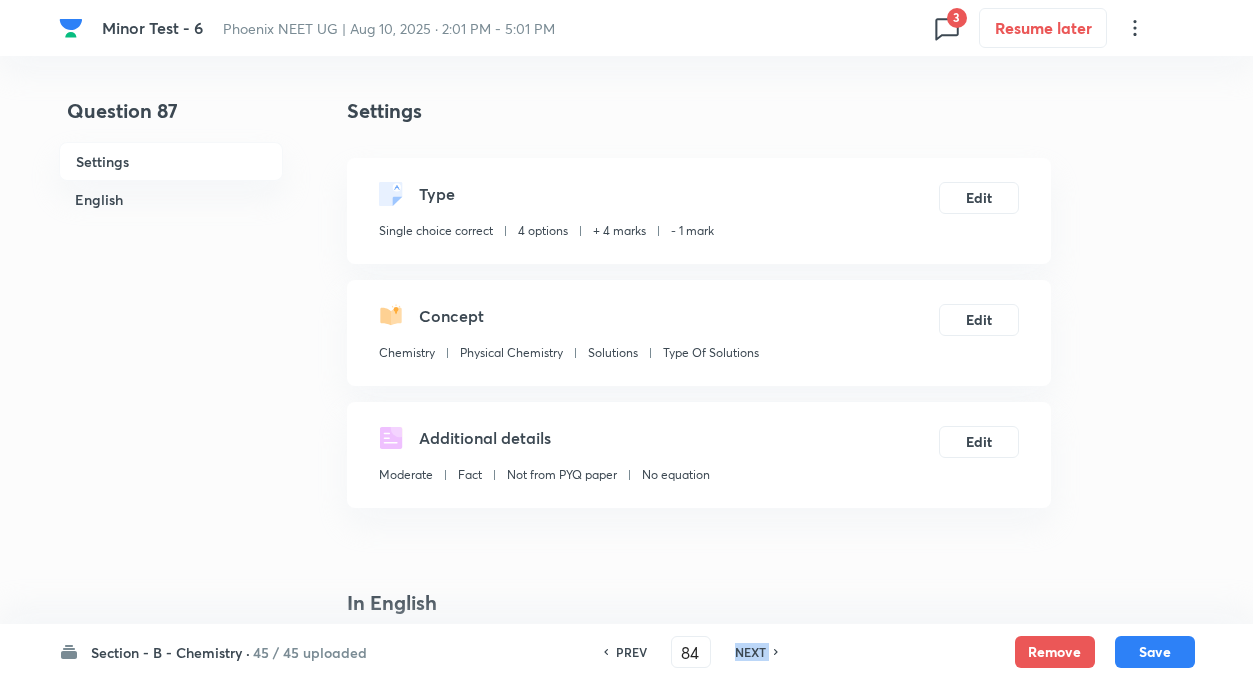type on "86" 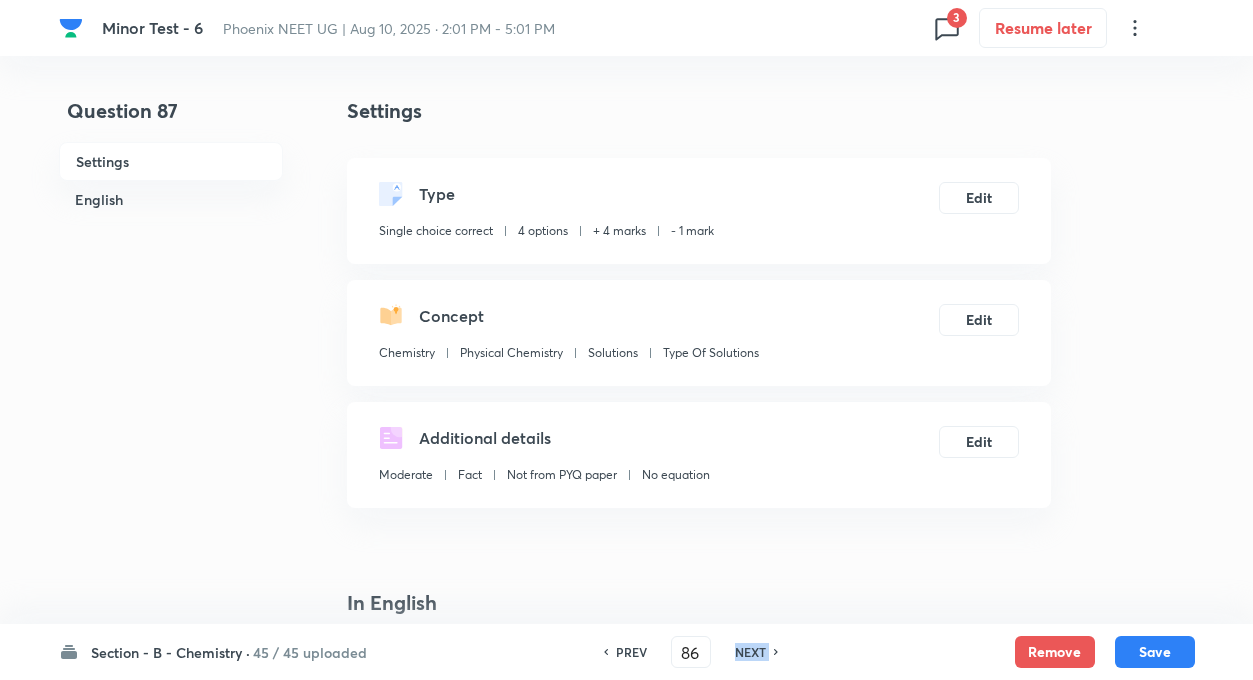 click on "NEXT" at bounding box center [750, 652] 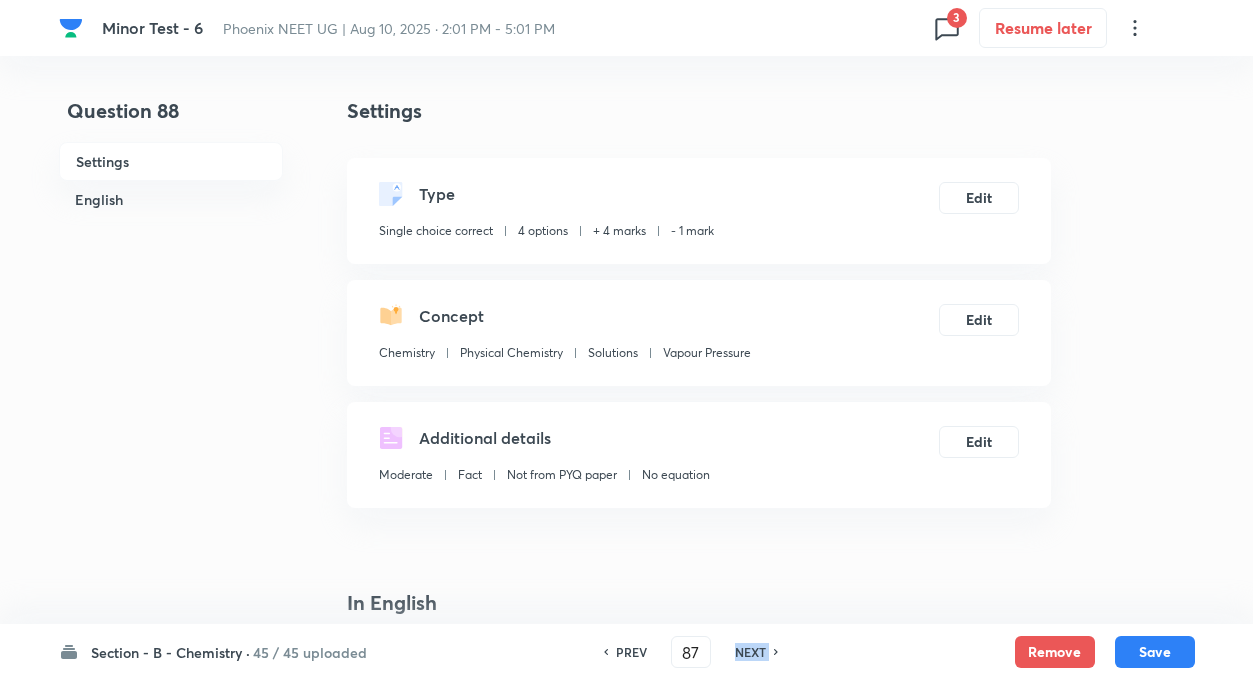 type on "88" 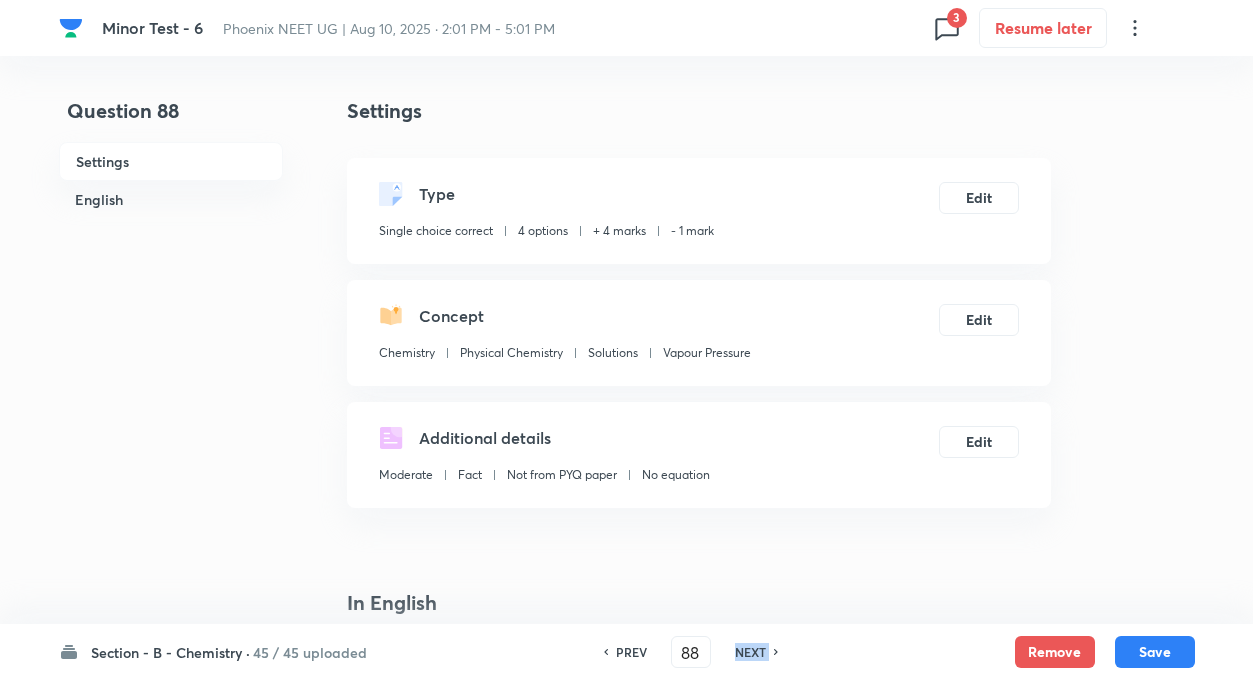click on "NEXT" at bounding box center [750, 652] 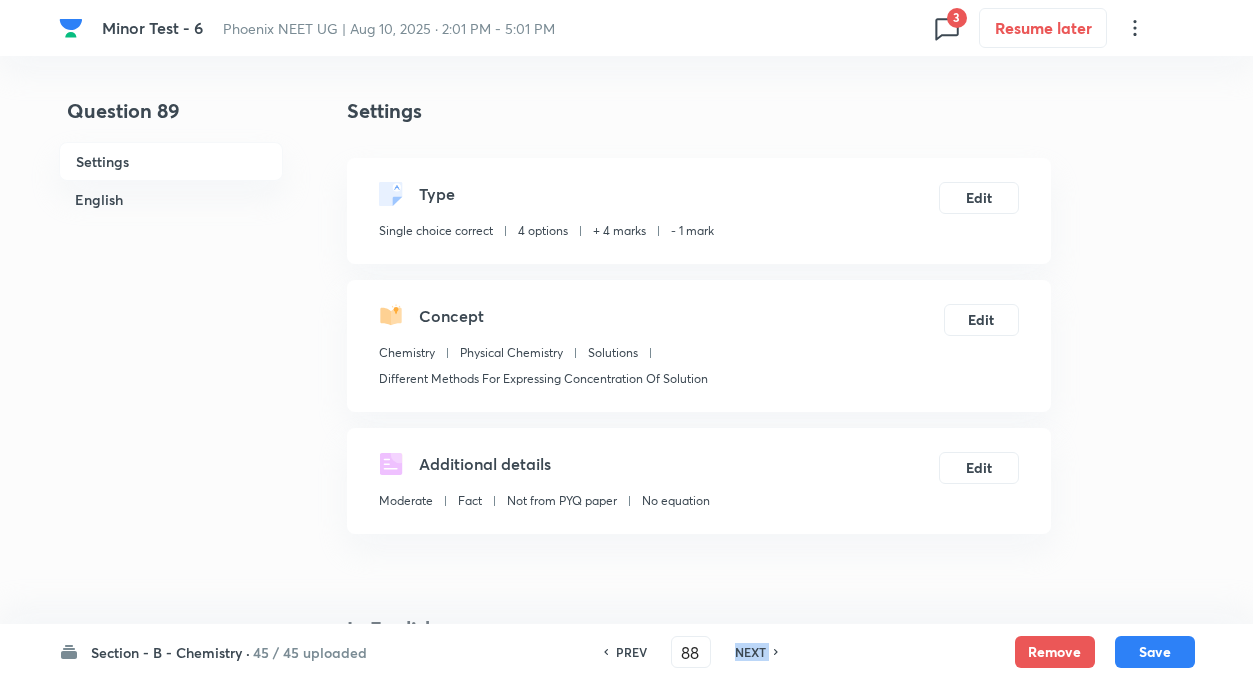 type on "89" 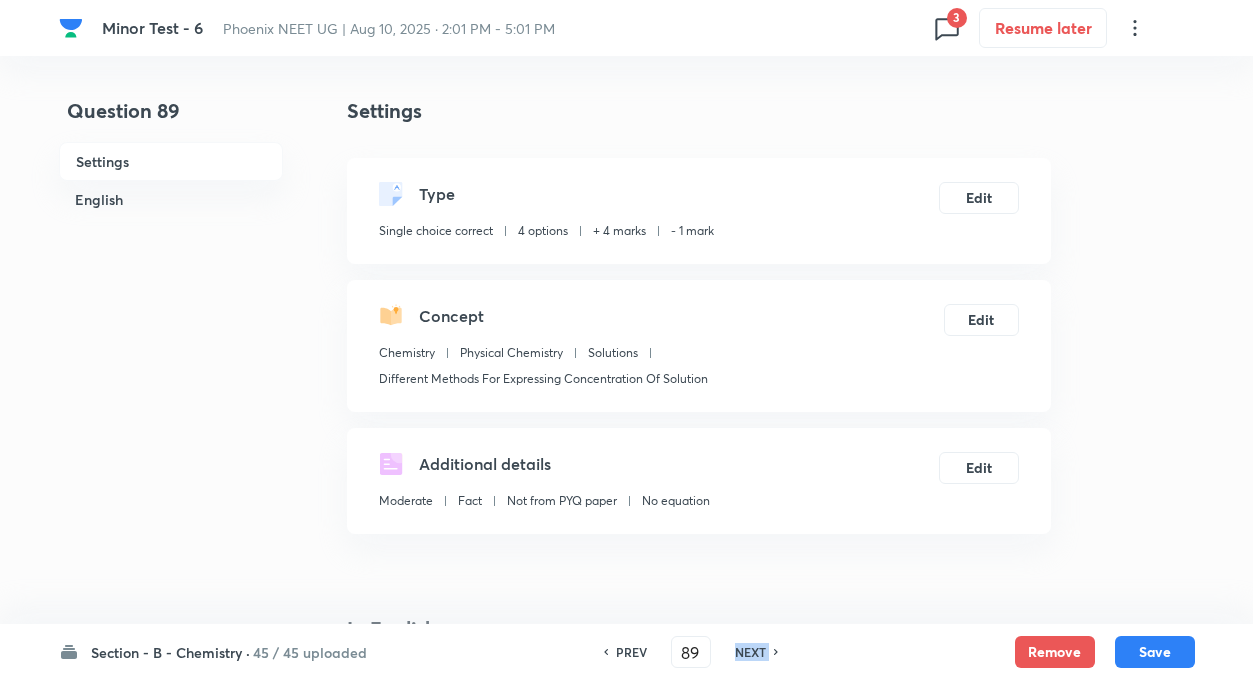checkbox on "false" 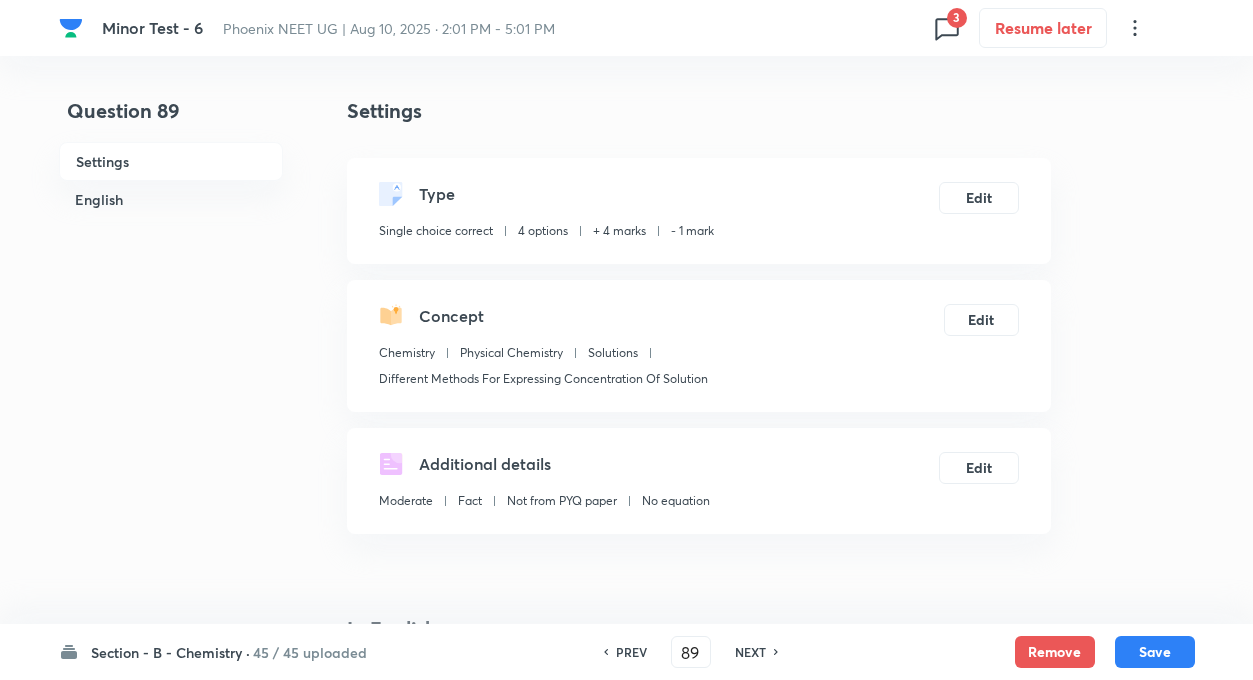 checkbox on "true" 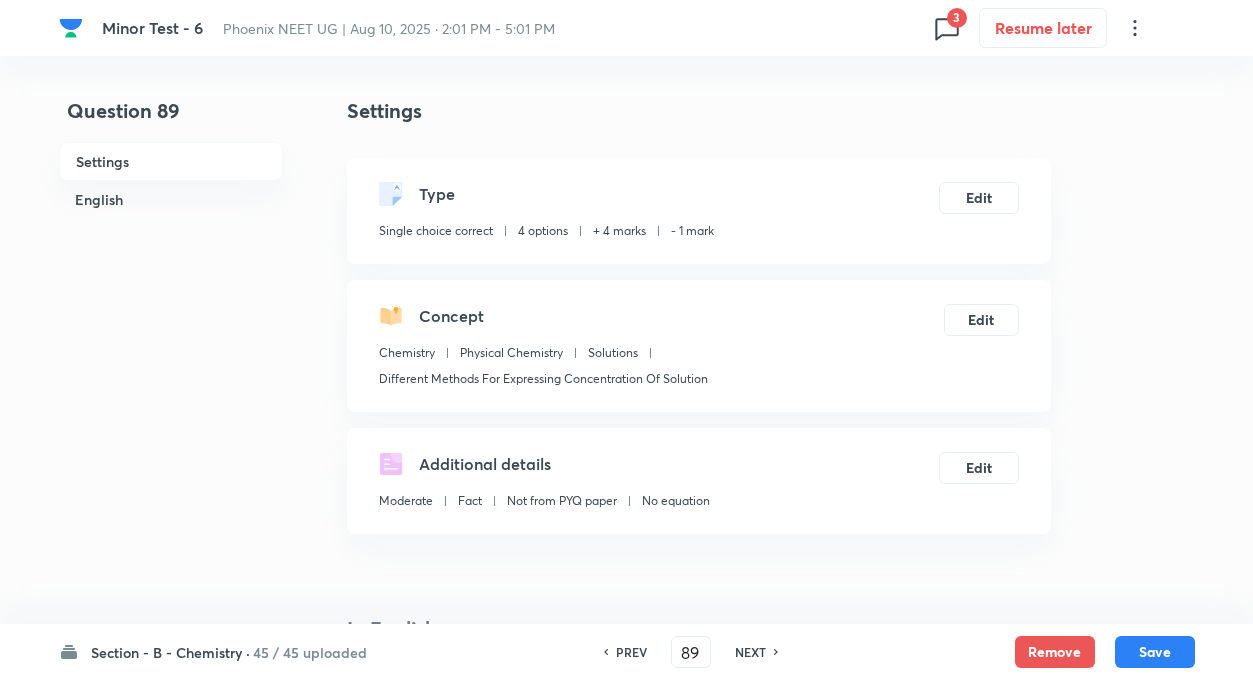 click on "PREV" at bounding box center (631, 652) 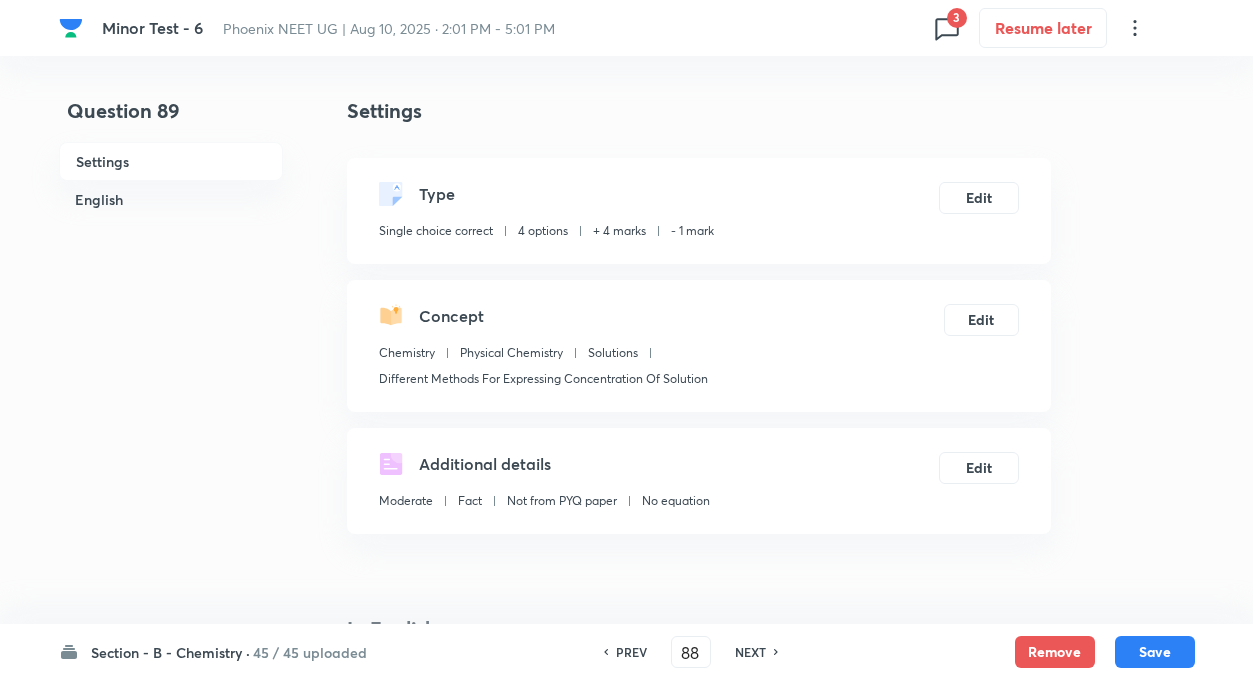 checkbox on "false" 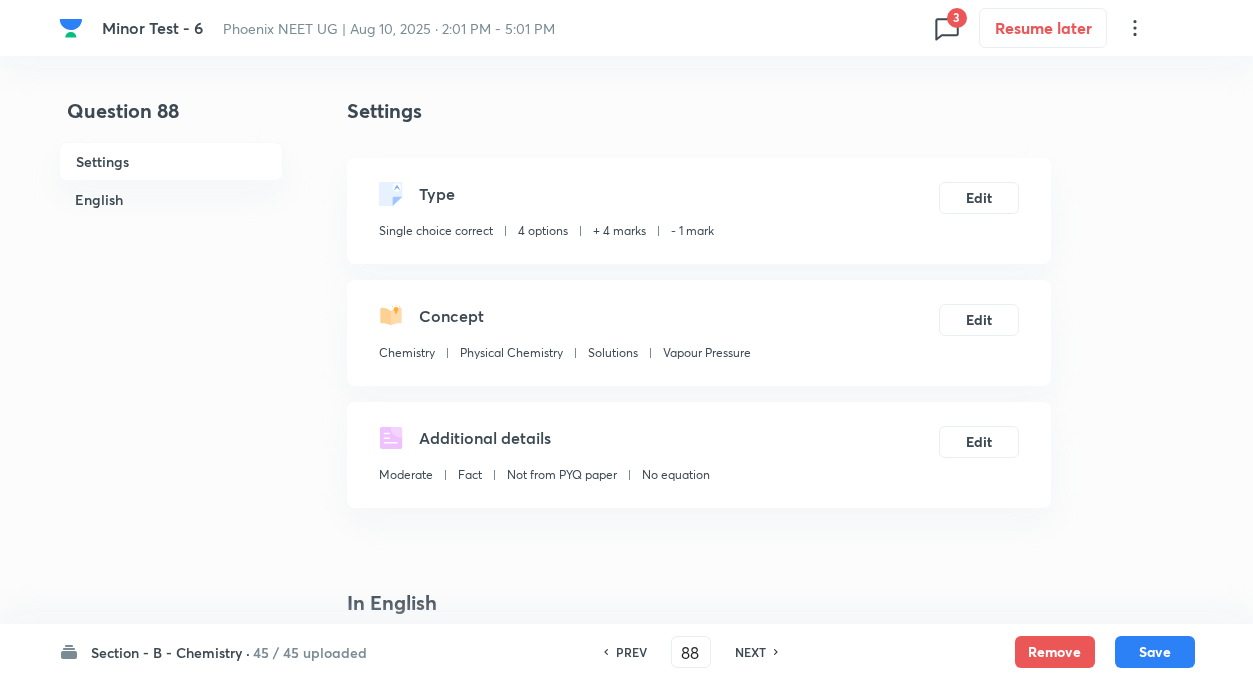 checkbox on "true" 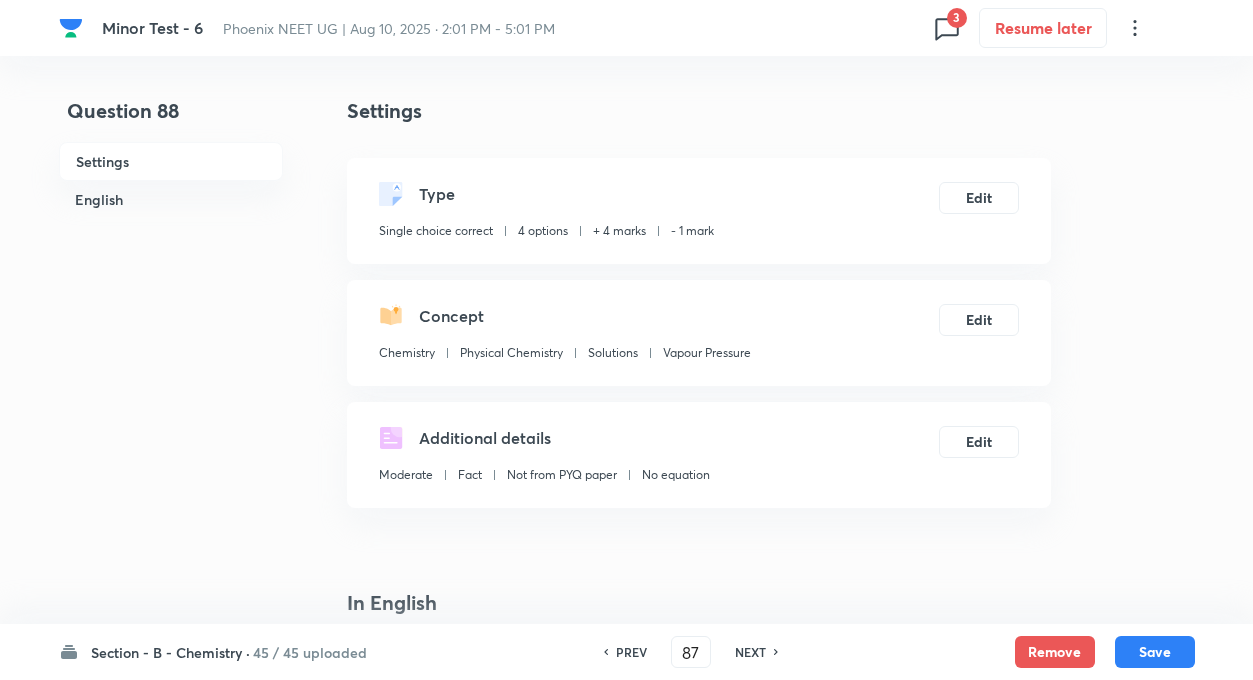 checkbox on "false" 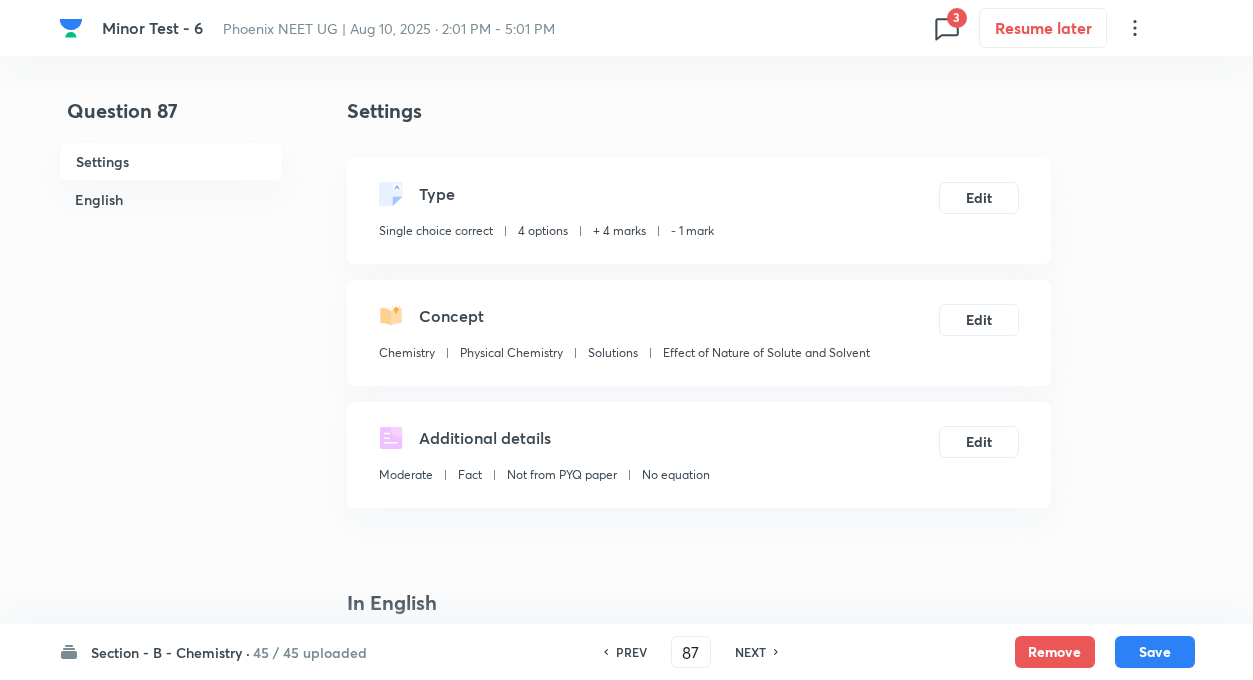 checkbox on "true" 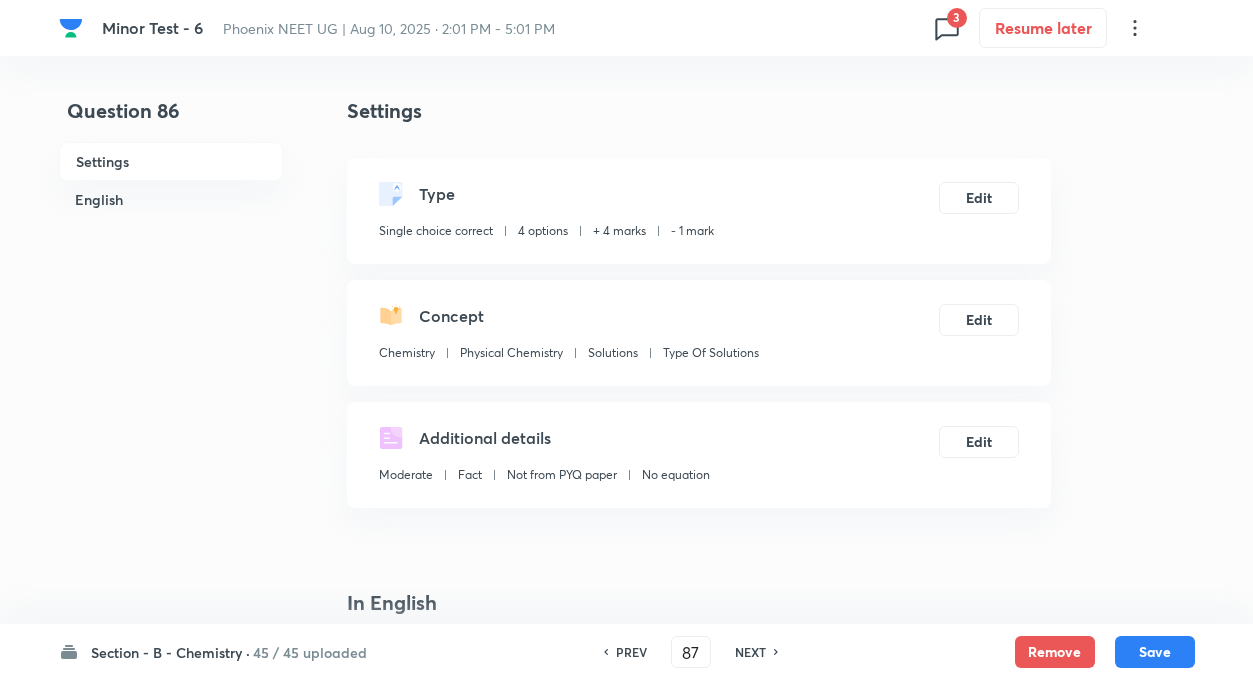 type on "86" 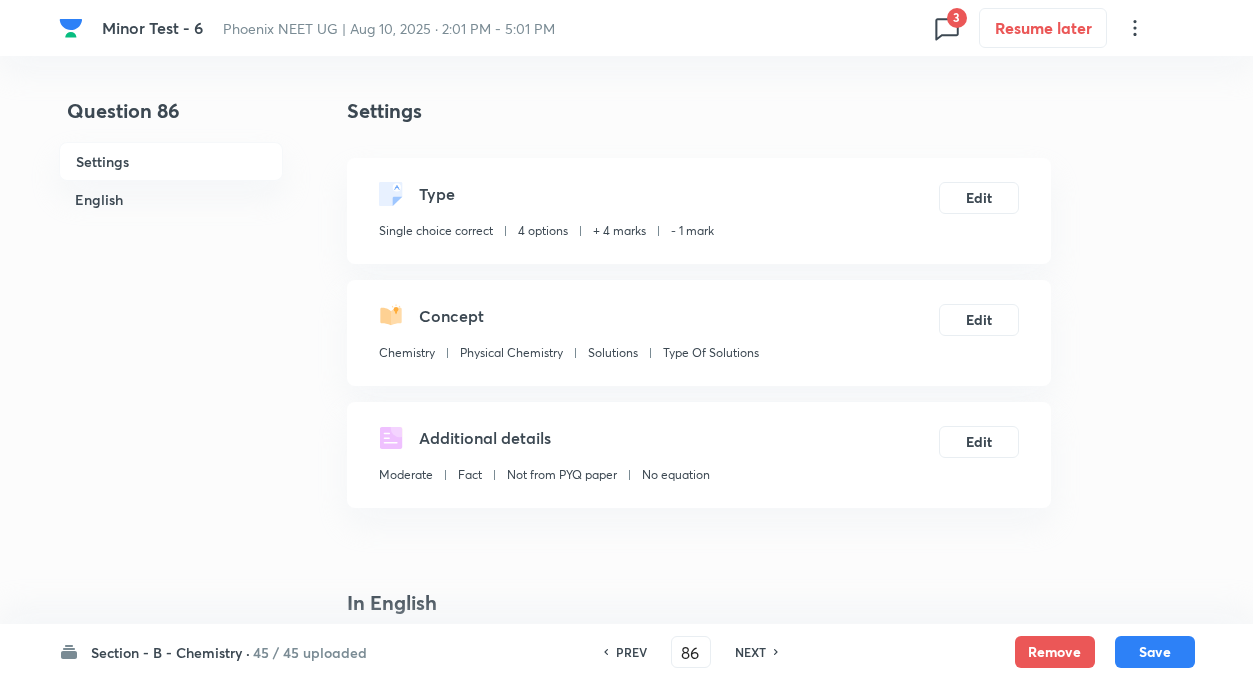 checkbox on "true" 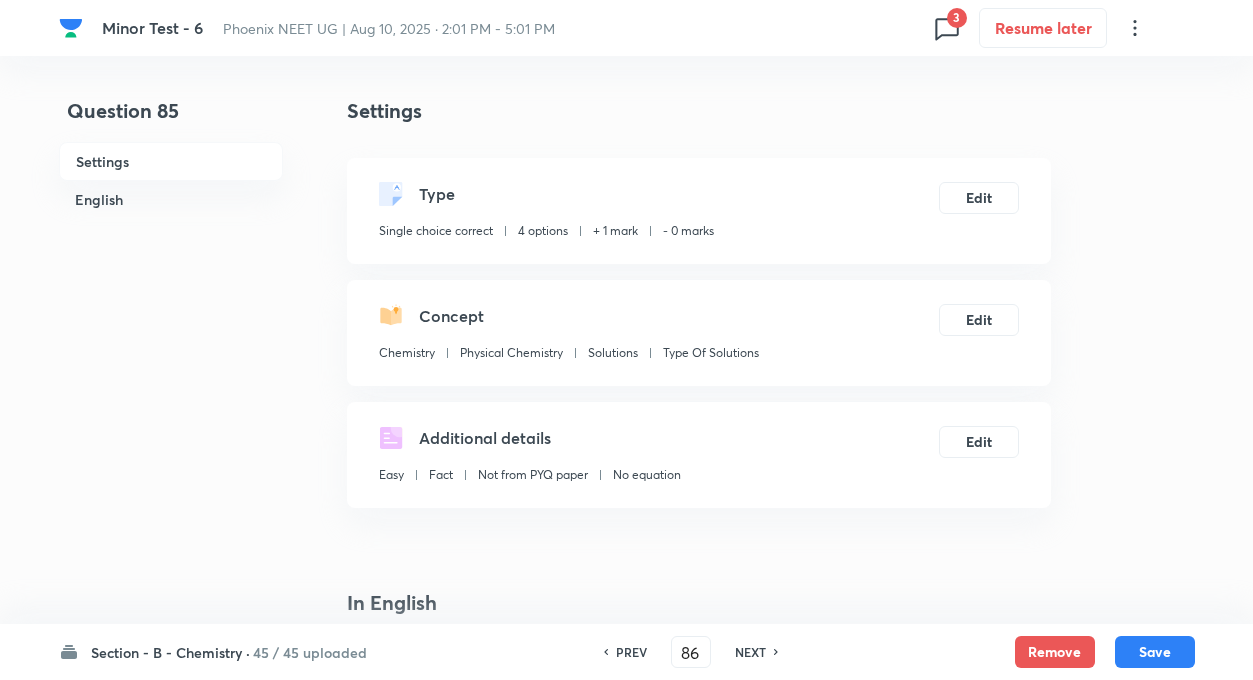 type on "85" 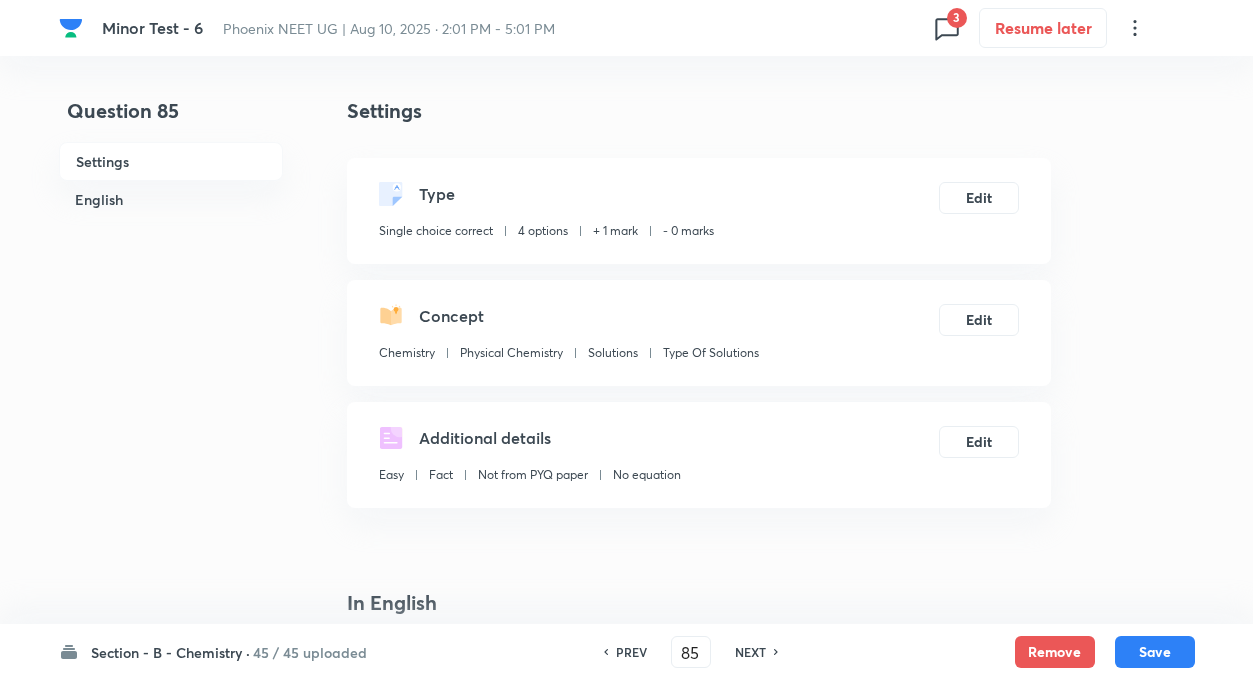 checkbox on "false" 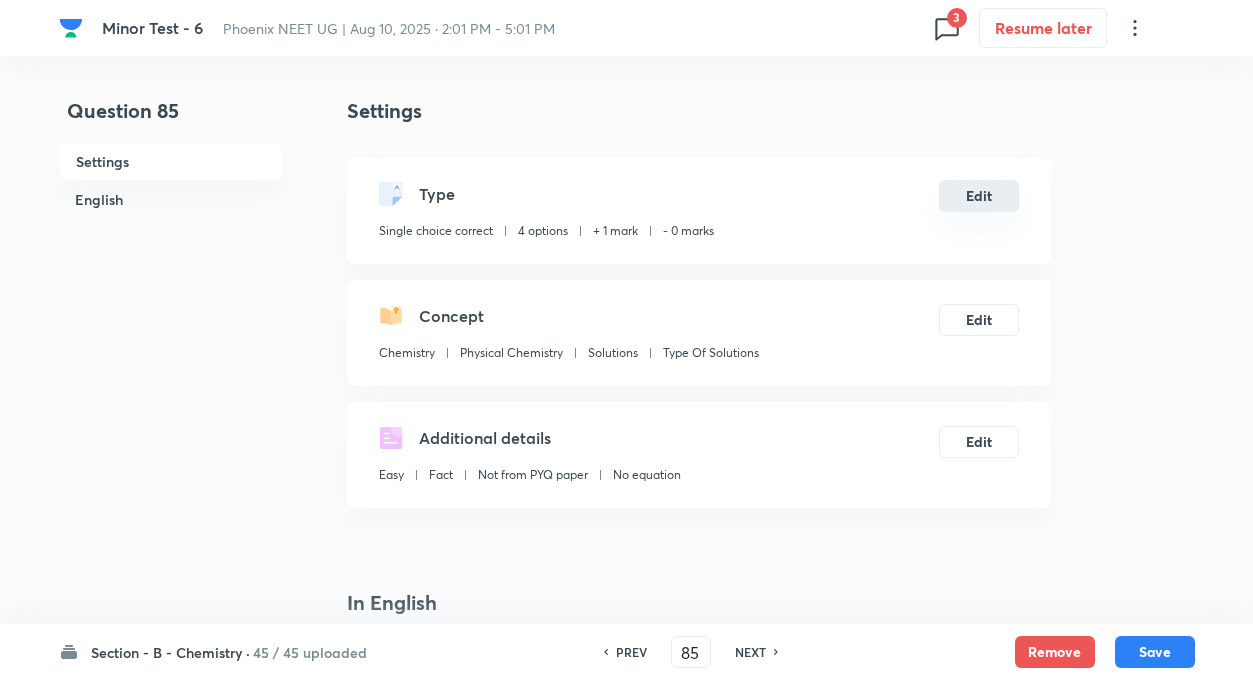 click on "Edit" at bounding box center [979, 196] 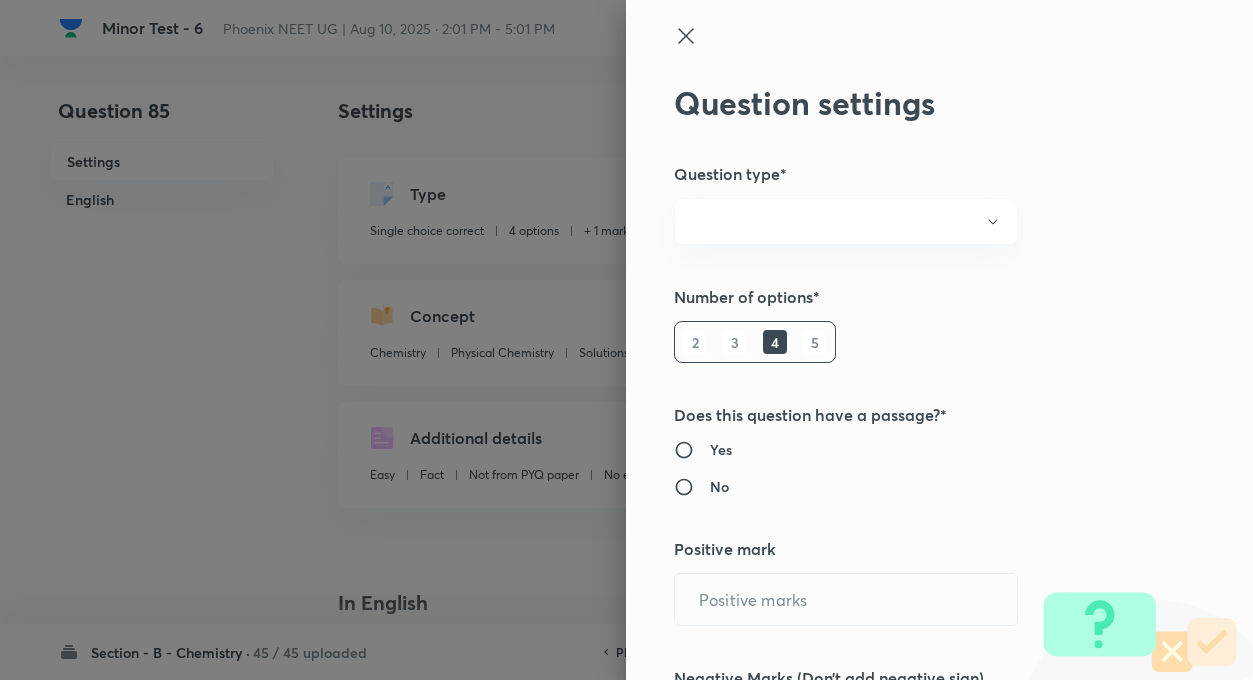 radio on "true" 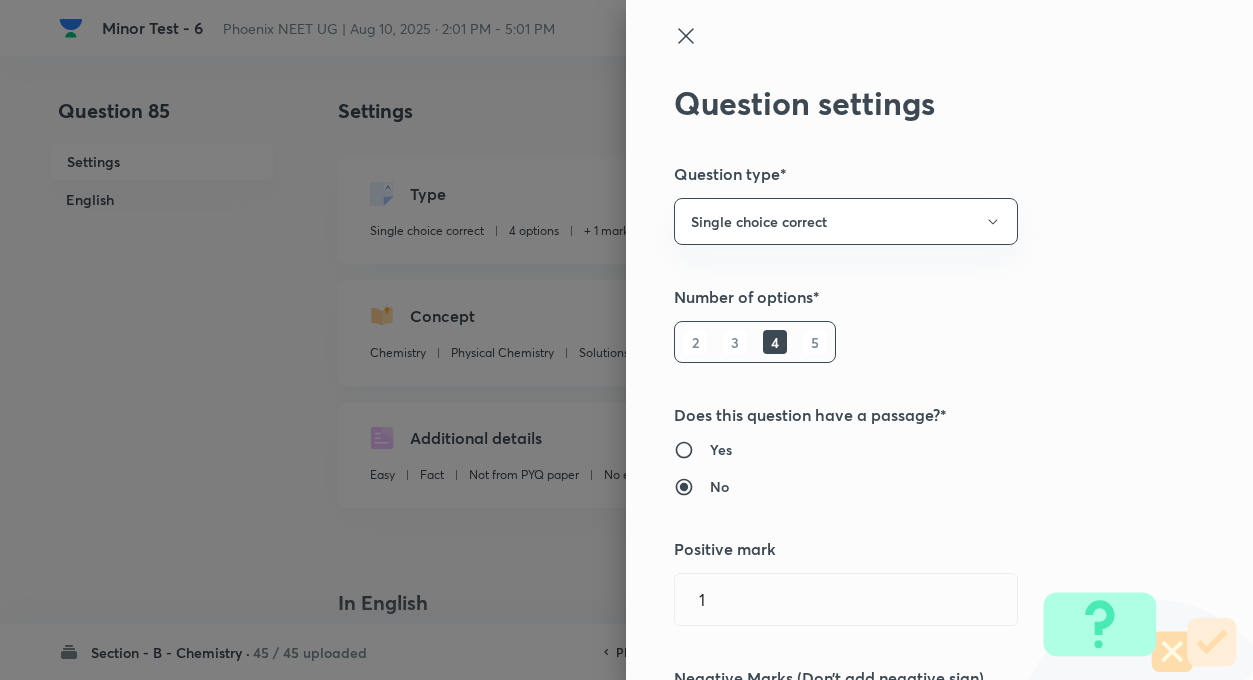 type on "1" 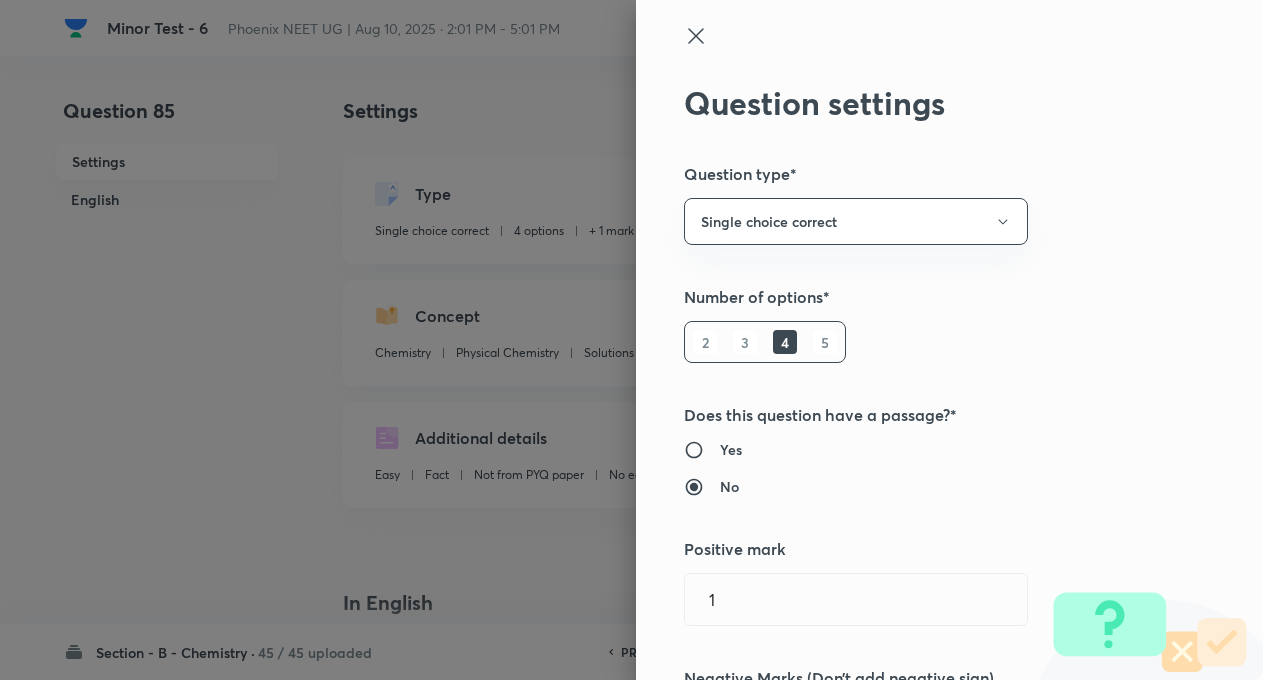 click on "Number of options*" at bounding box center [916, 297] 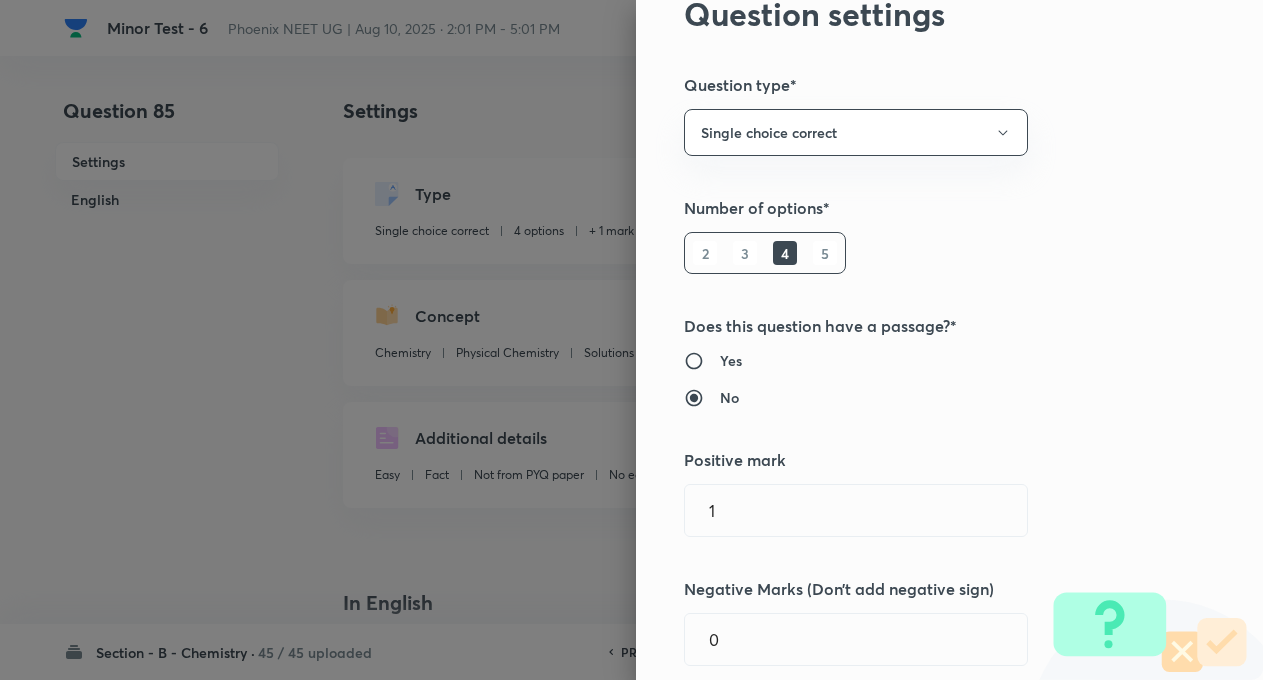 scroll, scrollTop: 120, scrollLeft: 0, axis: vertical 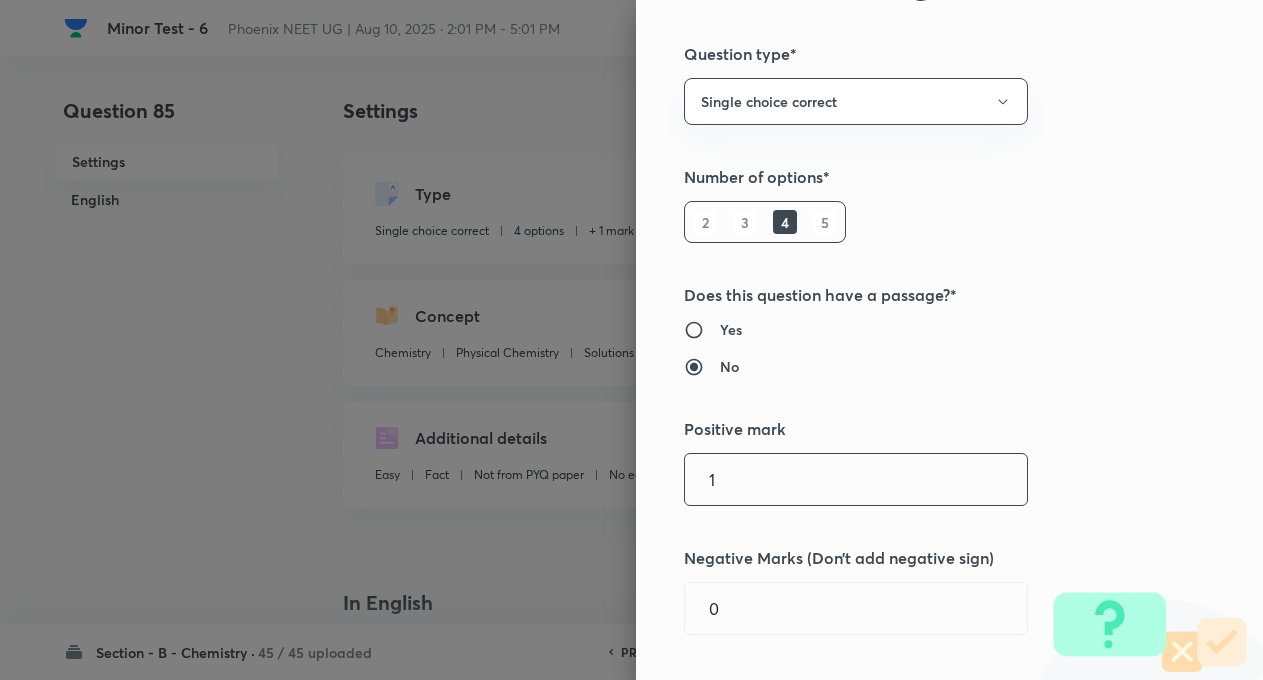 type on "1" 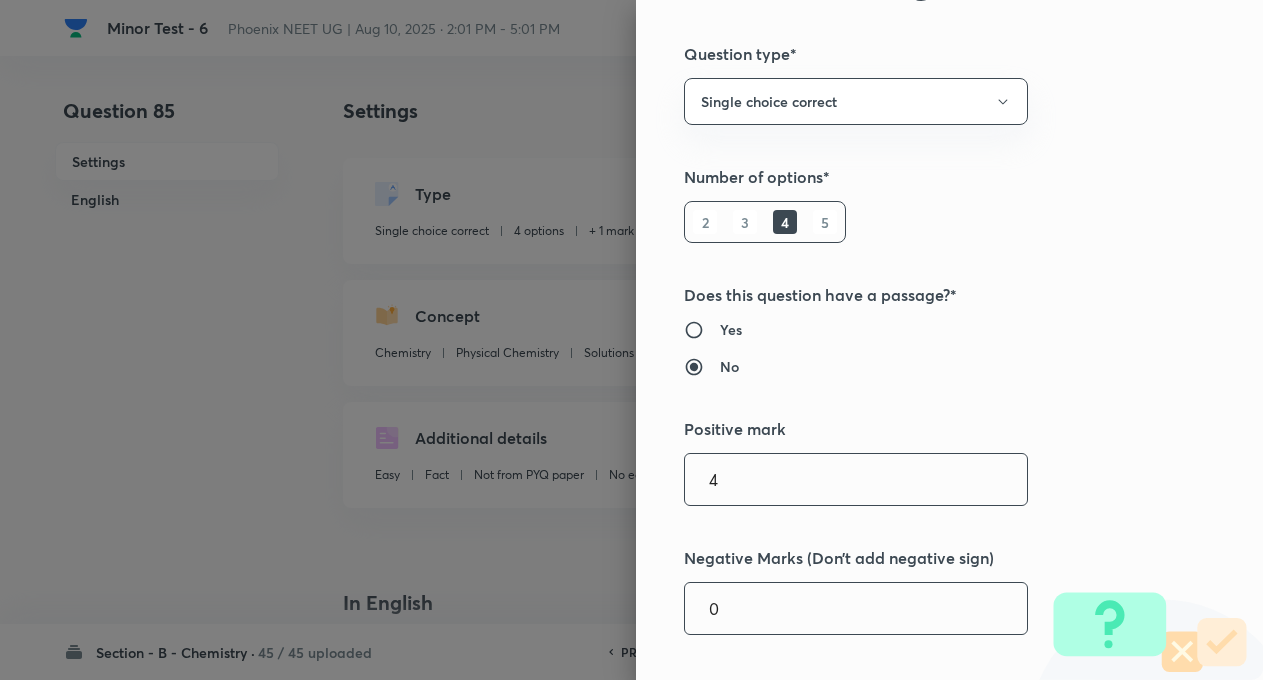 type on "4" 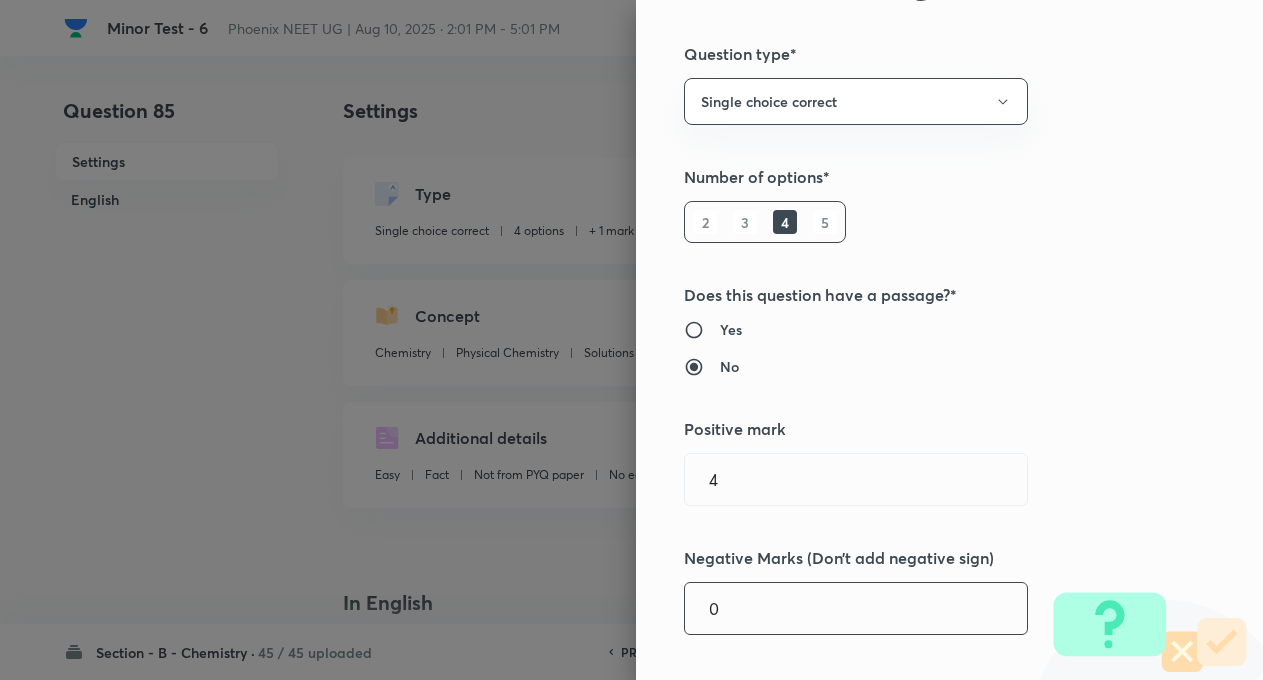click on "0" at bounding box center [856, 608] 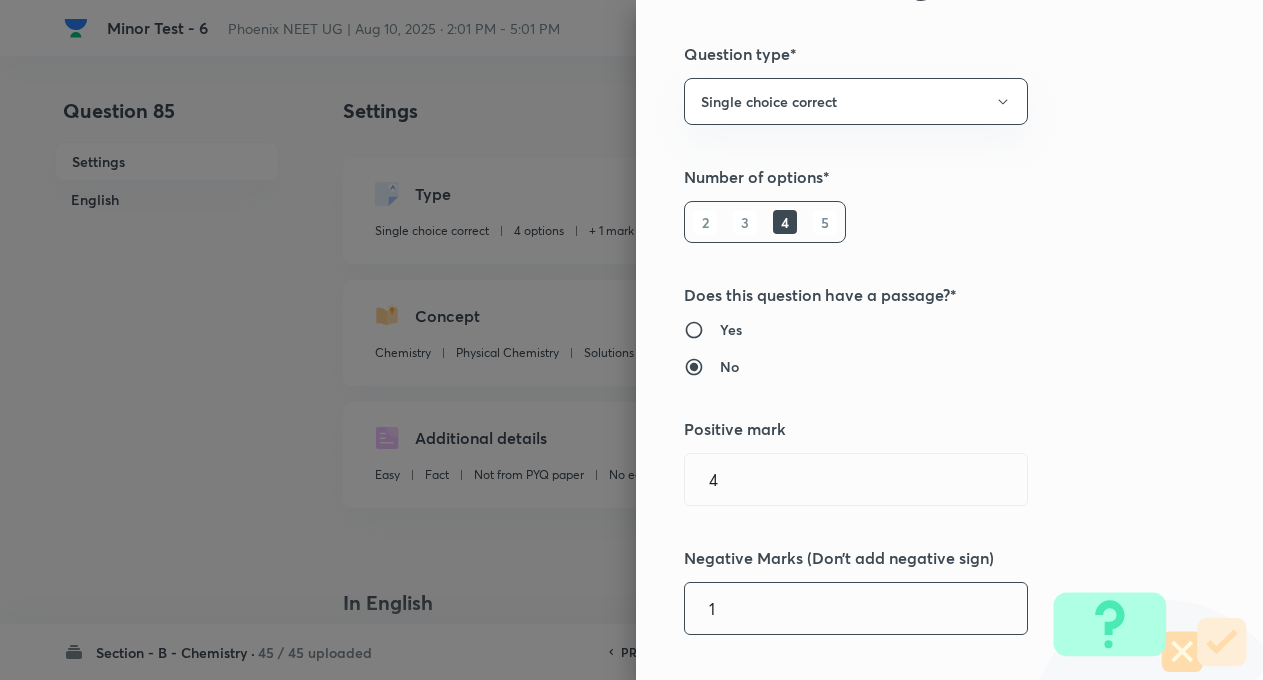 type on "1" 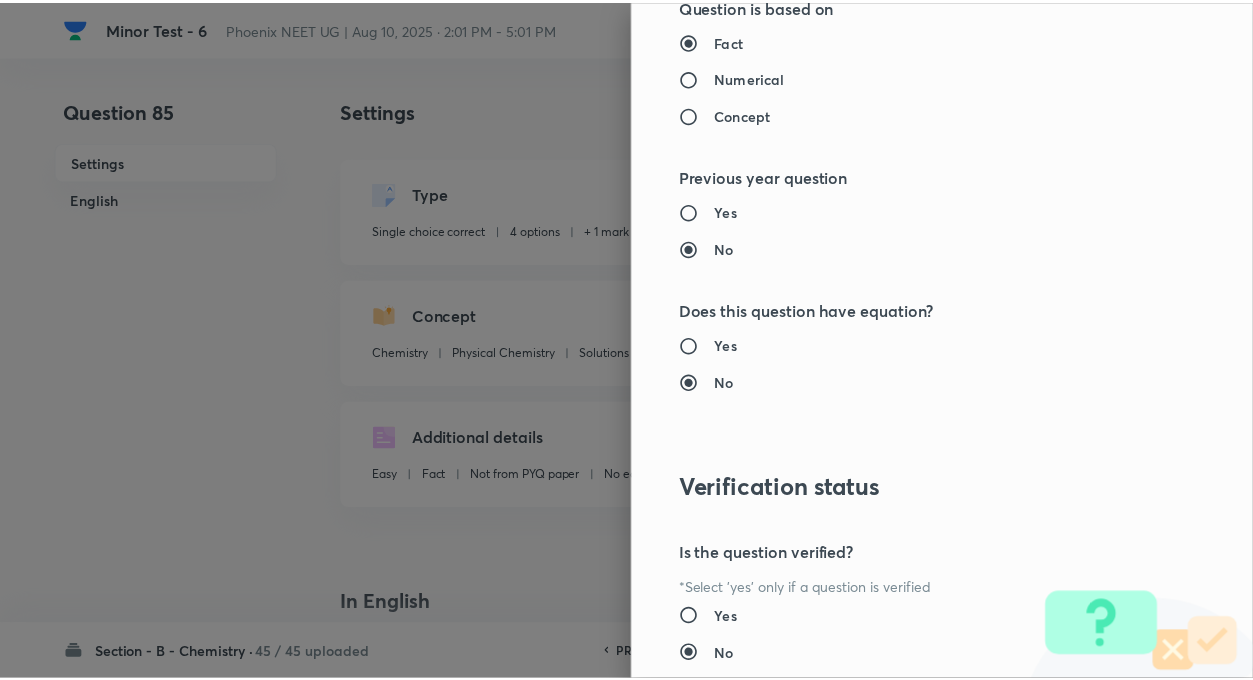 scroll, scrollTop: 2046, scrollLeft: 0, axis: vertical 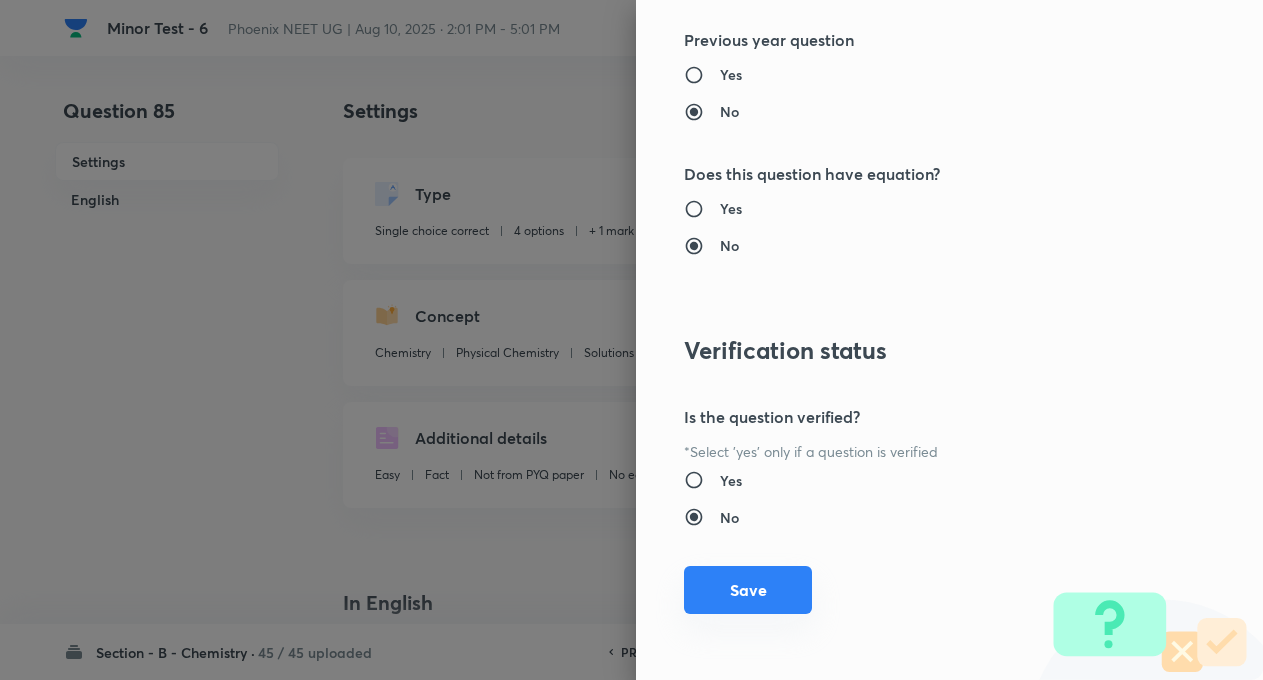 click on "Save" at bounding box center (748, 590) 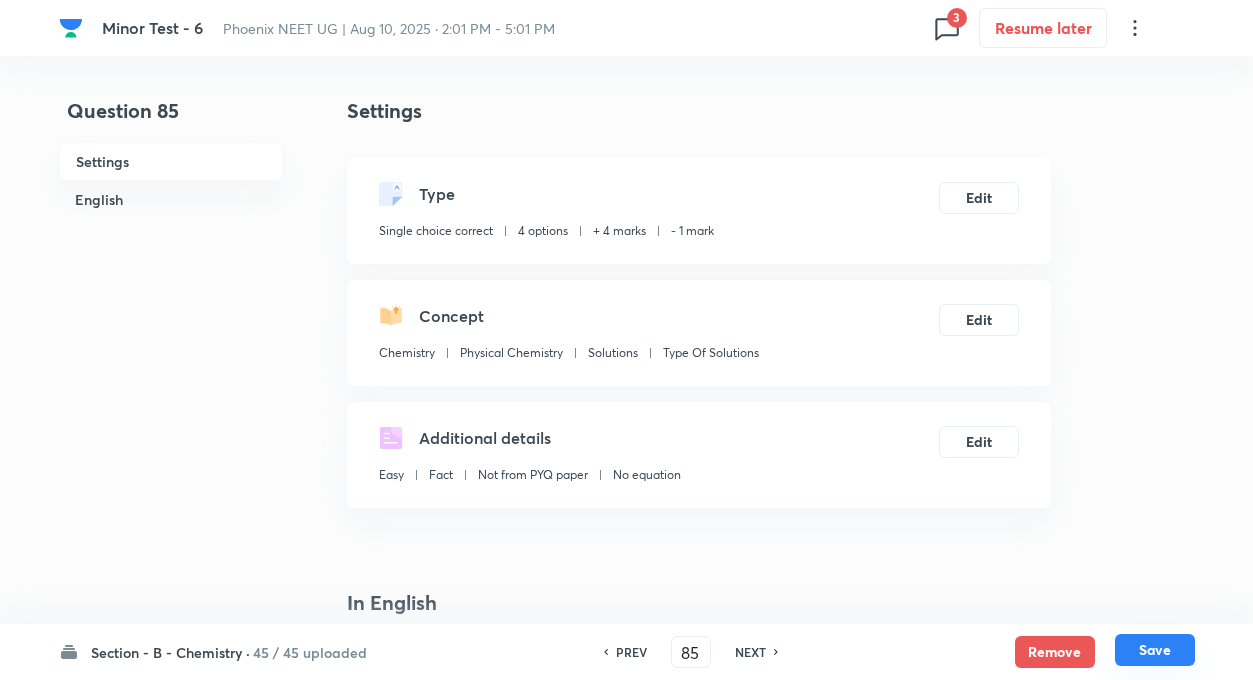click on "Save" at bounding box center (1155, 650) 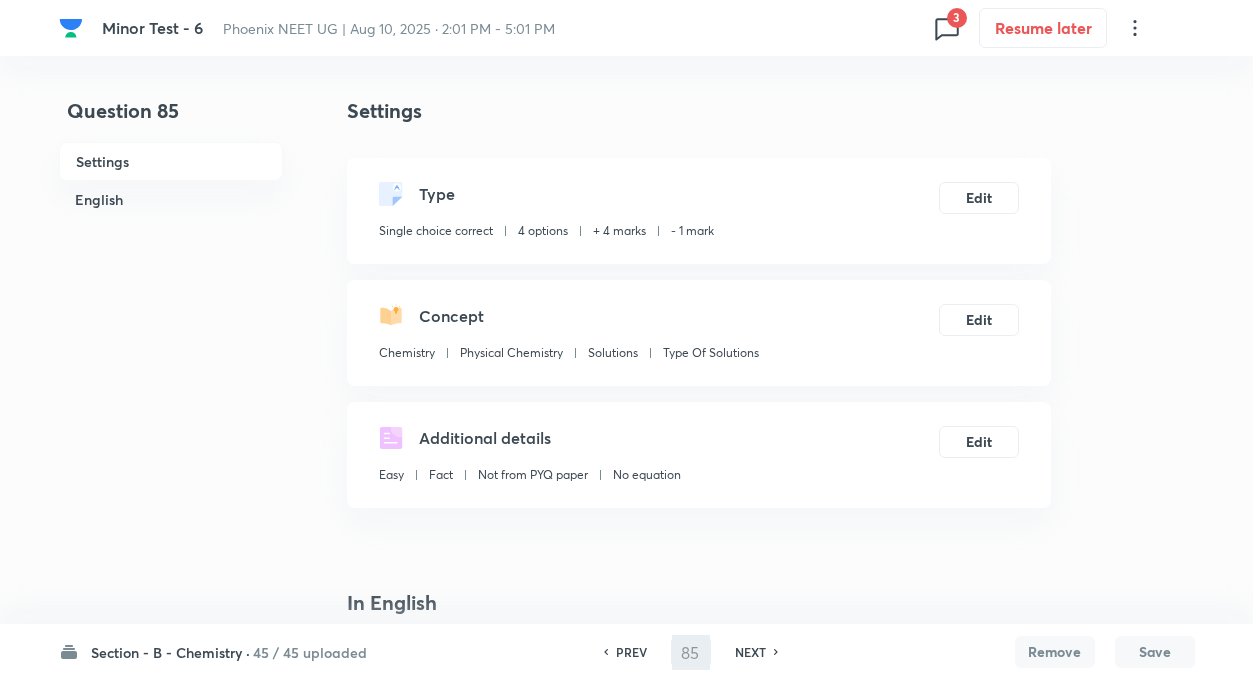 type on "86" 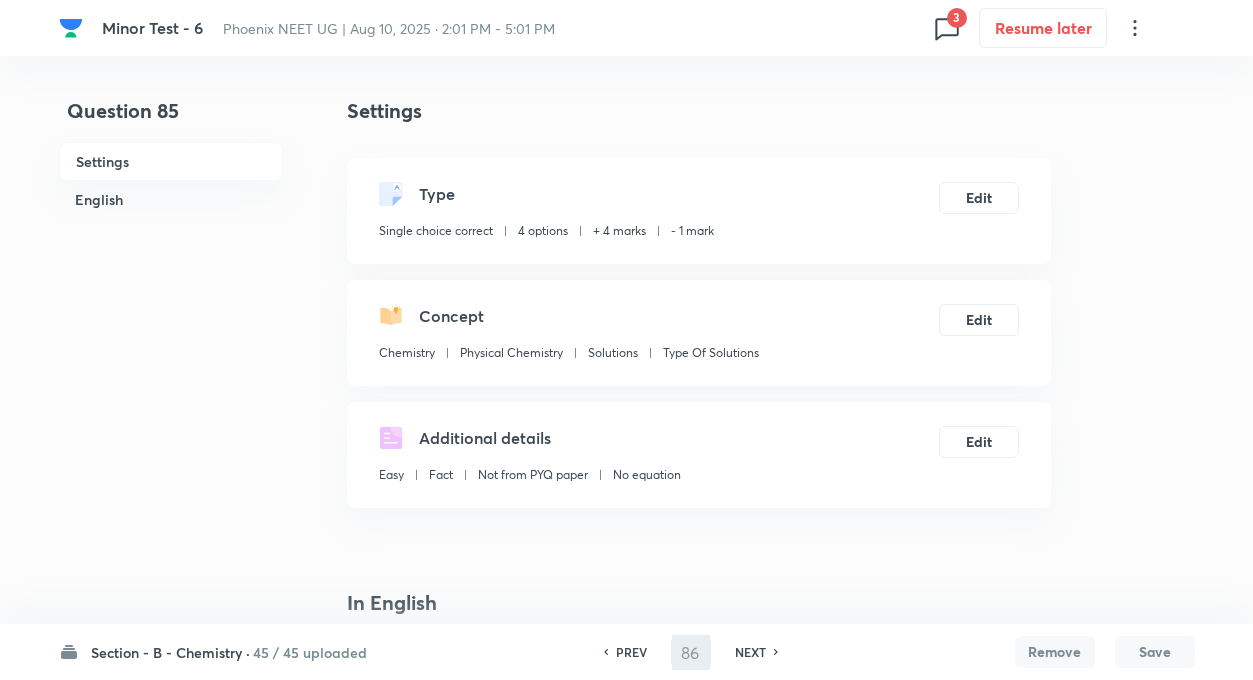 checkbox on "false" 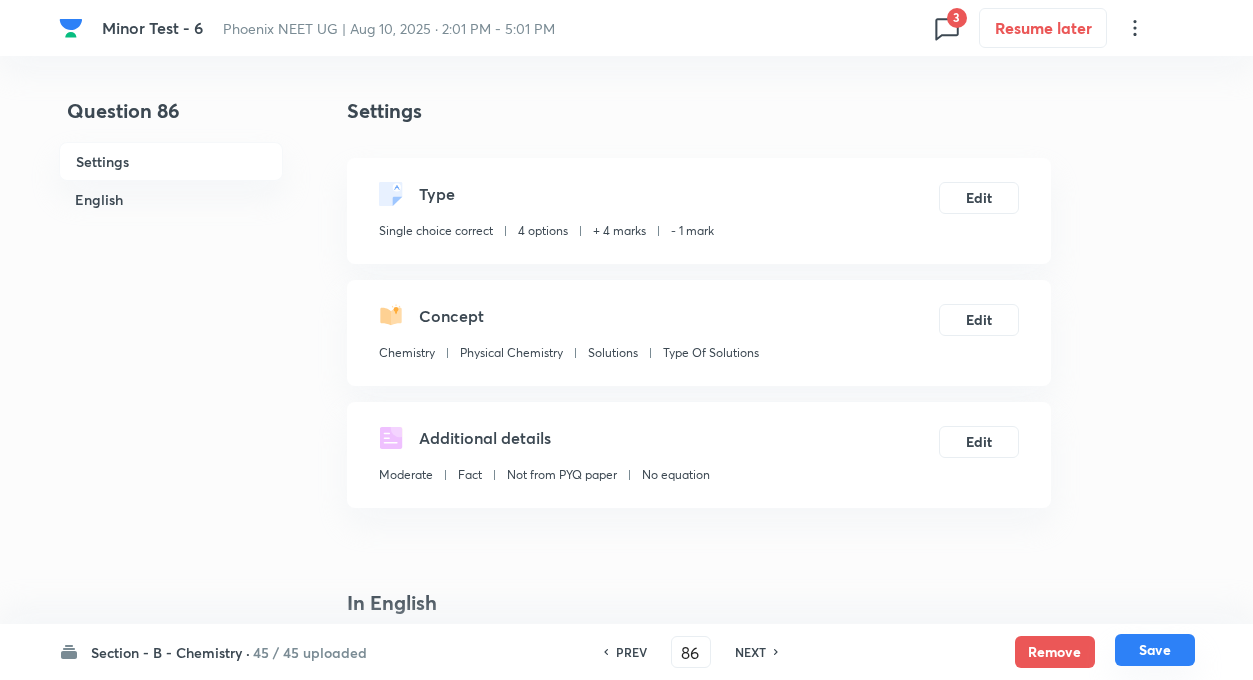 checkbox on "true" 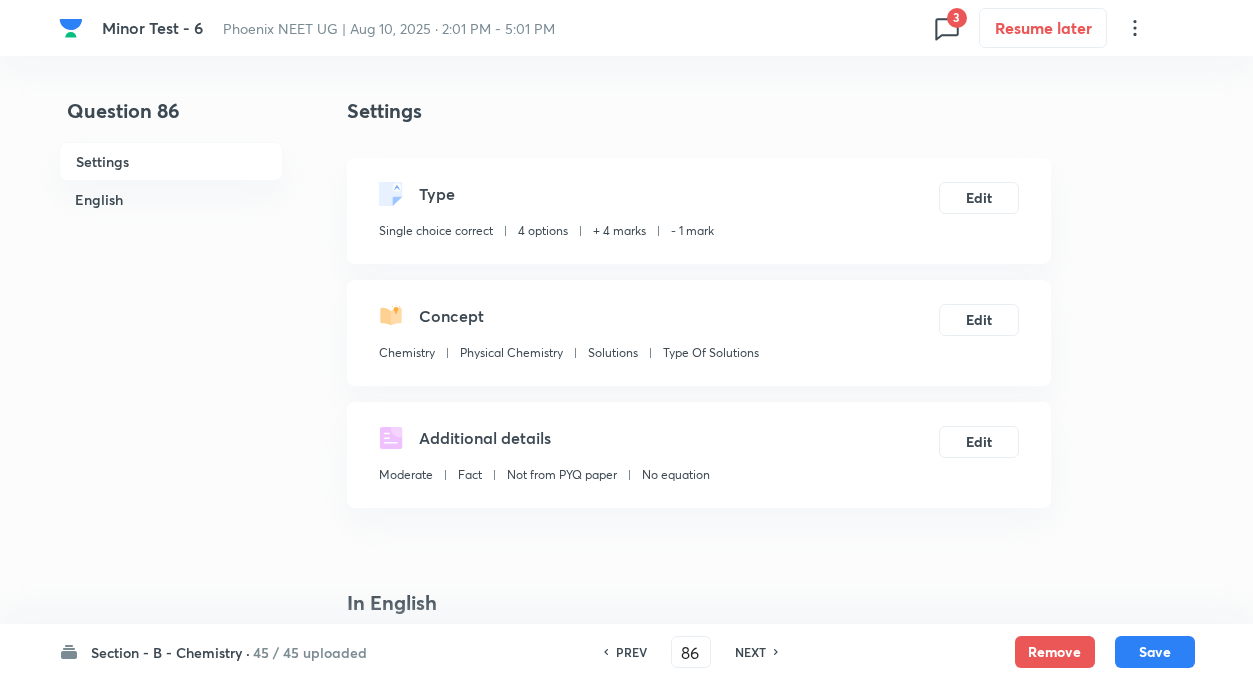 click on "Question 86 Settings English Settings Type Single choice correct 4 options + 4 marks - 1 mark Edit Concept Chemistry Physical Chemistry Solutions Type Of Solutions Edit Additional details Moderate Fact Not from PYQ paper No equation Edit In English Question The volume of 4 N HCl and 10 N HCl required to make 1 litre of 6 N HCl are  Option A 0.75 litre of 10 N HCl and 0.25 litre of 4 N HCl  Mark as correct answer Option B 0.50 litre of 4 N HCl and 0.50 litre of 10 N HCl  Mark as correct answer Option C 0.67 litre of 4 N HCl and 0.33 litre of 10 N HCl  Marked as correct Option D 0.80 litre of 4 N HCl and 0.20 litre of 10 N HCl Mark as correct answer Solution" at bounding box center (627, 1390) 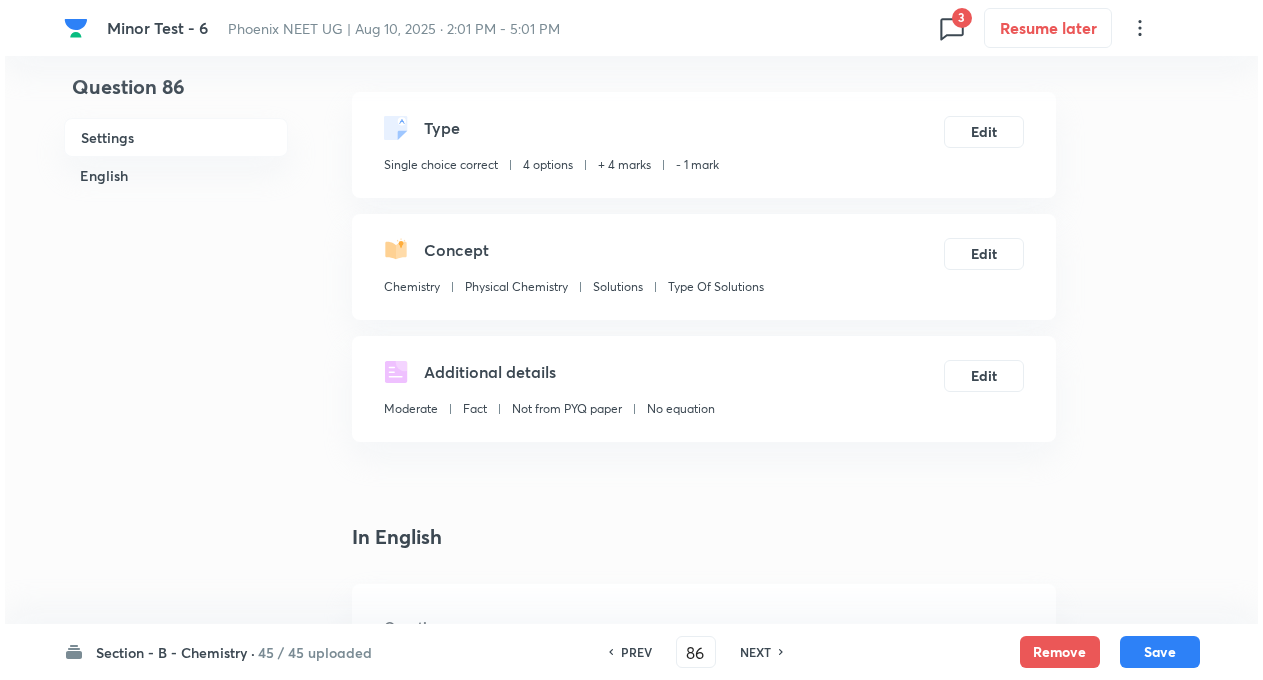 scroll, scrollTop: 0, scrollLeft: 0, axis: both 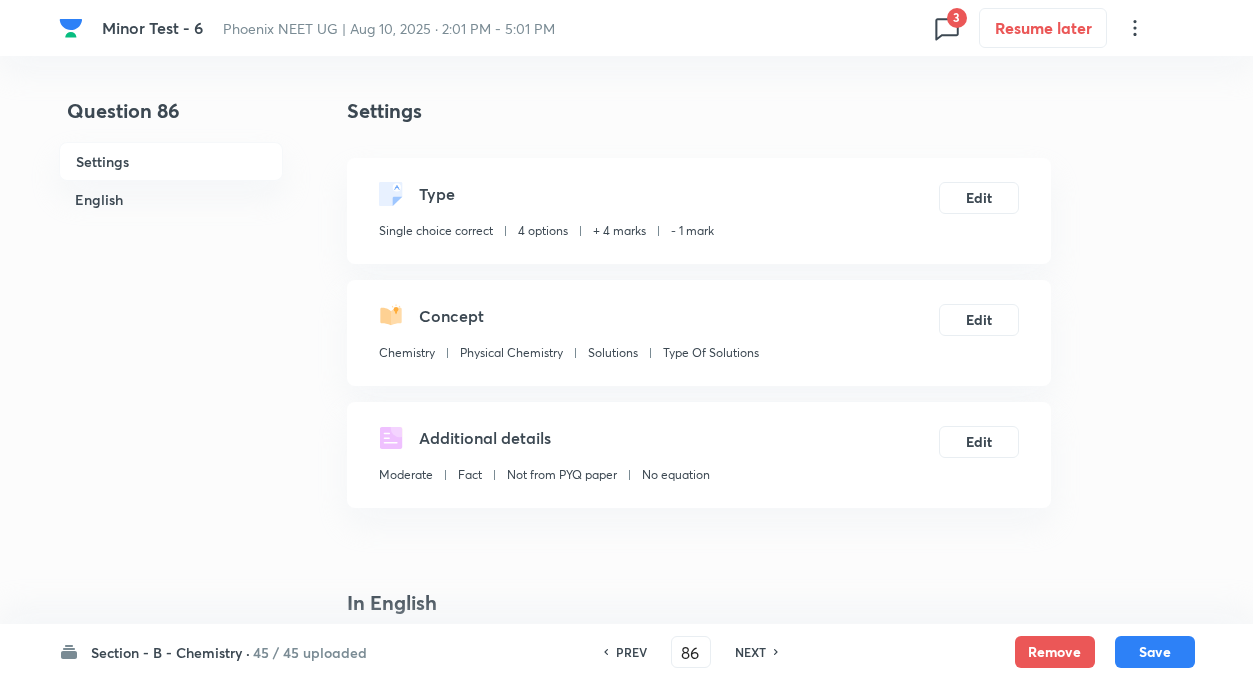 click on "NEXT" at bounding box center (750, 652) 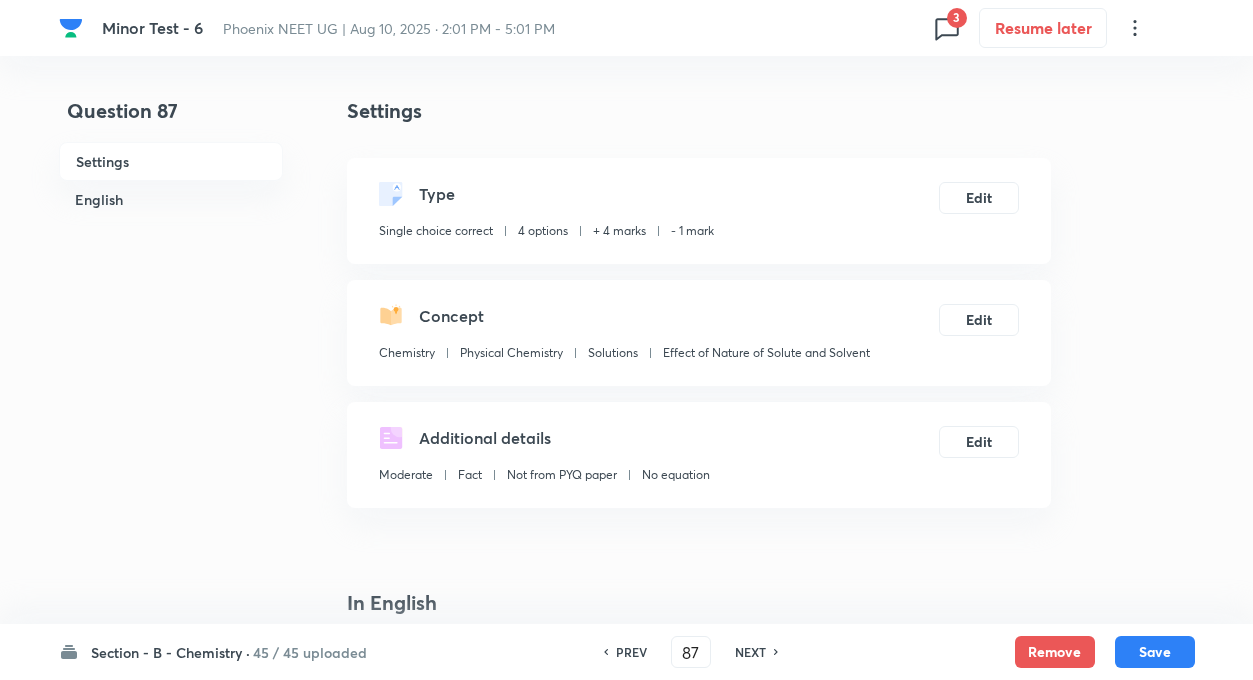 checkbox on "true" 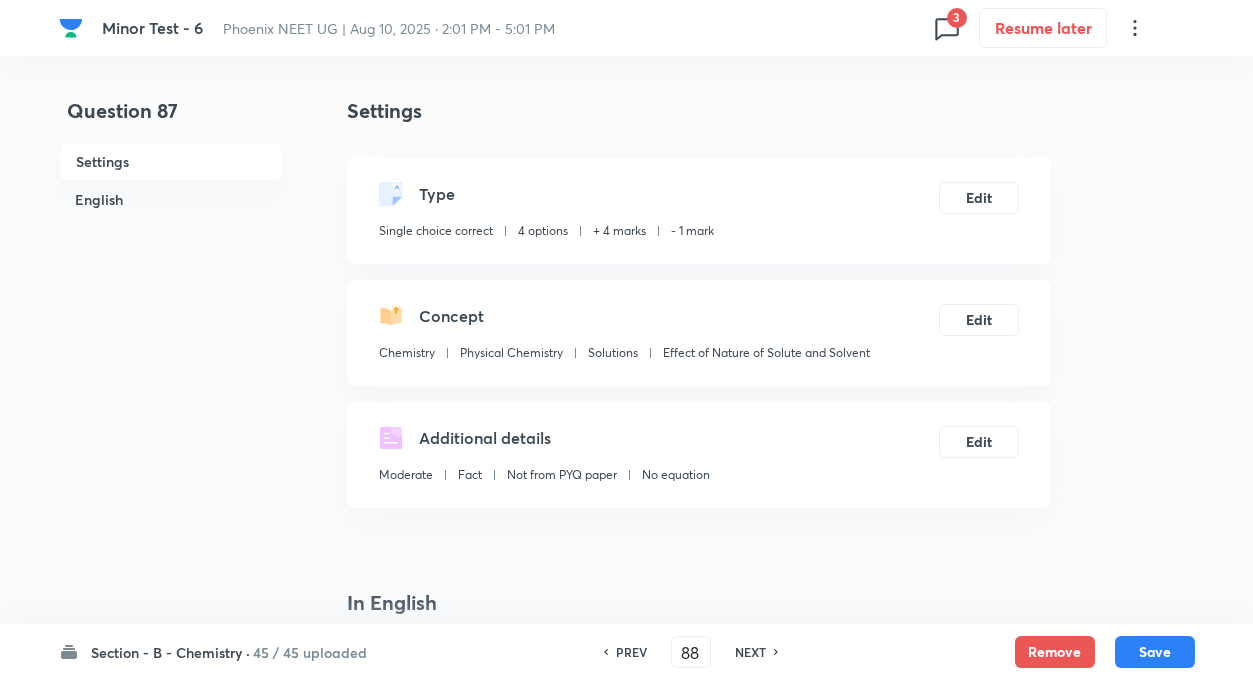 checkbox on "false" 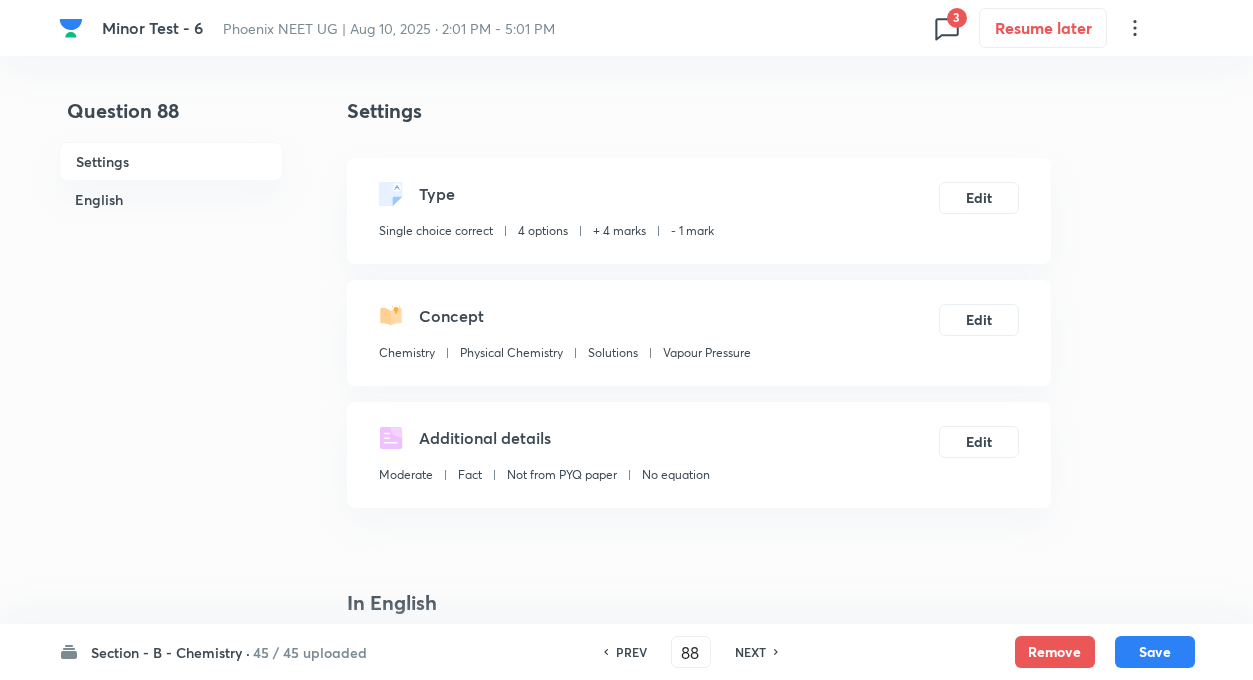 checkbox on "true" 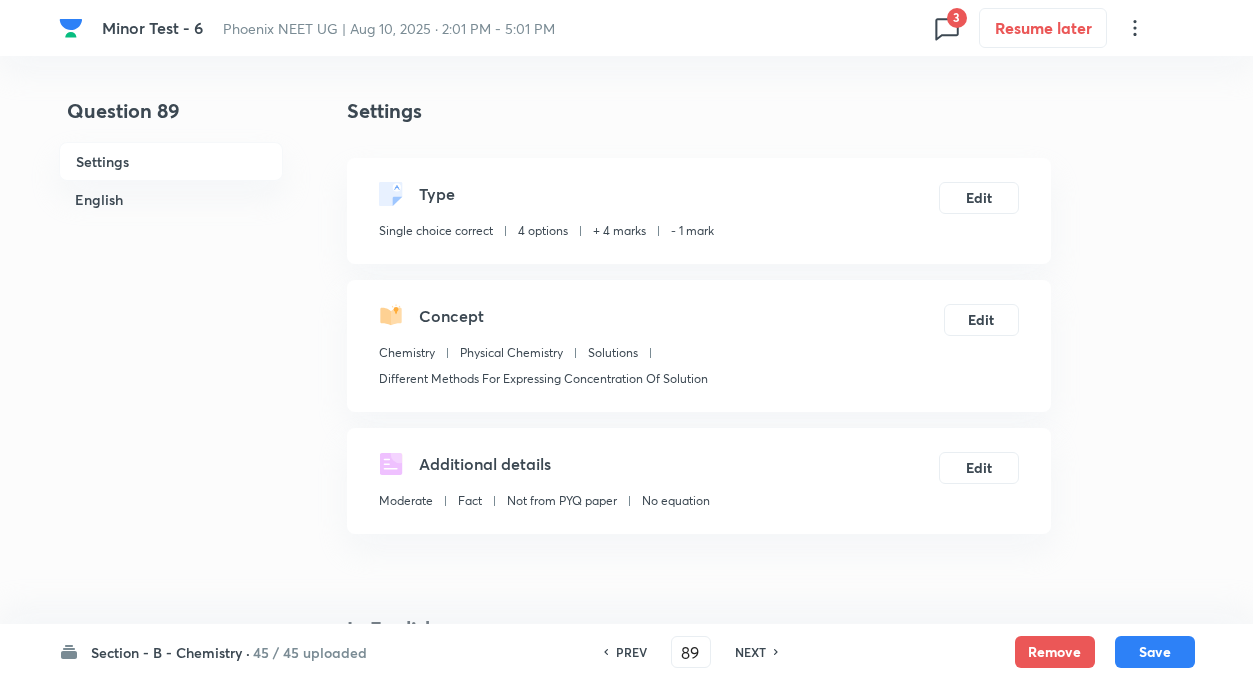 checkbox on "false" 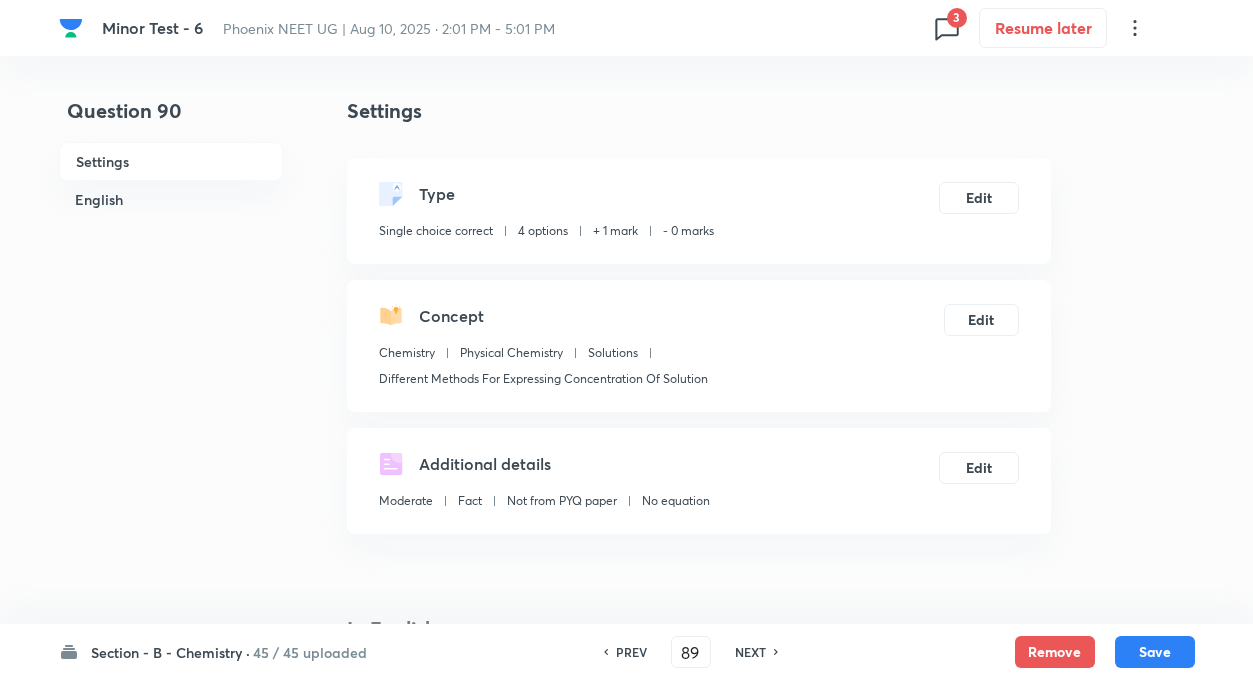 type on "90" 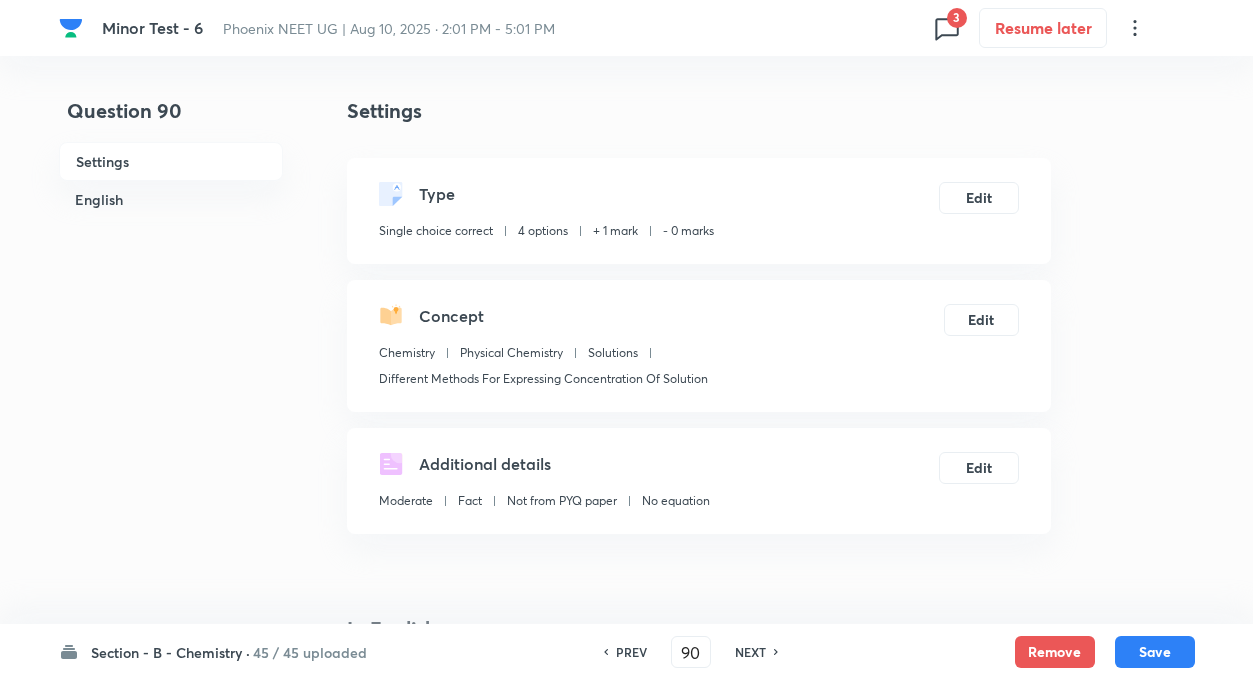 checkbox on "false" 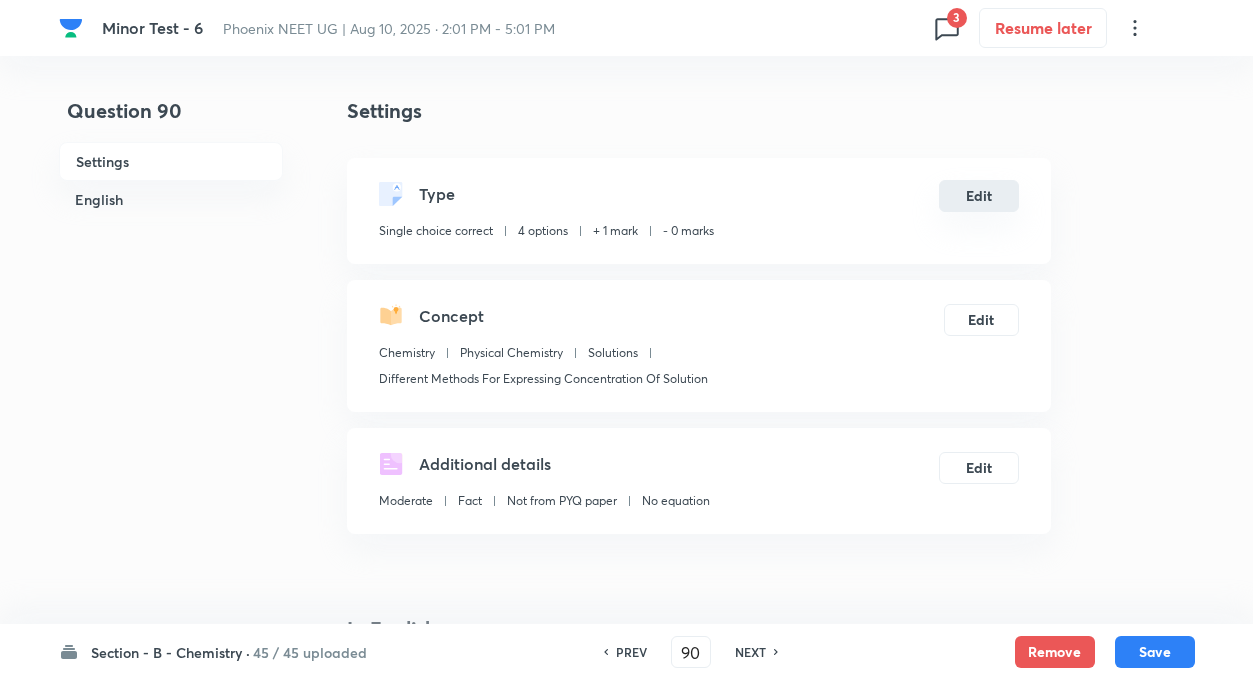 click on "Edit" at bounding box center [979, 196] 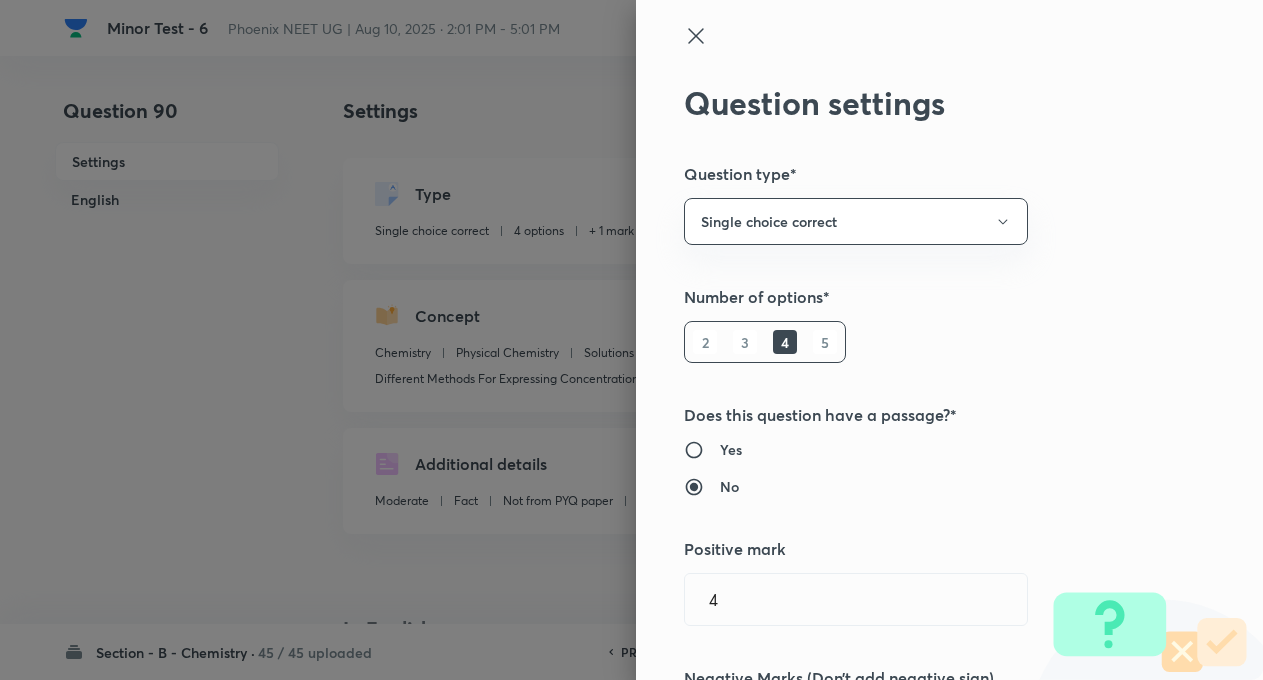 radio on "false" 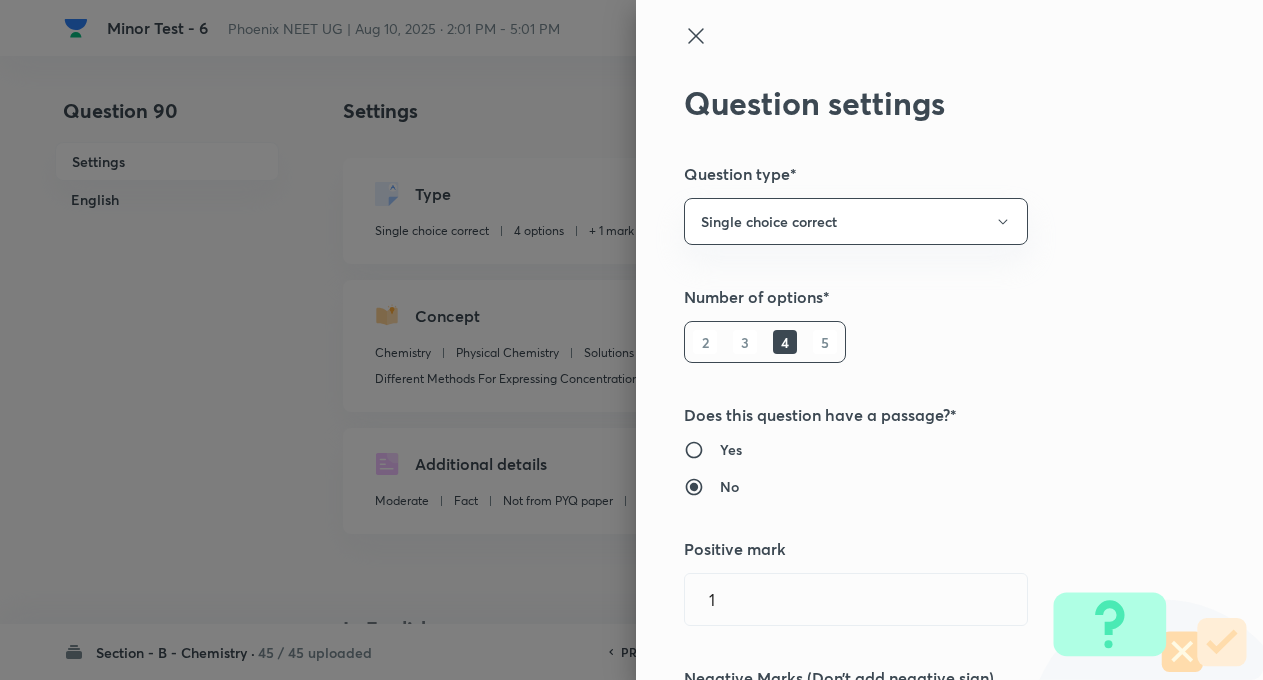 click on "Question settings Question type* Single choice correct Number of options* 2 3 4 5 Does this question have a passage?* Yes No Positive mark 1 ​ Negative Marks (Don’t add negative sign) 0 ​ Syllabus Topic group* Chemistry ​ Topic* Physical Chemistry ​ Concept* Solutions ​ Sub-concept* Different Methods For Expressing Concentration Of Solution ​ Concept-field ​ Additional details Question Difficulty Very easy Easy Moderate Hard Very hard Question is based on Fact Numerical Concept Previous year question Yes No Does this question have equation? Yes No Verification status Is the question verified? *Select 'yes' only if a question is verified Yes No Save" at bounding box center (949, 340) 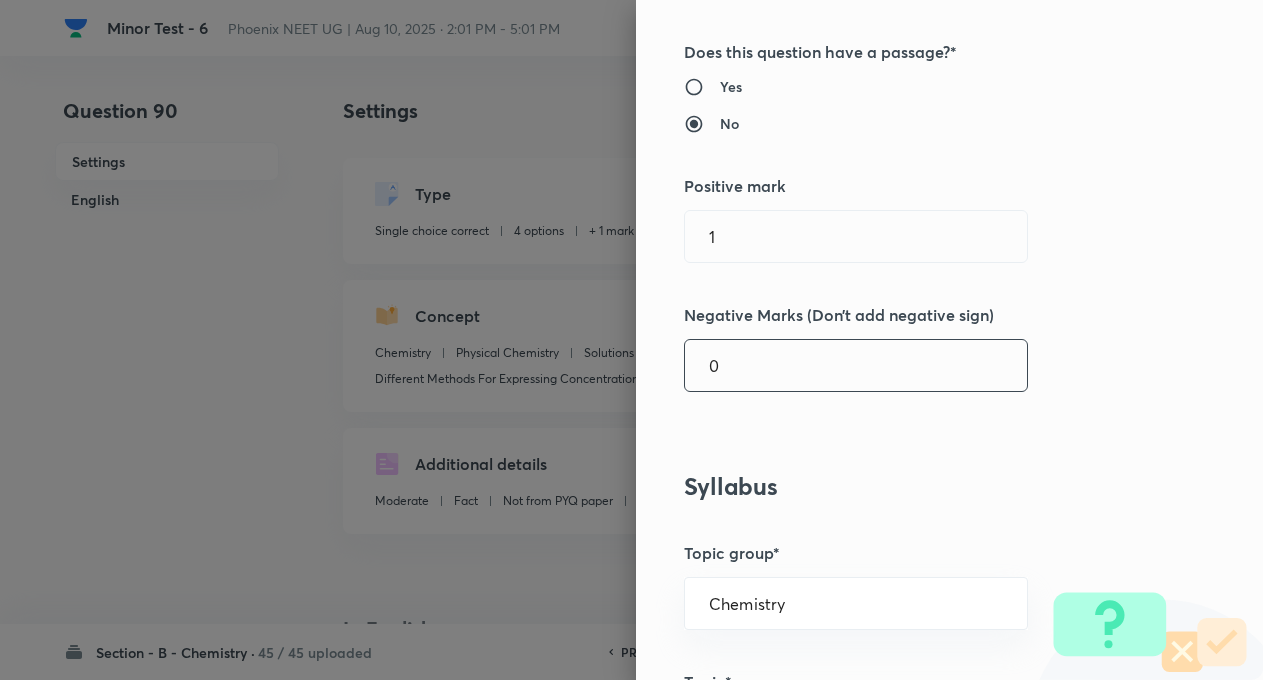 scroll, scrollTop: 400, scrollLeft: 0, axis: vertical 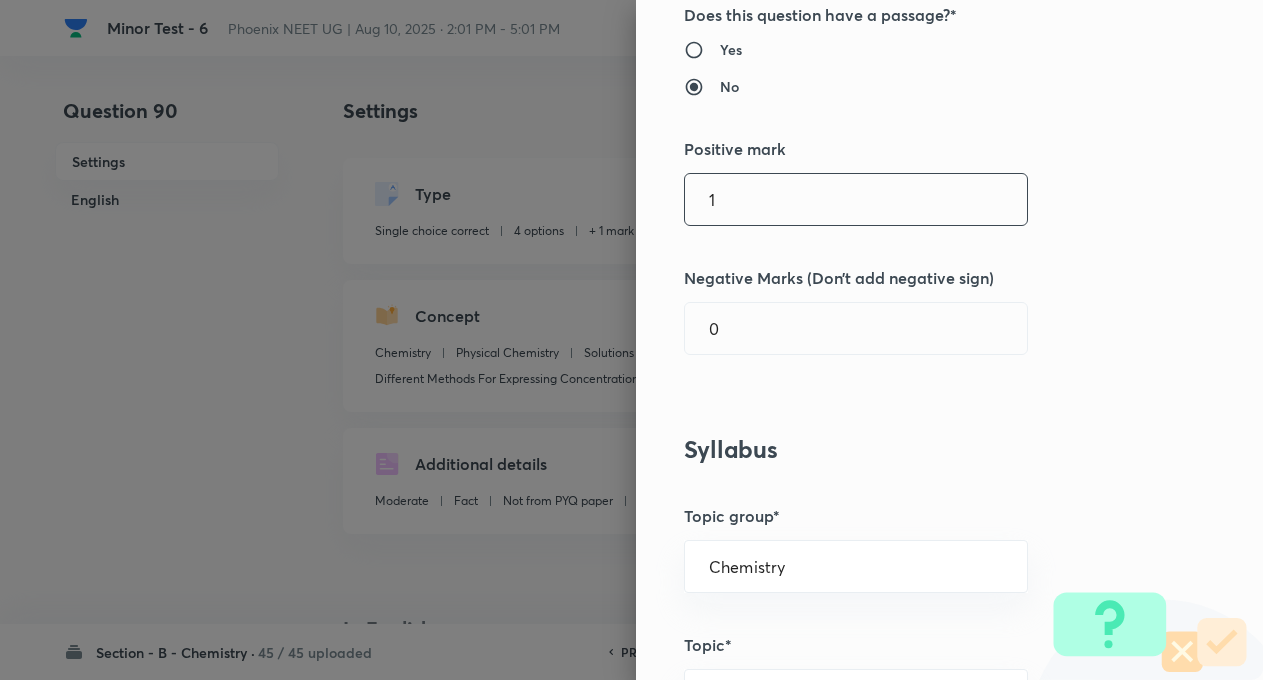 click on "1 ​" at bounding box center [856, 199] 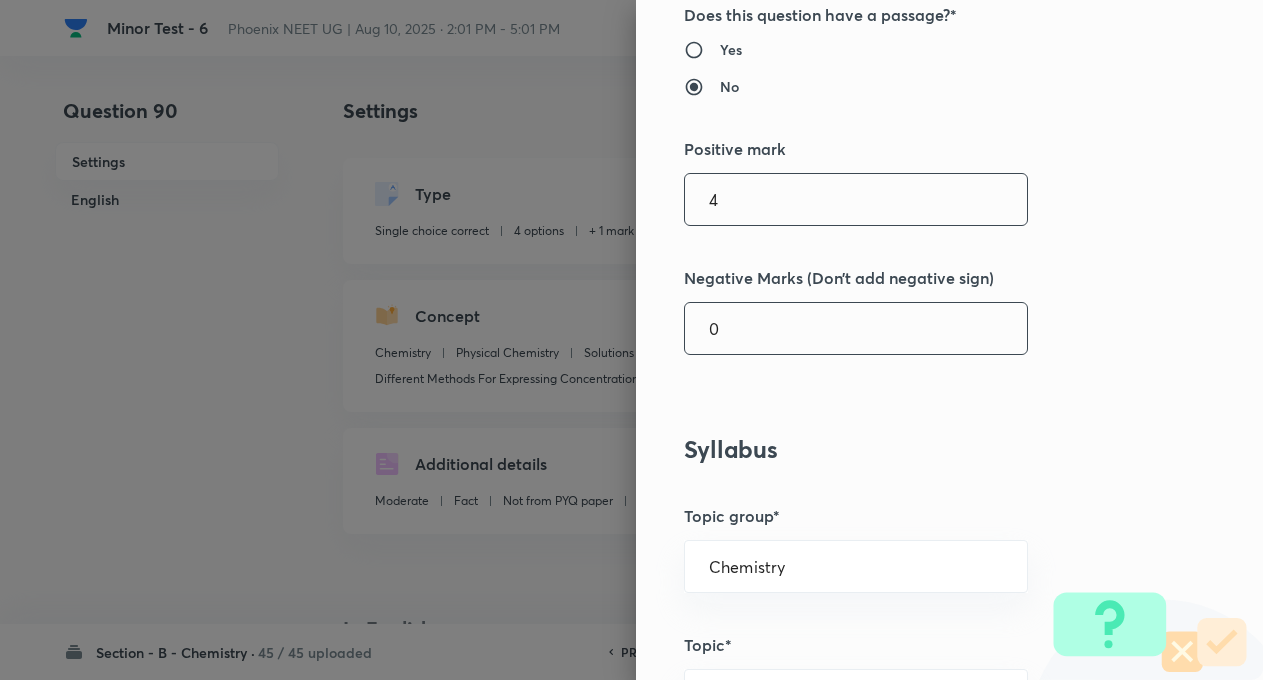 type on "4" 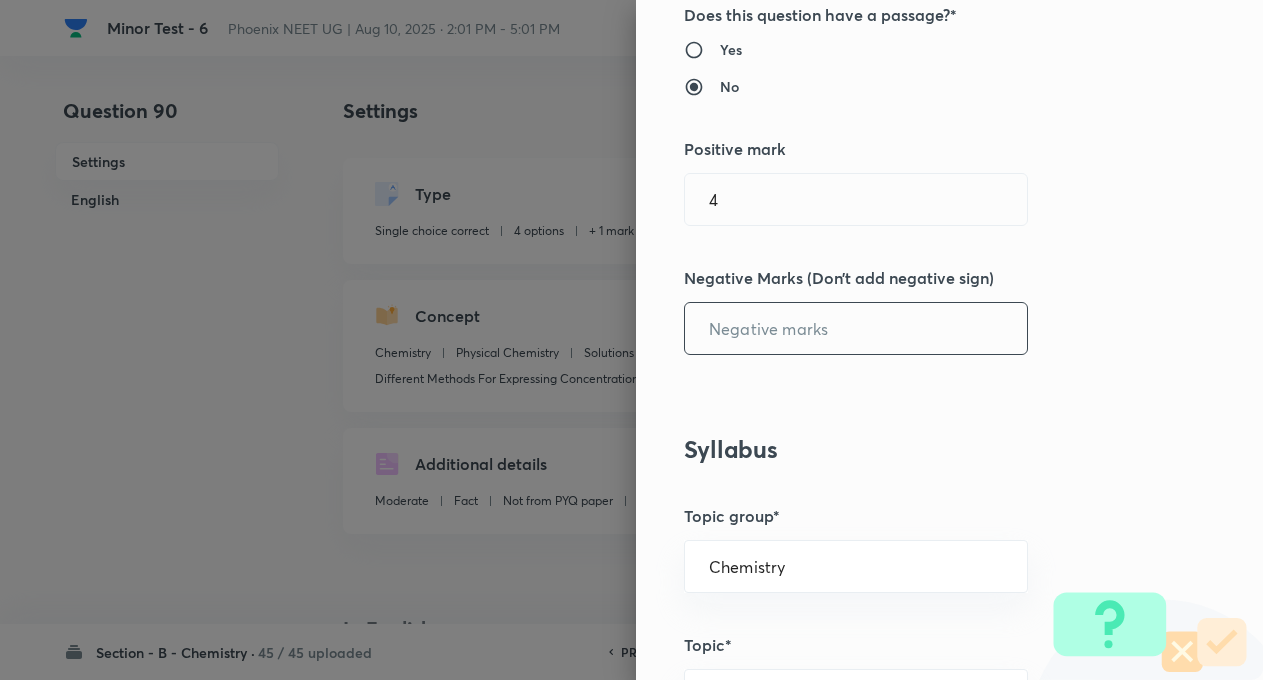 click at bounding box center [856, 328] 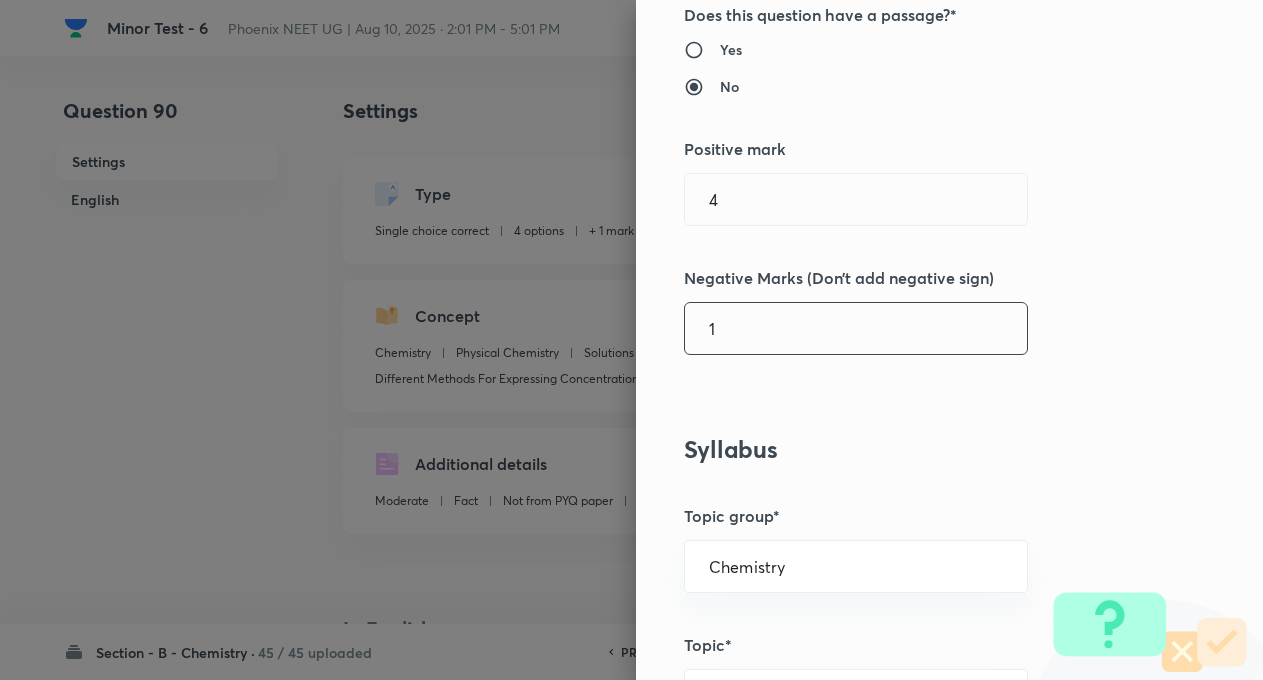type on "1" 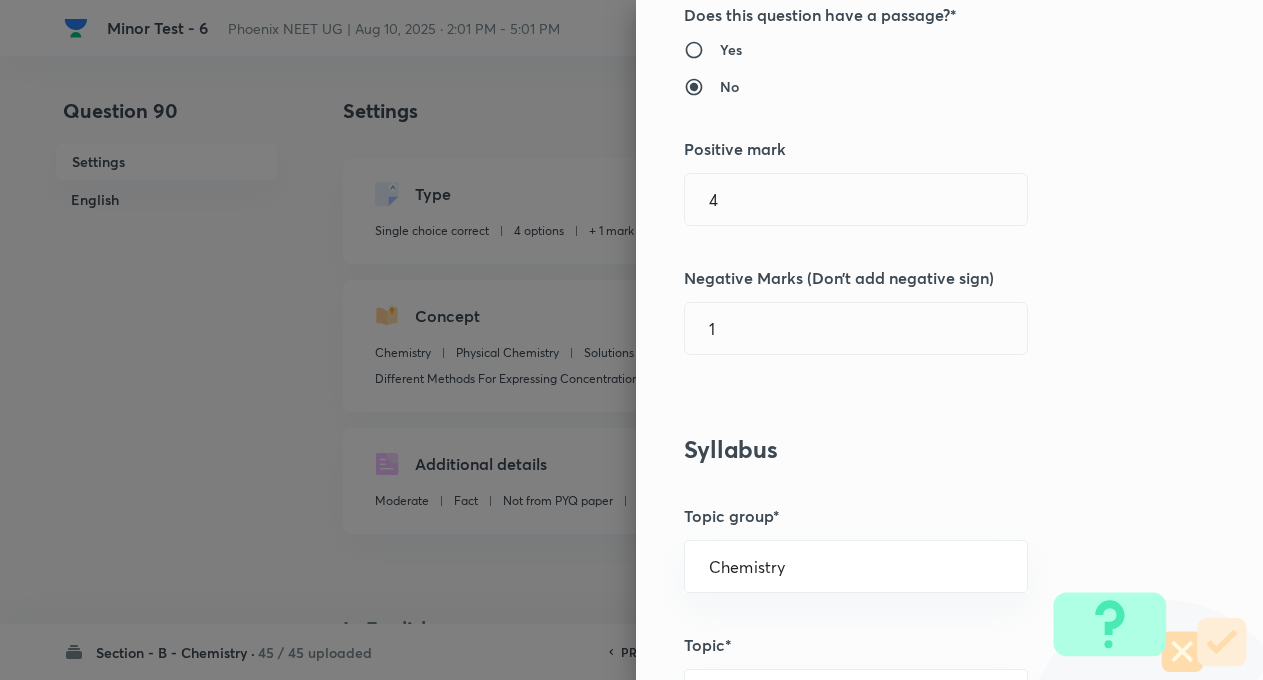 click on "Question settings Question type* Single choice correct Number of options* 2 3 4 5 Does this question have a passage?* Yes No Positive mark 4 ​ Negative Marks (Don’t add negative sign) 1 ​ Syllabus Topic group* Chemistry ​ Topic* Physical Chemistry ​ Concept* Solutions ​ Sub-concept* Different Methods For Expressing Concentration Of Solution ​ Concept-field ​ Additional details Question Difficulty Very easy Easy Moderate Hard Very hard Question is based on Fact Numerical Concept Previous year question Yes No Does this question have equation? Yes No Verification status Is the question verified? *Select 'yes' only if a question is verified Yes No Save" at bounding box center (949, 340) 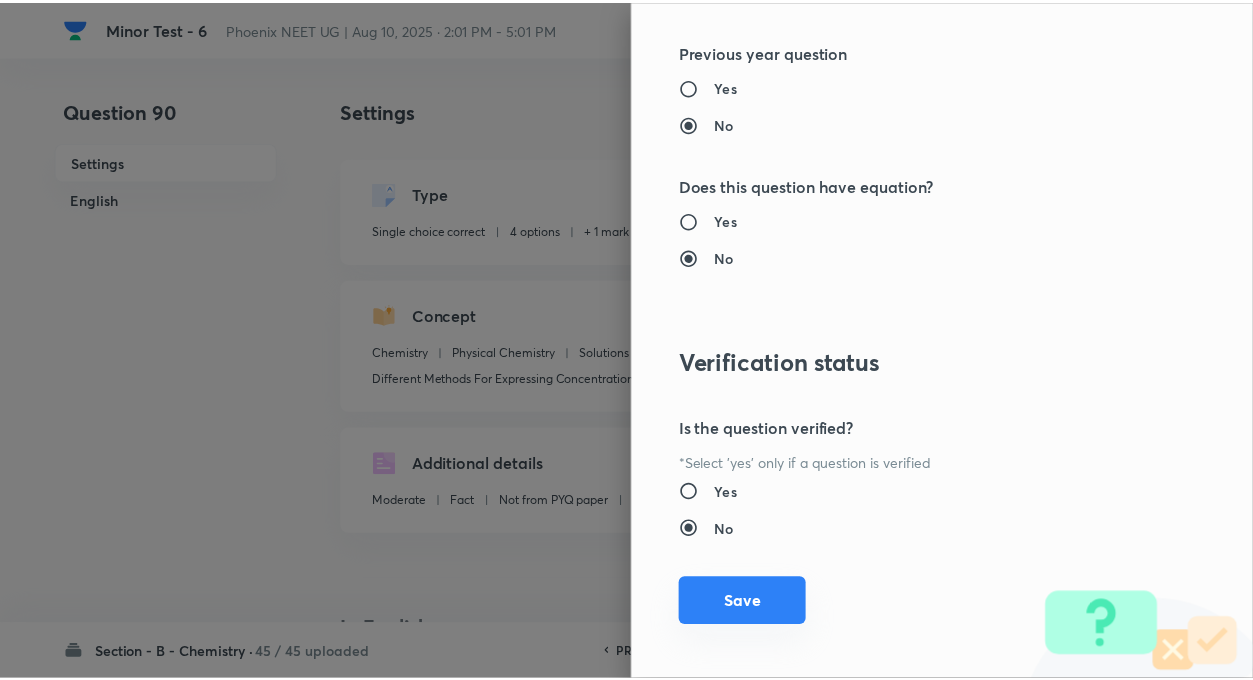 scroll, scrollTop: 2046, scrollLeft: 0, axis: vertical 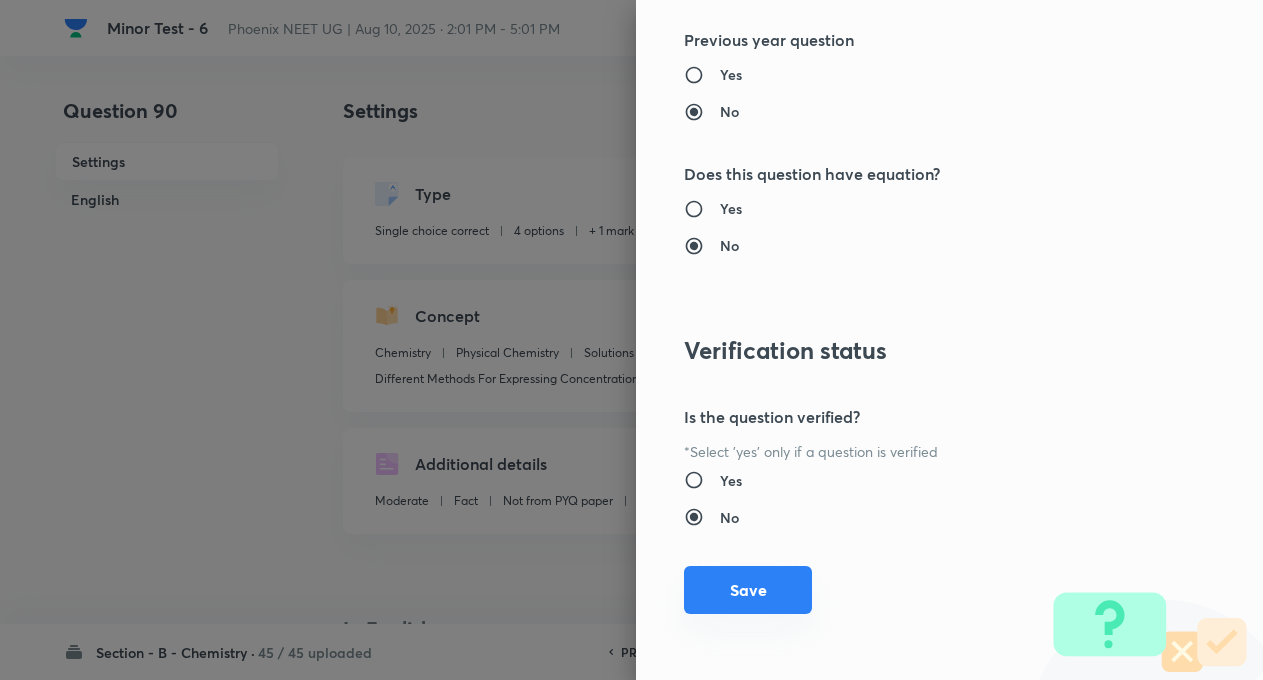 click on "Save" at bounding box center (748, 590) 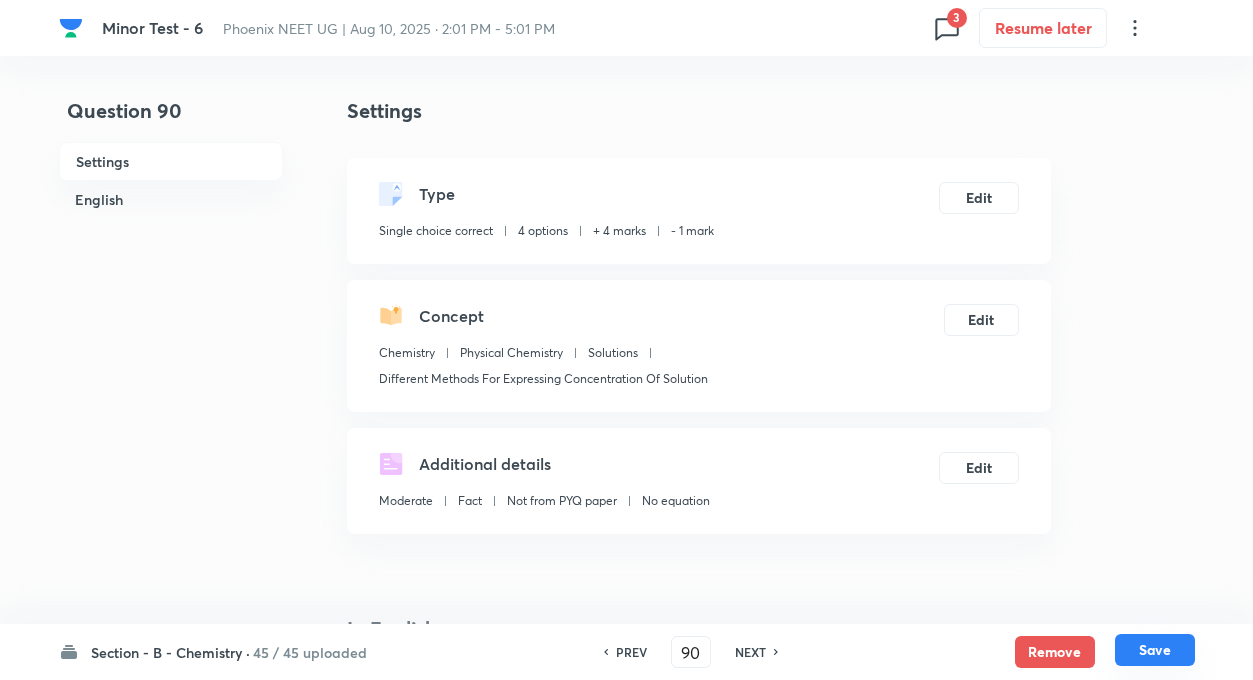 click on "Save" at bounding box center (1155, 650) 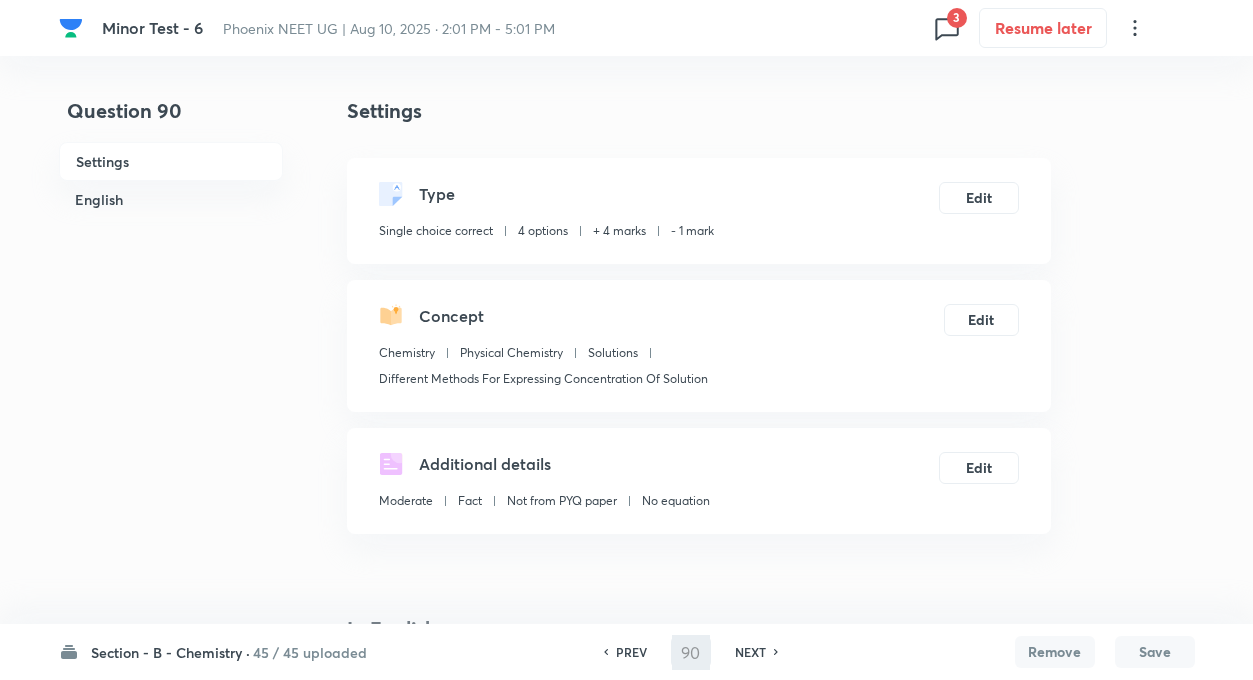 type on "91" 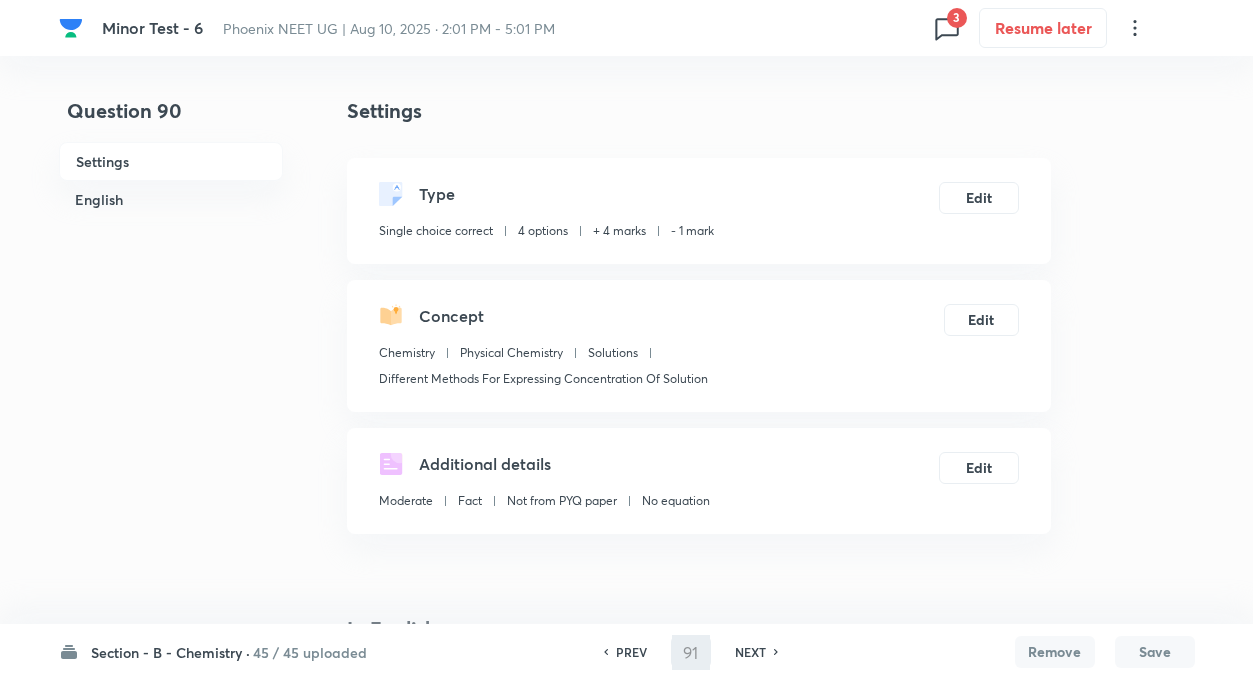 checkbox on "false" 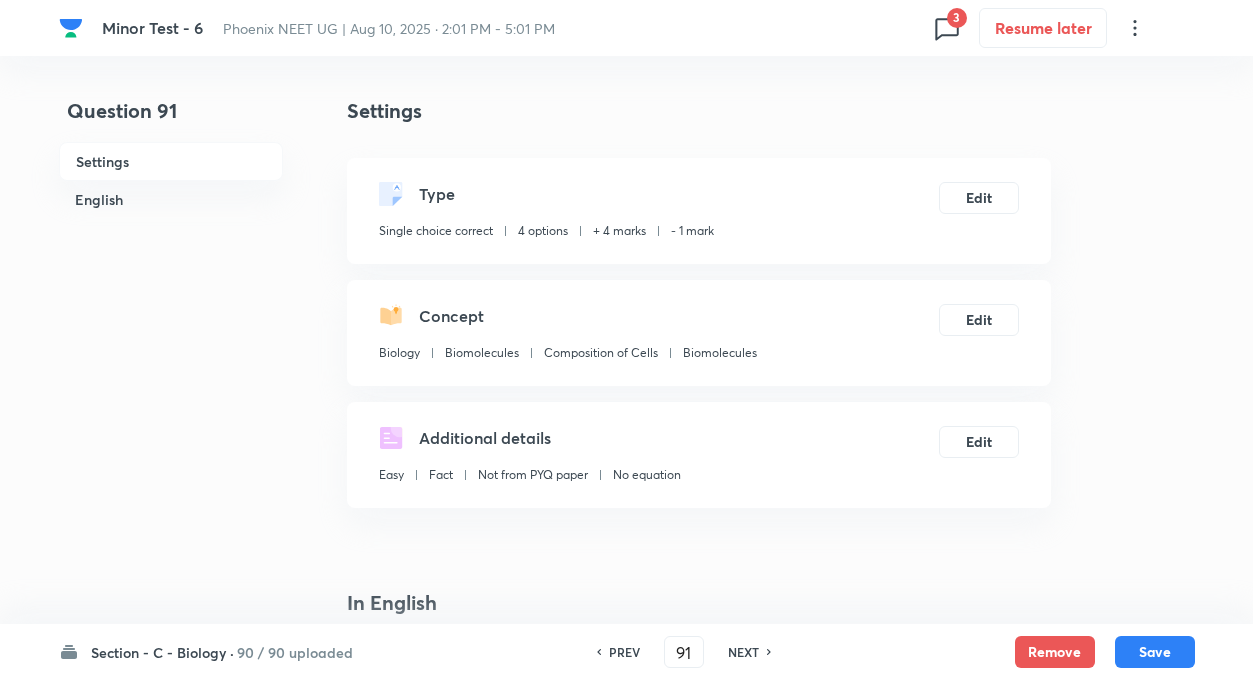 checkbox on "true" 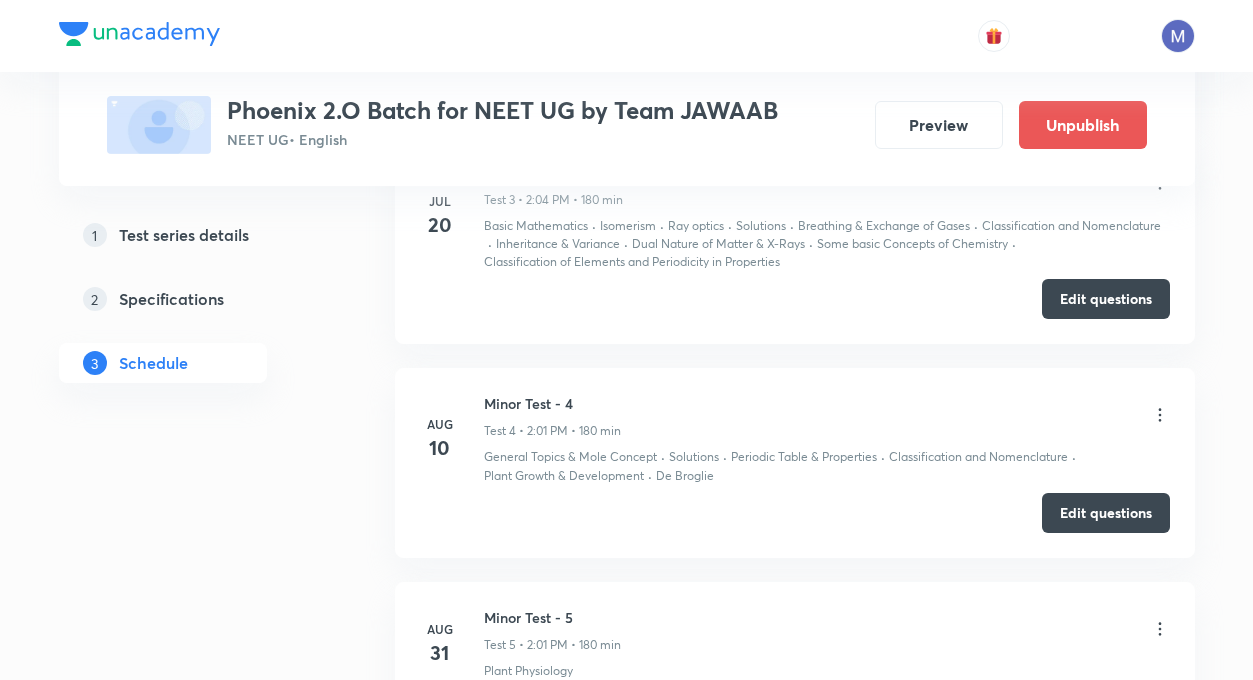 scroll, scrollTop: 1472, scrollLeft: 0, axis: vertical 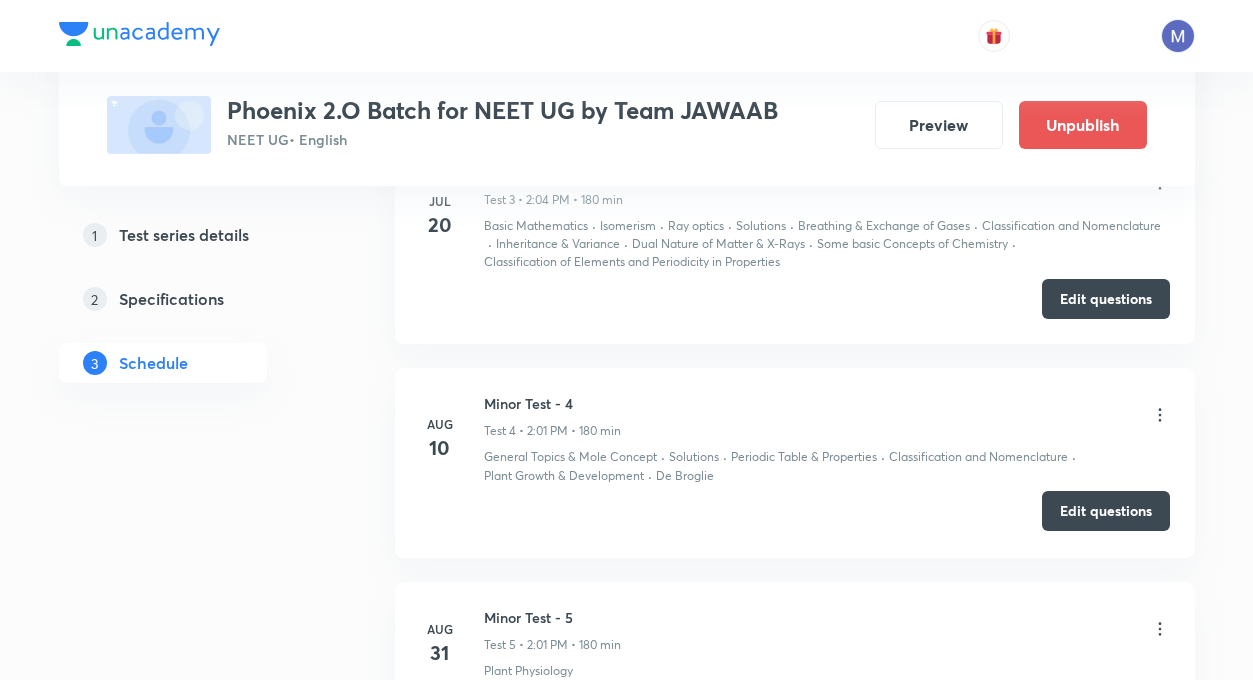 click on "Edit questions" at bounding box center [1106, 511] 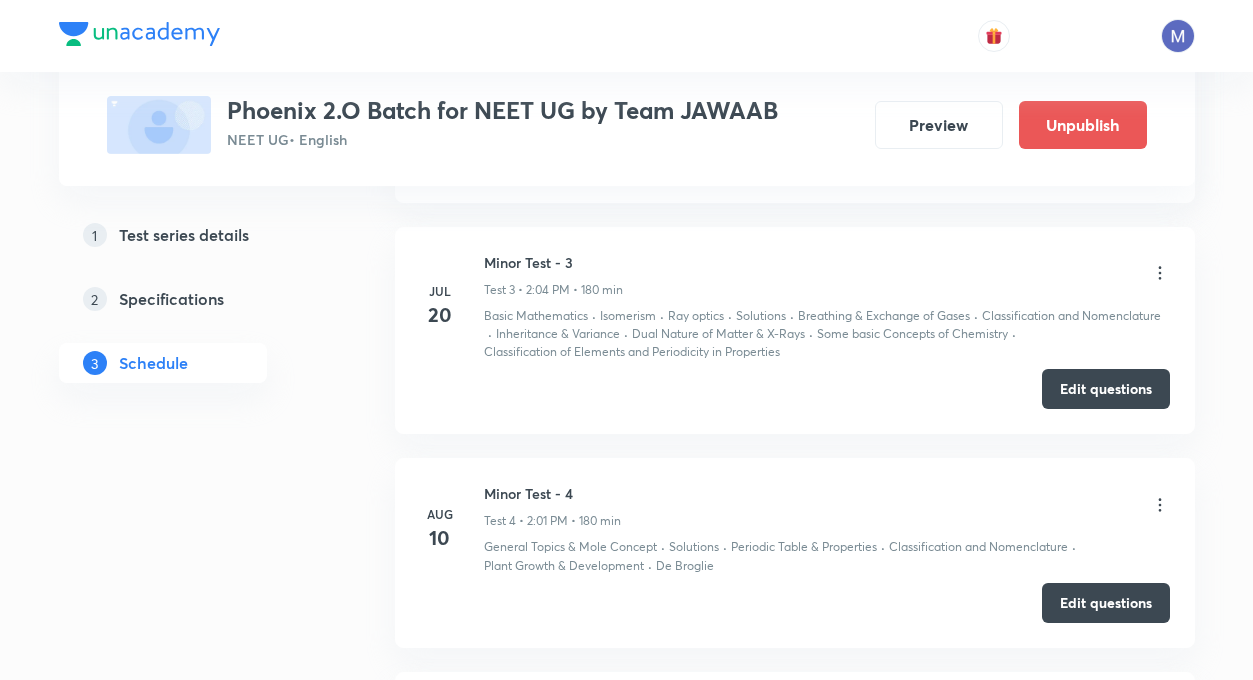 scroll, scrollTop: 1404, scrollLeft: 0, axis: vertical 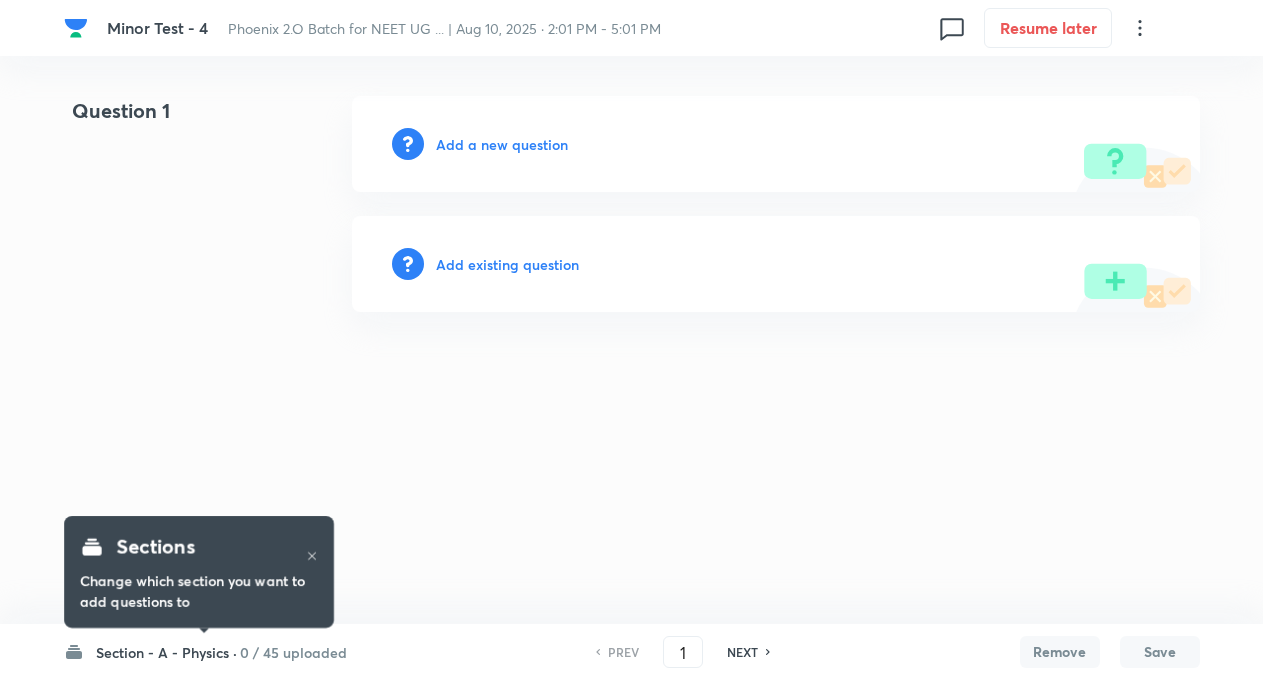 click on "0 / 45 uploaded" at bounding box center (293, 652) 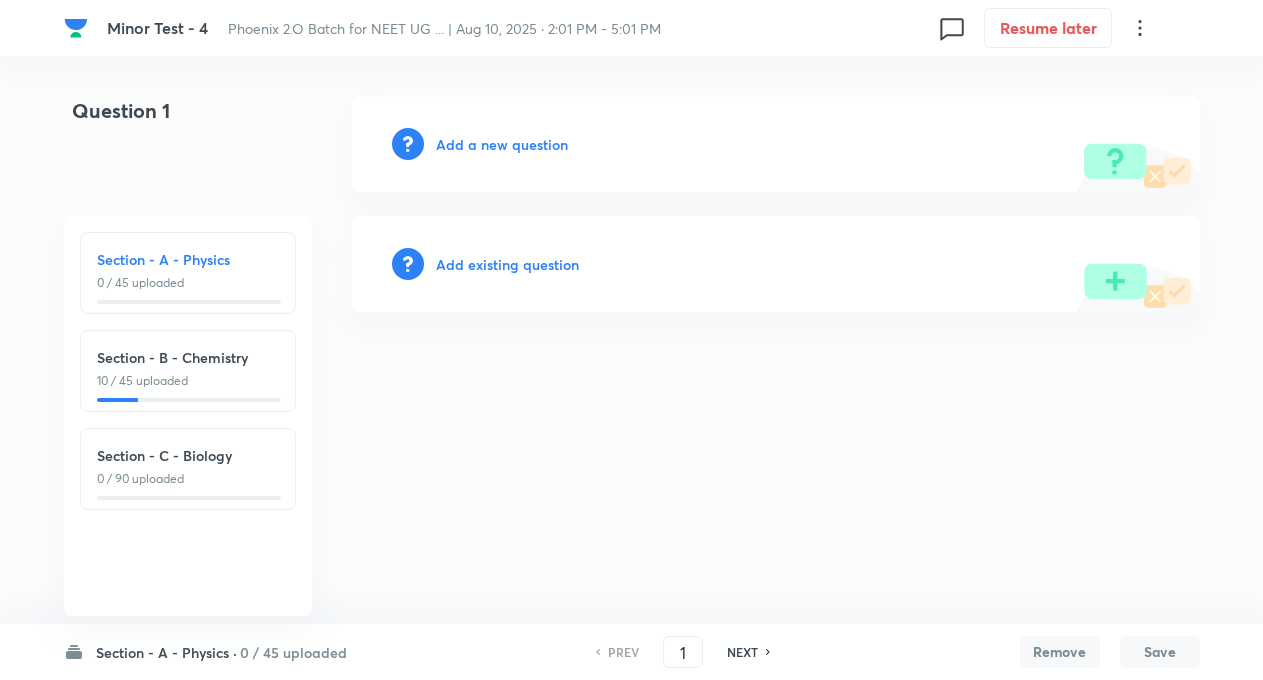 click on "Section - B - Chemistry 10 / 45 uploaded" at bounding box center (188, 368) 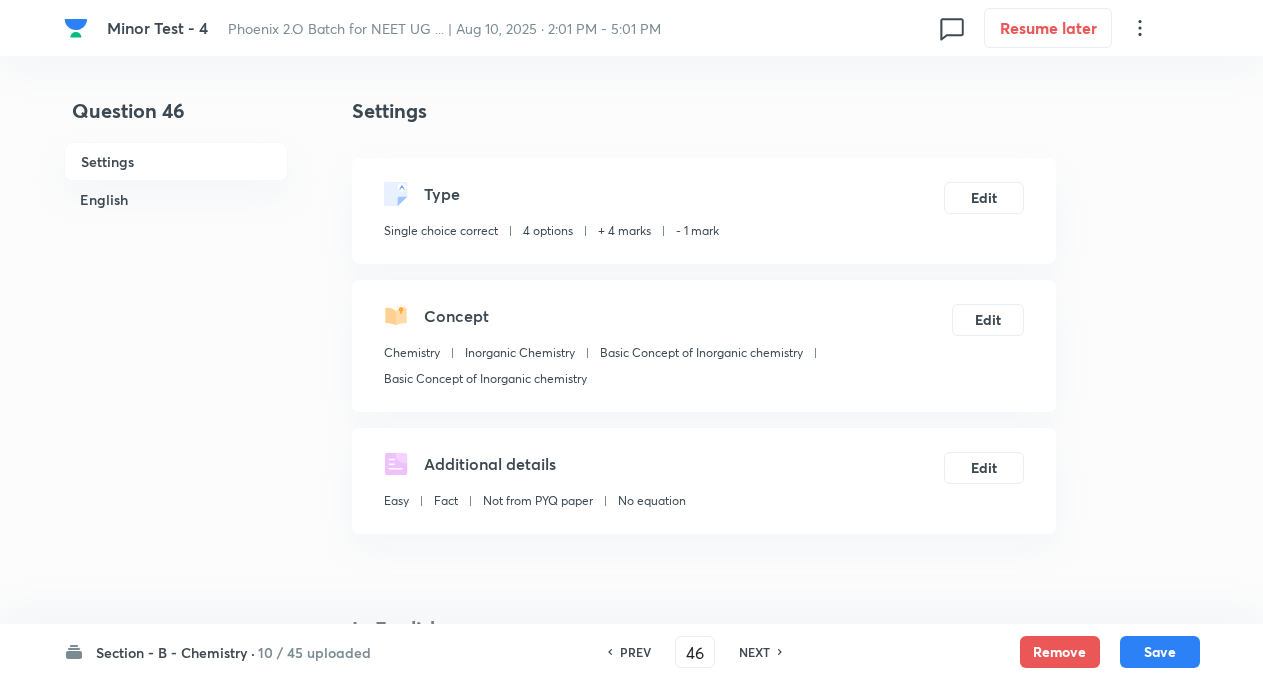 type on "46" 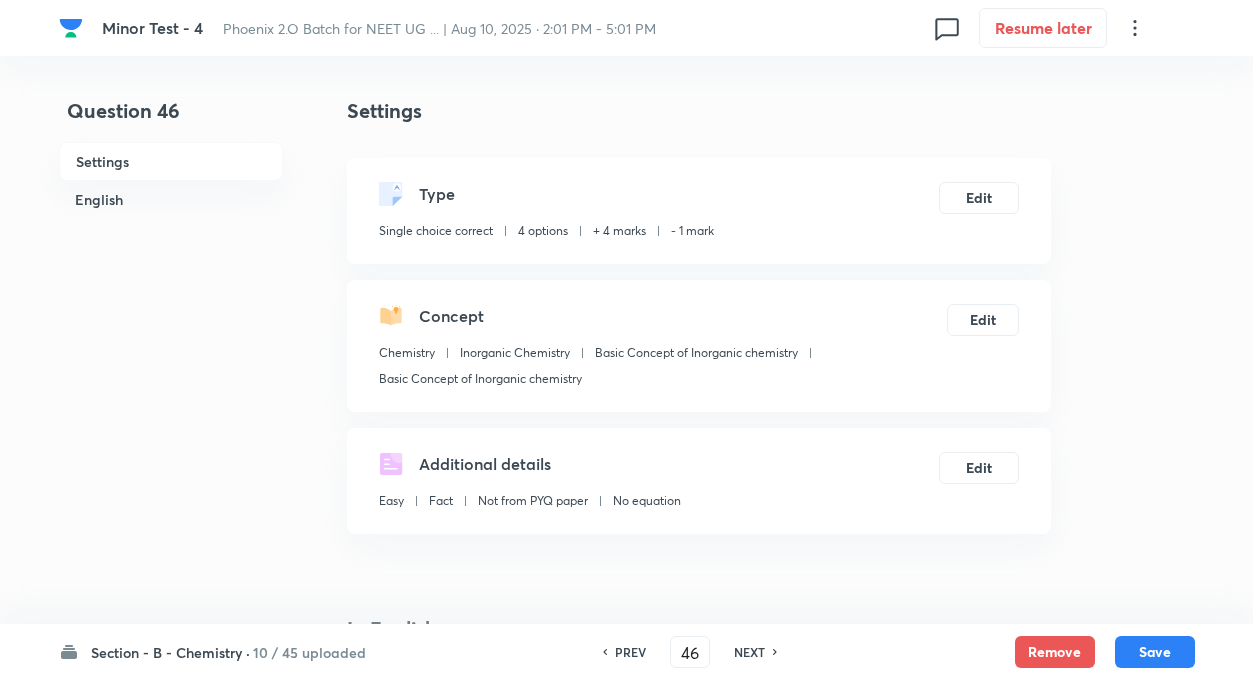 checkbox on "true" 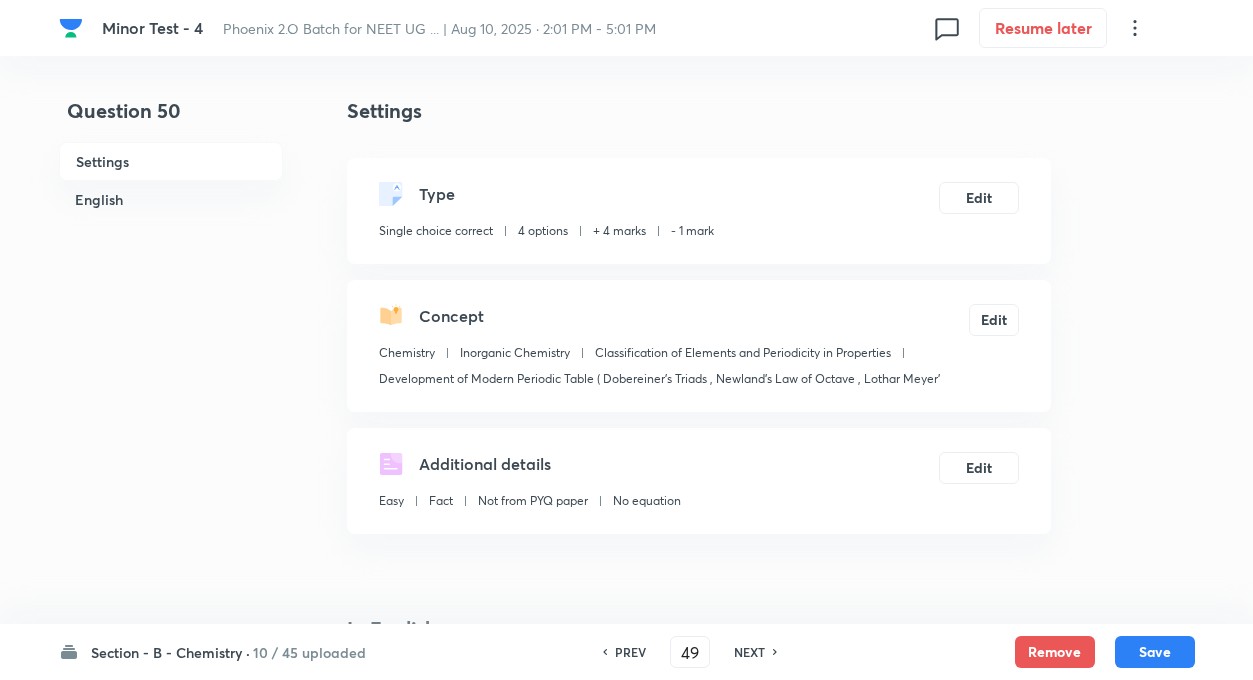 click on "NEXT" at bounding box center [749, 652] 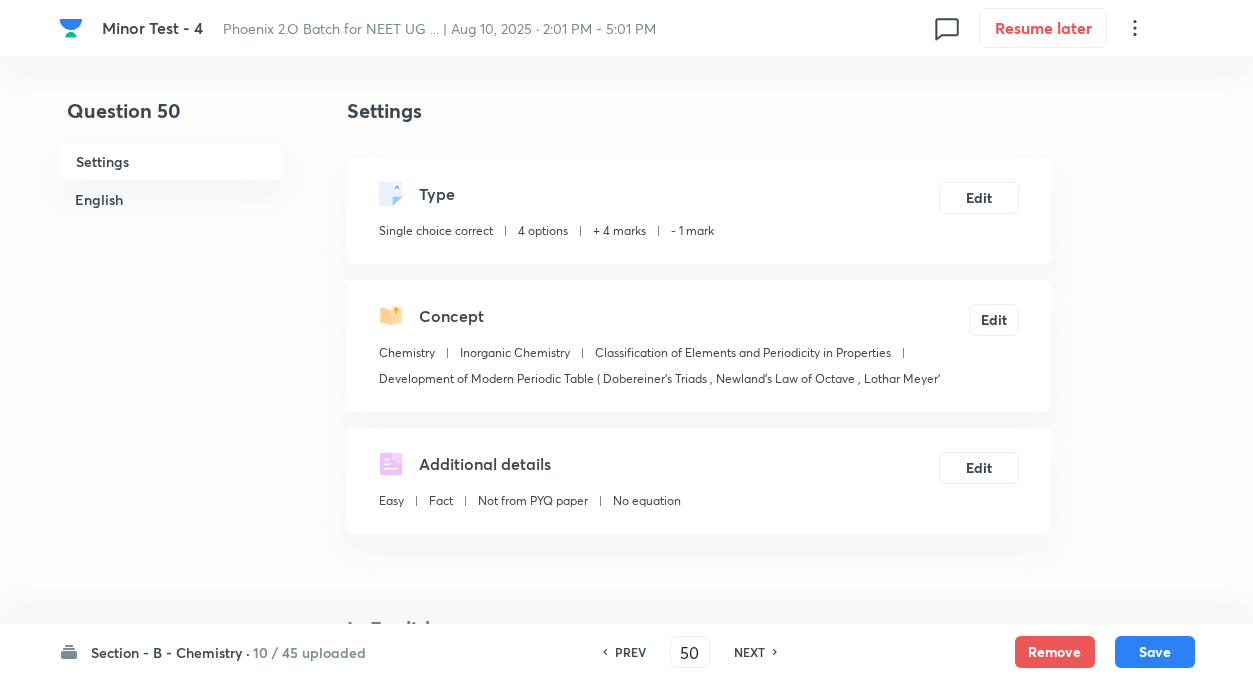 click on "NEXT" at bounding box center (749, 652) 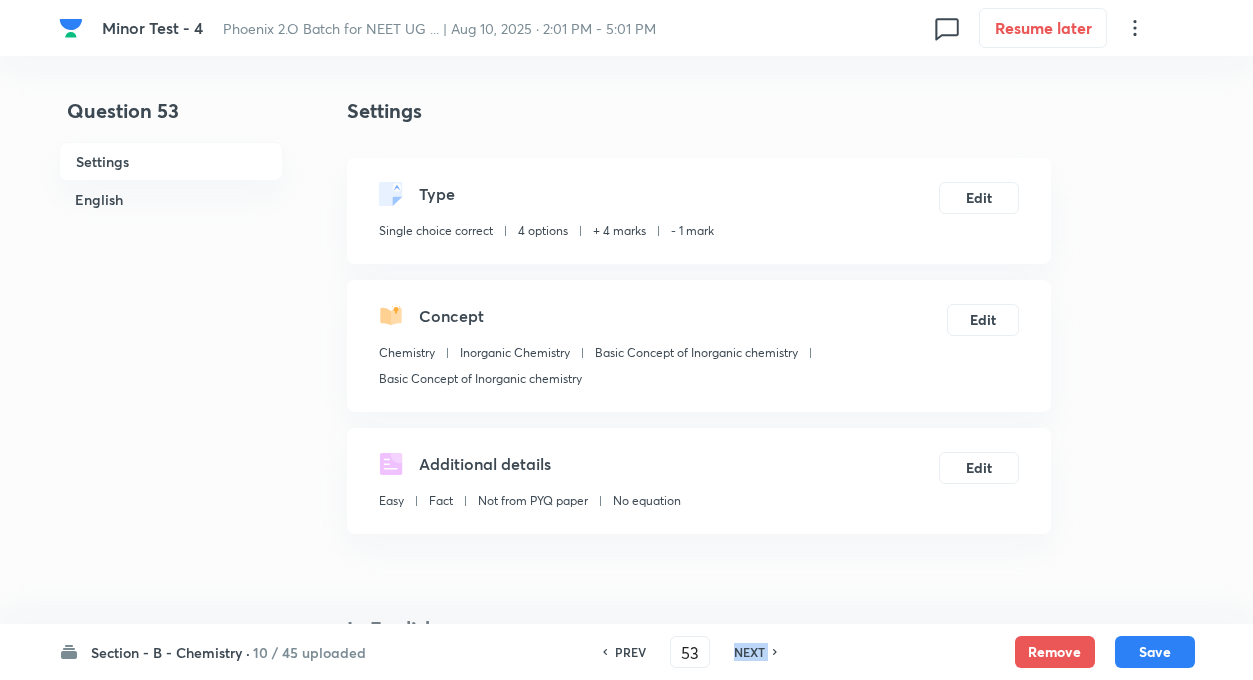 click on "NEXT" at bounding box center [749, 652] 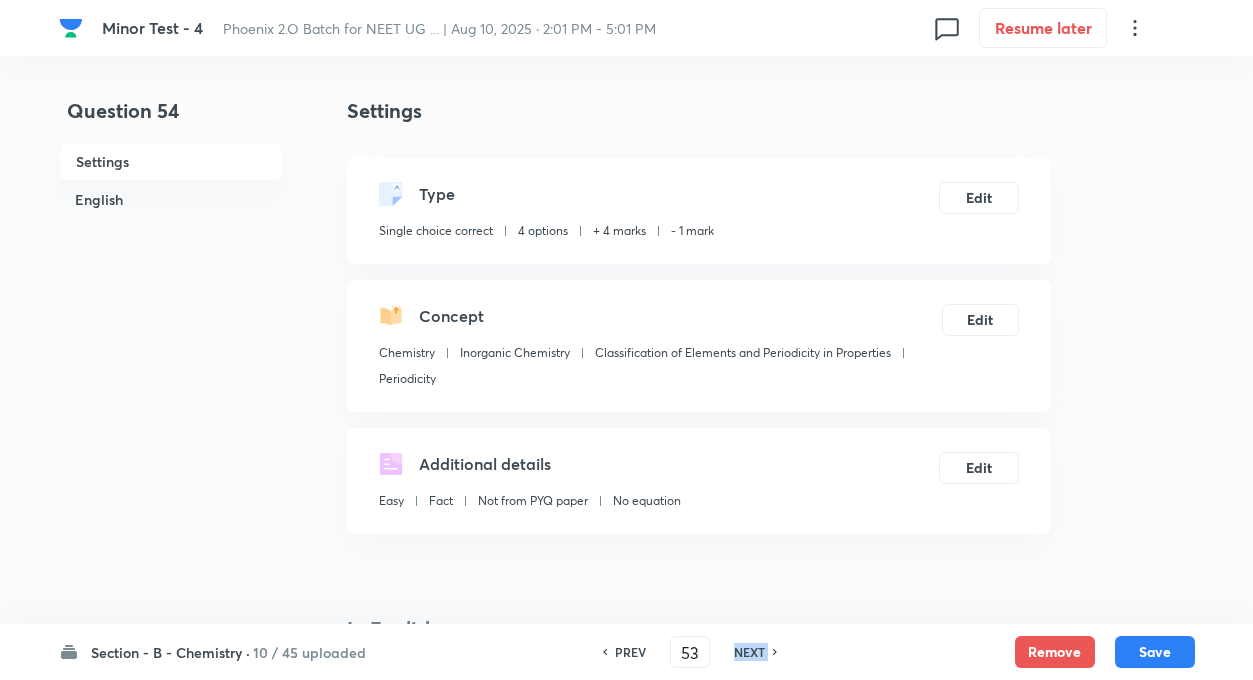 type on "54" 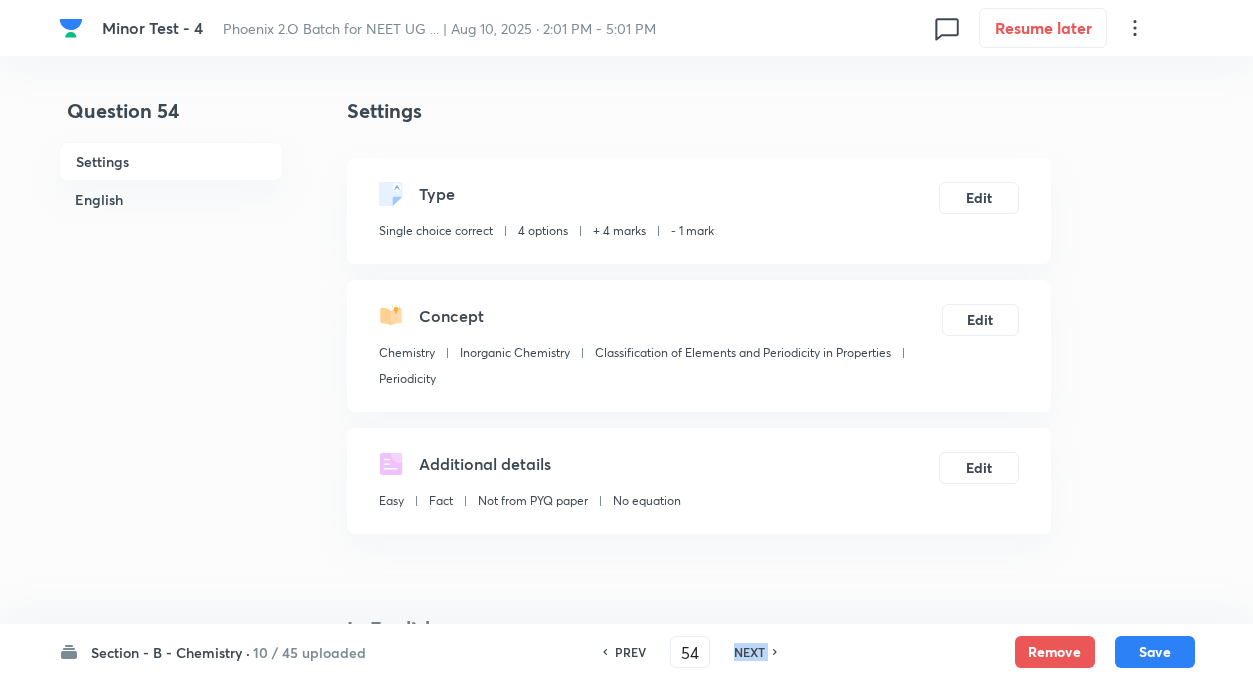 click on "NEXT" at bounding box center [749, 652] 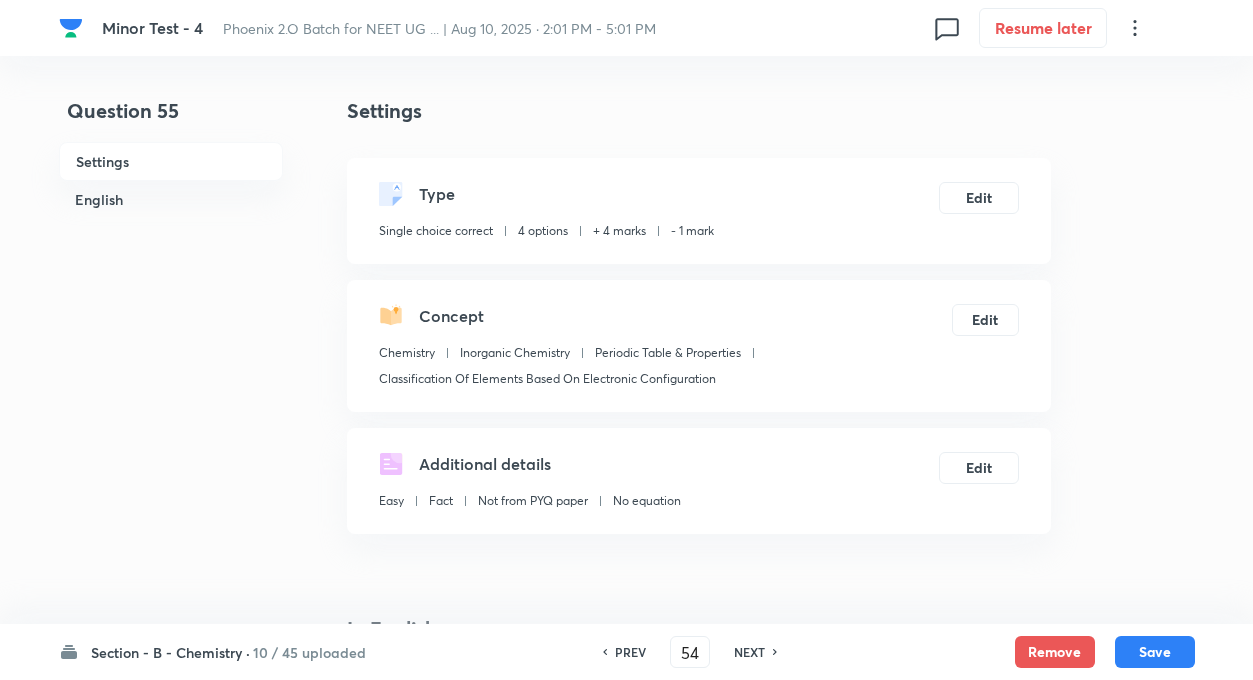 type on "55" 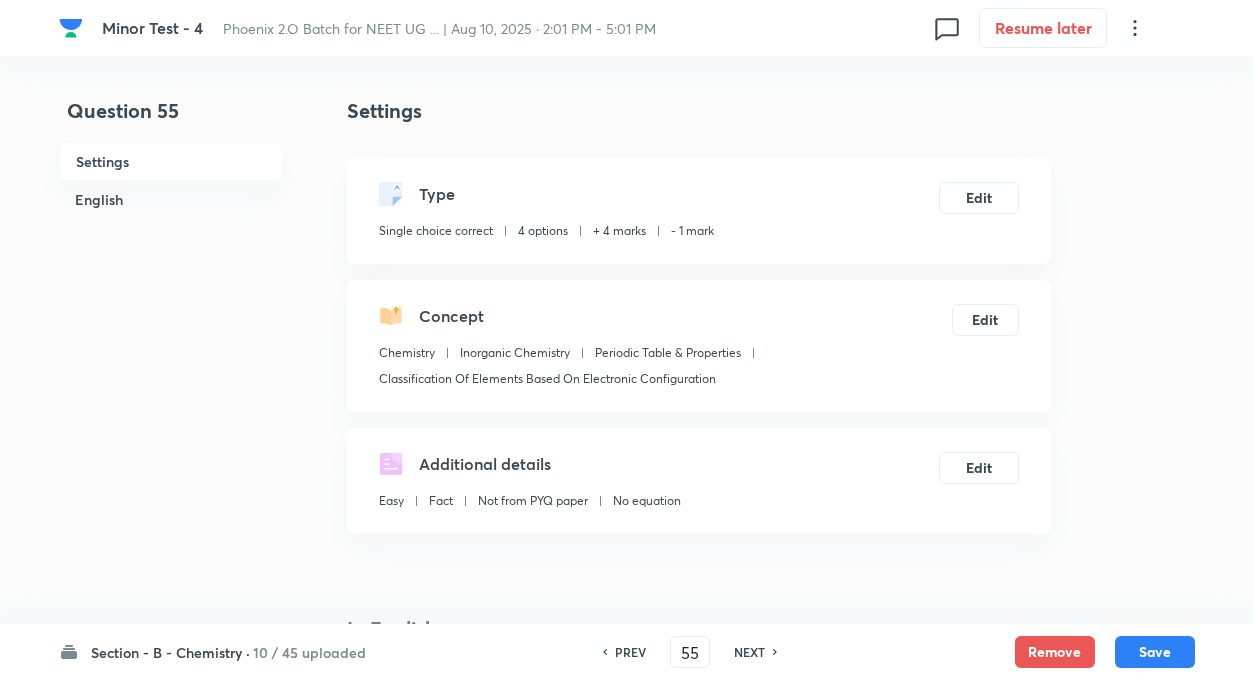 checkbox on "false" 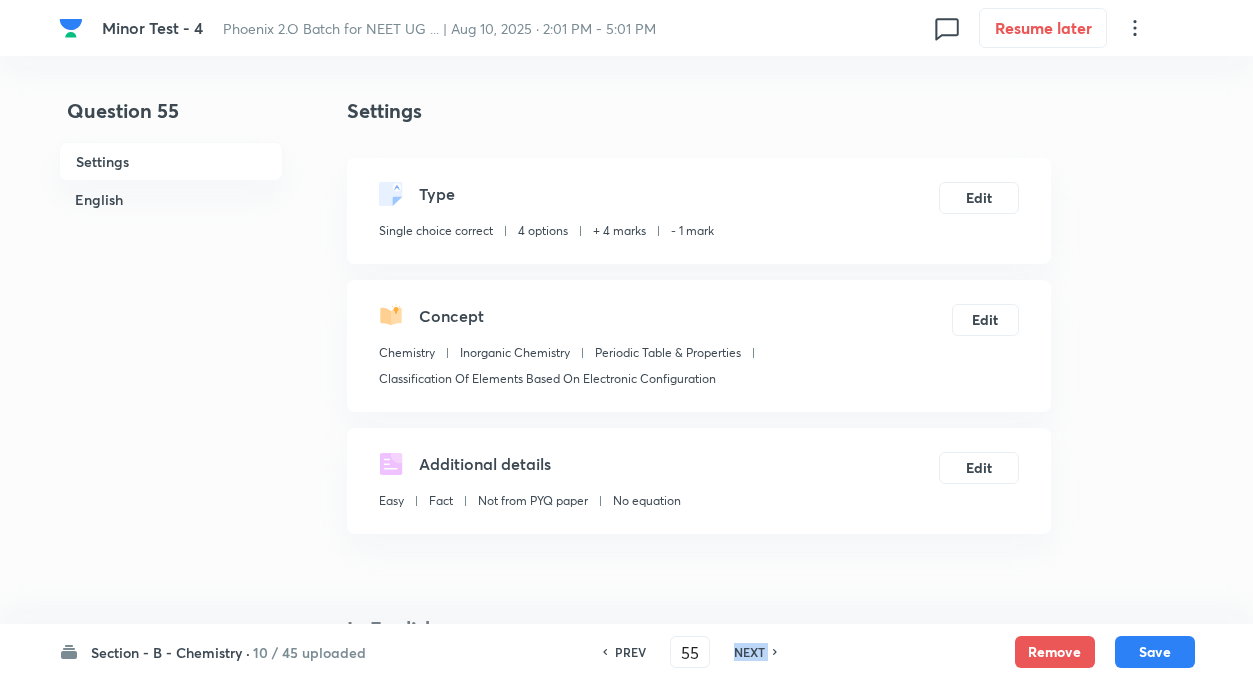 click on "NEXT" at bounding box center (749, 652) 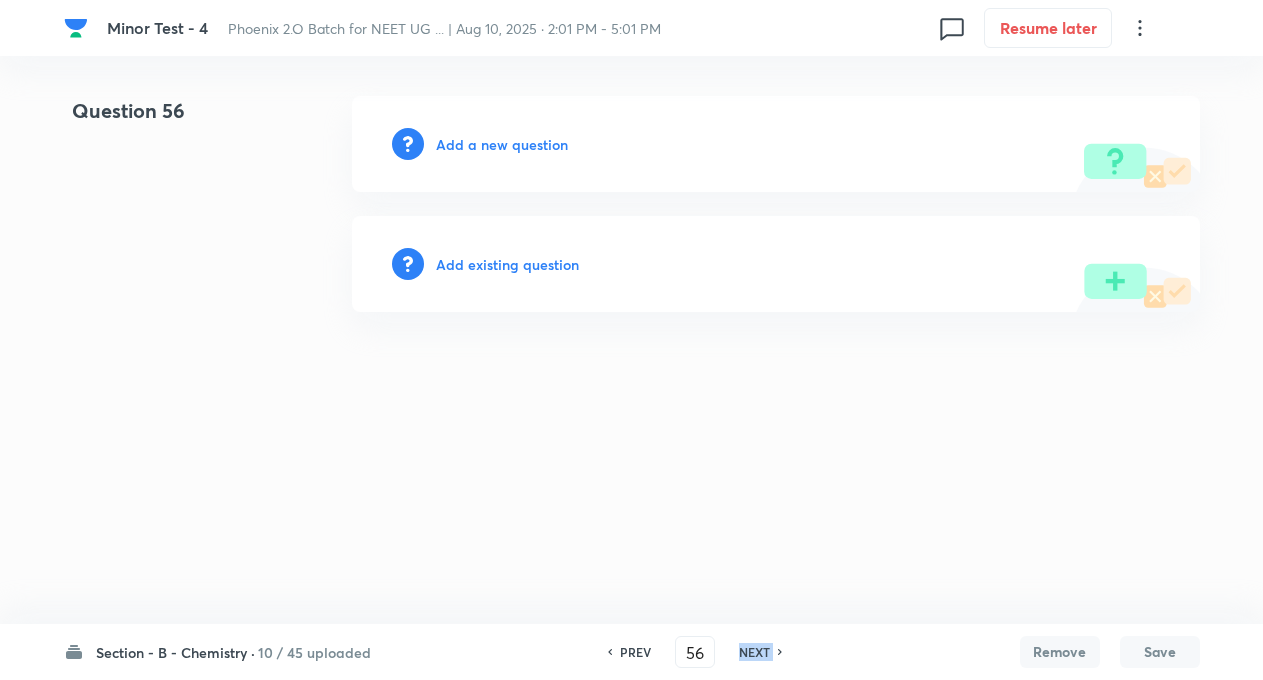 click on "NEXT" at bounding box center (754, 652) 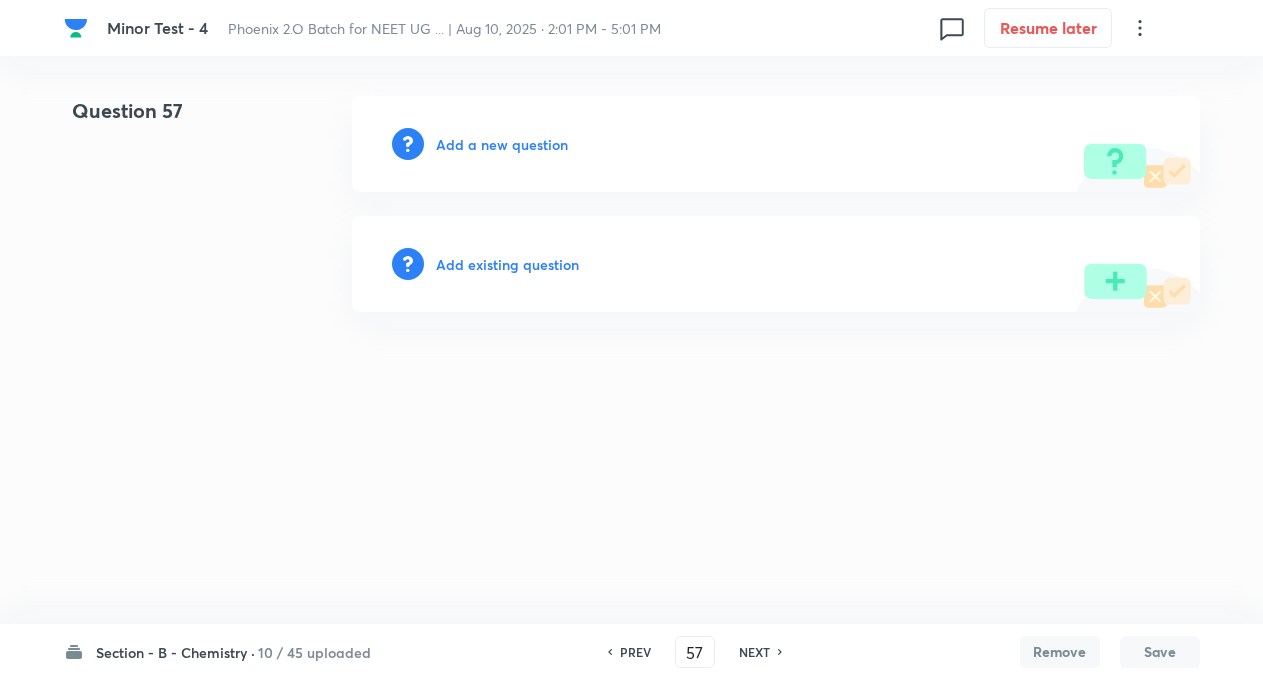 click on "PREV" at bounding box center (635, 652) 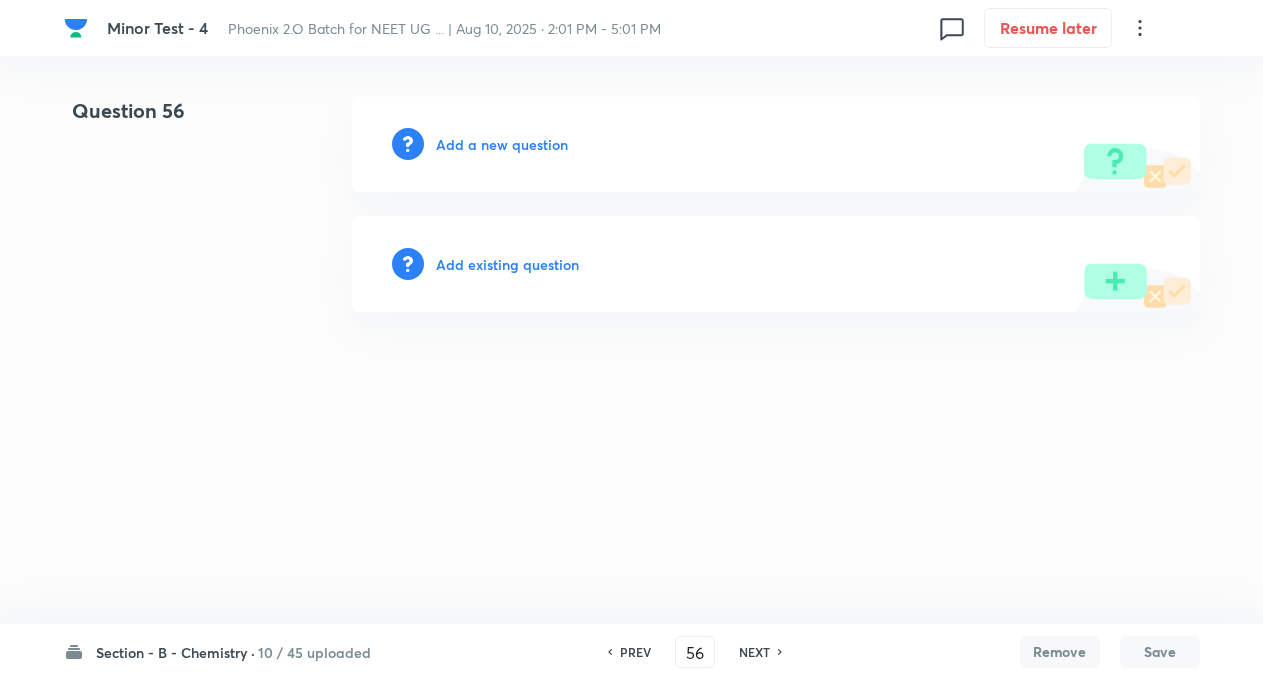 click on "PREV" at bounding box center [635, 652] 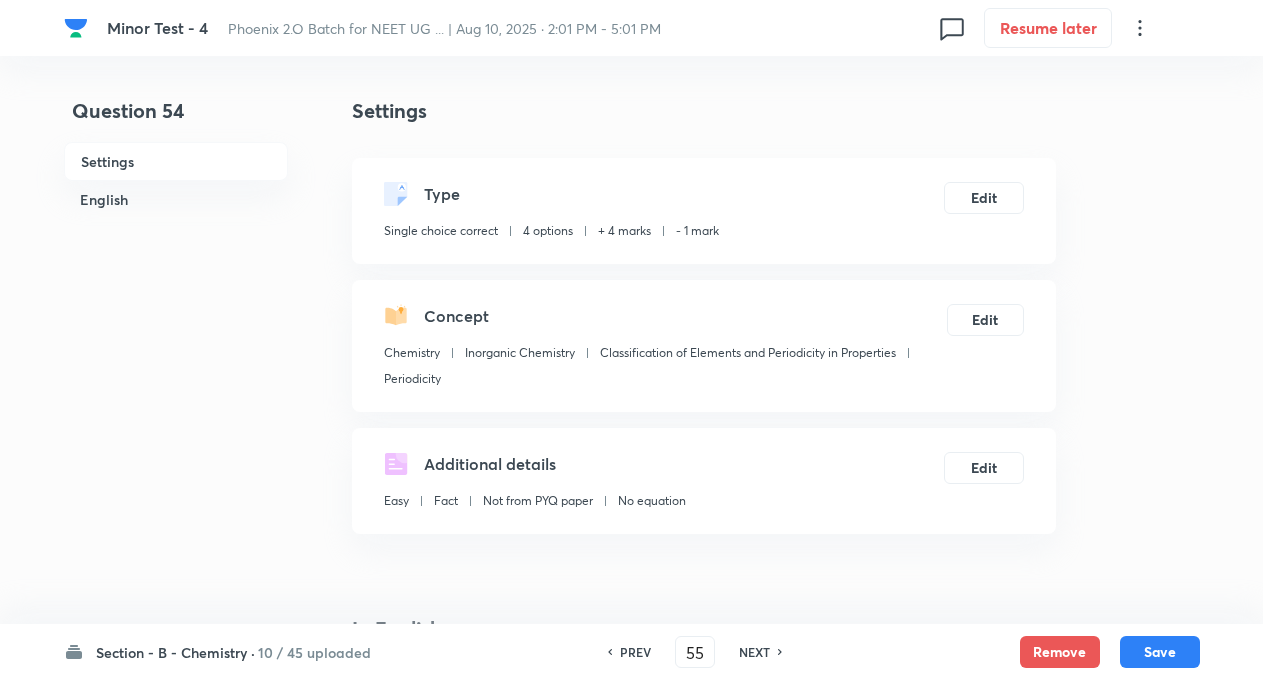 type on "54" 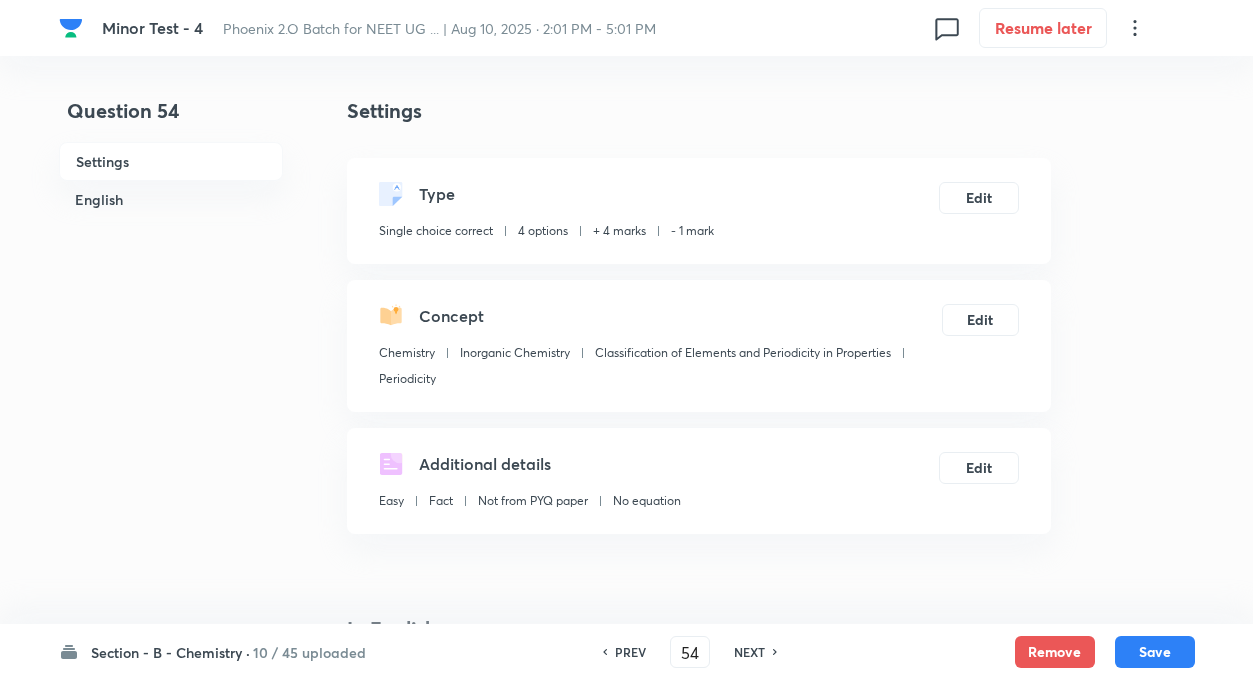 checkbox on "true" 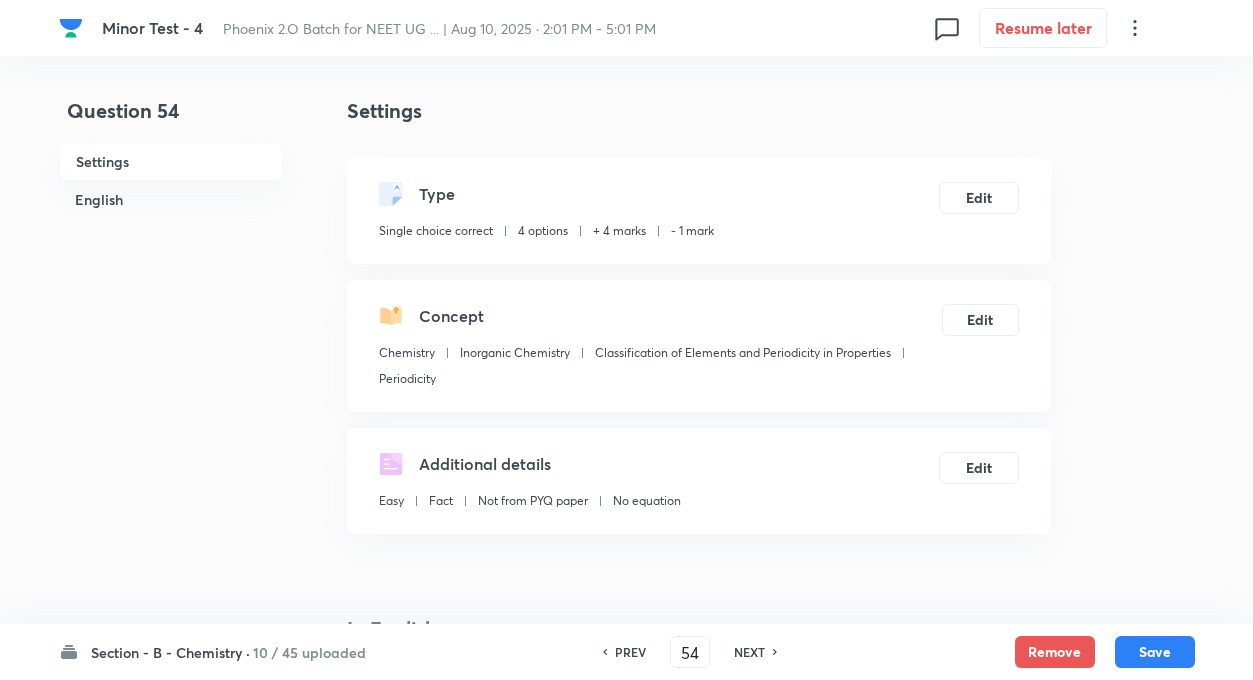 click on "Question 54 Settings English Settings Type Single choice correct 4 options + 4 marks - 1 mark Edit Concept Chemistry Inorganic Chemistry Classification of Elements and Periodicity in Properties Periodicity Edit Additional details Easy Fact Not from PYQ paper No equation Edit In English Question Select correct statement about radius of an atom : Option A Values of Vander waal's radii is larger than those of covalent radii because the Vander waal's forces are much weaker than the forces operating between atoms in a covalently bonded molecule. Mark as correct answer Option B The metallic radii is smaller than the Vander waal's radii, since the bonding forces in the metallic crystal lattice are much stronger than the Vander waal's forces. Mark as correct answer Option C Both (A) & (B) Marked as correct Option D None of these Mark as correct answer Solution Both (A) & (B)" at bounding box center (627, 1367) 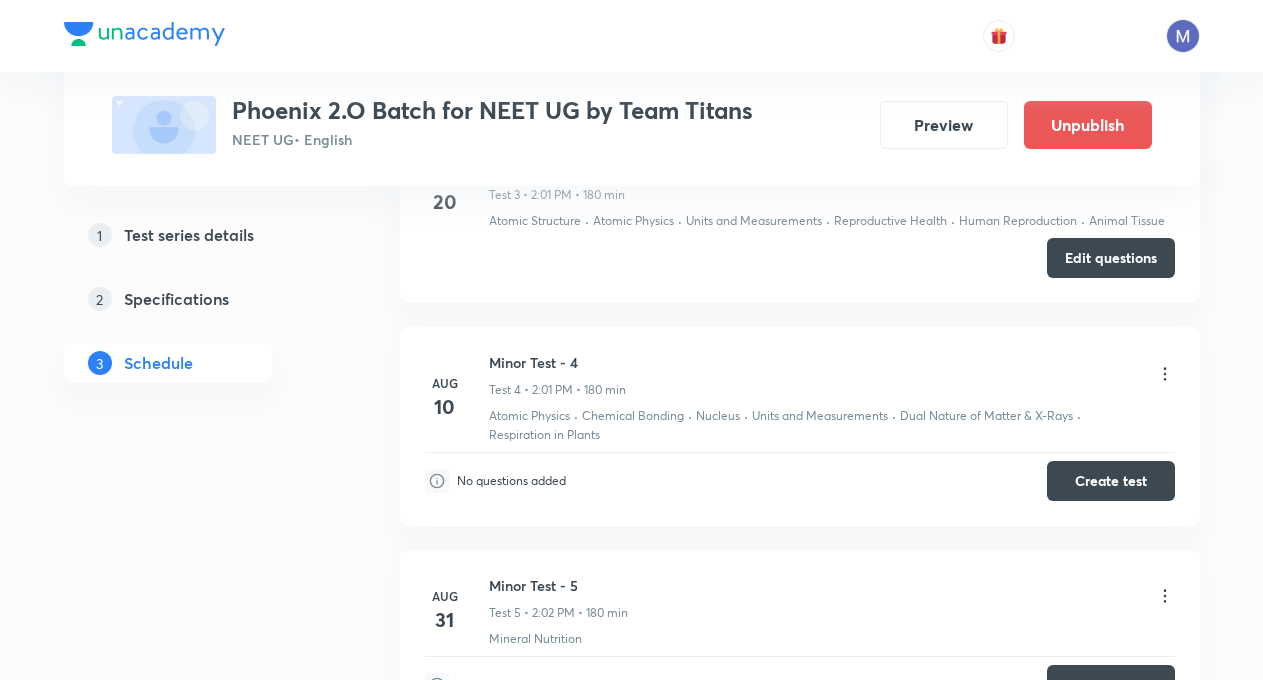 scroll, scrollTop: 1440, scrollLeft: 0, axis: vertical 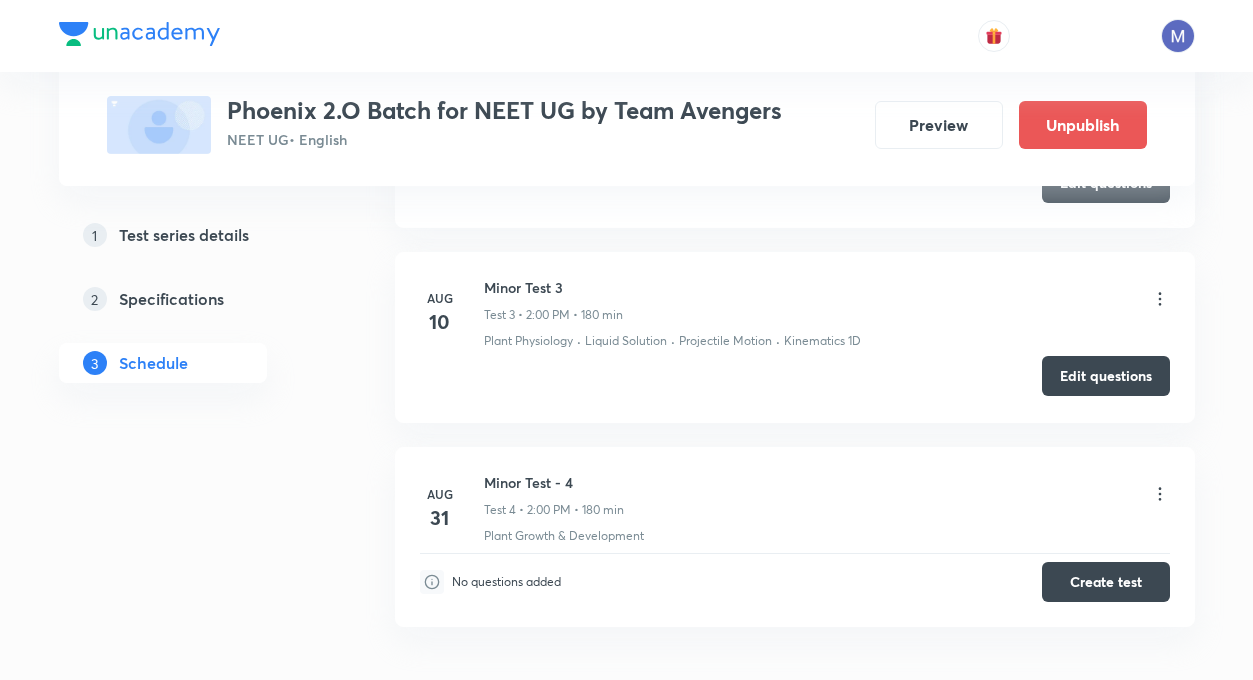 click on "Edit questions" at bounding box center (1106, 376) 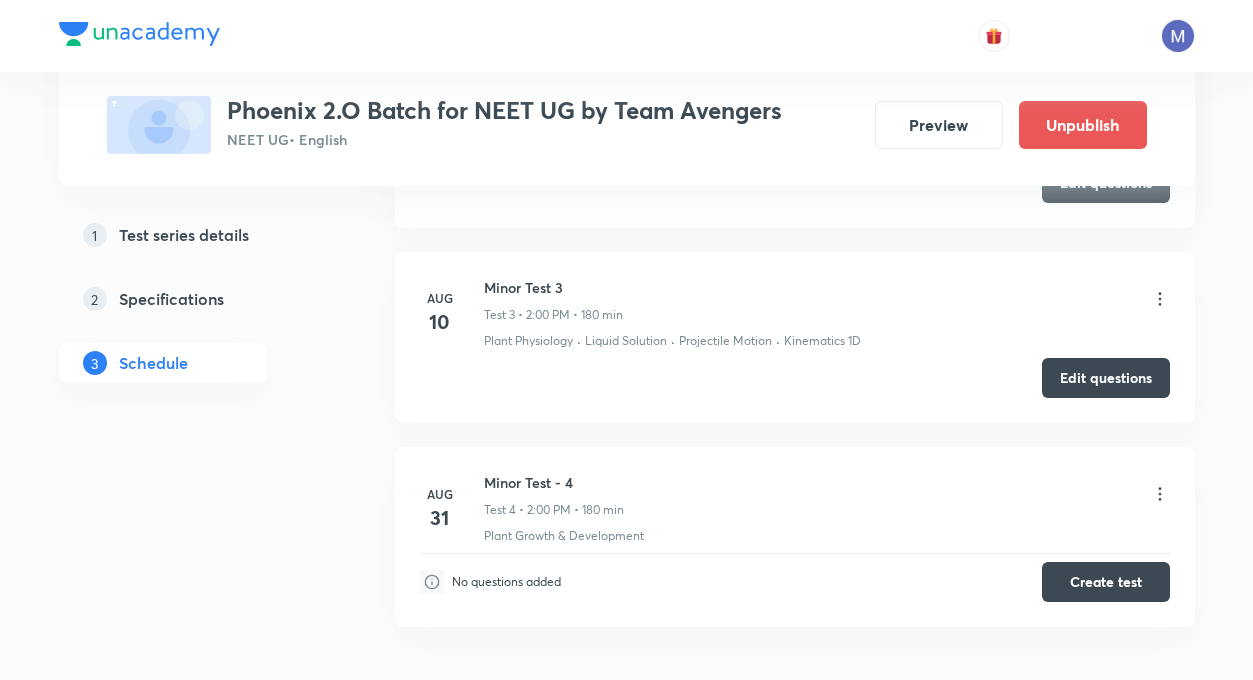 click 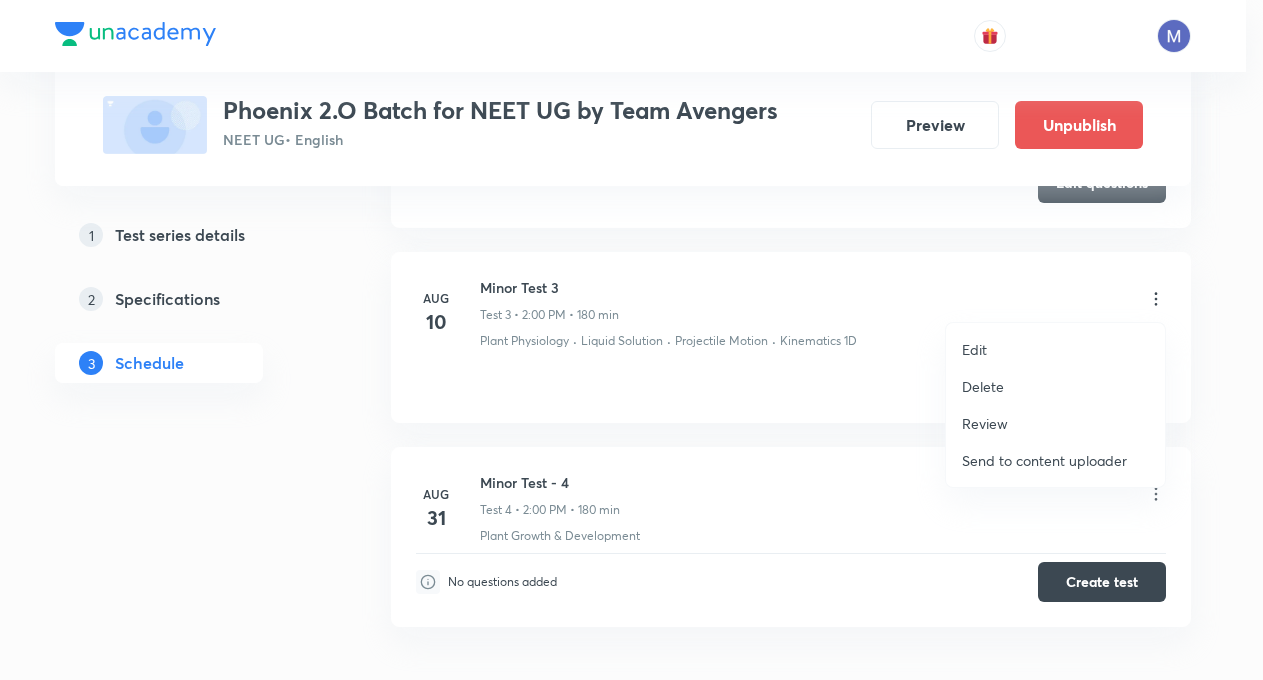 click on "Edit" at bounding box center [1055, 349] 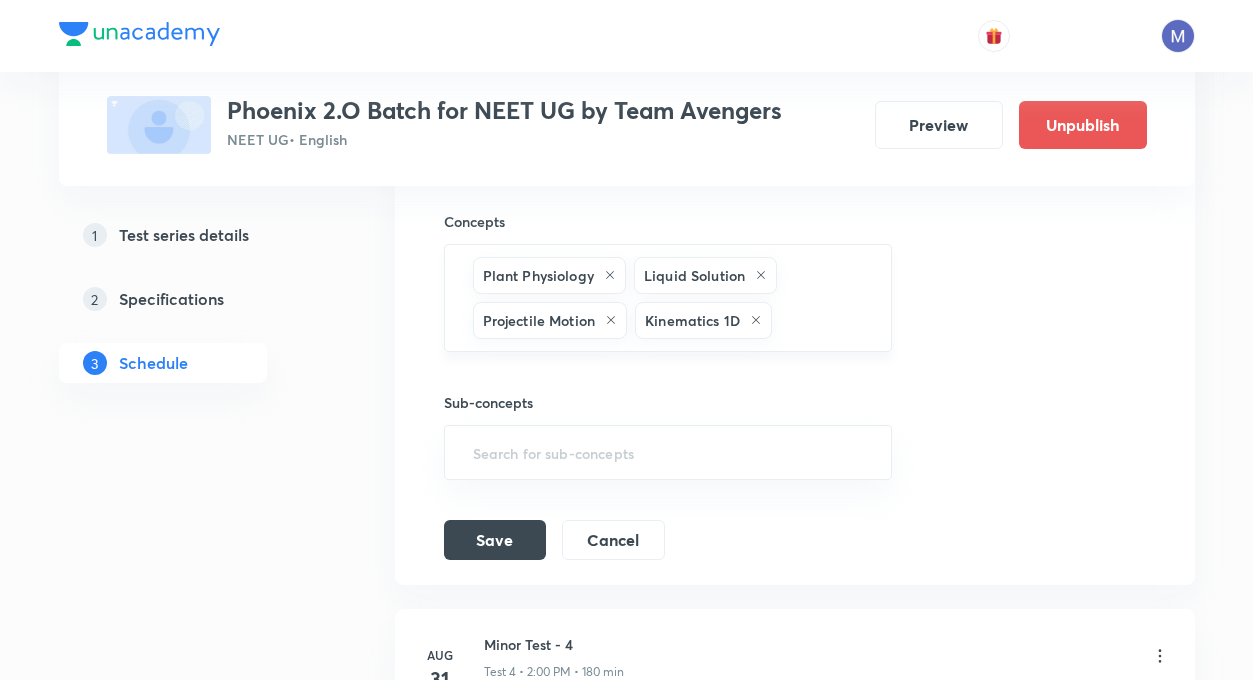 scroll, scrollTop: 1120, scrollLeft: 0, axis: vertical 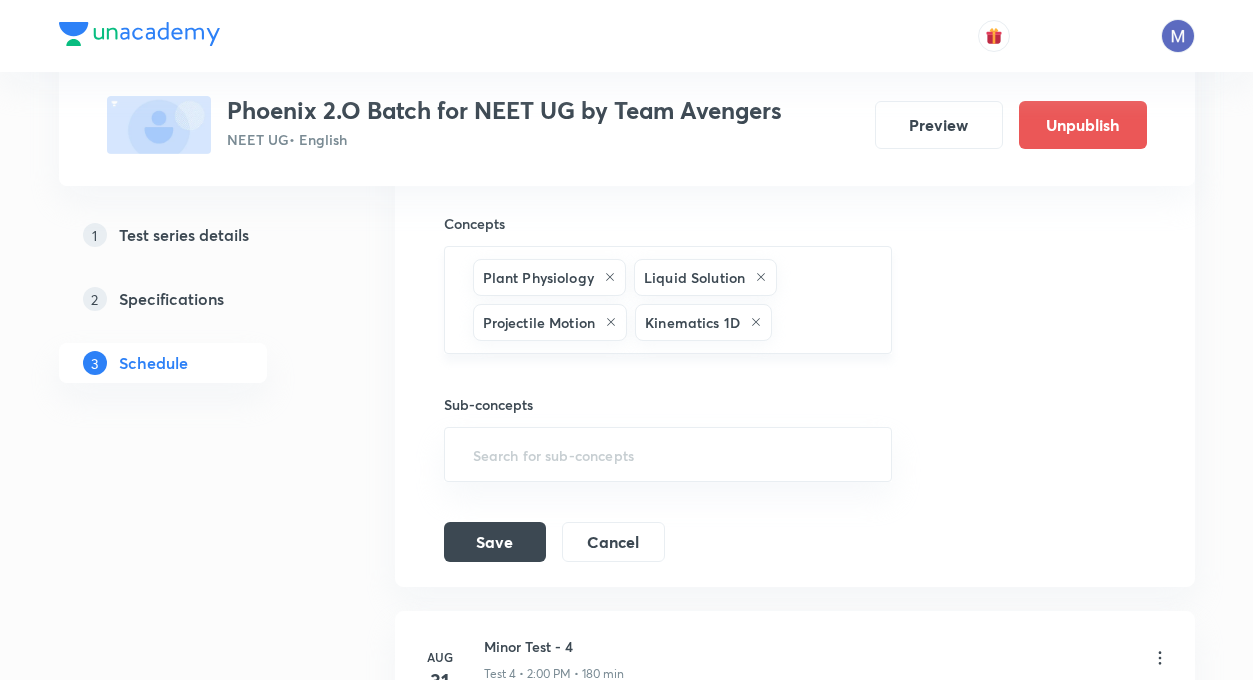 click at bounding box center [821, 322] 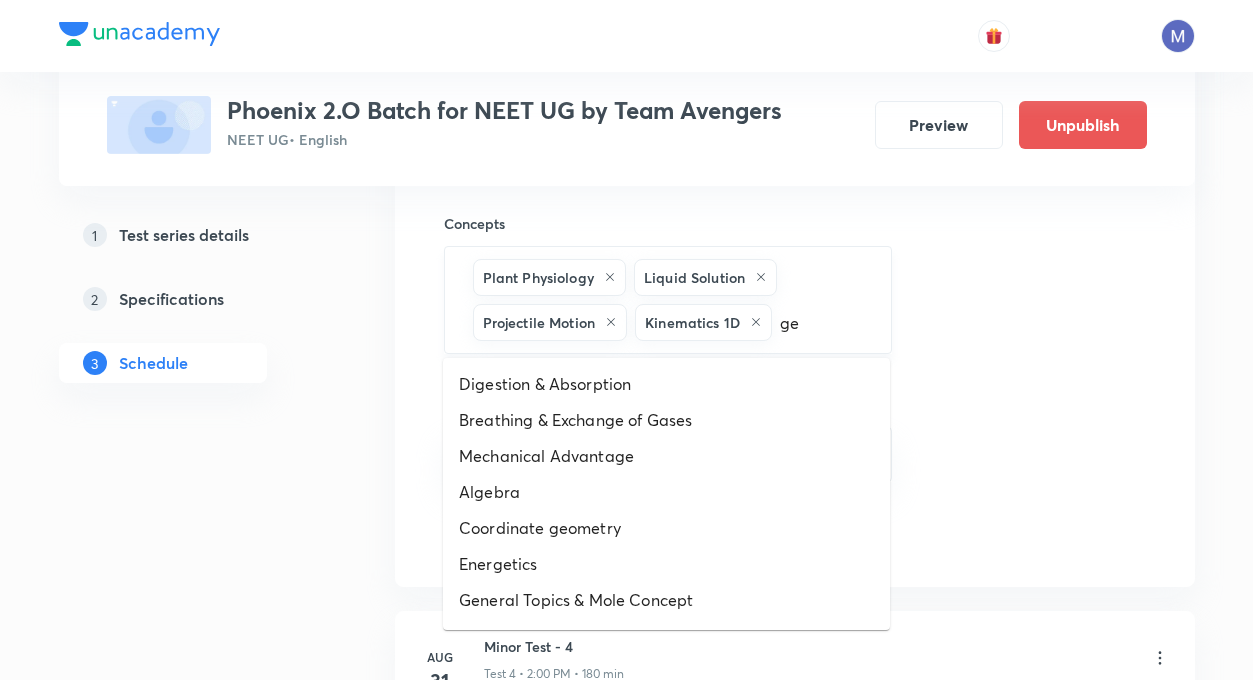 type on "gen" 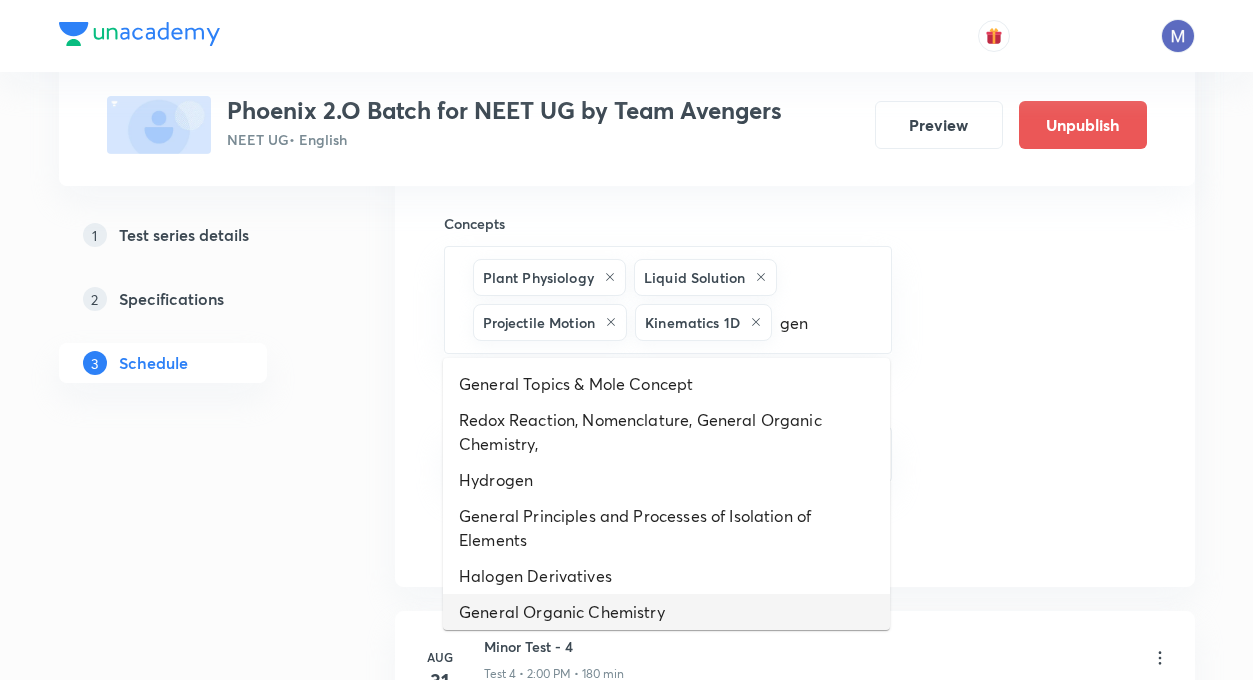 click on "General Organic Chemistry" at bounding box center [666, 612] 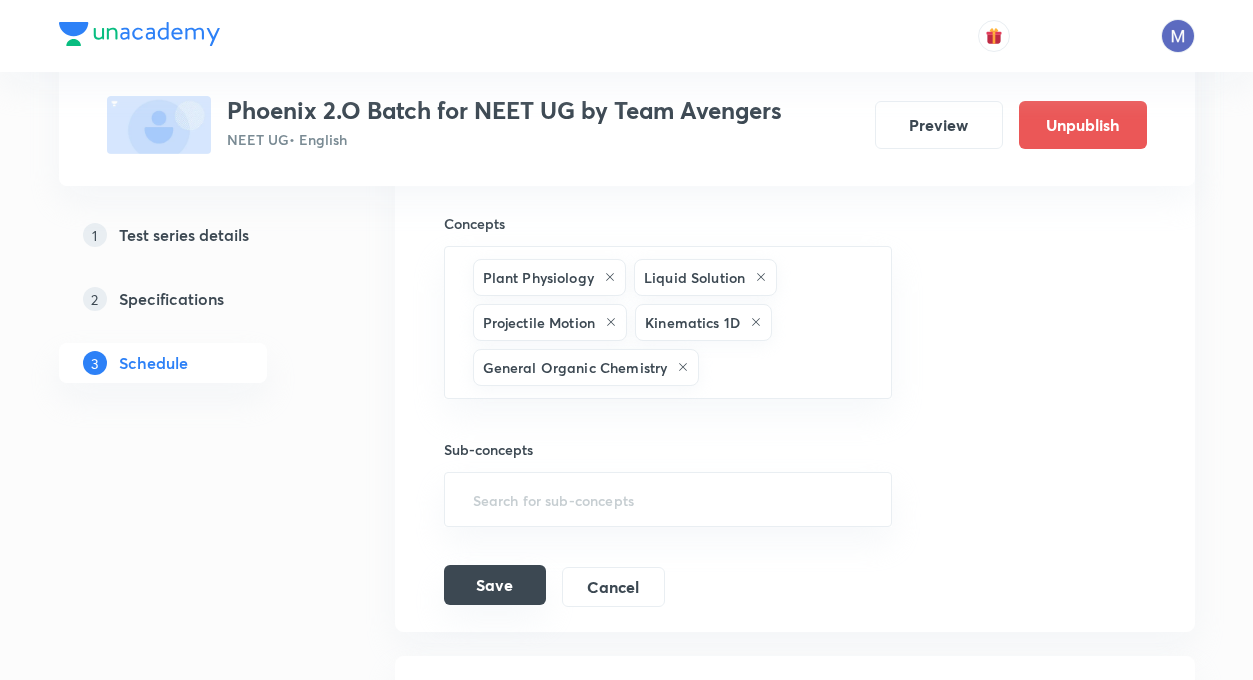 click on "Save" at bounding box center [495, 585] 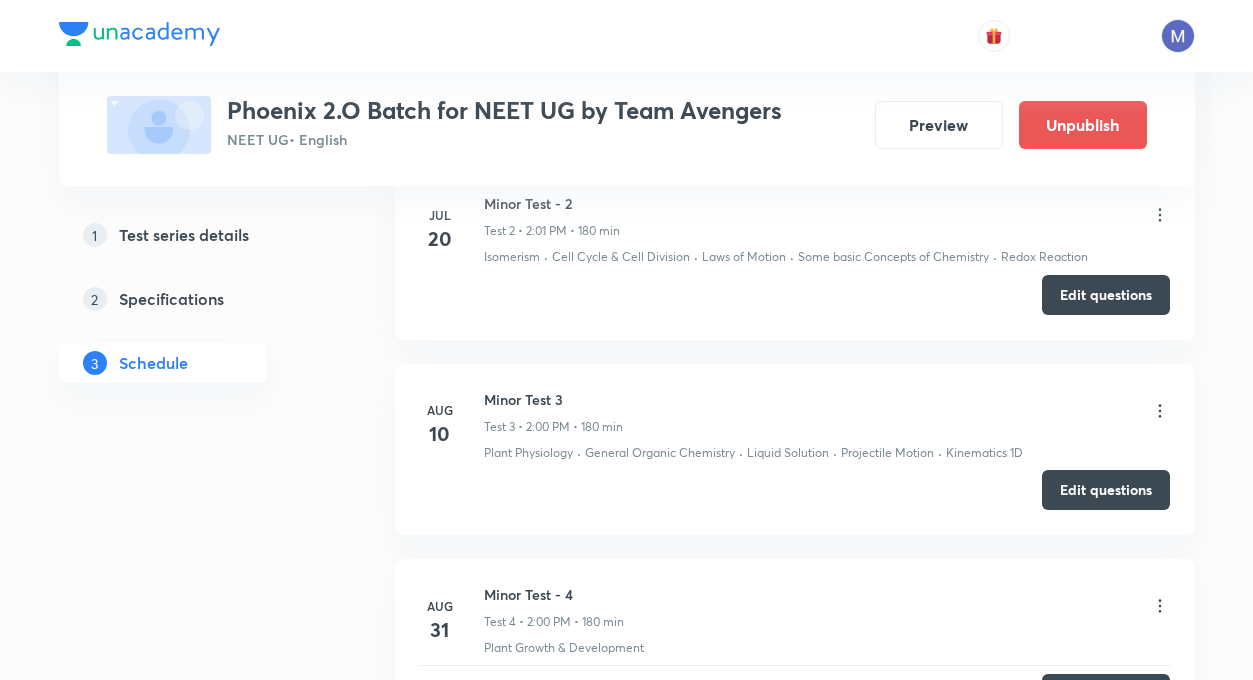 scroll, scrollTop: 514, scrollLeft: 0, axis: vertical 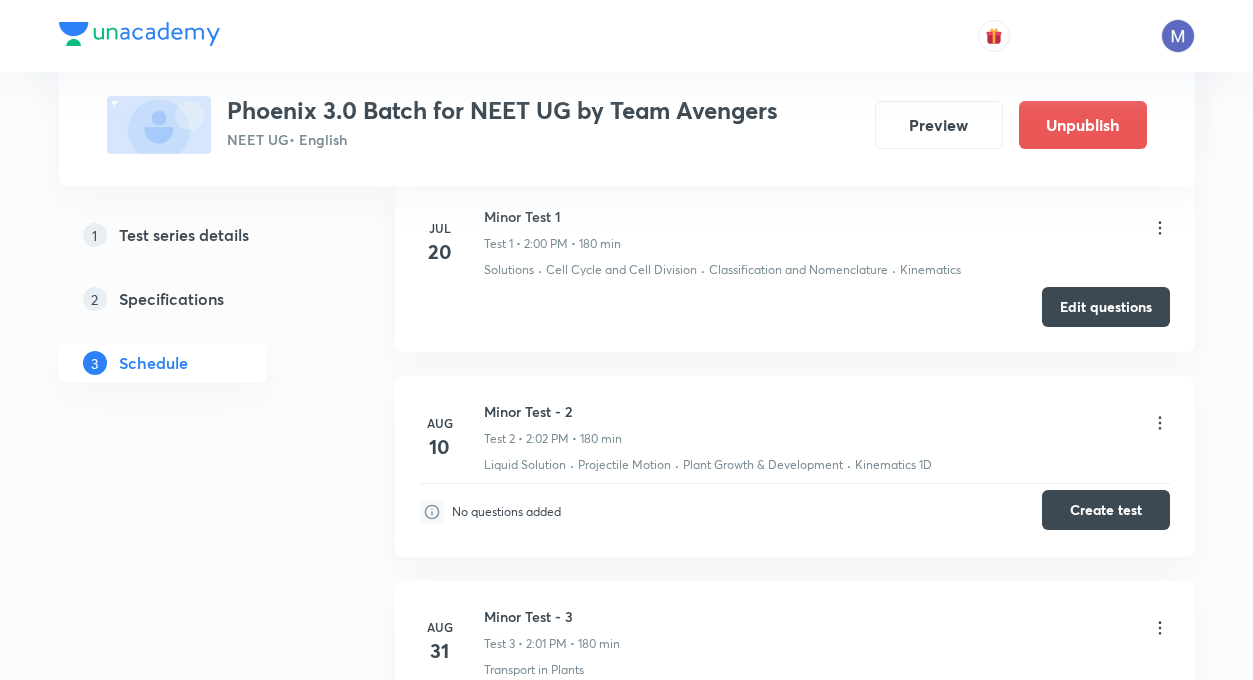 click on "Create test" at bounding box center (1106, 510) 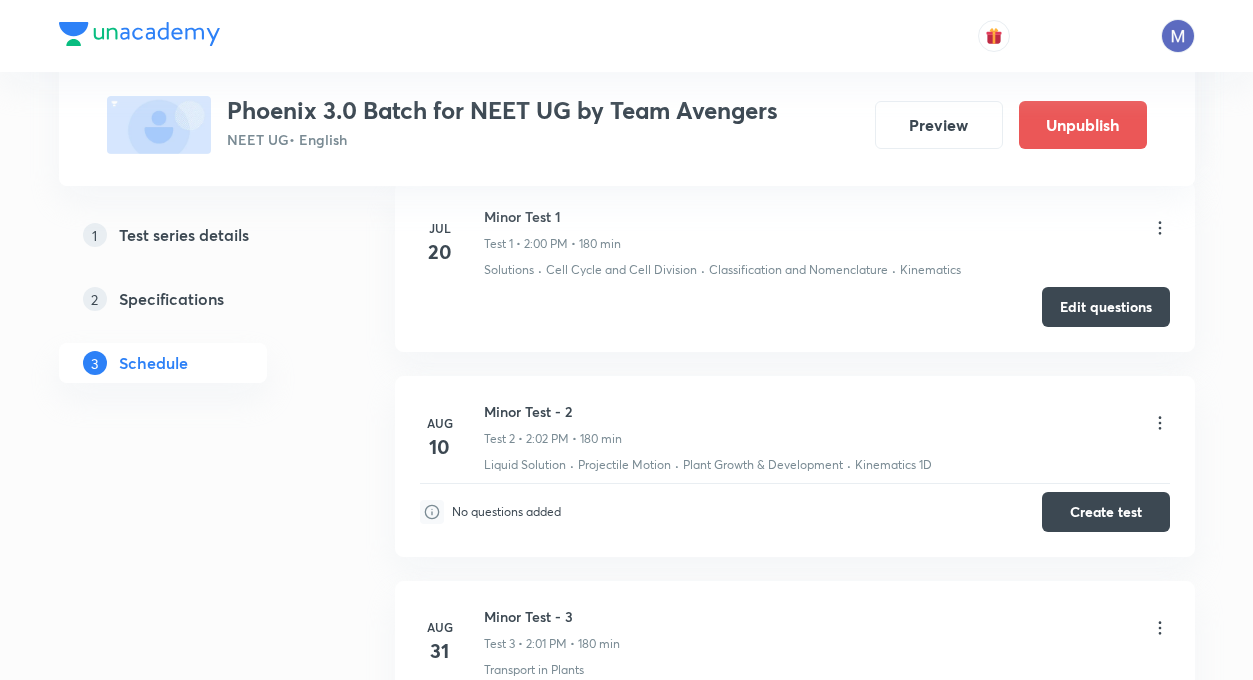 click 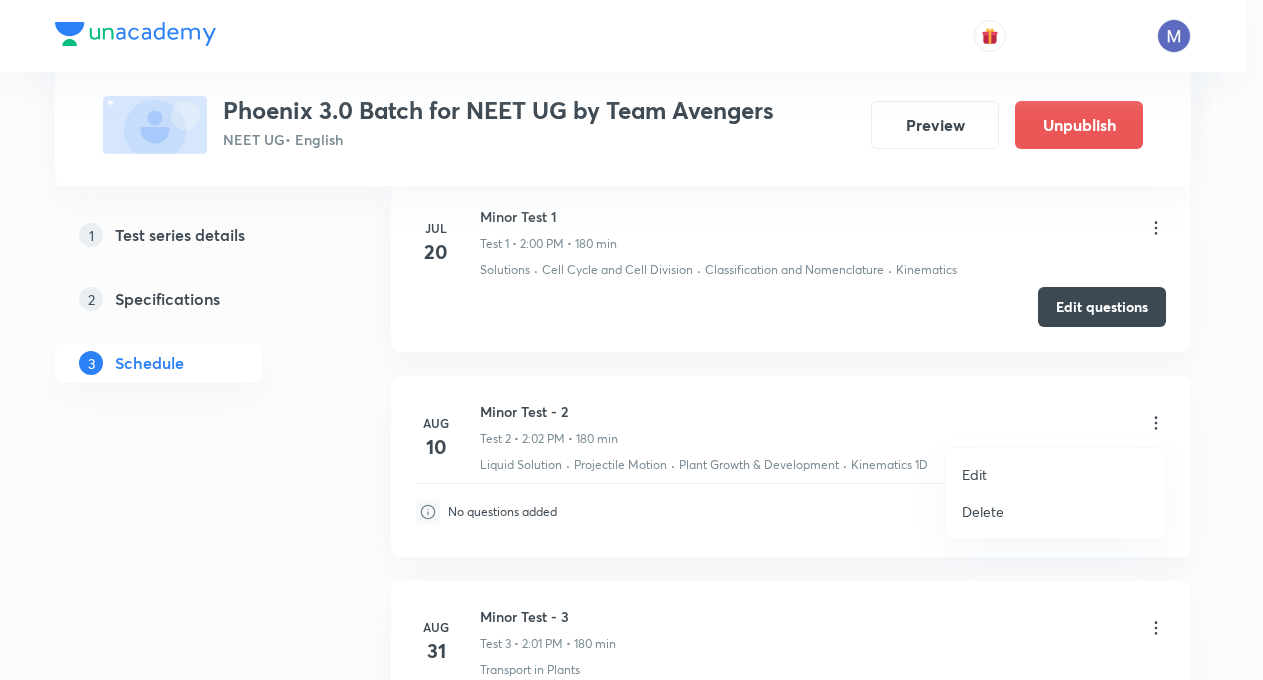 click on "Edit" at bounding box center (1055, 474) 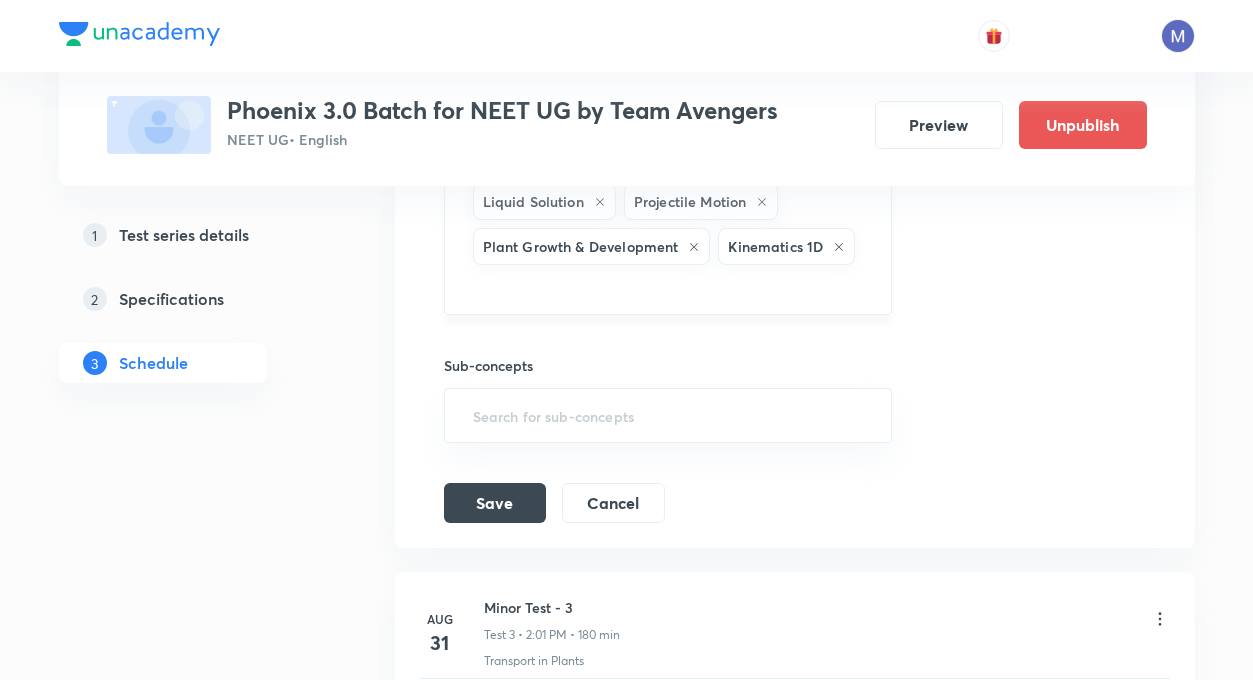click at bounding box center [668, 287] 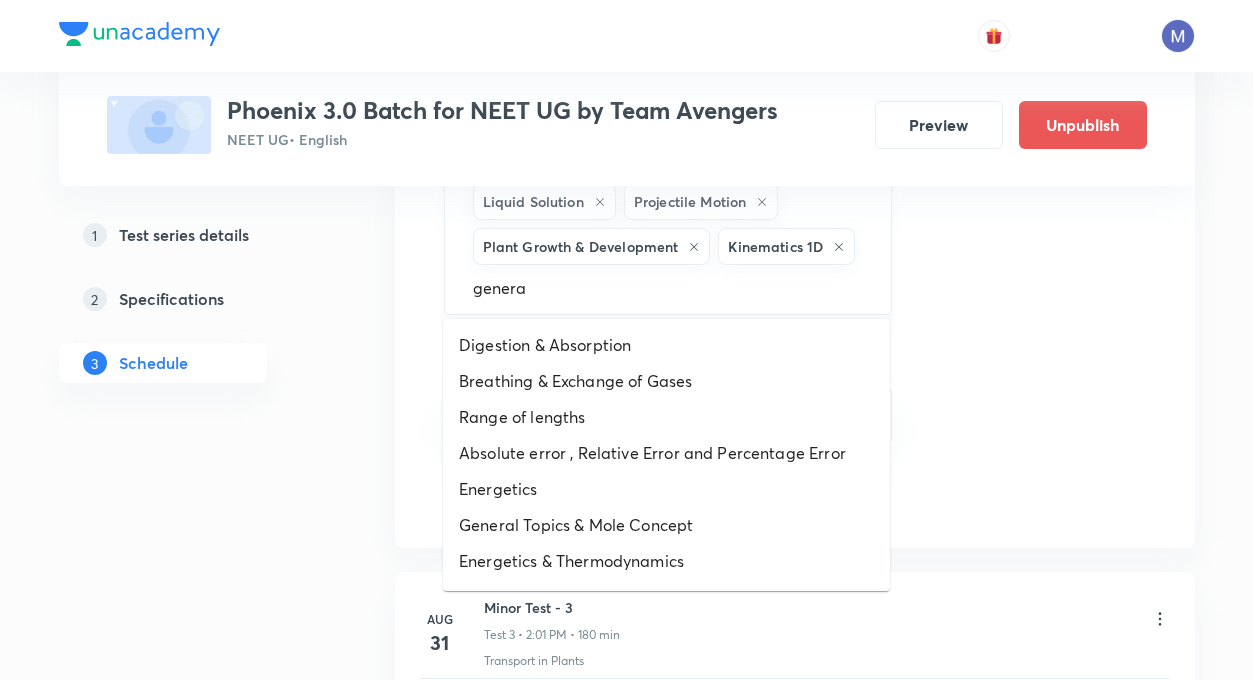 type on "general" 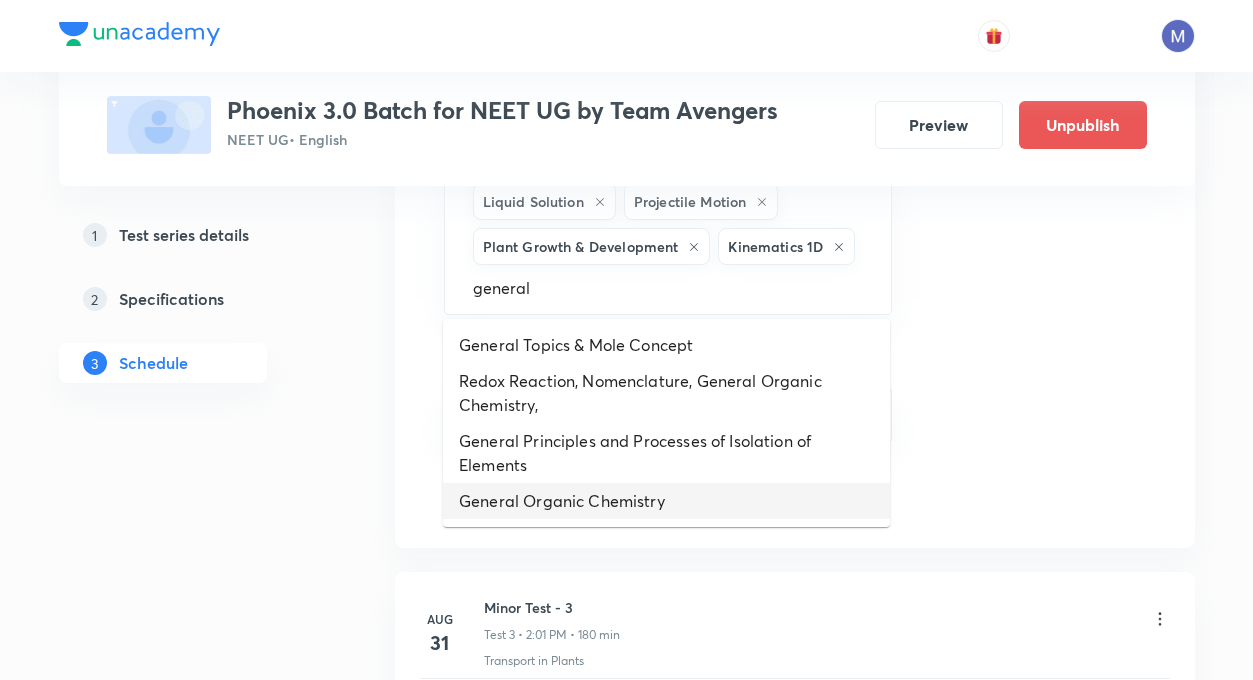 click on "General Organic Chemistry" at bounding box center [666, 501] 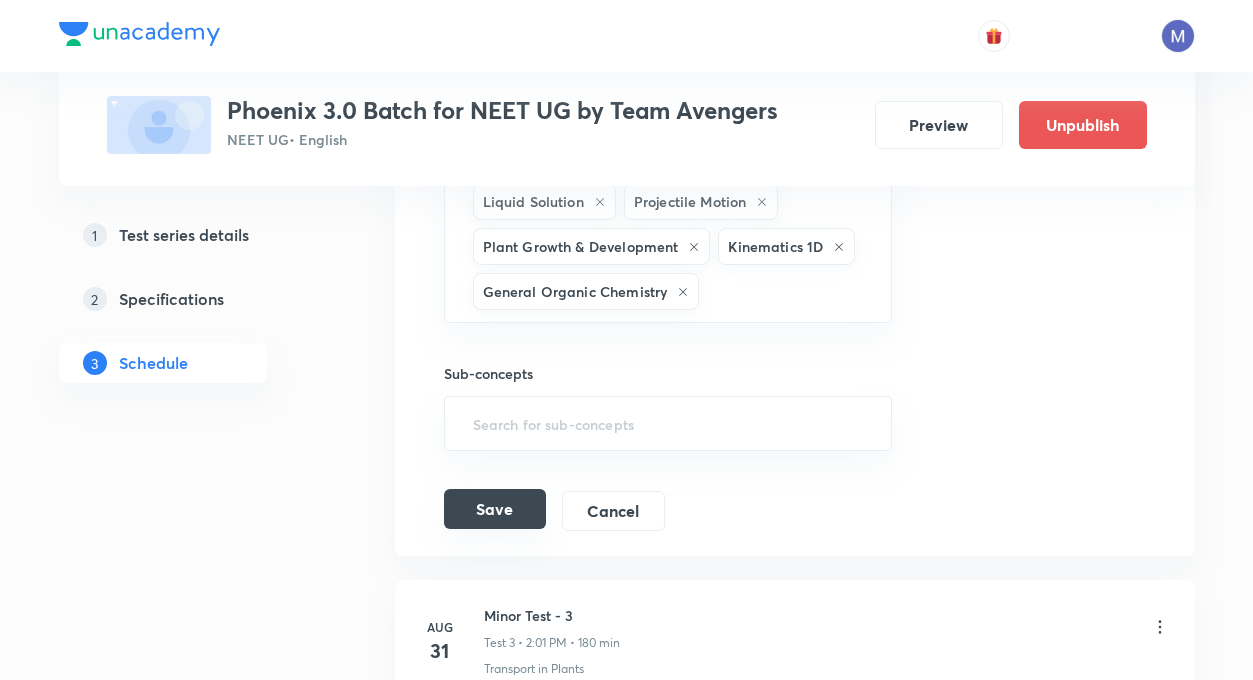 click on "Save" at bounding box center (495, 509) 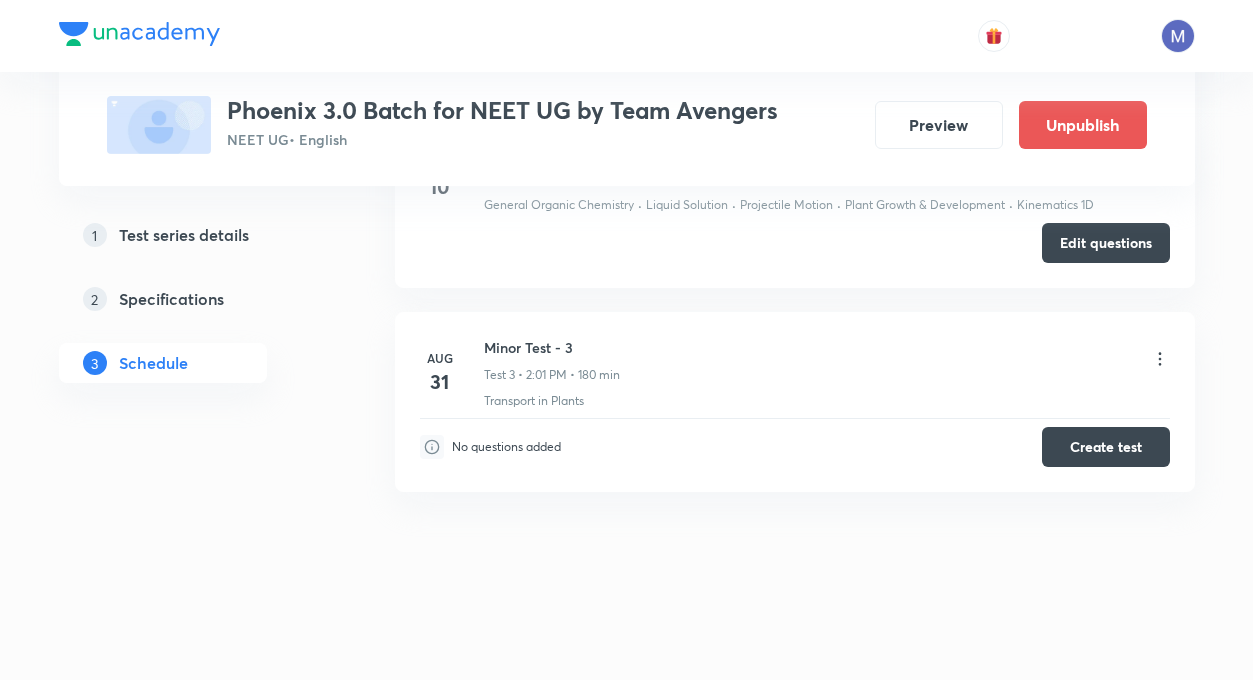 scroll, scrollTop: 599, scrollLeft: 0, axis: vertical 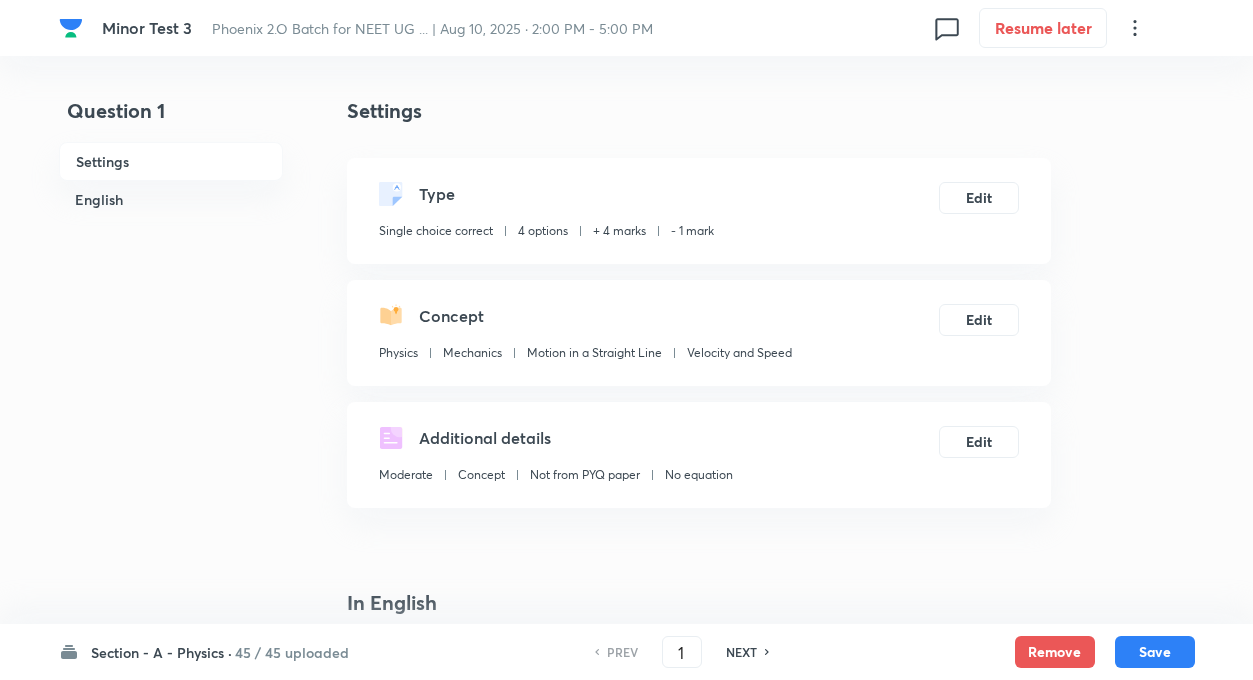 click on "45 / 45 uploaded" at bounding box center (292, 652) 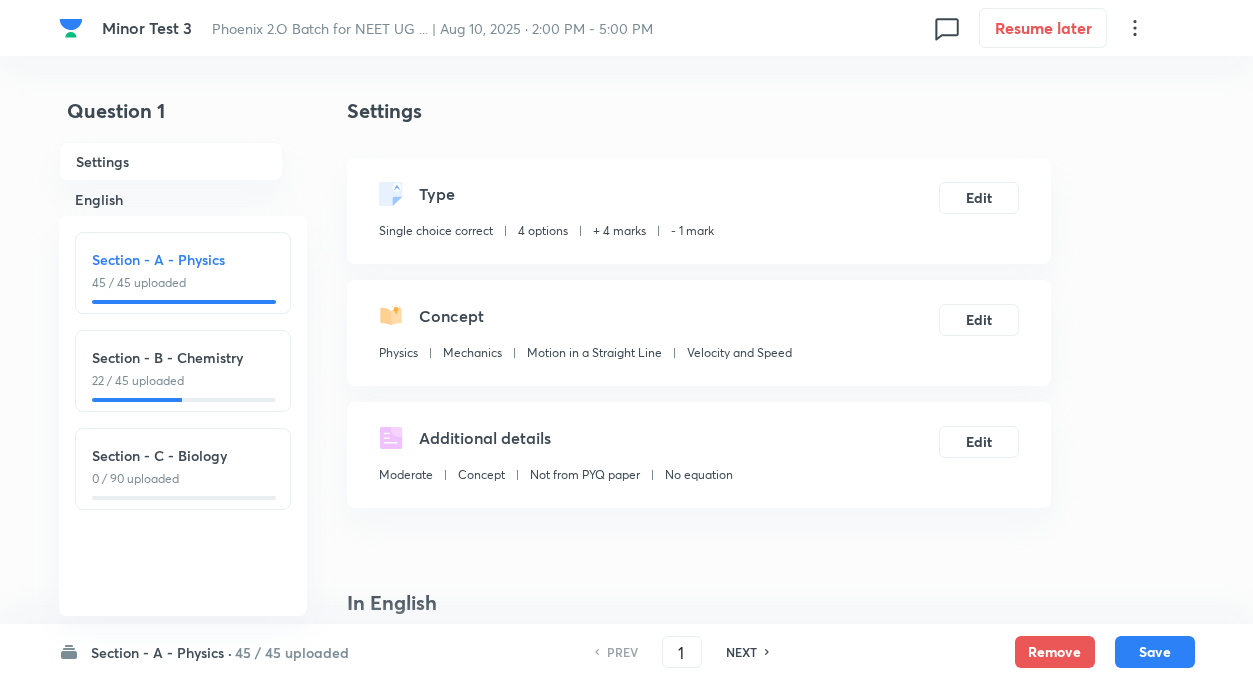 click on "Section - A - Physics ·" at bounding box center (161, 652) 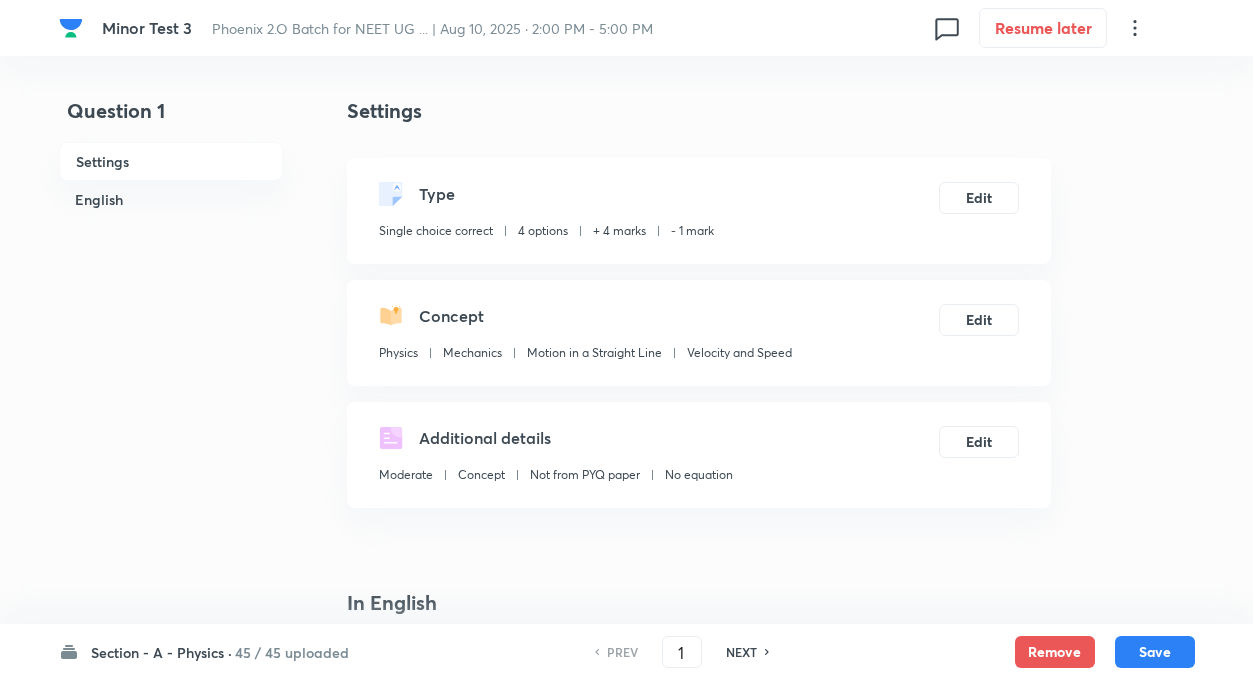 click on "45 / 45 uploaded" at bounding box center (292, 652) 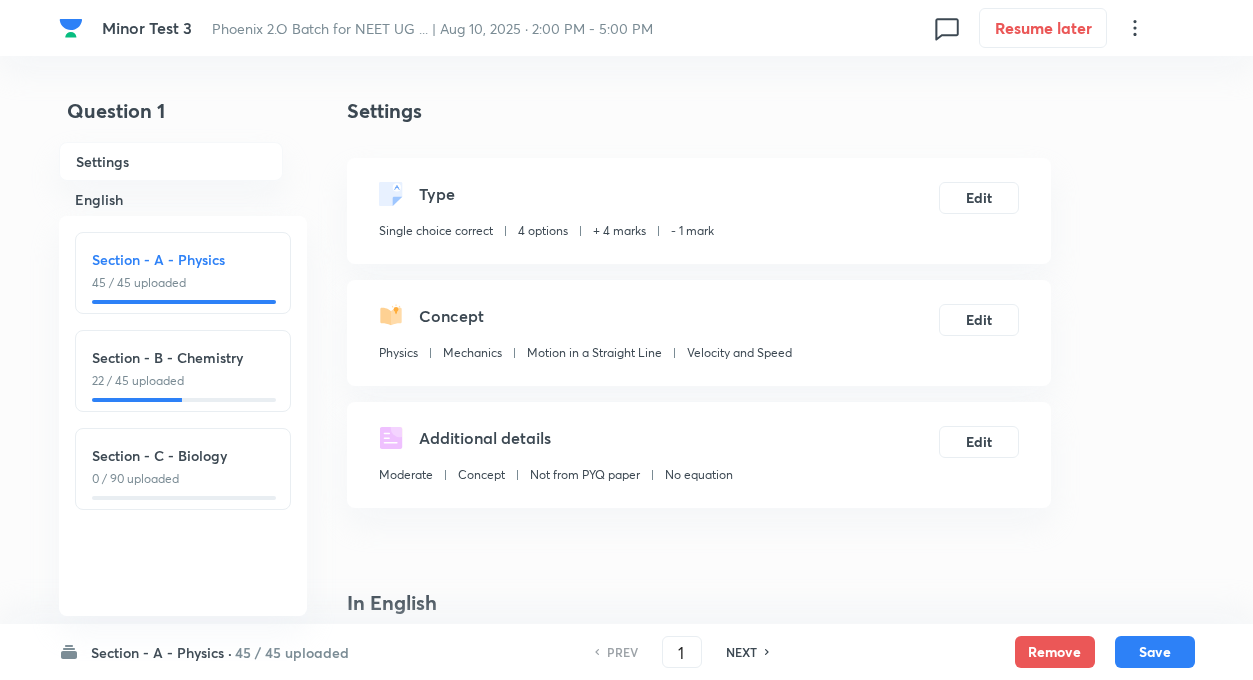 click on "22 / 45 uploaded" at bounding box center [183, 381] 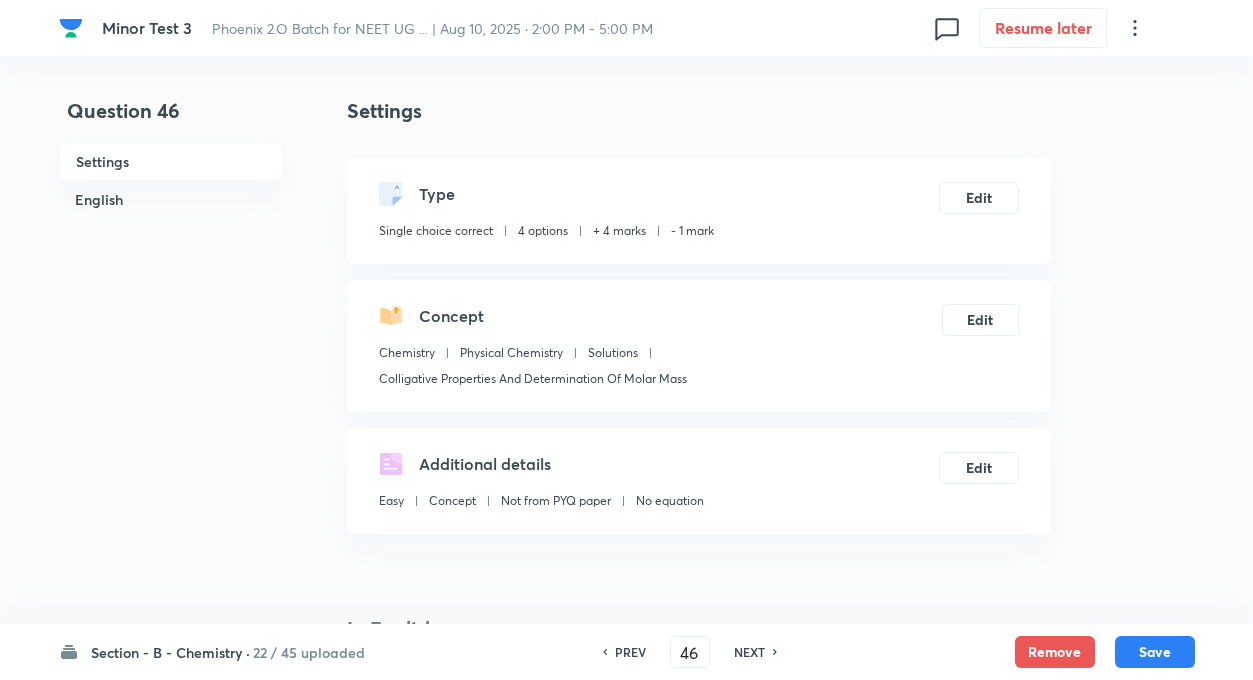 type on "46" 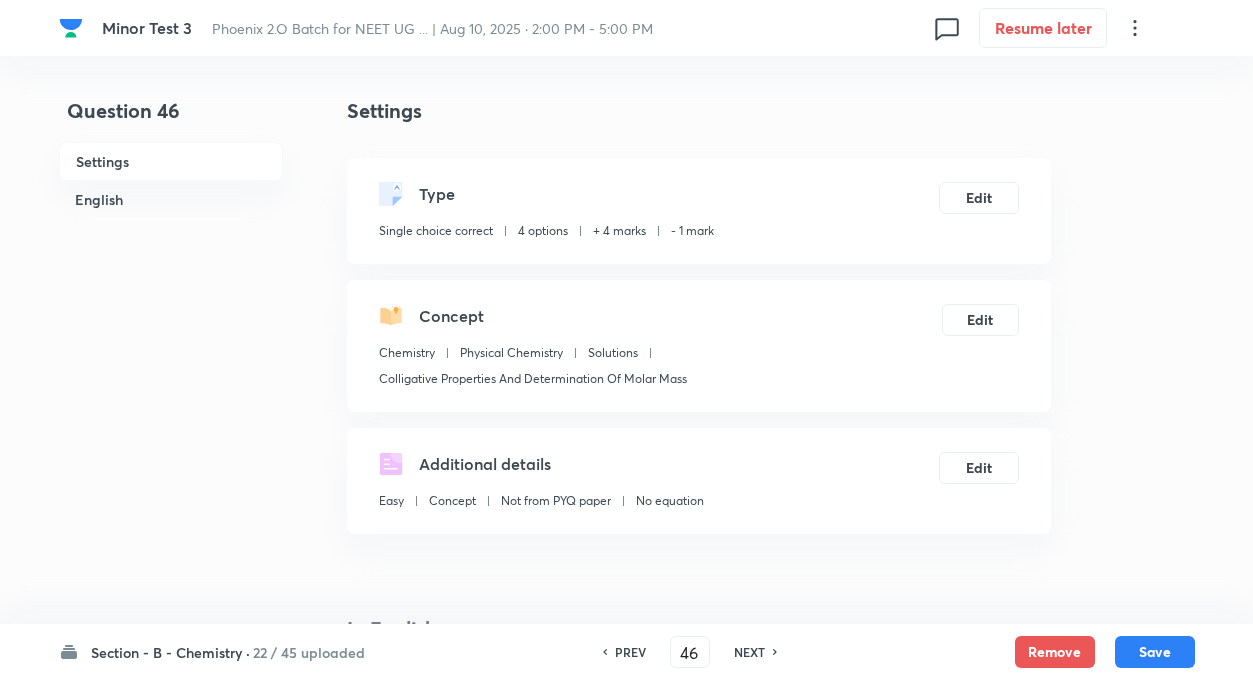 click on "NEXT" at bounding box center [752, 652] 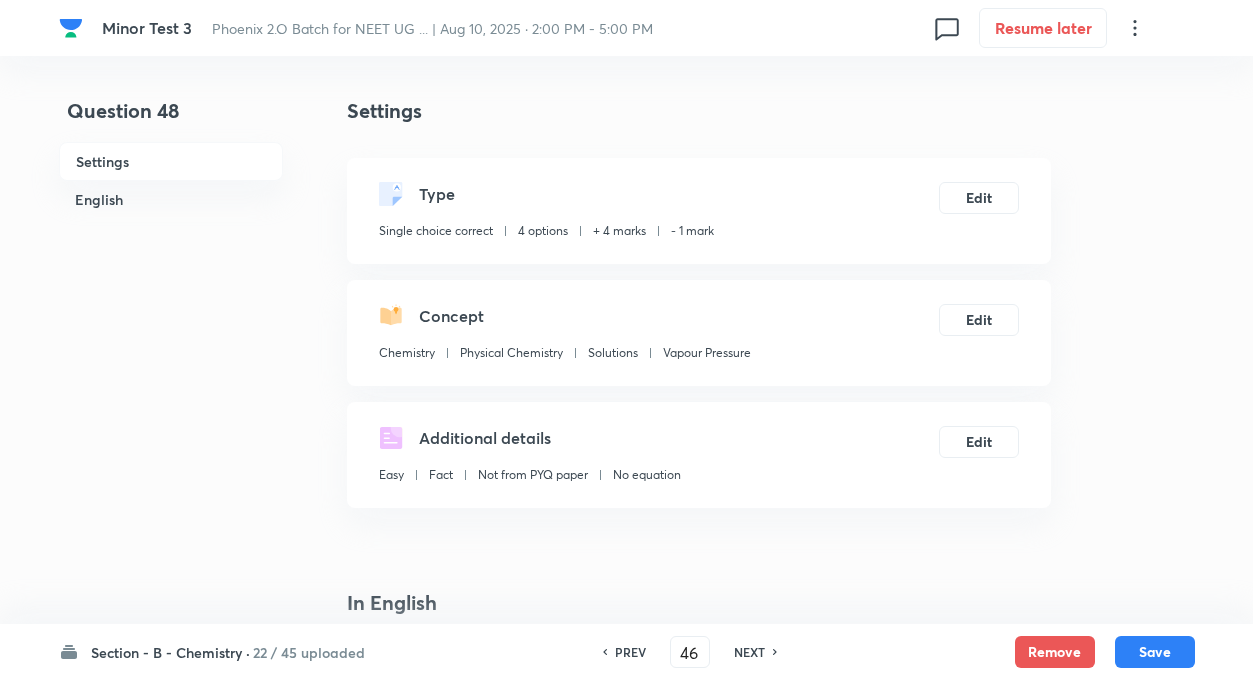 type on "47" 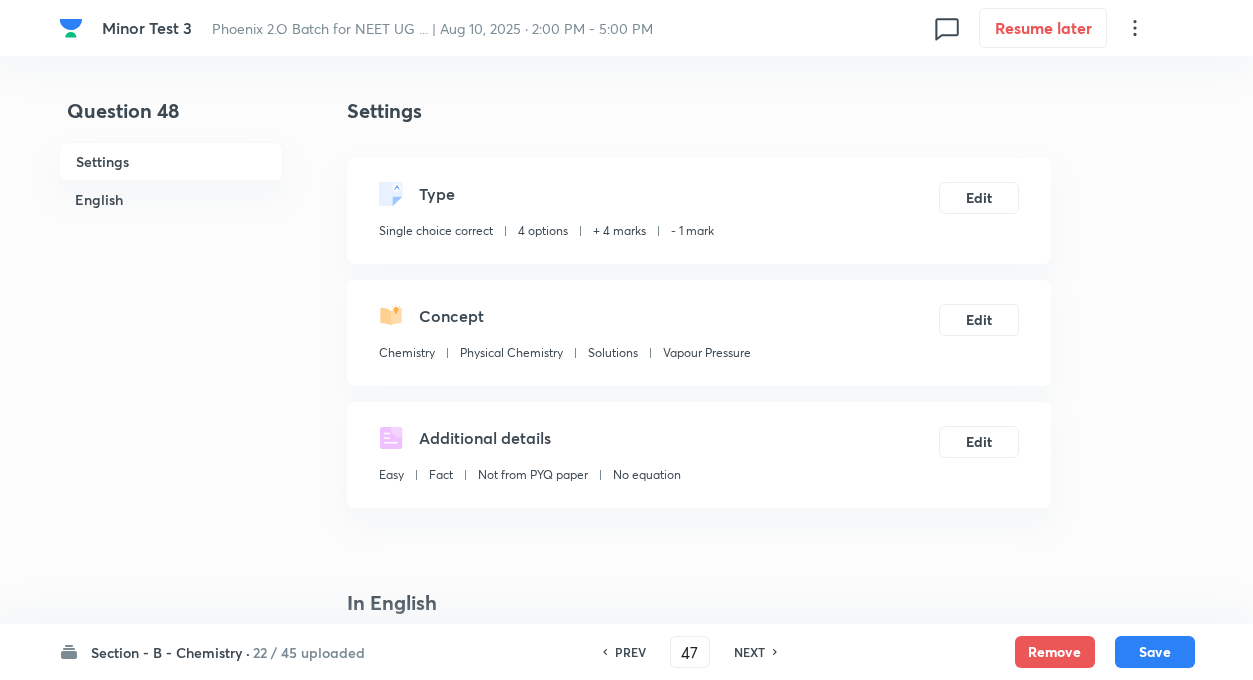 click on "NEXT" at bounding box center [752, 652] 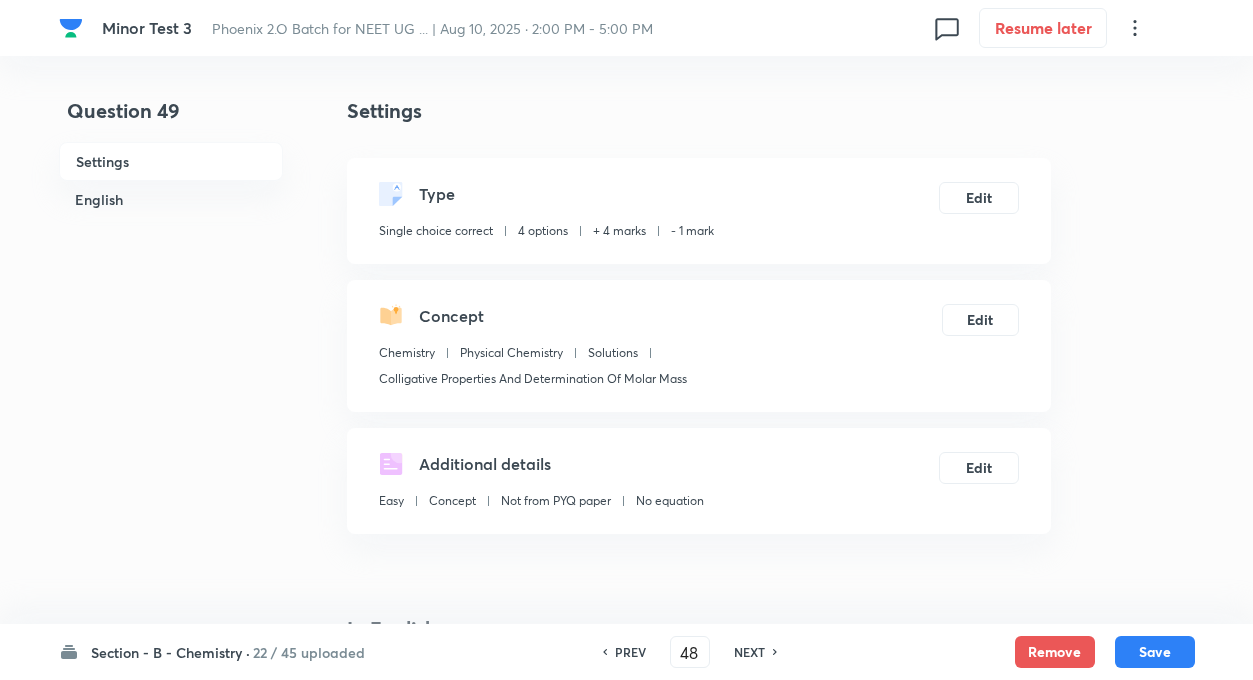 click on "NEXT" at bounding box center [752, 652] 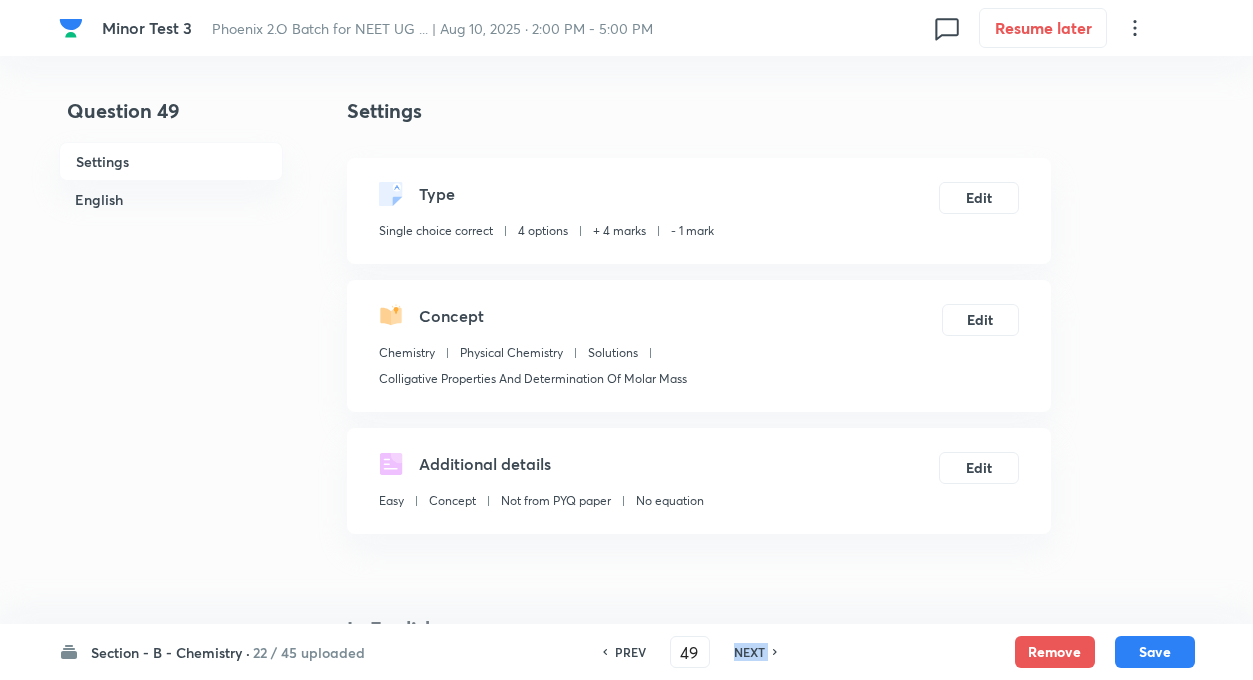 click on "NEXT" at bounding box center [752, 652] 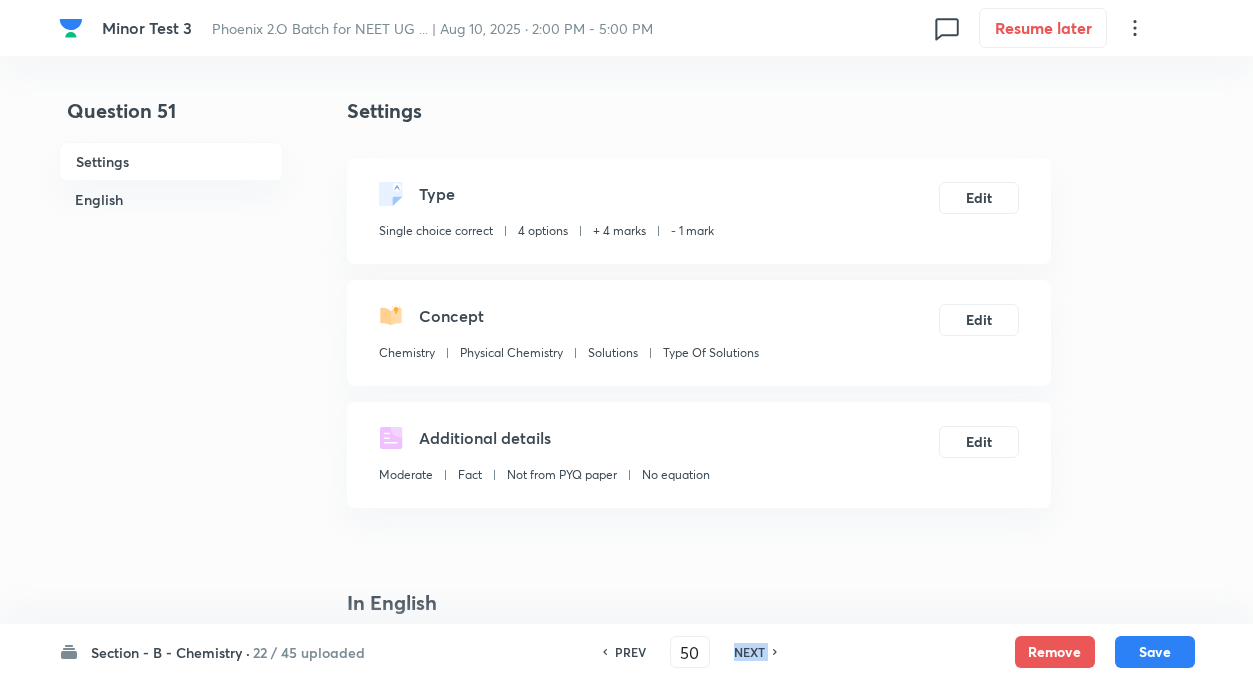 click on "NEXT" at bounding box center (752, 652) 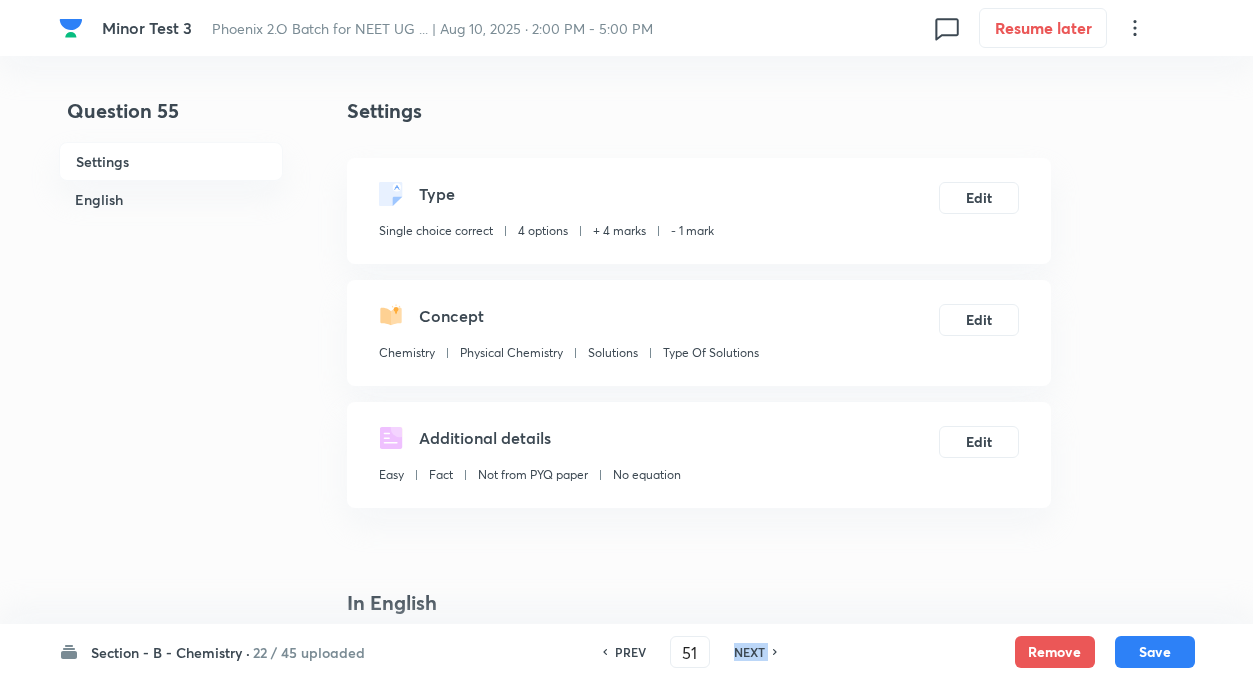 type on "55" 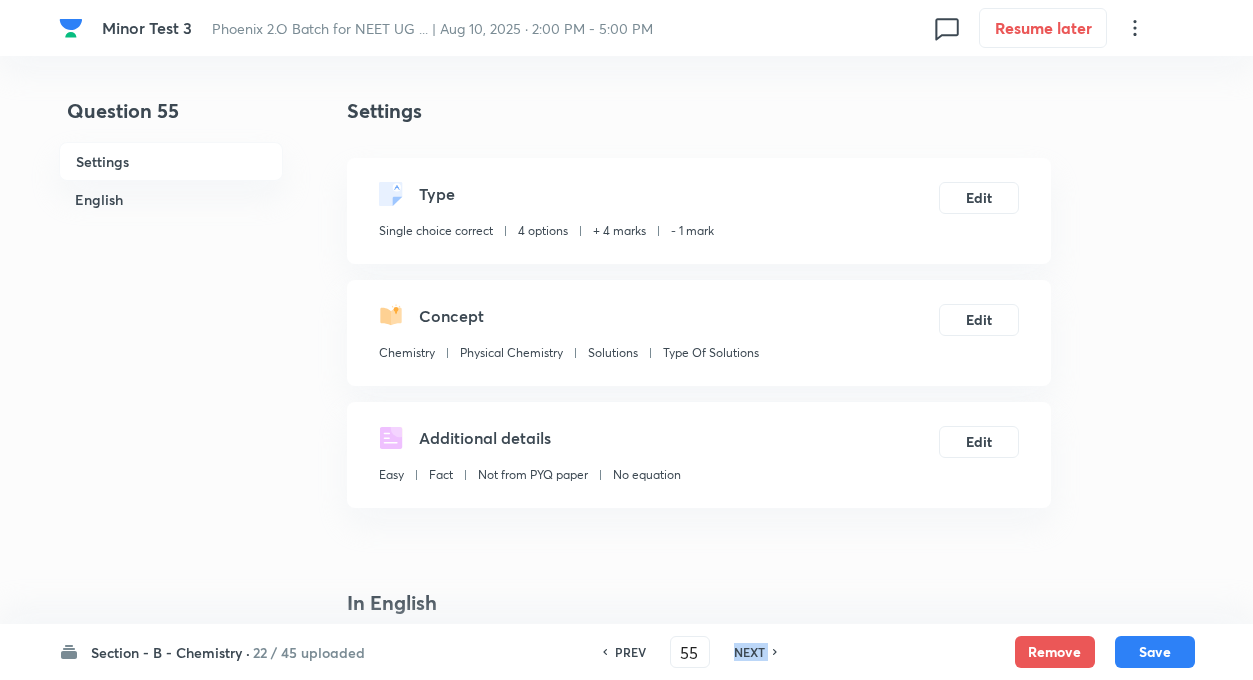 click on "NEXT" at bounding box center [752, 652] 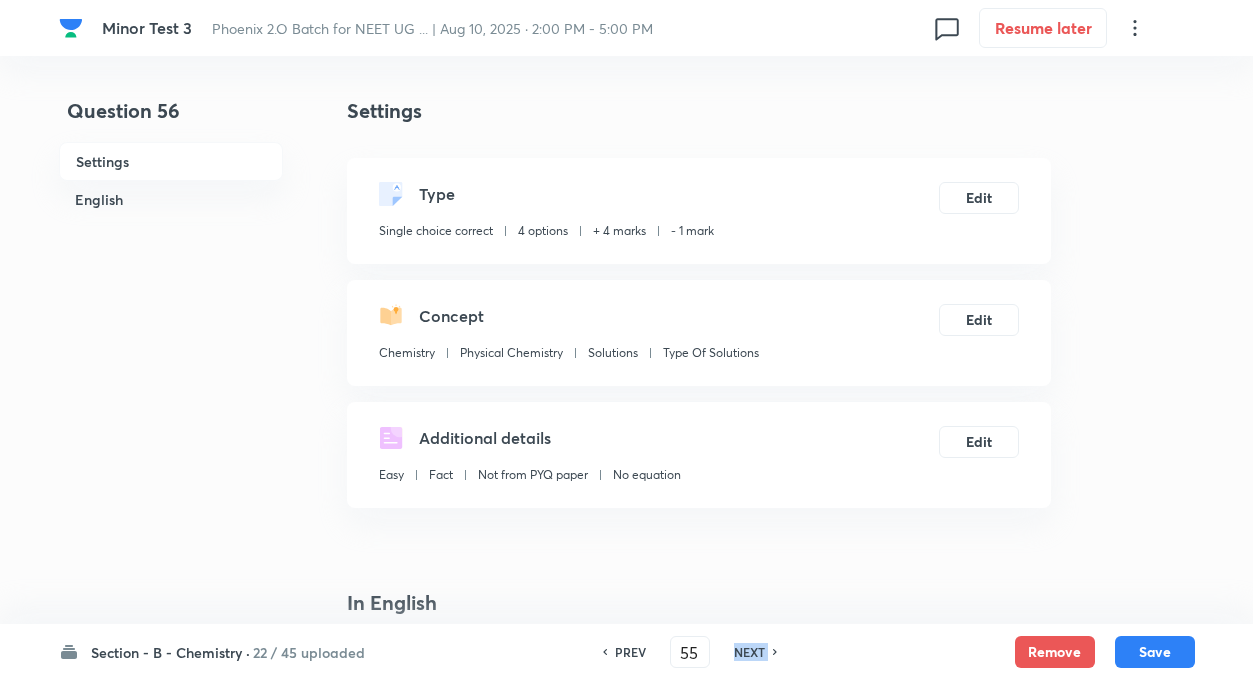 checkbox on "true" 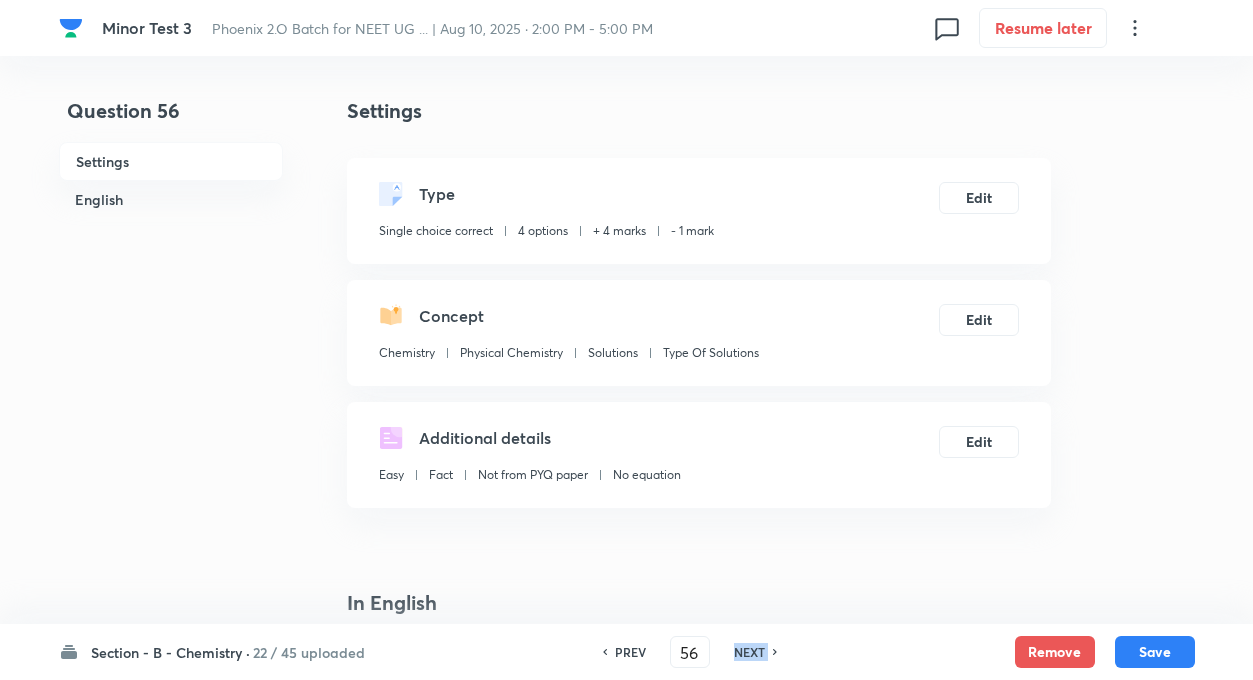 click on "NEXT" at bounding box center (752, 652) 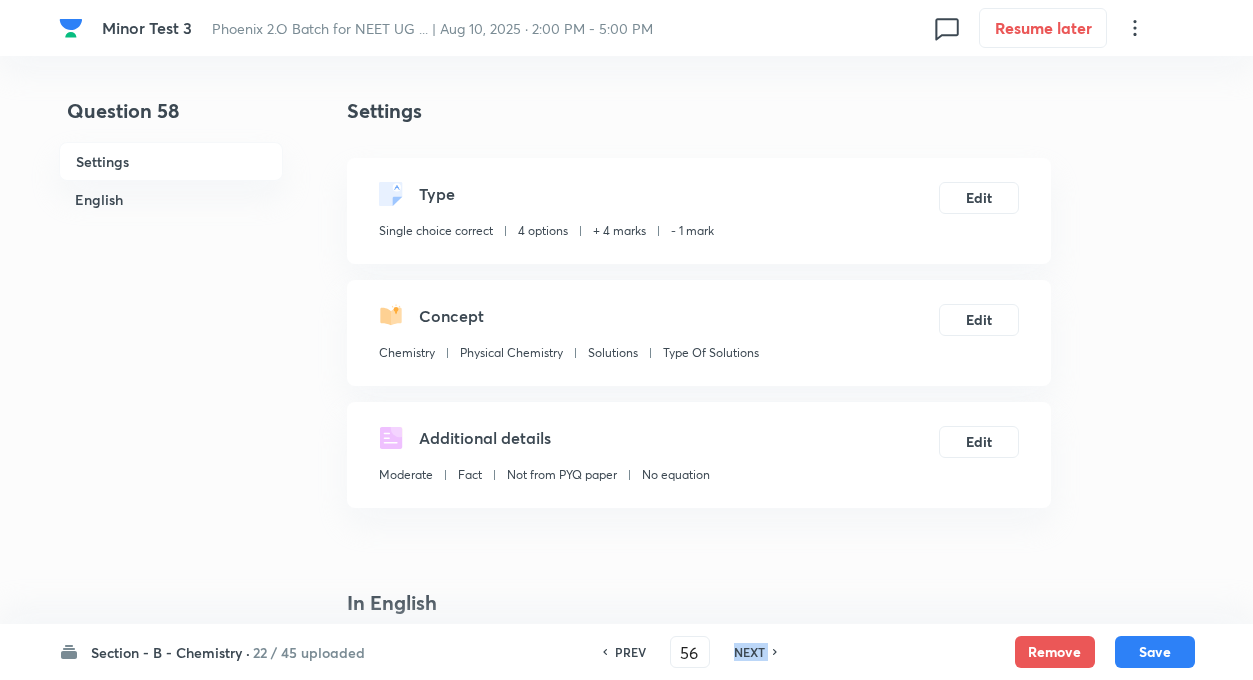 type on "58" 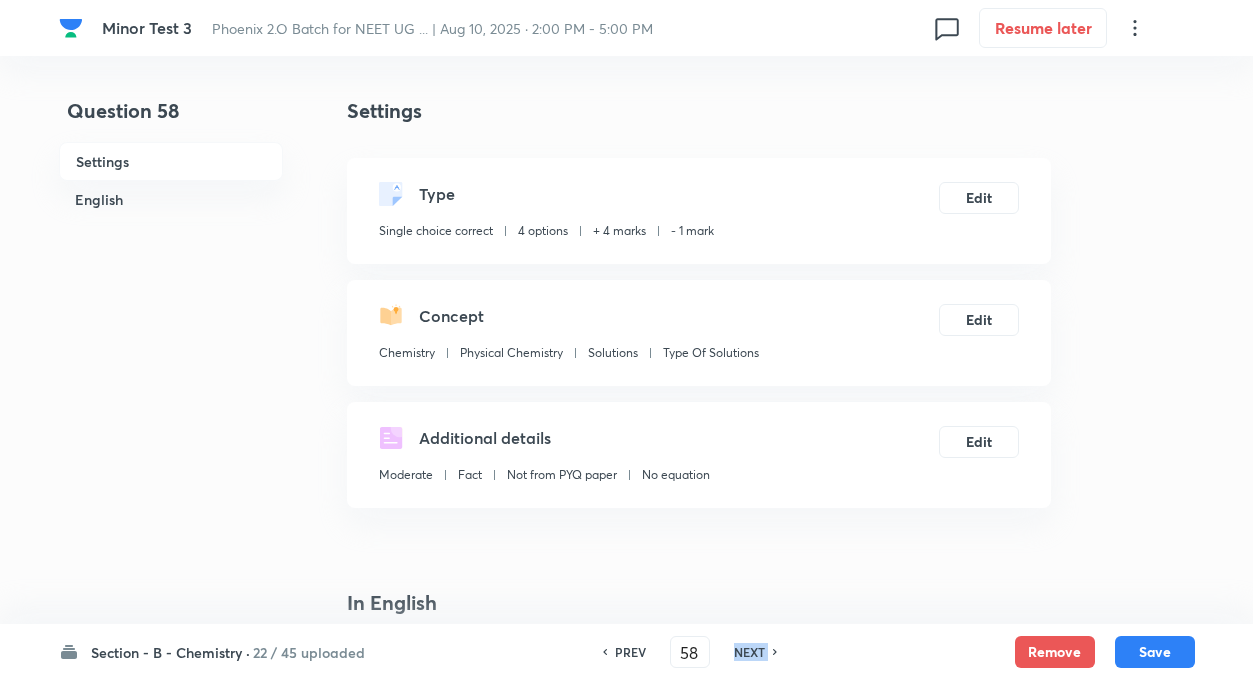 click on "NEXT" at bounding box center [752, 652] 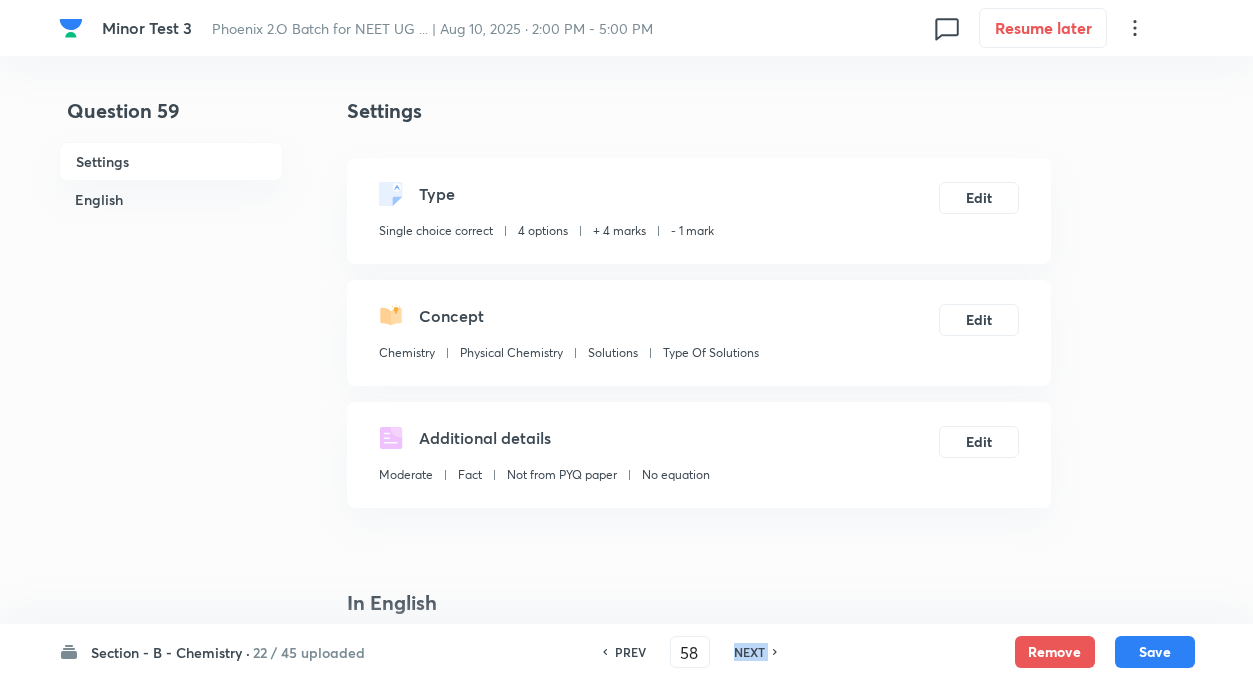checkbox on "true" 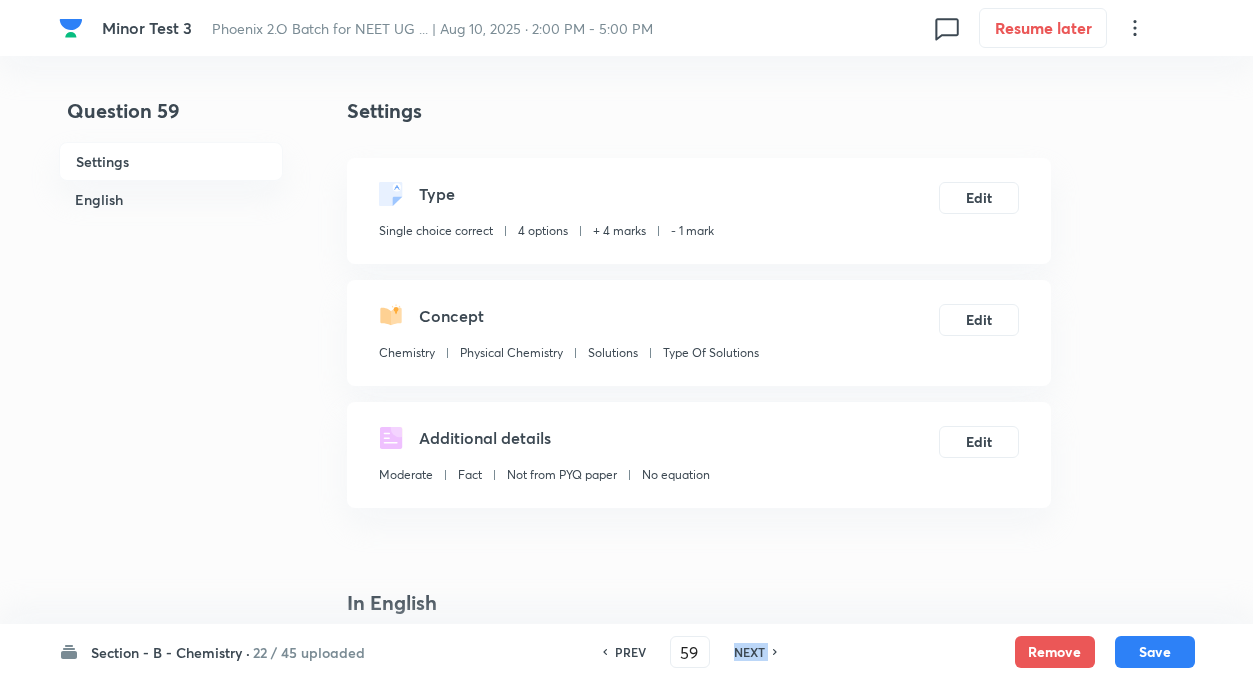 click on "NEXT" at bounding box center [752, 652] 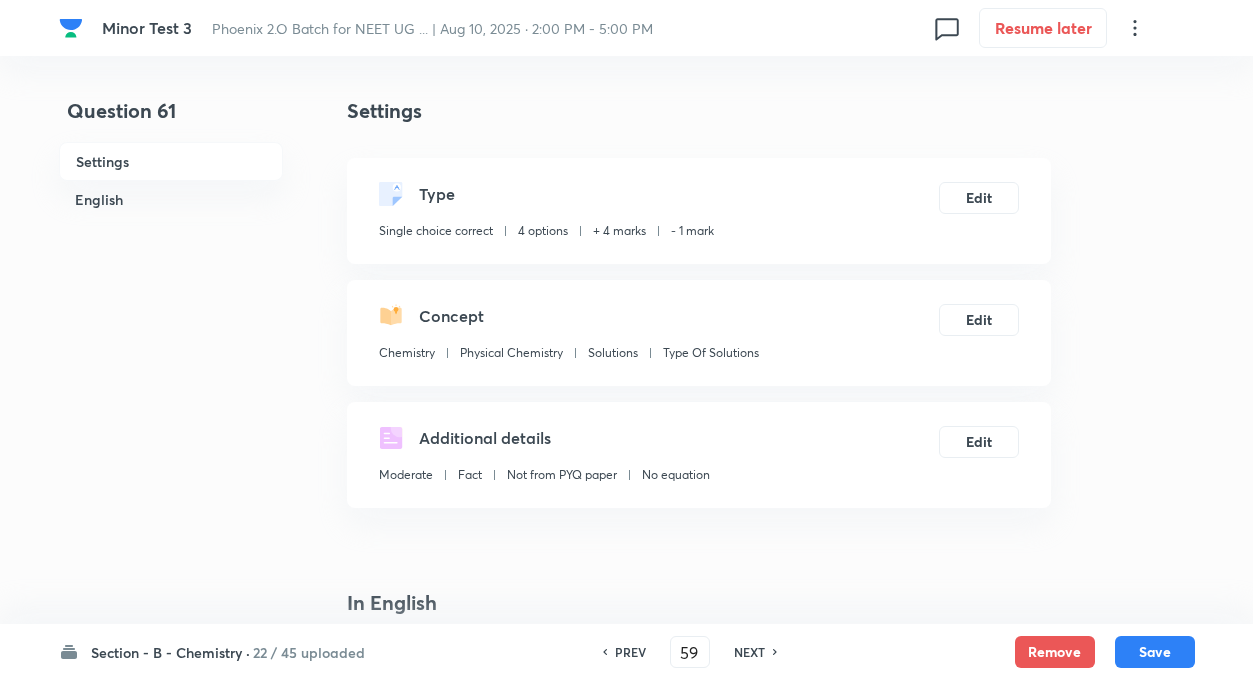 checkbox on "false" 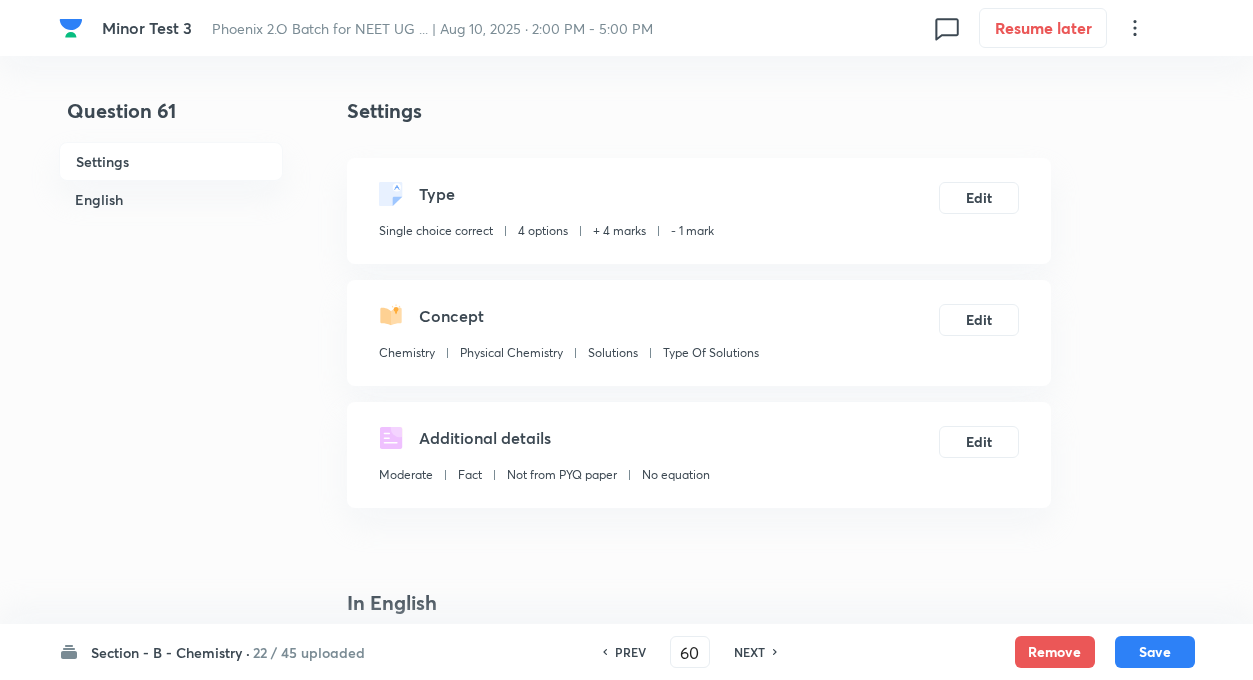 click on "NEXT" at bounding box center (752, 652) 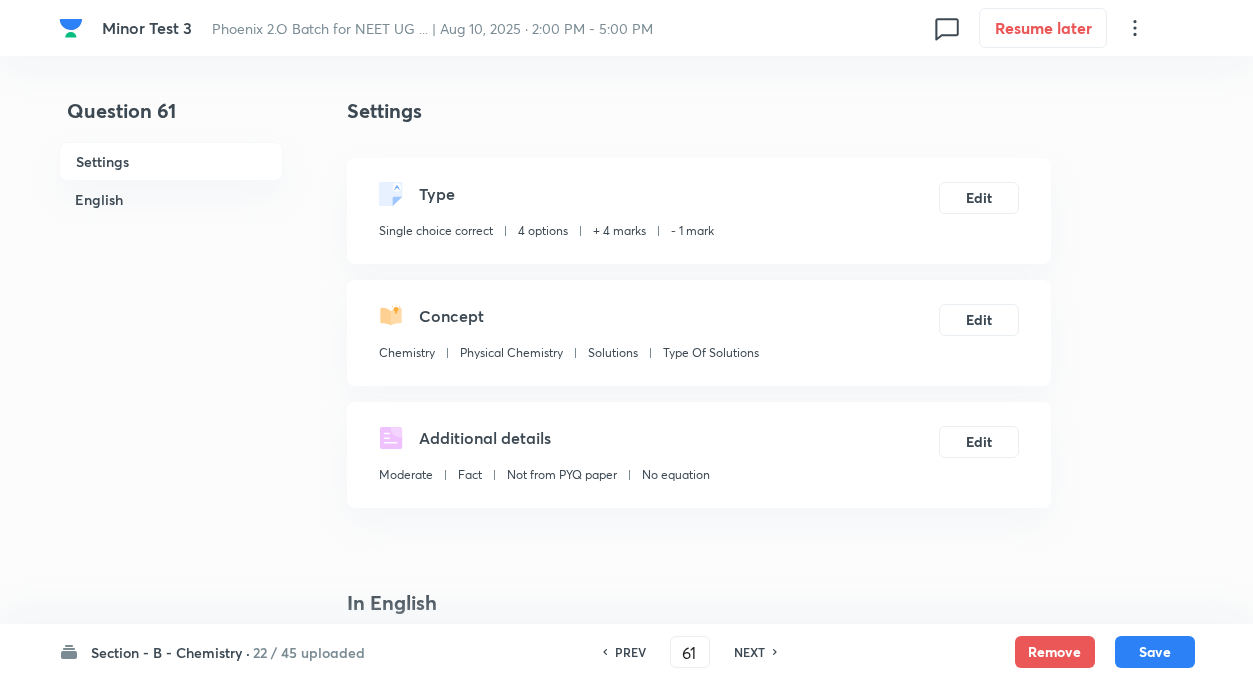 type on "62" 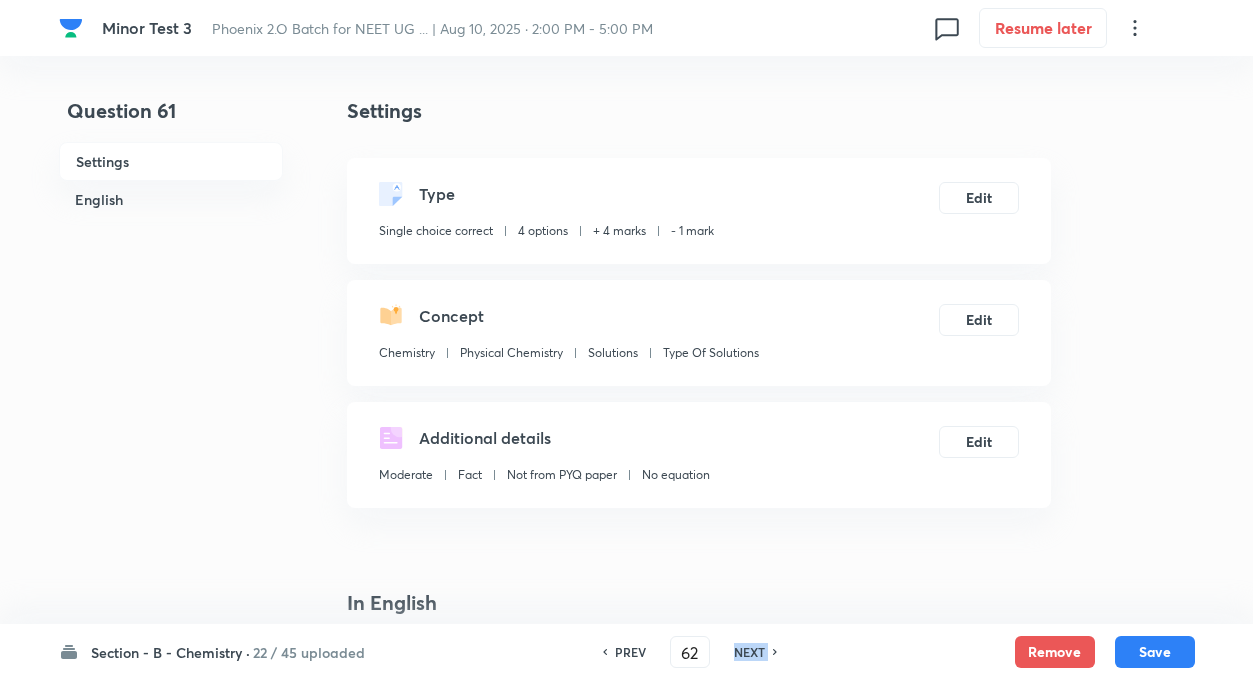 checkbox on "true" 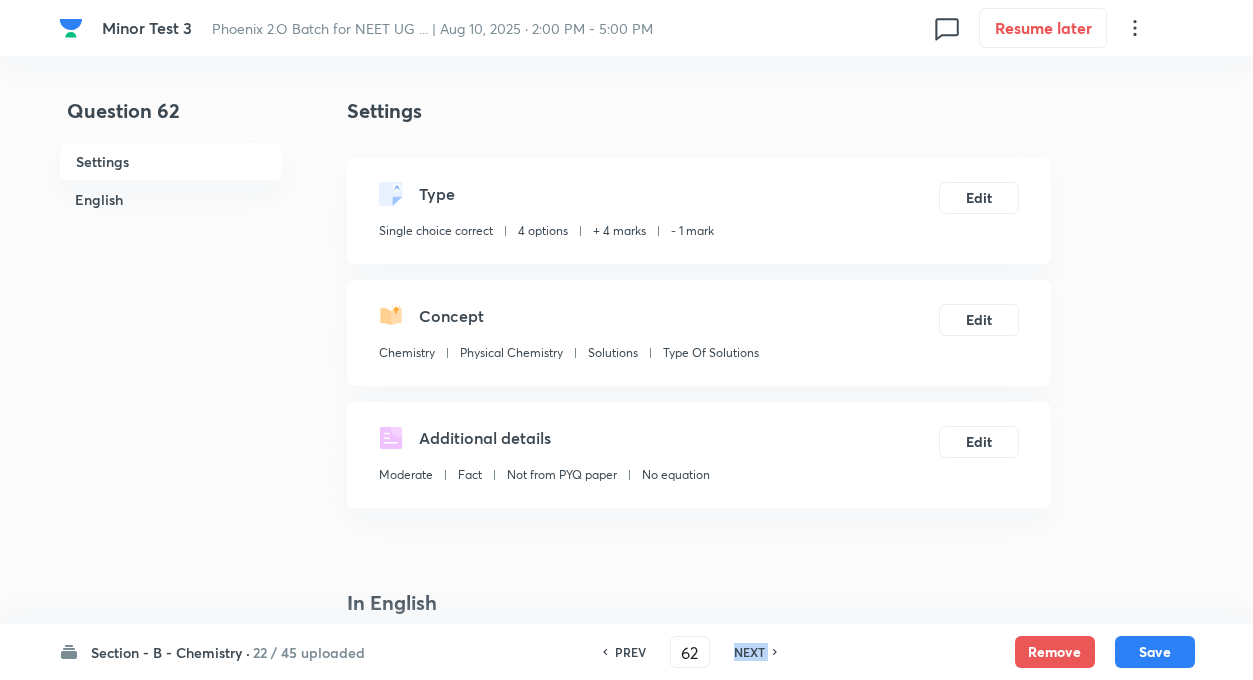 click on "NEXT" at bounding box center (752, 652) 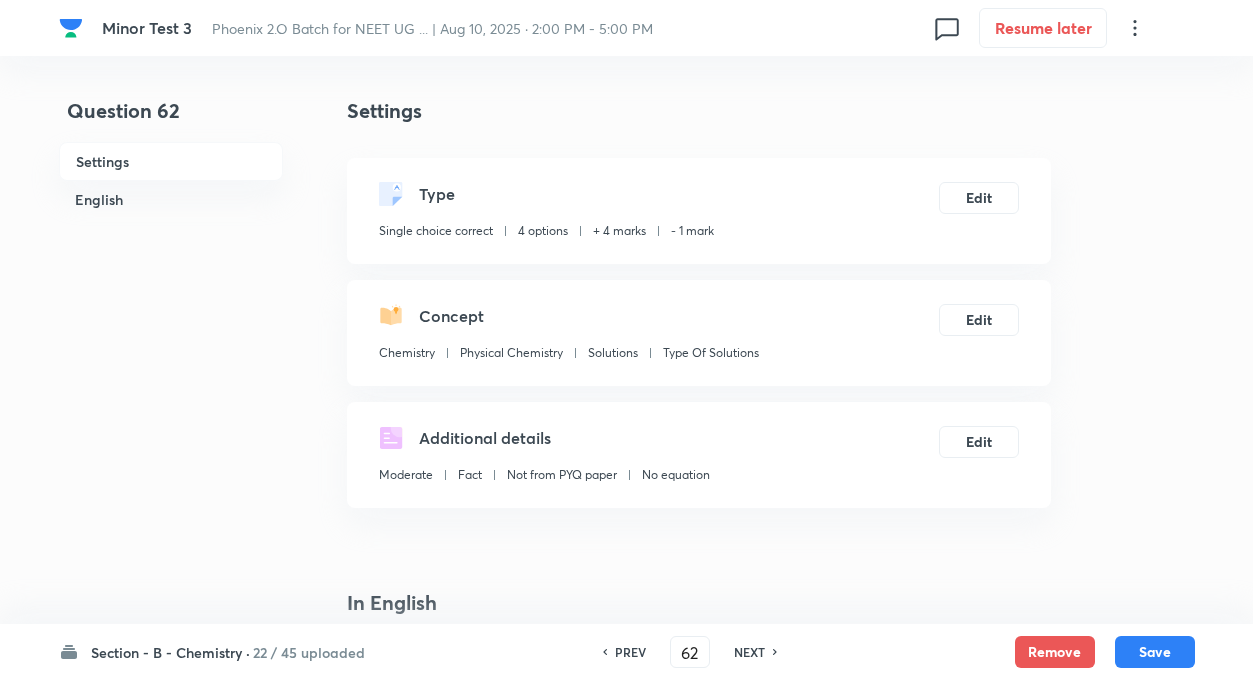 type on "63" 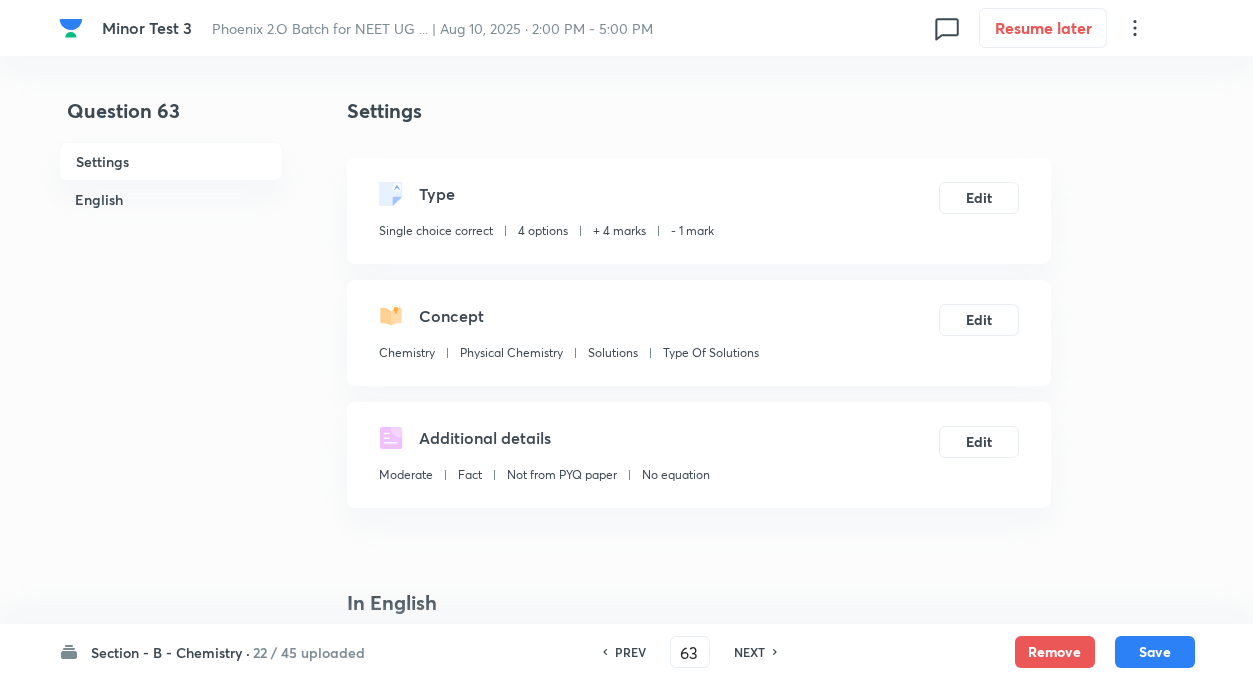 checkbox on "false" 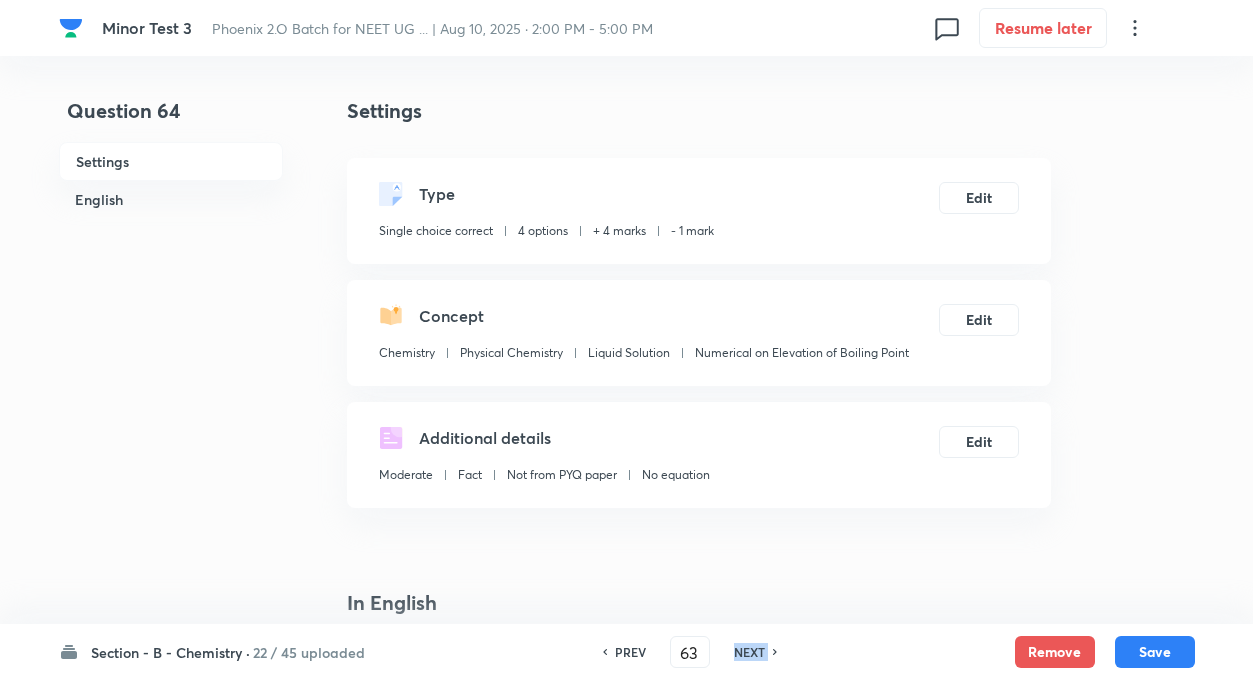 type on "64" 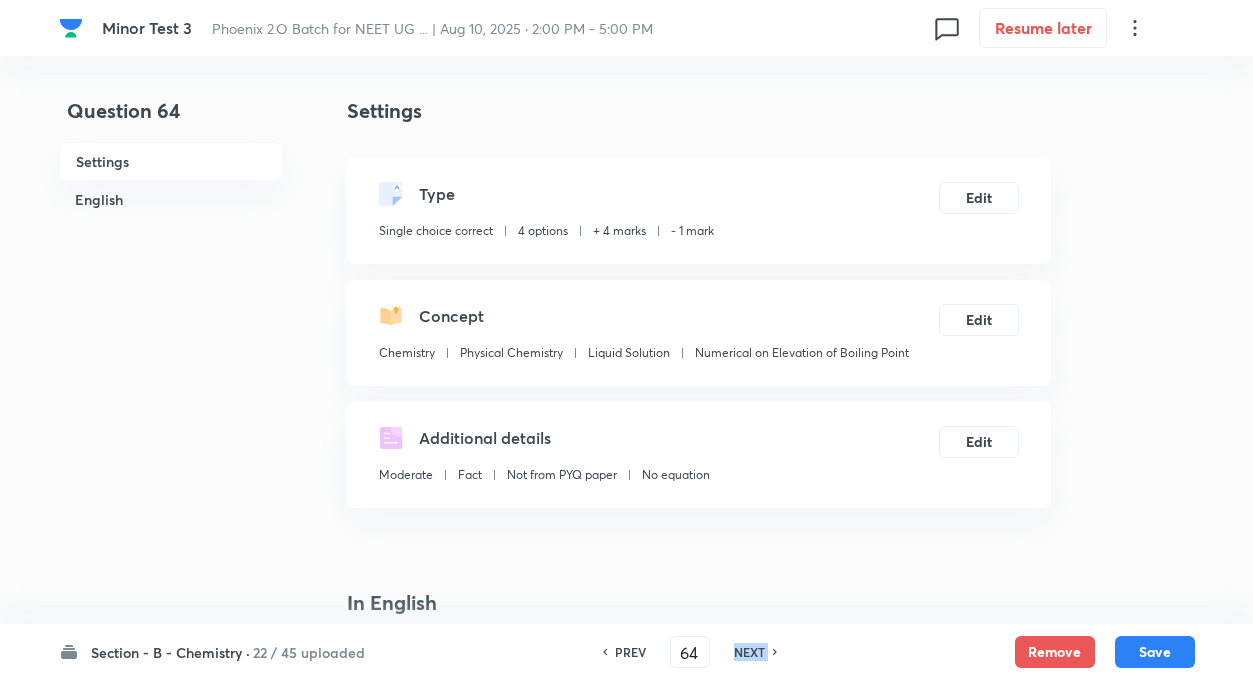 click on "NEXT" at bounding box center (752, 652) 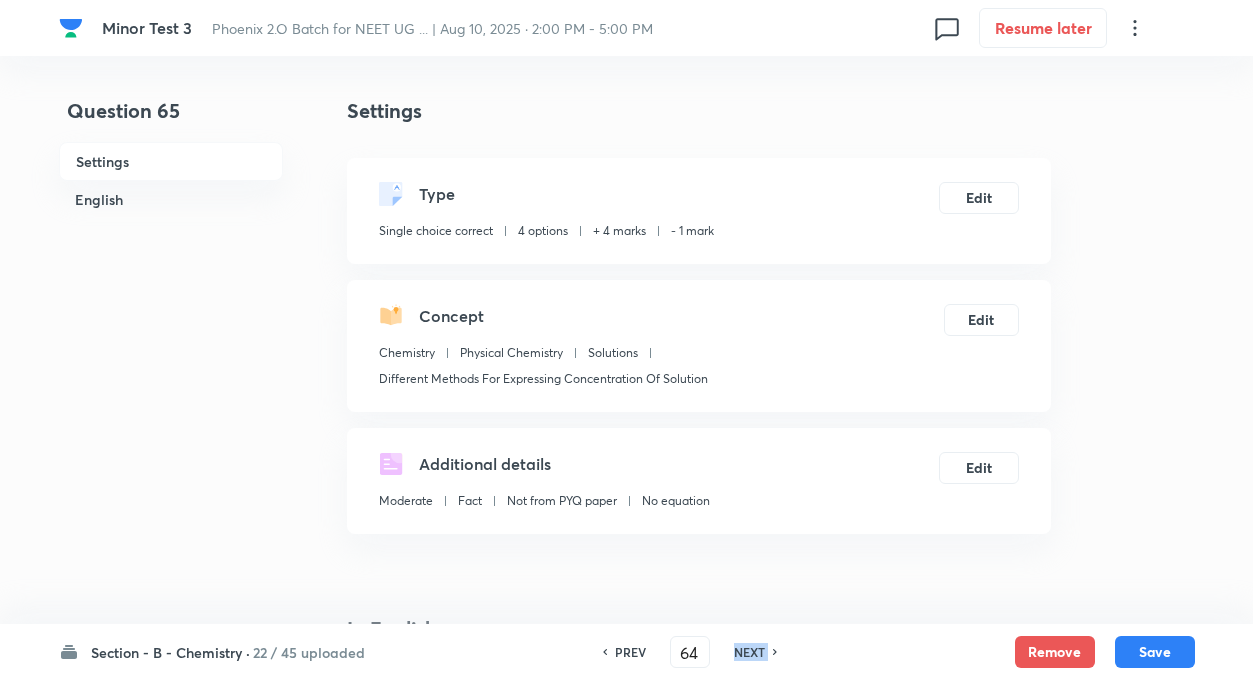 checkbox on "true" 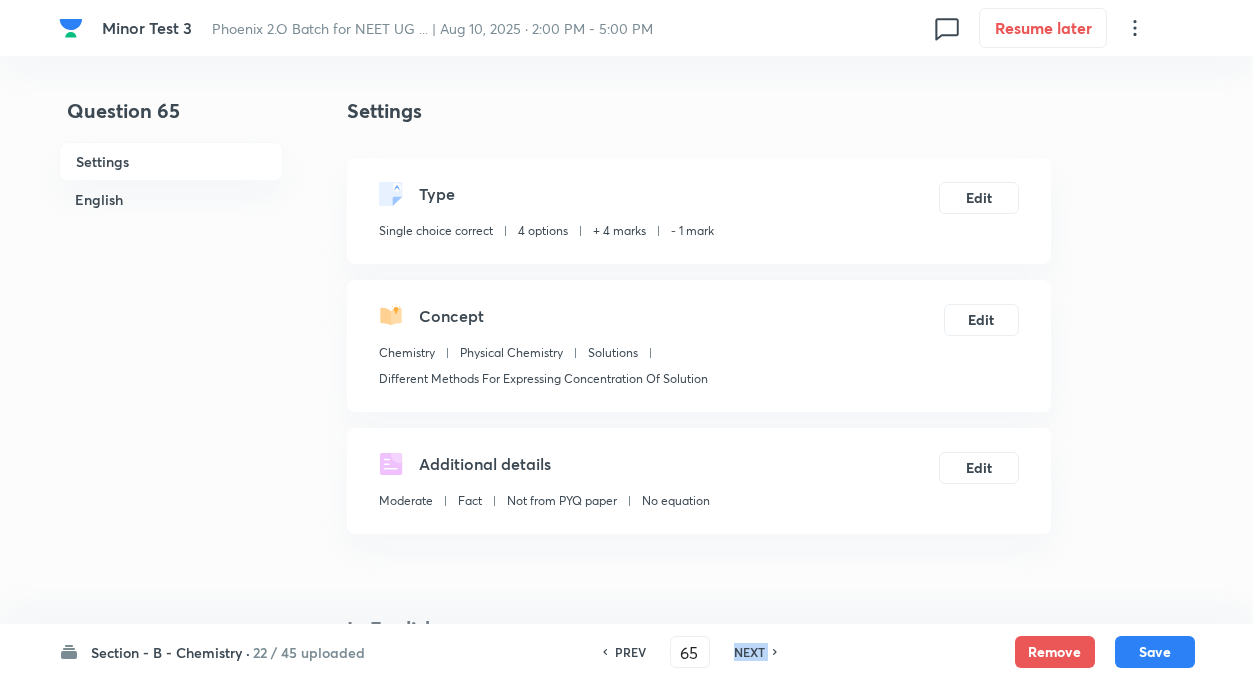 checkbox on "false" 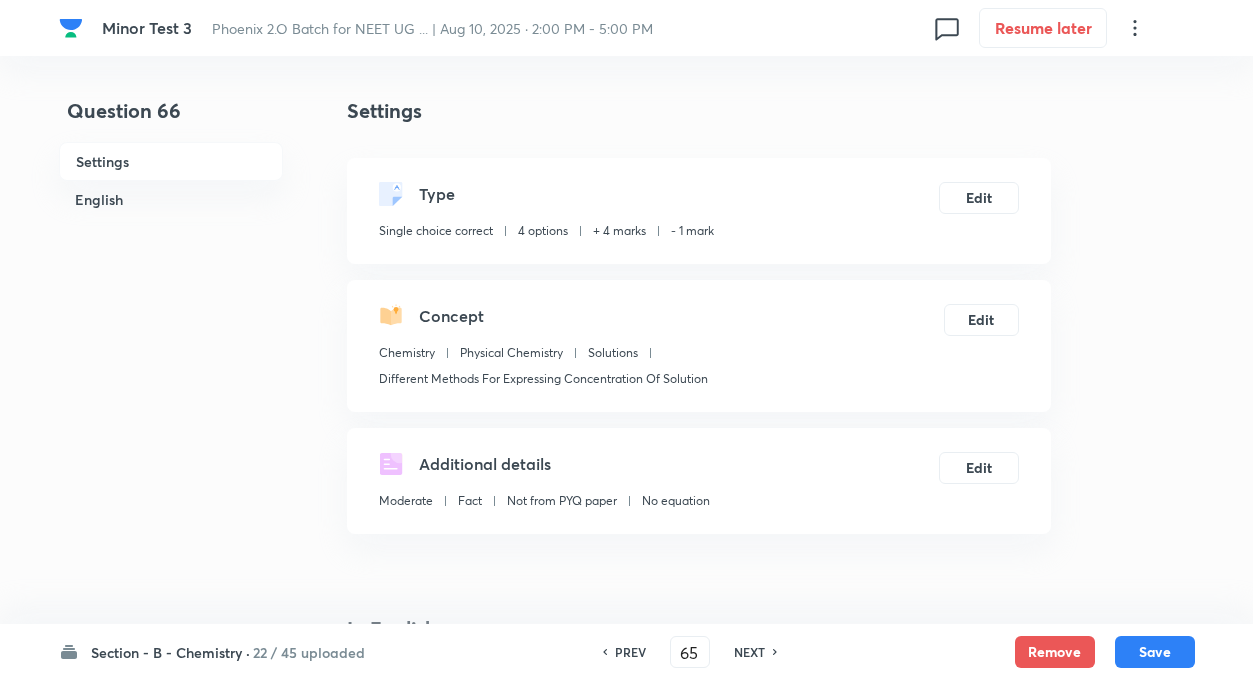 checkbox on "true" 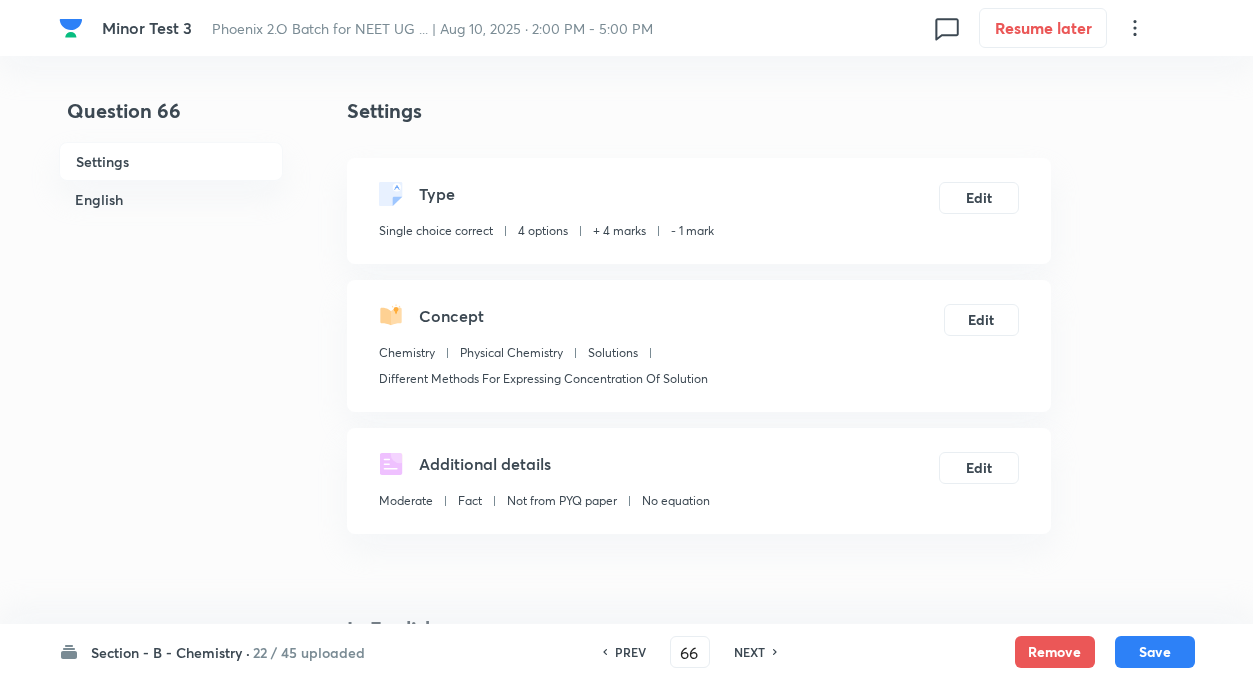 checkbox on "true" 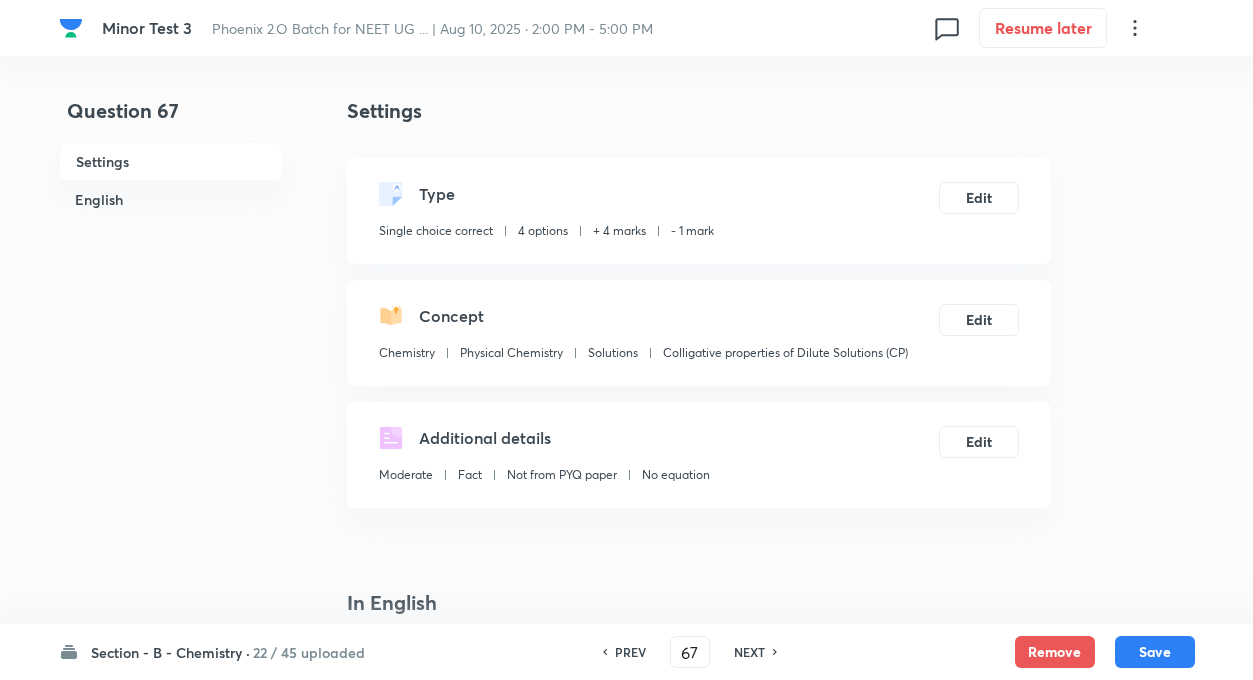 checkbox on "false" 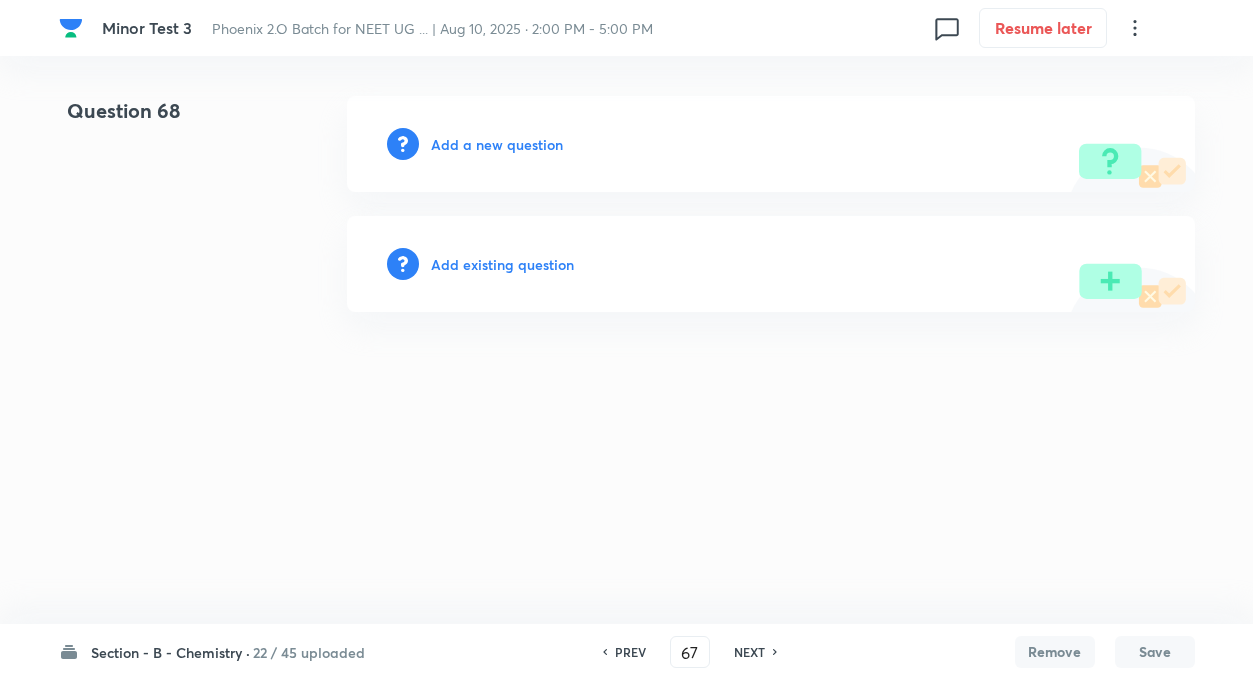 type on "68" 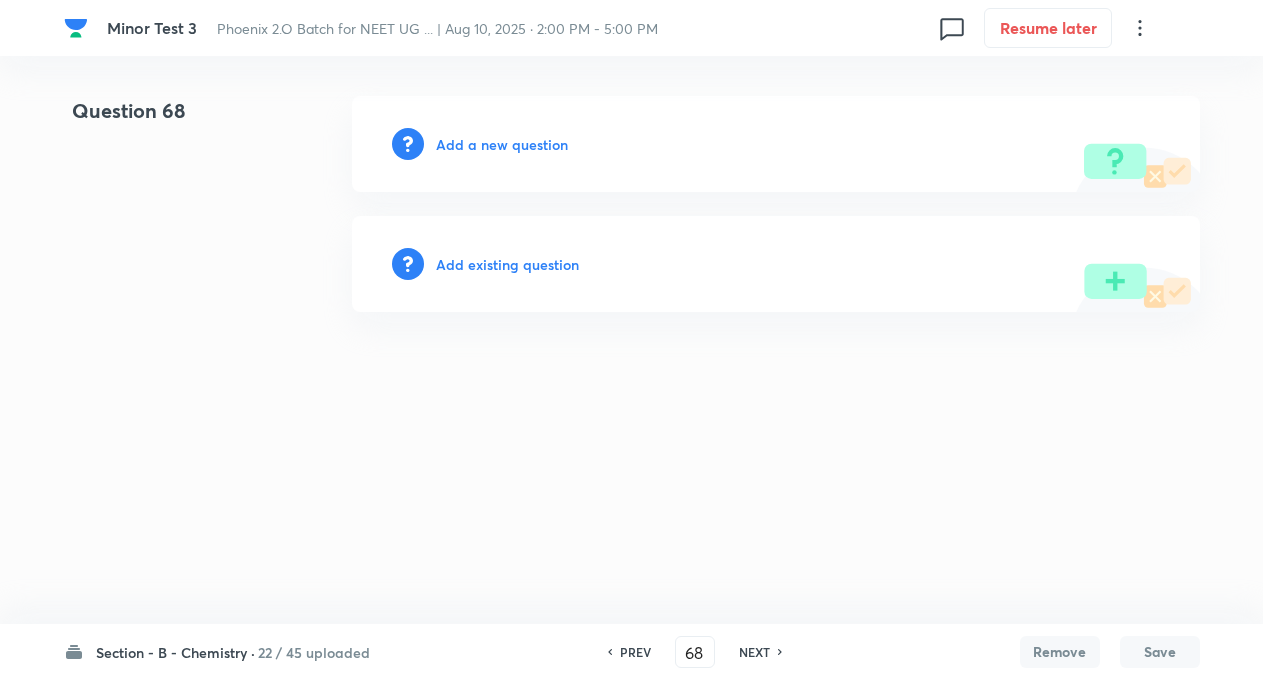 click on "Add a new question" at bounding box center (502, 144) 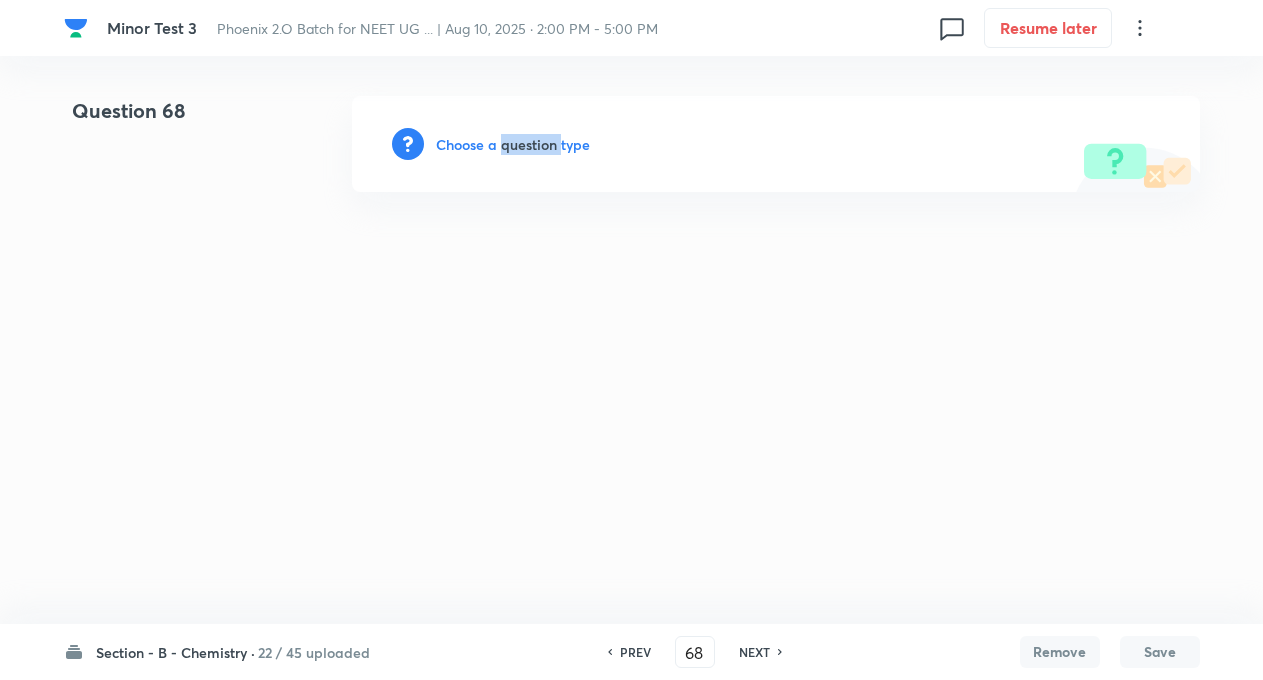 click on "Choose a question type" at bounding box center [513, 144] 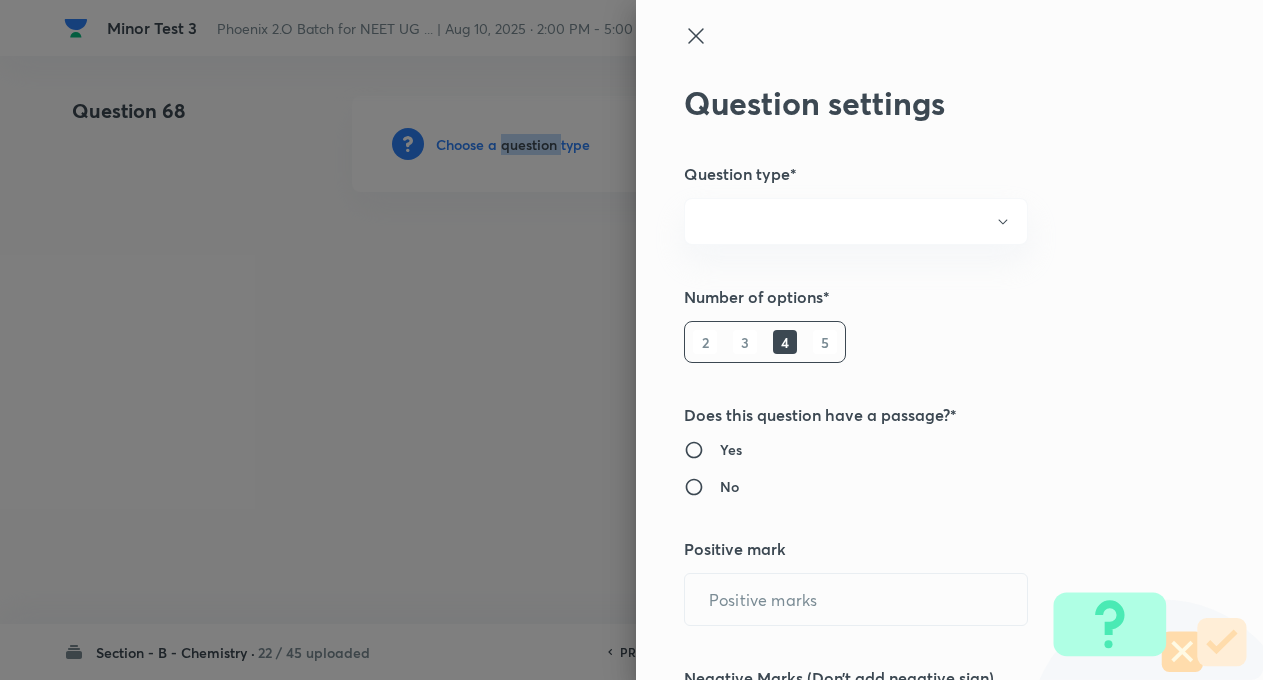 radio on "true" 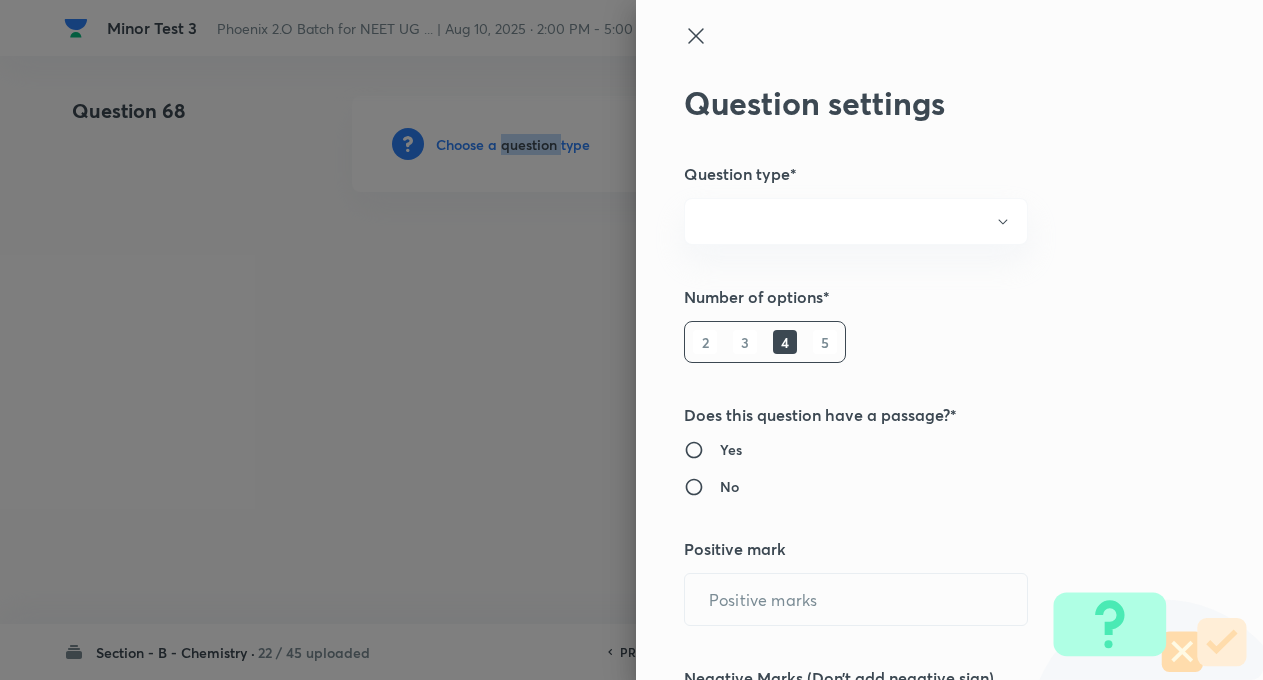 radio on "true" 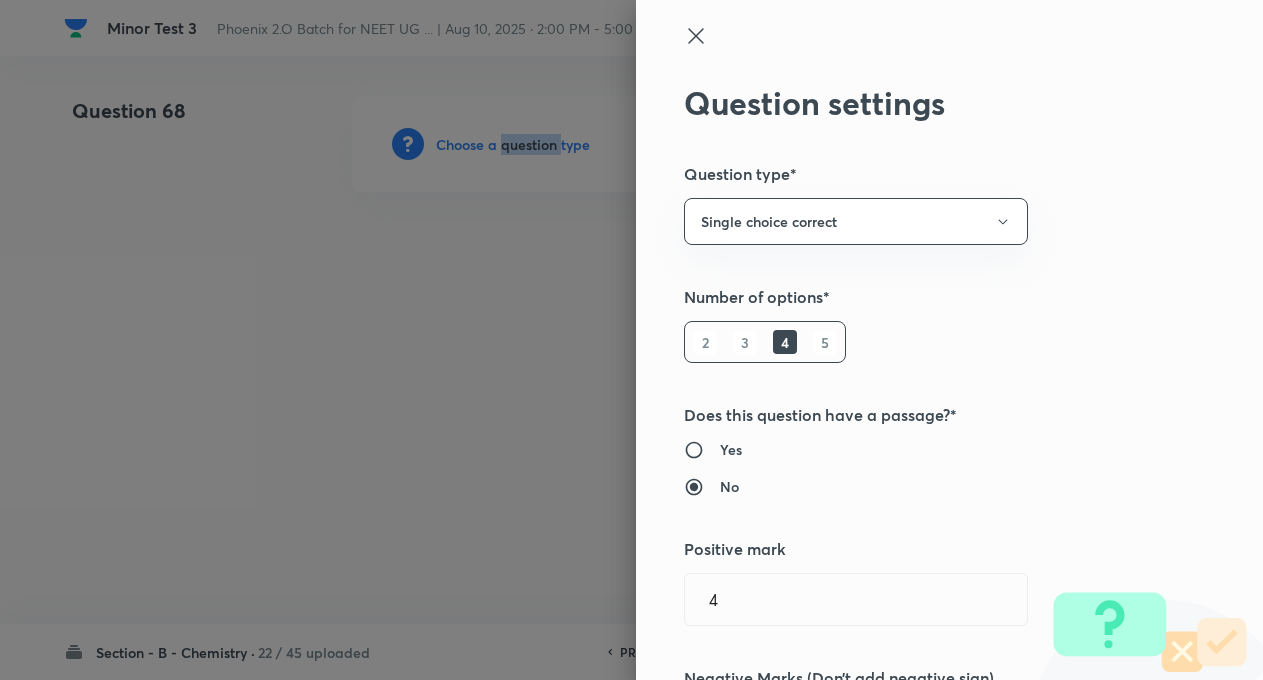 type on "4" 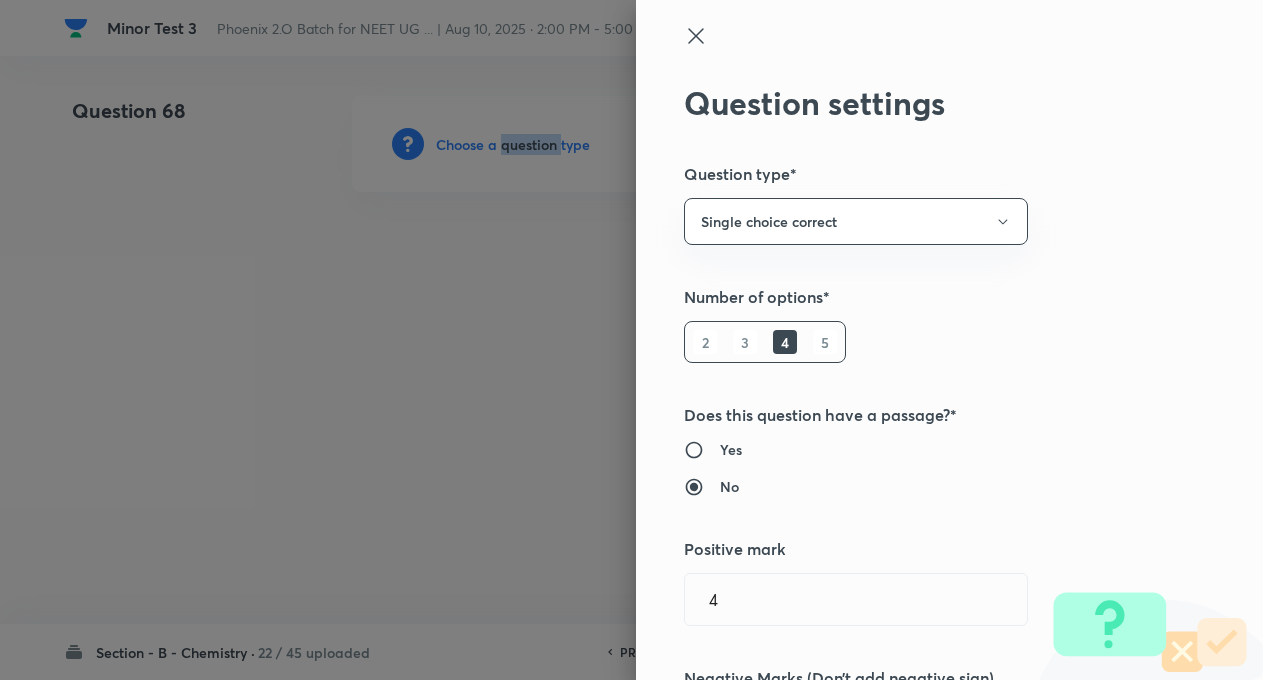 type on "1" 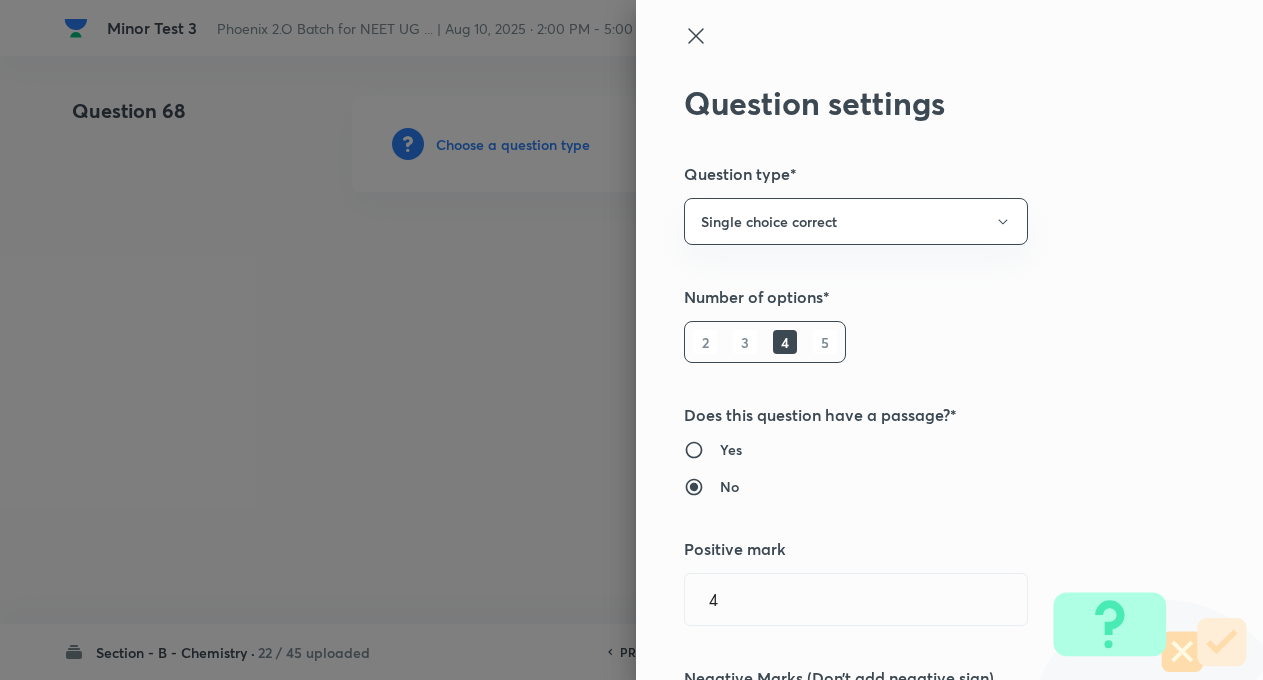 click on "Question settings Question type* Single choice correct Number of options* 2 3 4 5 Does this question have a passage?* Yes No Positive mark 4 ​ Negative Marks (Don’t add negative sign) 1 ​ Syllabus Topic group* ​ Topic* ​ Concept* ​ Sub-concept* ​ Concept-field ​ Additional details Question Difficulty Very easy Easy Moderate Hard Very hard Question is based on Fact Numerical Concept Previous year question Yes No Does this question have equation? Yes No Verification status Is the question verified? *Select 'yes' only if a question is verified Yes No Save" at bounding box center [949, 340] 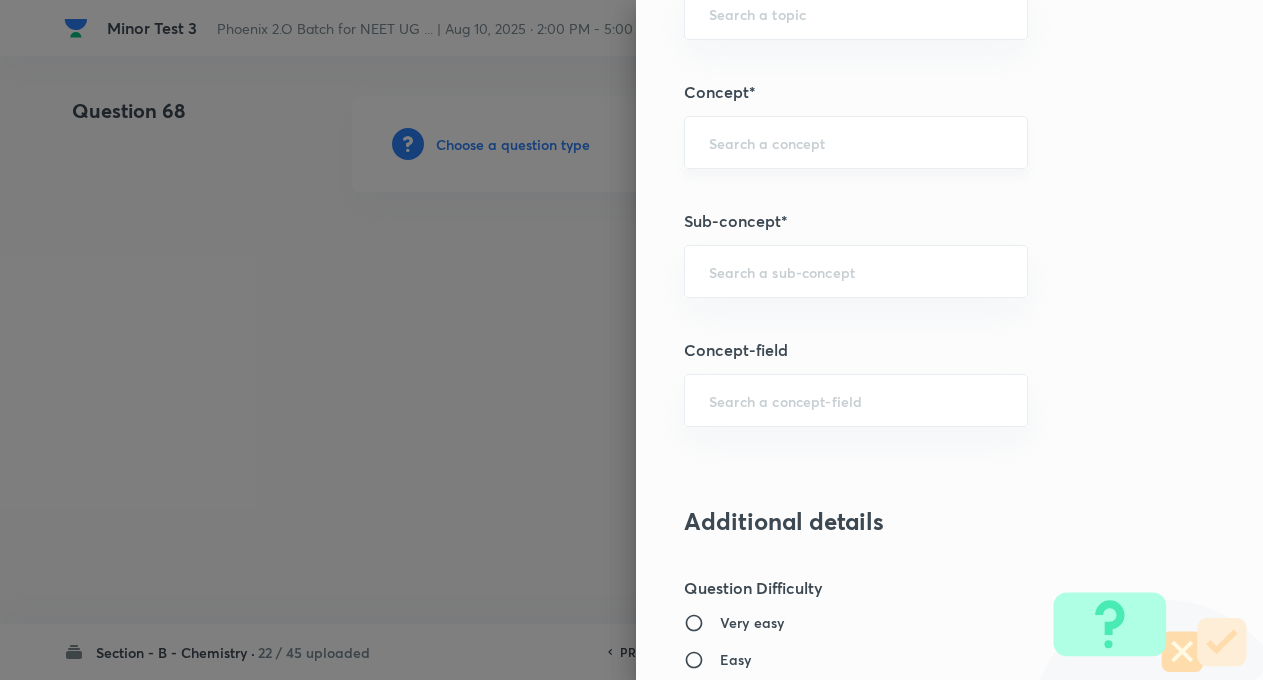 scroll, scrollTop: 1080, scrollLeft: 0, axis: vertical 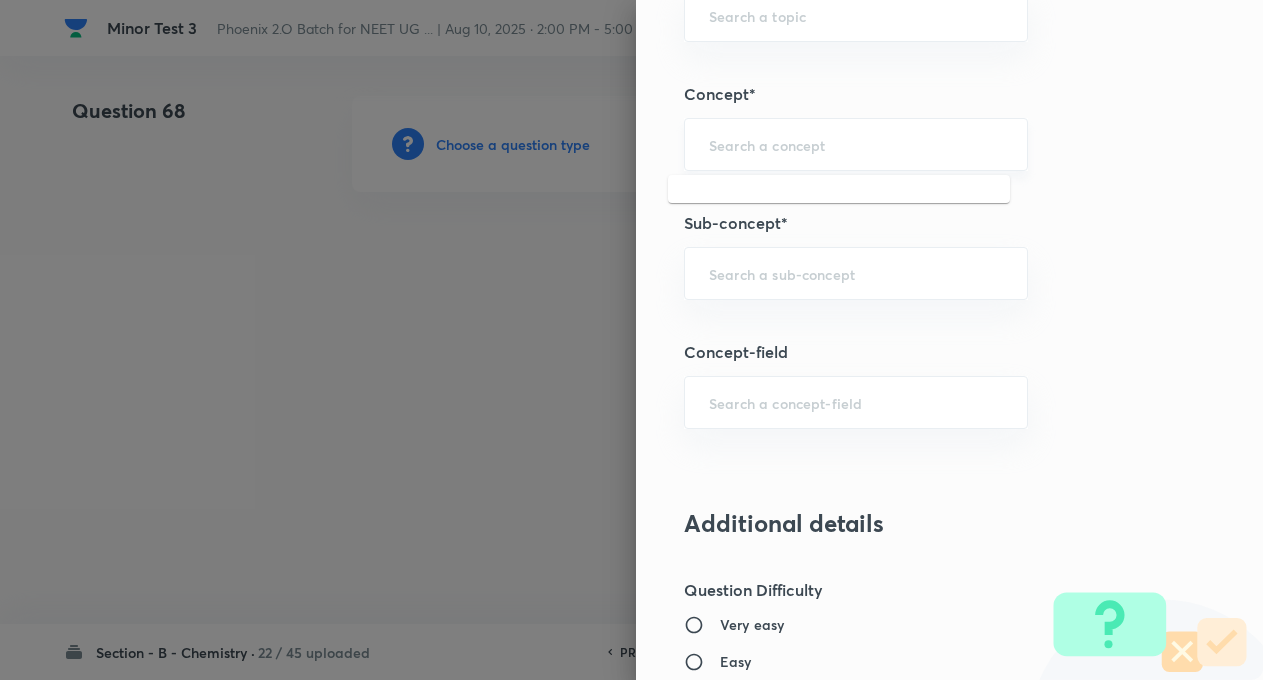 click at bounding box center (856, 144) 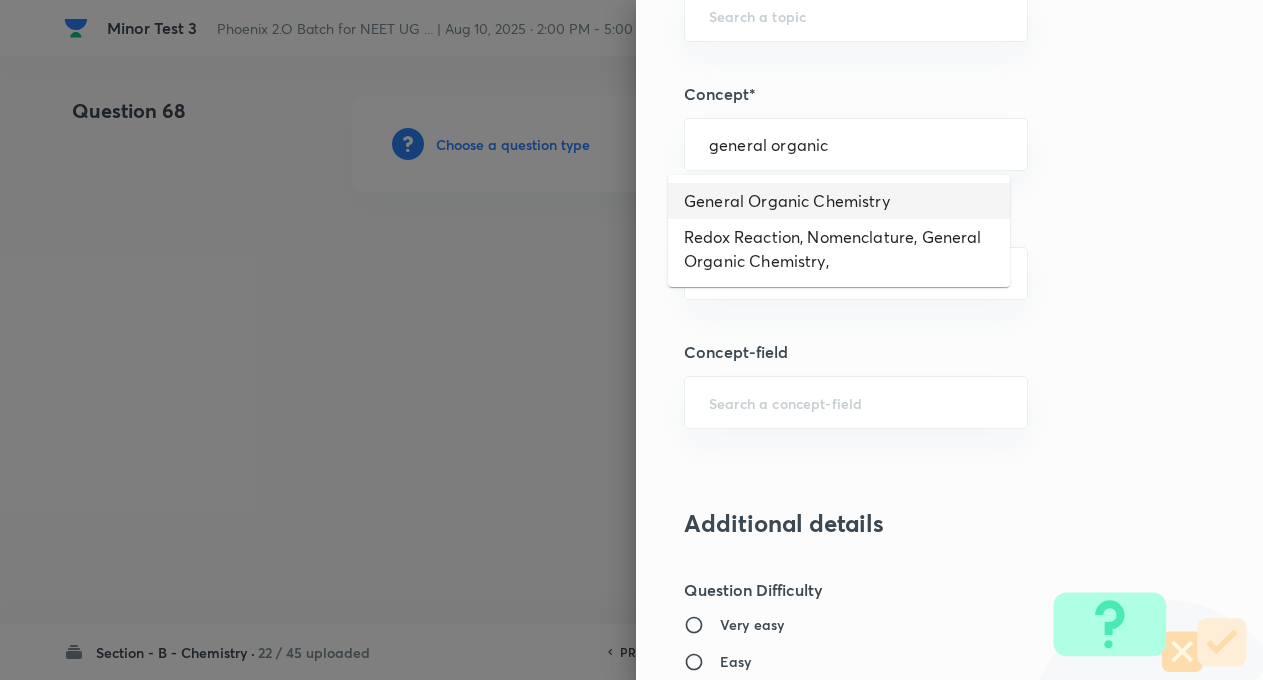 click on "General Organic Chemistry" at bounding box center (839, 201) 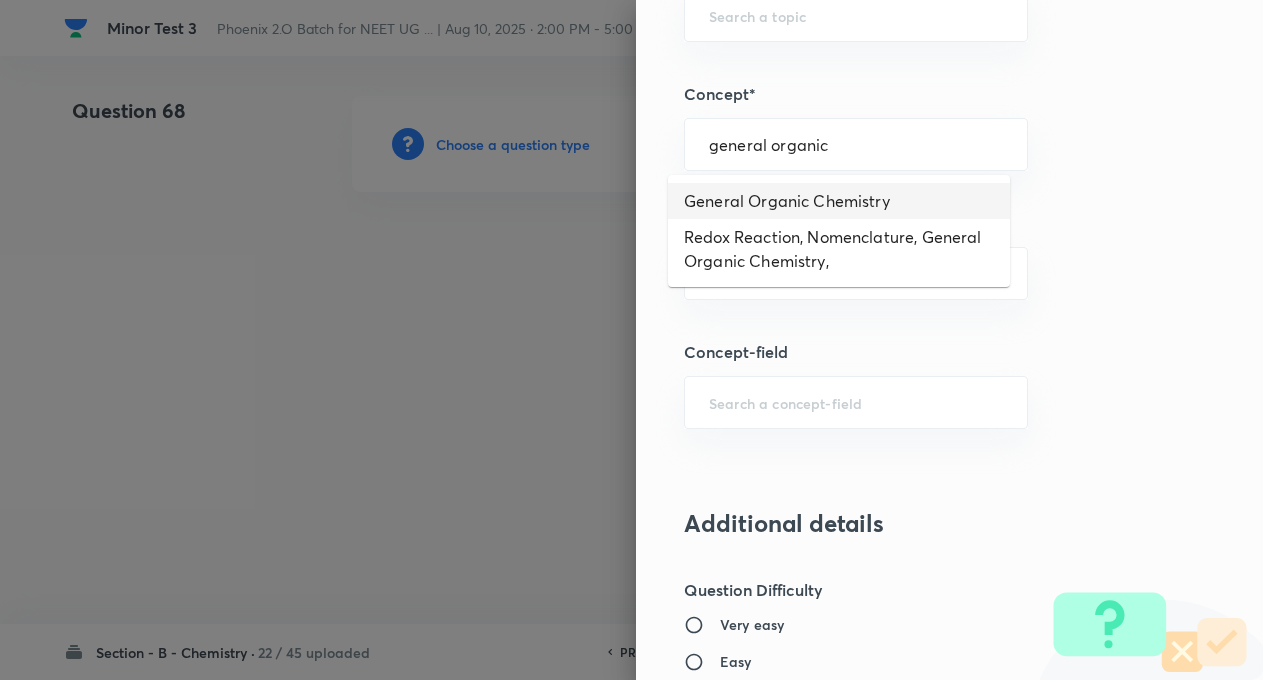 type on "General Organic Chemistry" 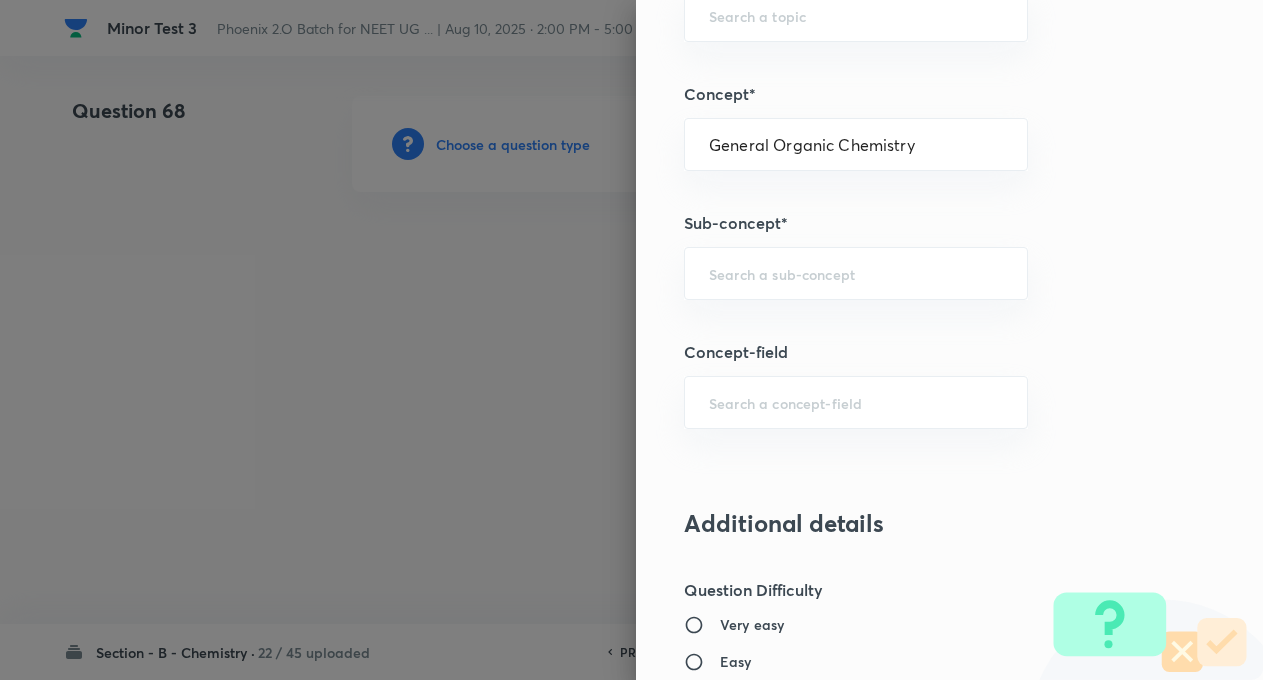 type on "Chemistry" 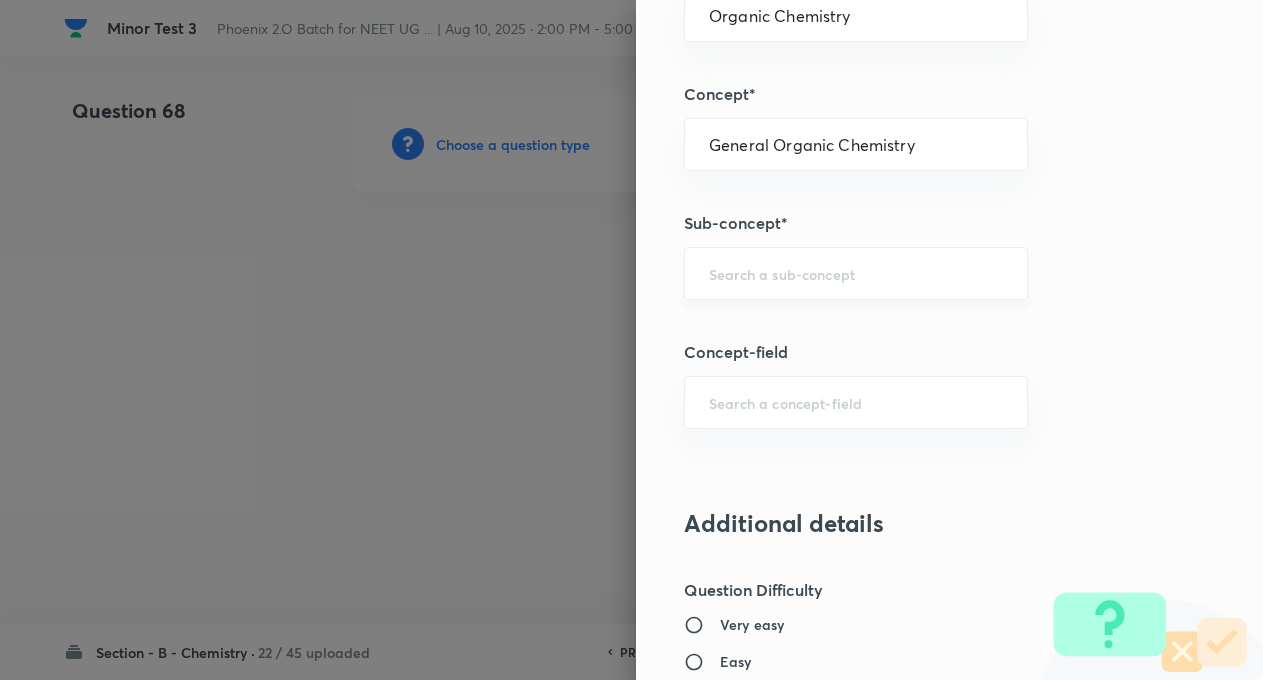 click at bounding box center (856, 273) 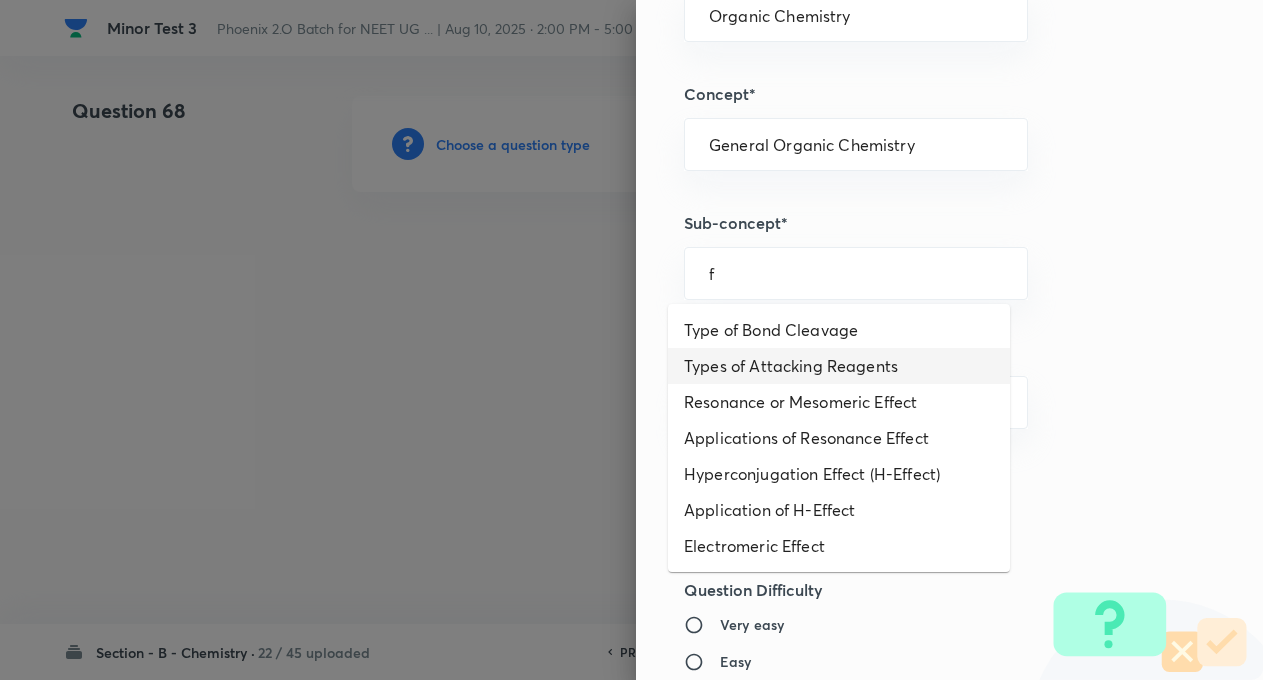click on "Types of Attacking Reagents" at bounding box center (839, 366) 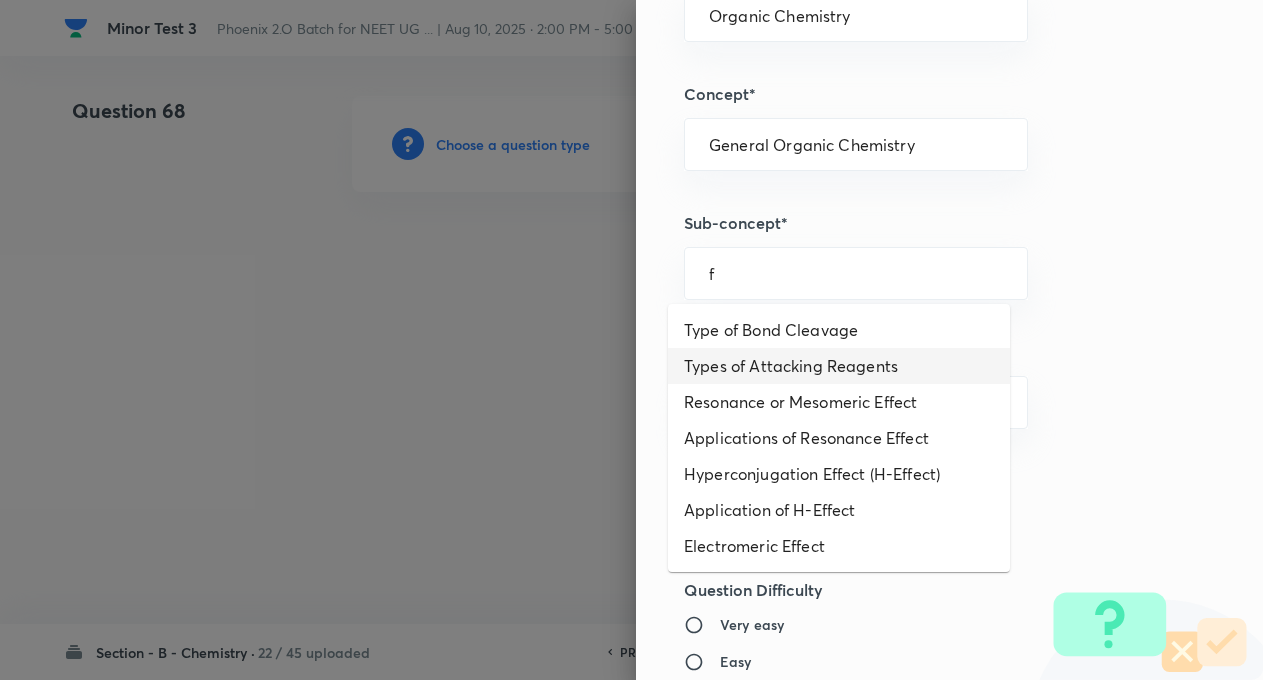 type on "Types of Attacking Reagents" 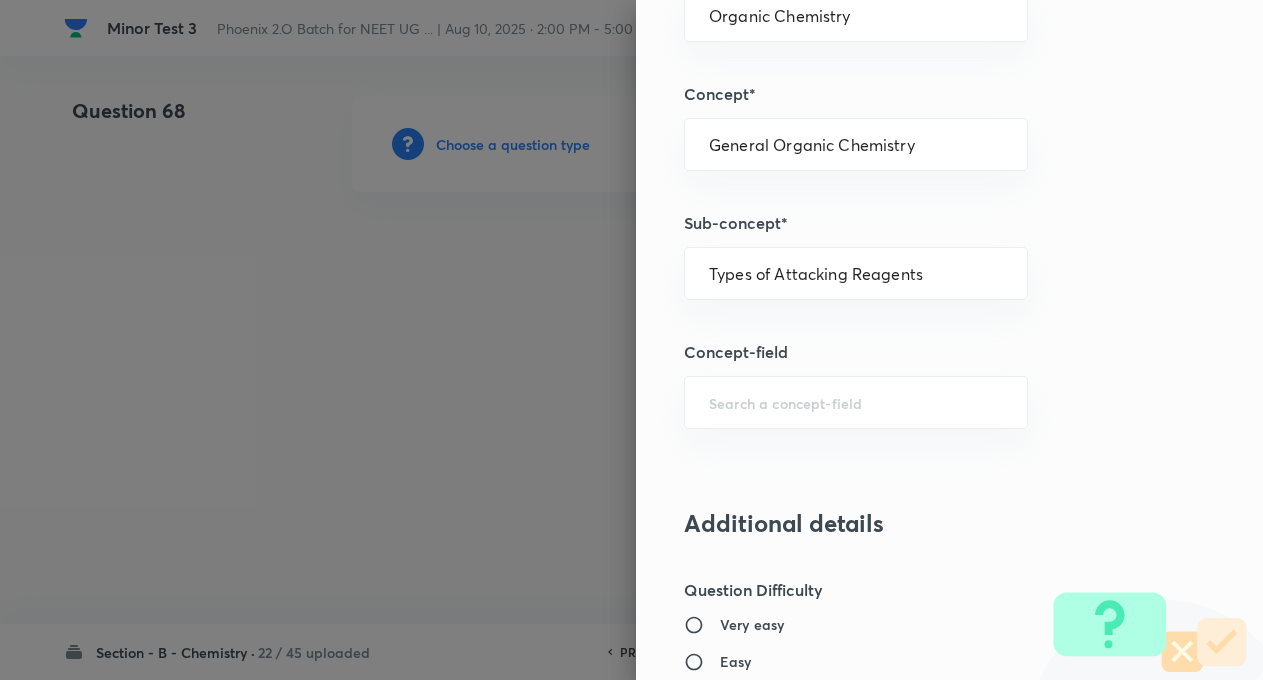 click on "Question settings Question type* Single choice correct Number of options* 2 3 4 5 Does this question have a passage?* Yes No Positive mark 4 ​ Negative Marks (Don’t add negative sign) 1 ​ Syllabus Topic group* Chemistry ​ Topic* Organic Chemistry ​ Concept* General Organic Chemistry ​ Sub-concept* Types of Attacking Reagents ​ Concept-field ​ Additional details Question Difficulty Very easy Easy Moderate Hard Very hard Question is based on Fact Numerical Concept Previous year question Yes No Does this question have equation? Yes No Verification status Is the question verified? *Select 'yes' only if a question is verified Yes No Save" at bounding box center (949, 340) 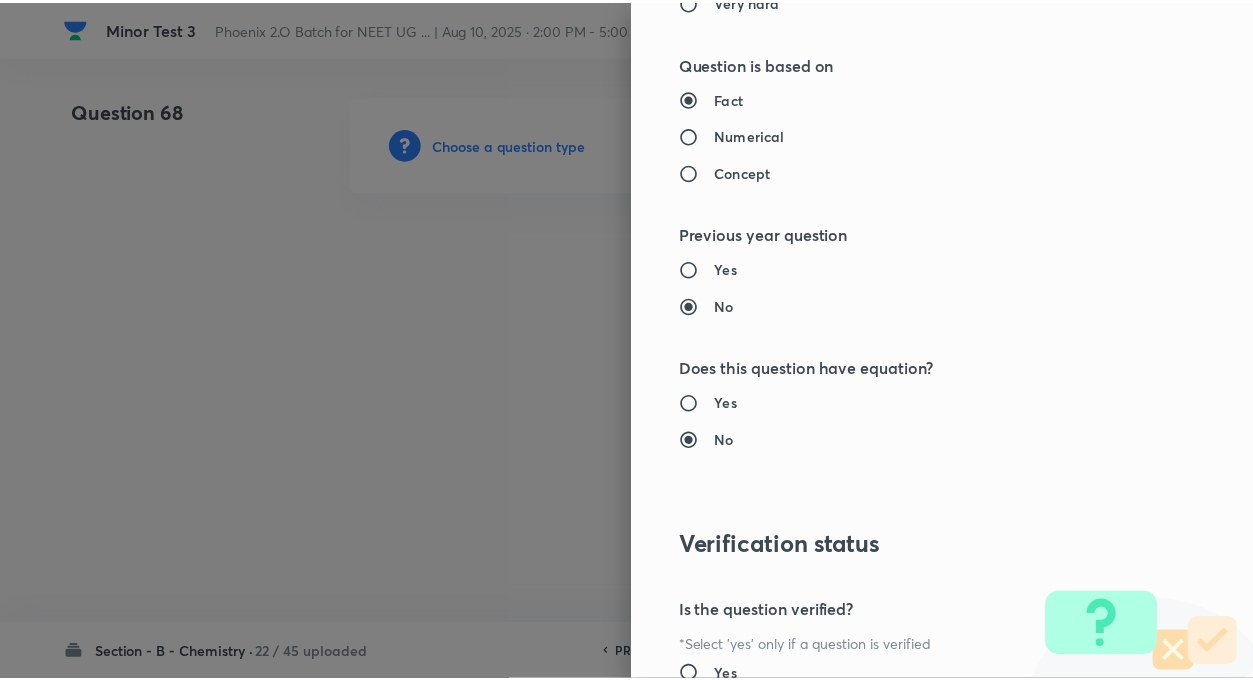 scroll, scrollTop: 2046, scrollLeft: 0, axis: vertical 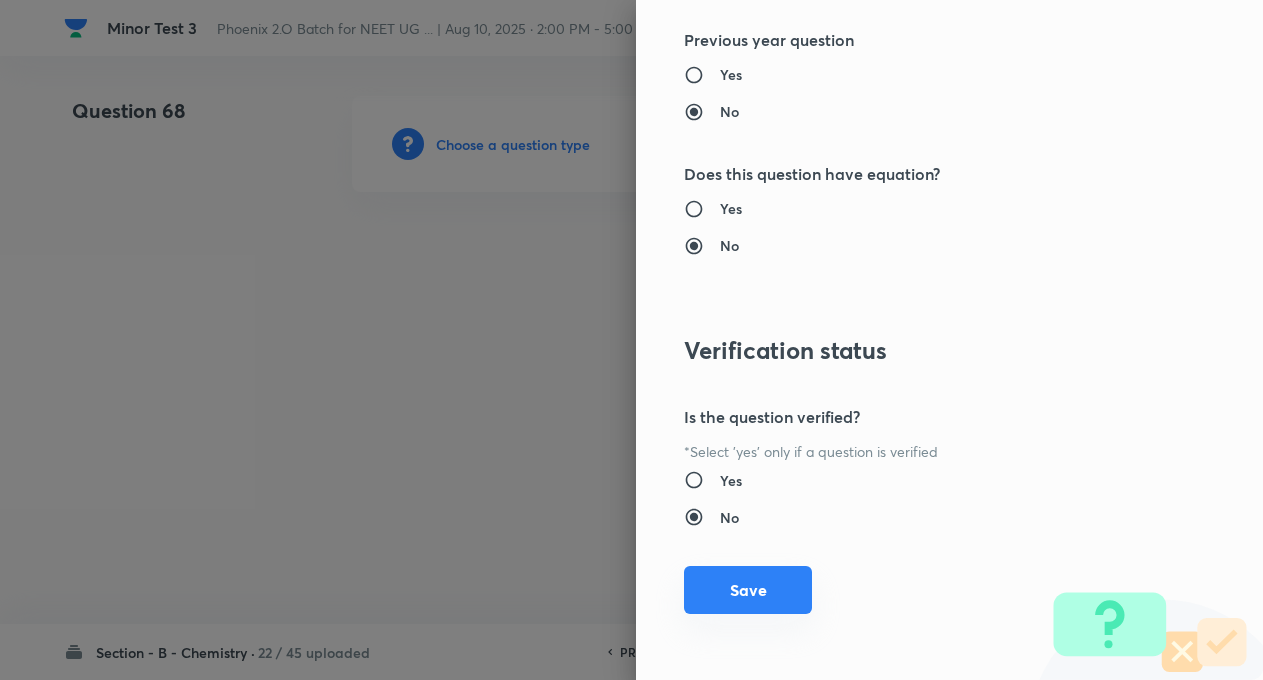 click on "Save" at bounding box center [748, 590] 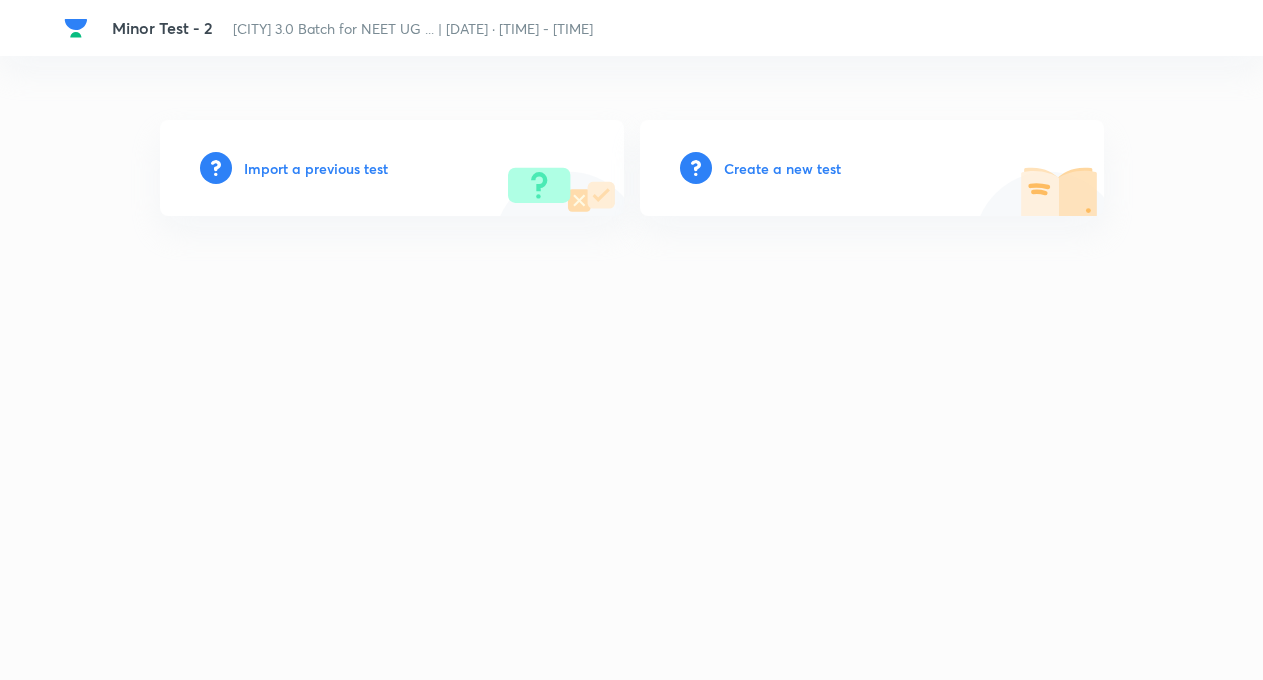 scroll, scrollTop: 0, scrollLeft: 0, axis: both 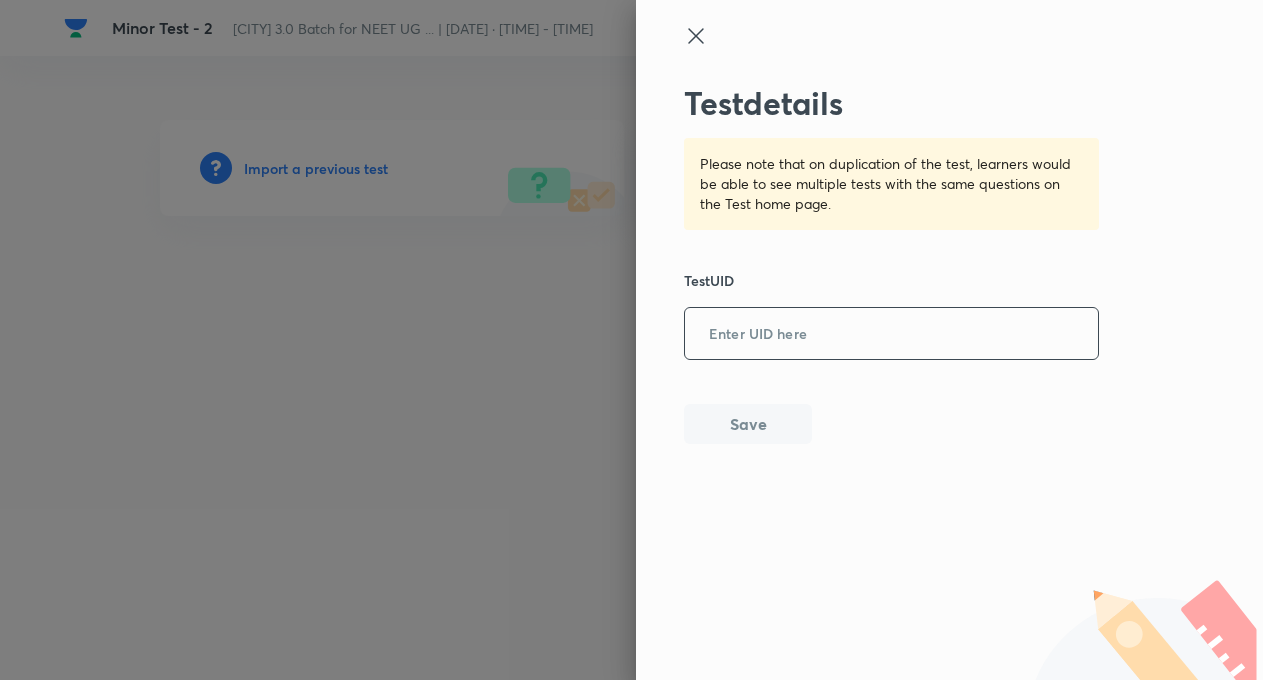 click at bounding box center [891, 334] 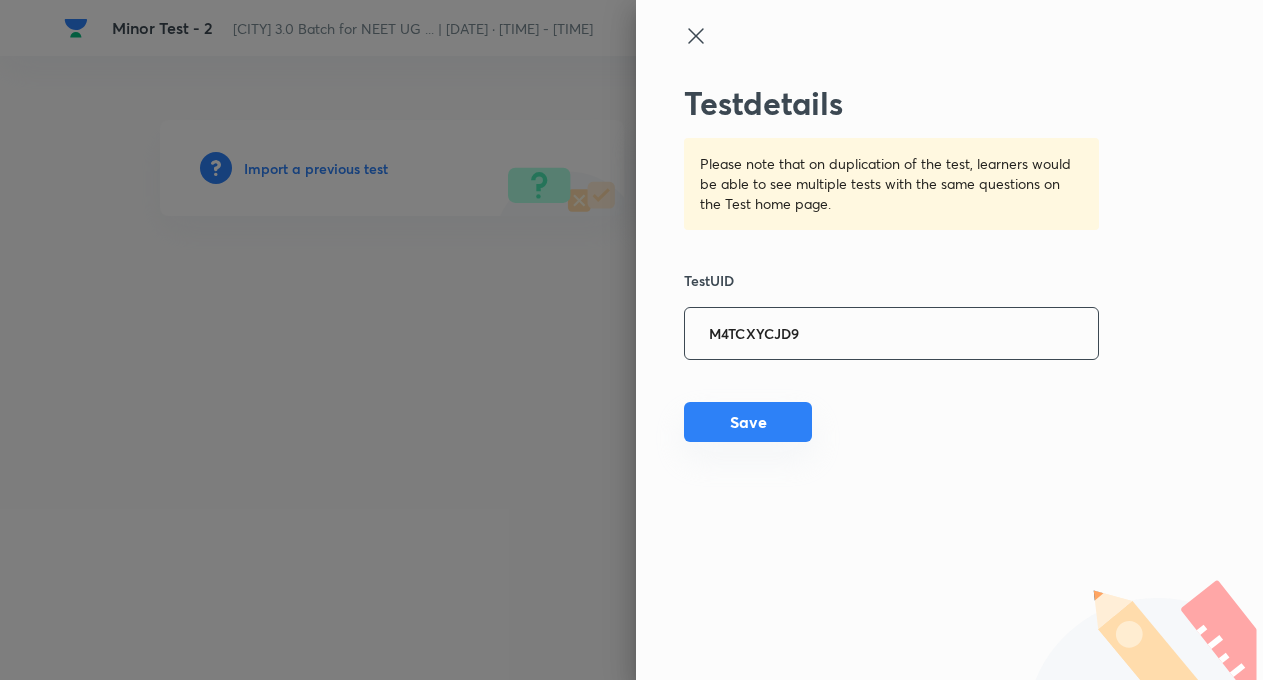 type on "M4TCXYCJD9" 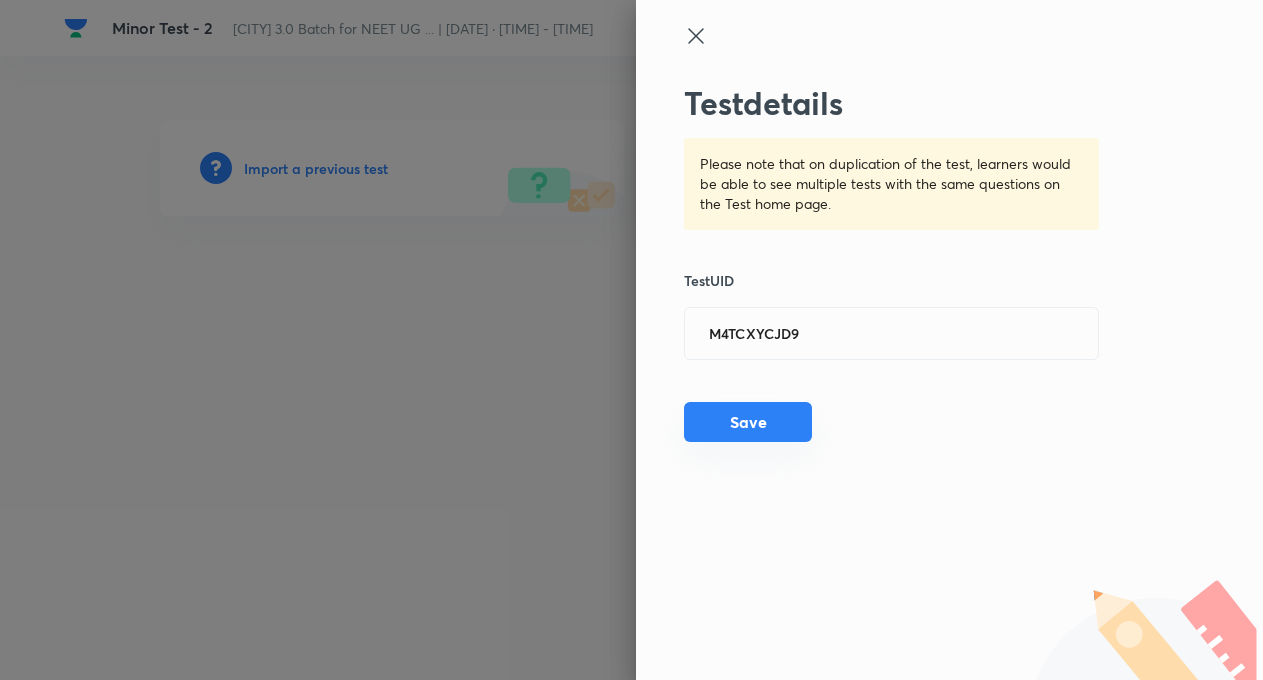 click on "Save" at bounding box center [748, 422] 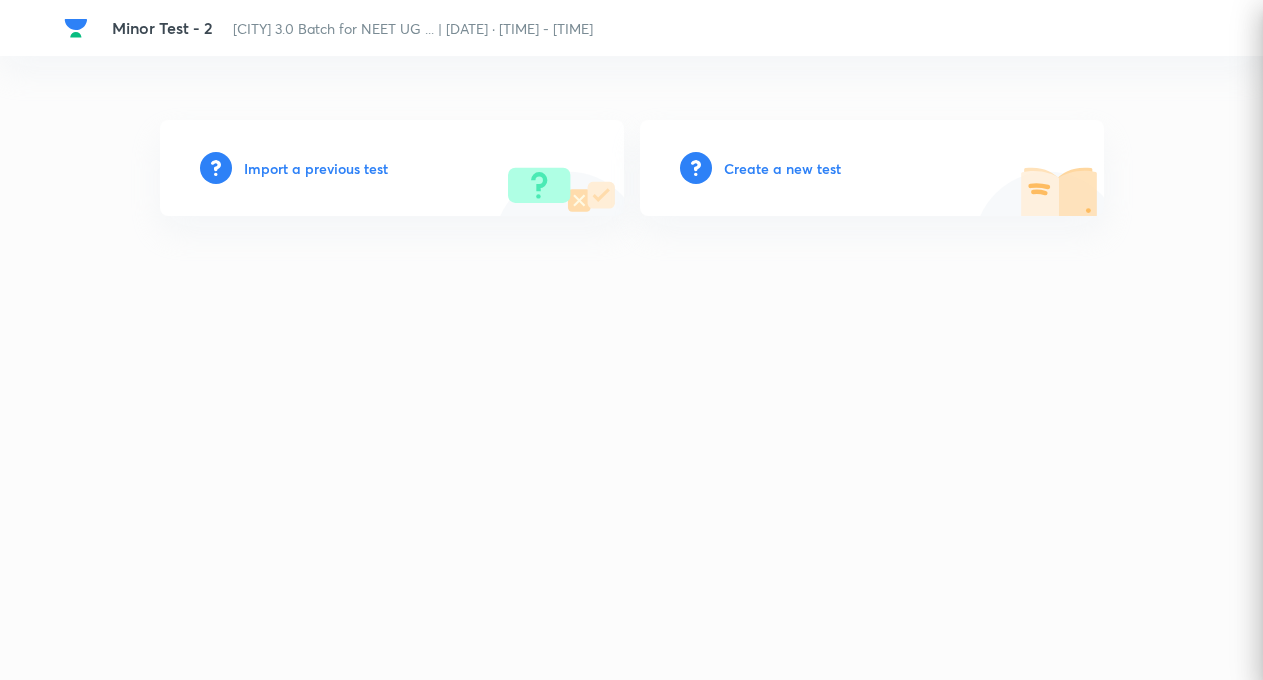 type 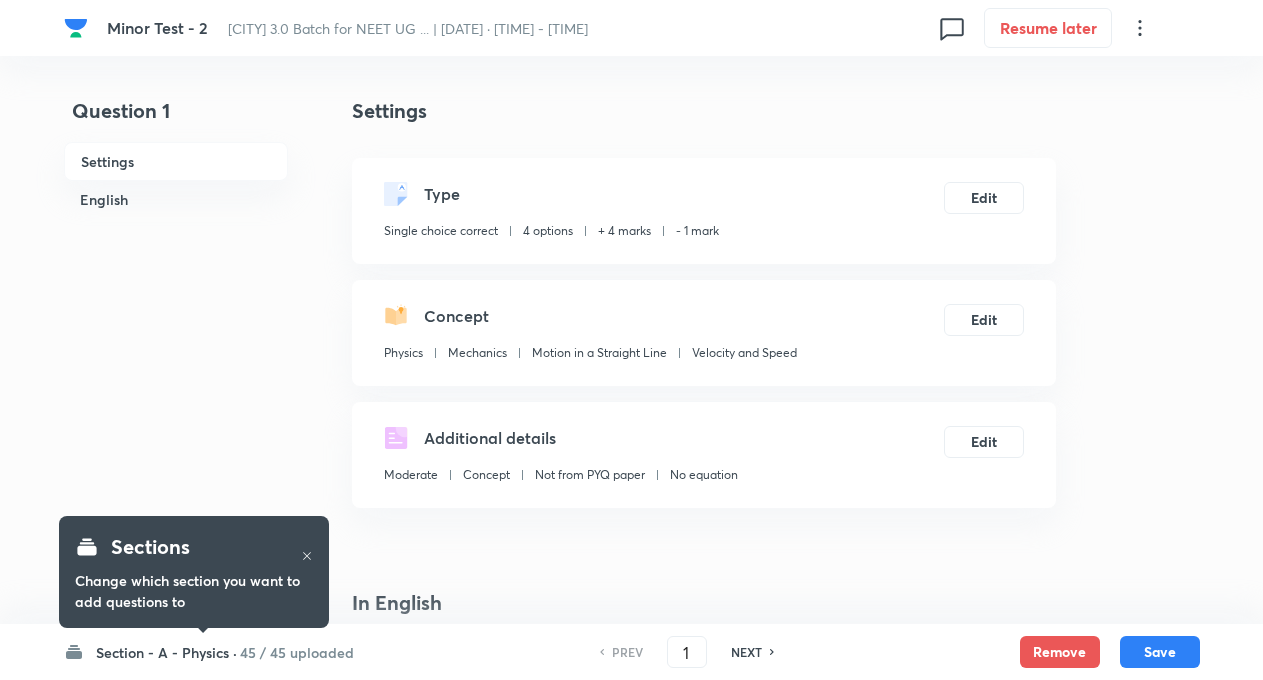 checkbox on "true" 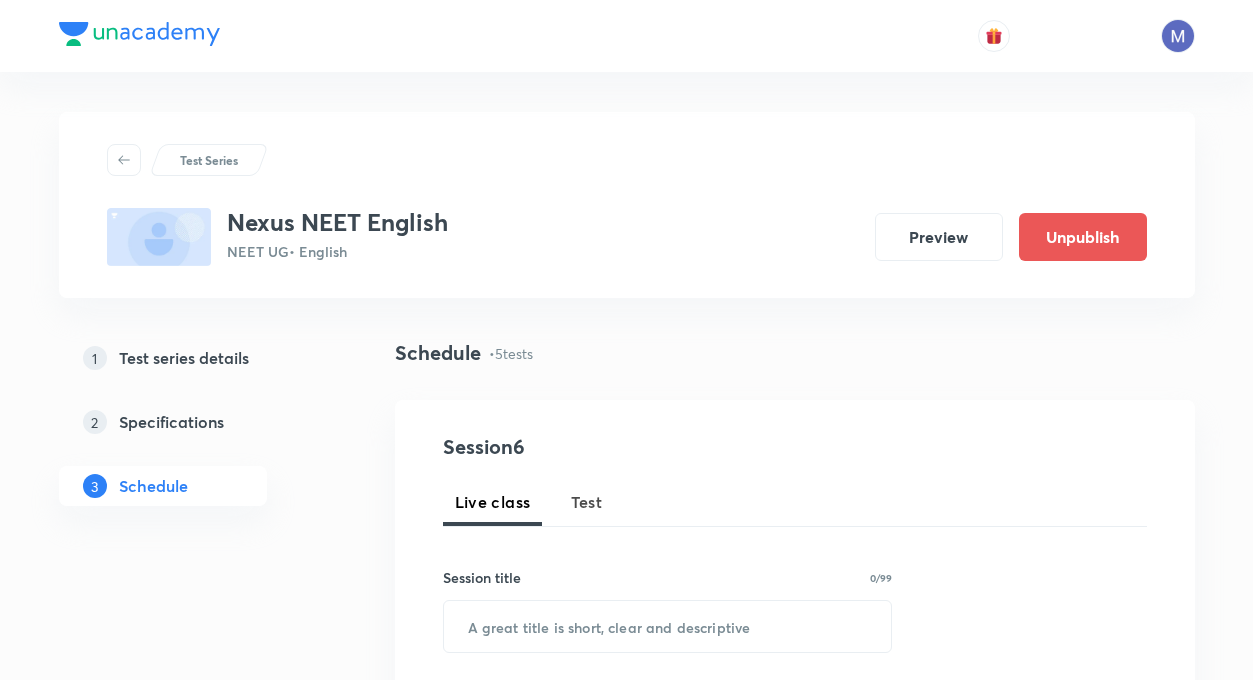 scroll, scrollTop: 1273, scrollLeft: 0, axis: vertical 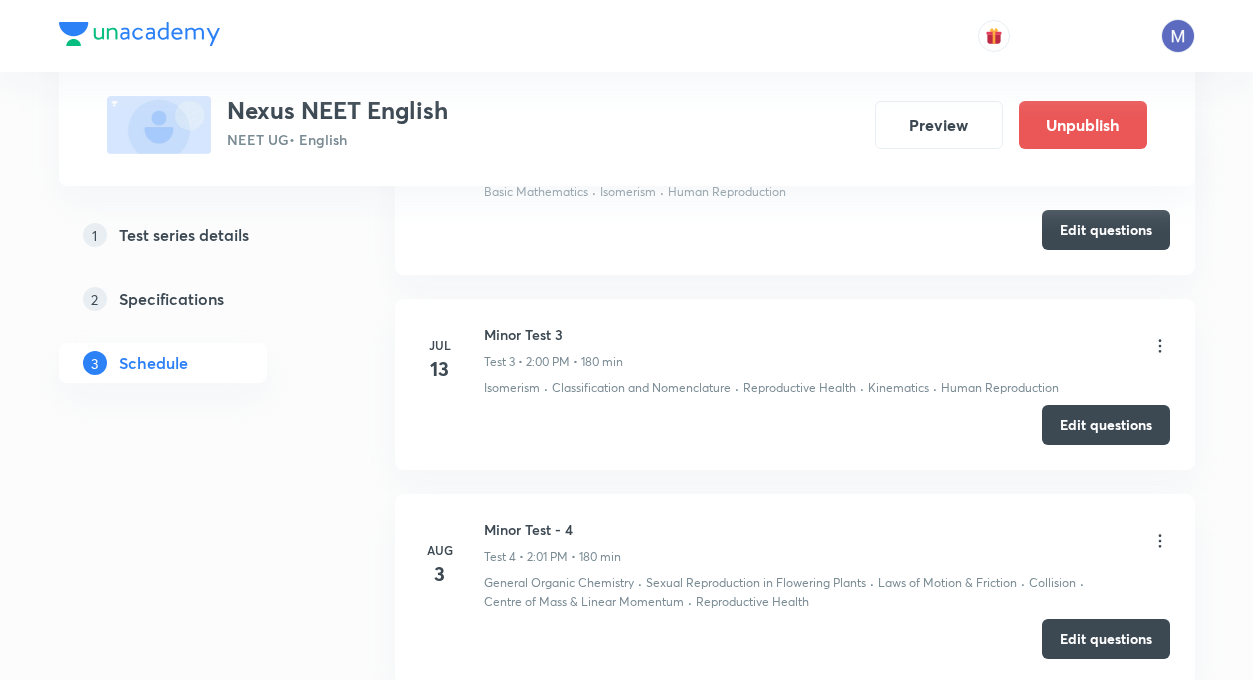 click on "Edit questions" at bounding box center (1106, 639) 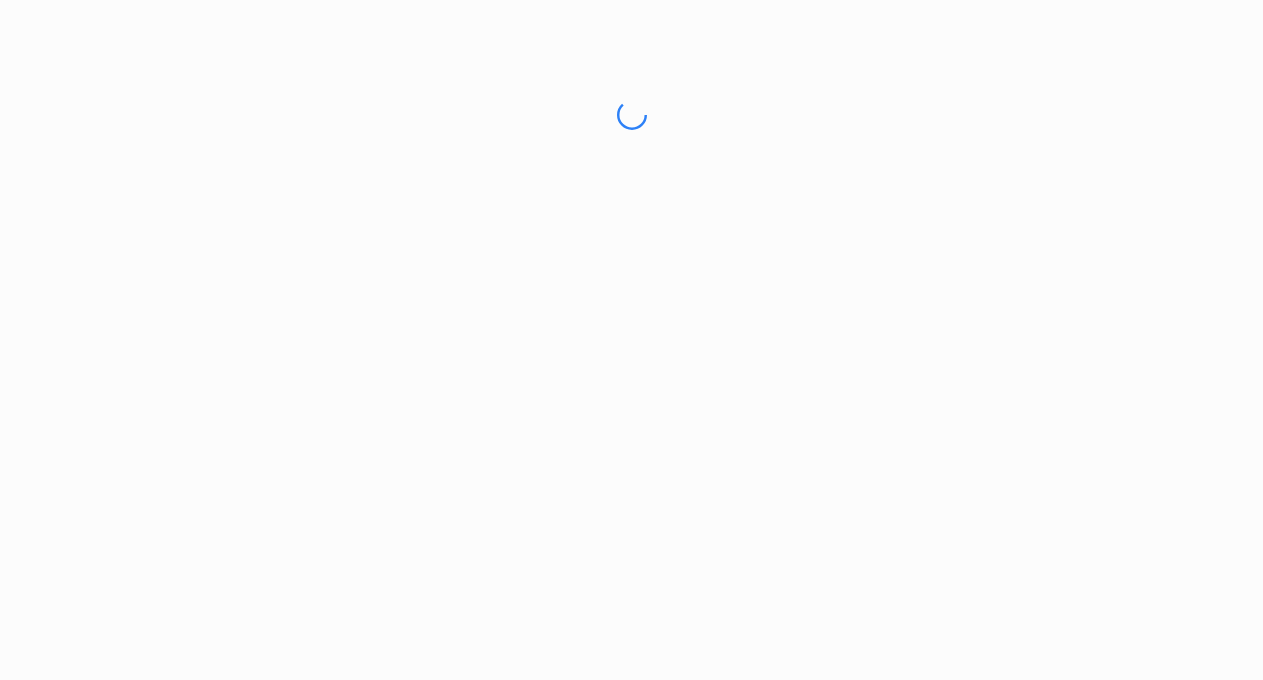 scroll, scrollTop: 0, scrollLeft: 0, axis: both 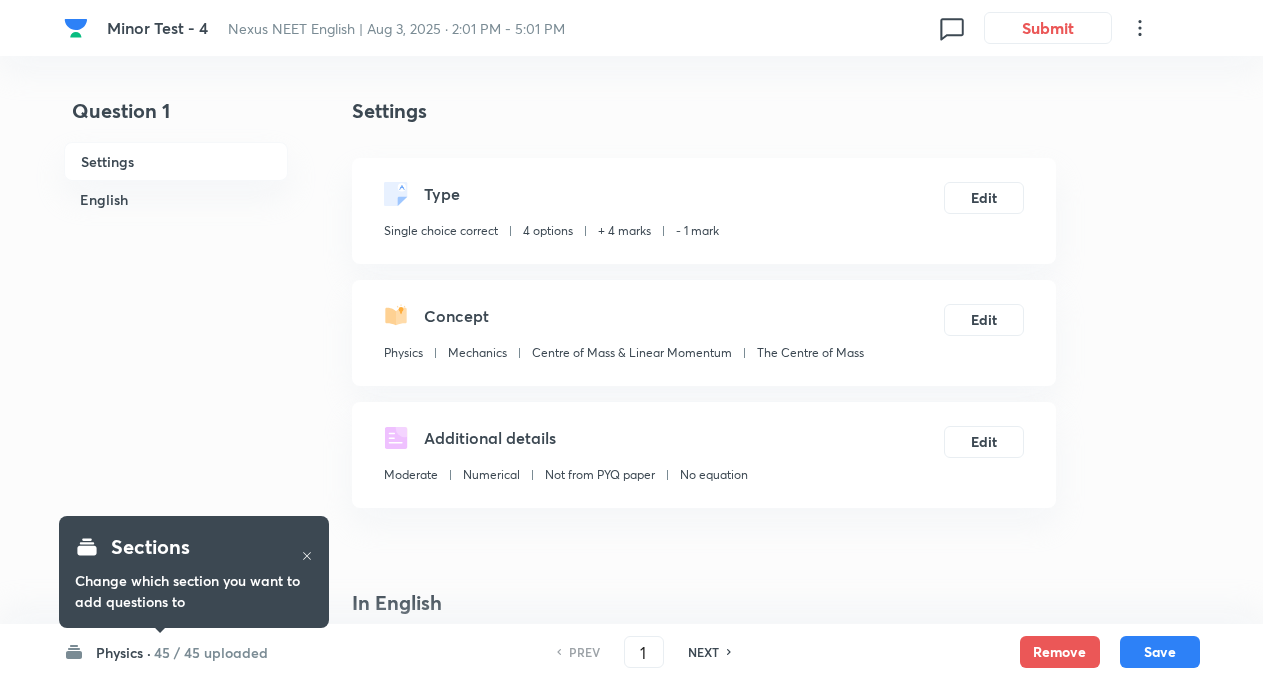 checkbox on "true" 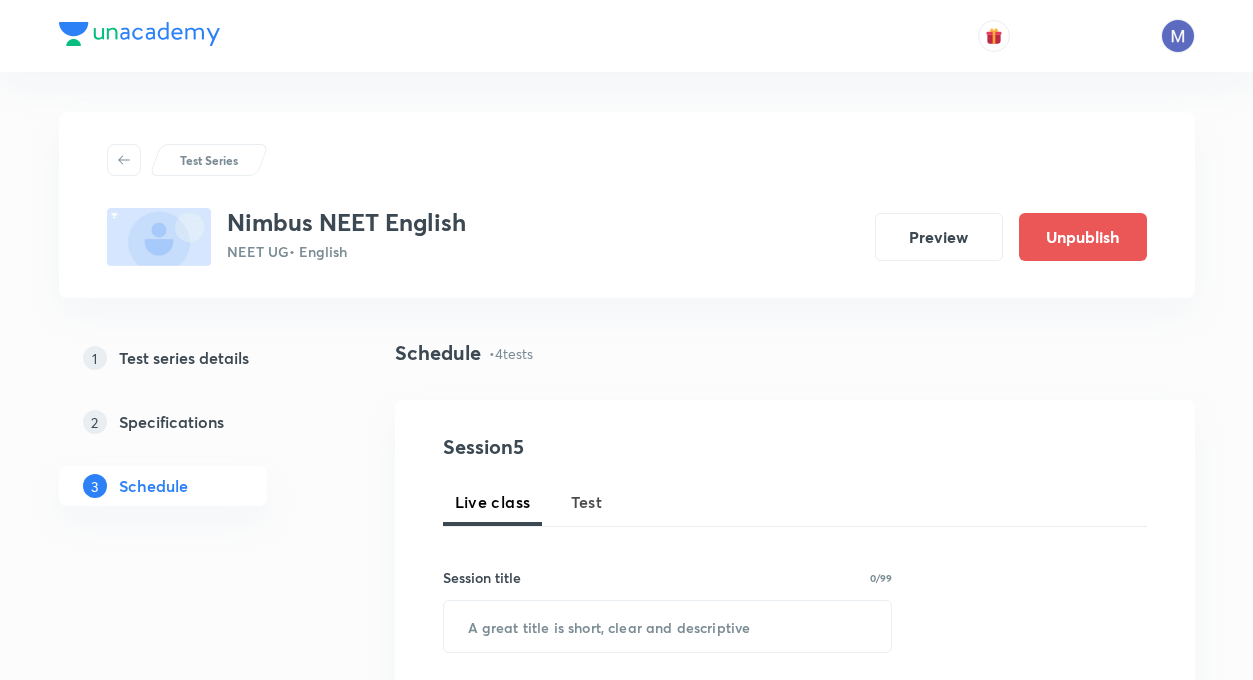 scroll, scrollTop: 1320, scrollLeft: 0, axis: vertical 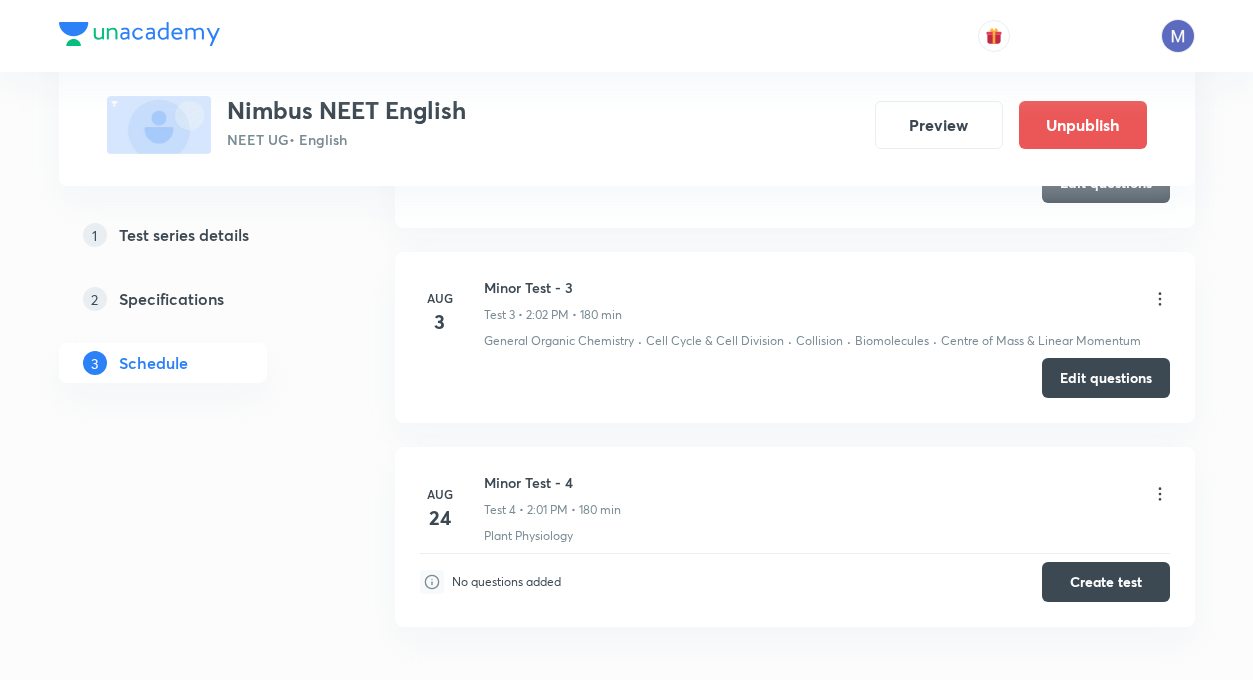 click on "Edit questions" at bounding box center (1106, 378) 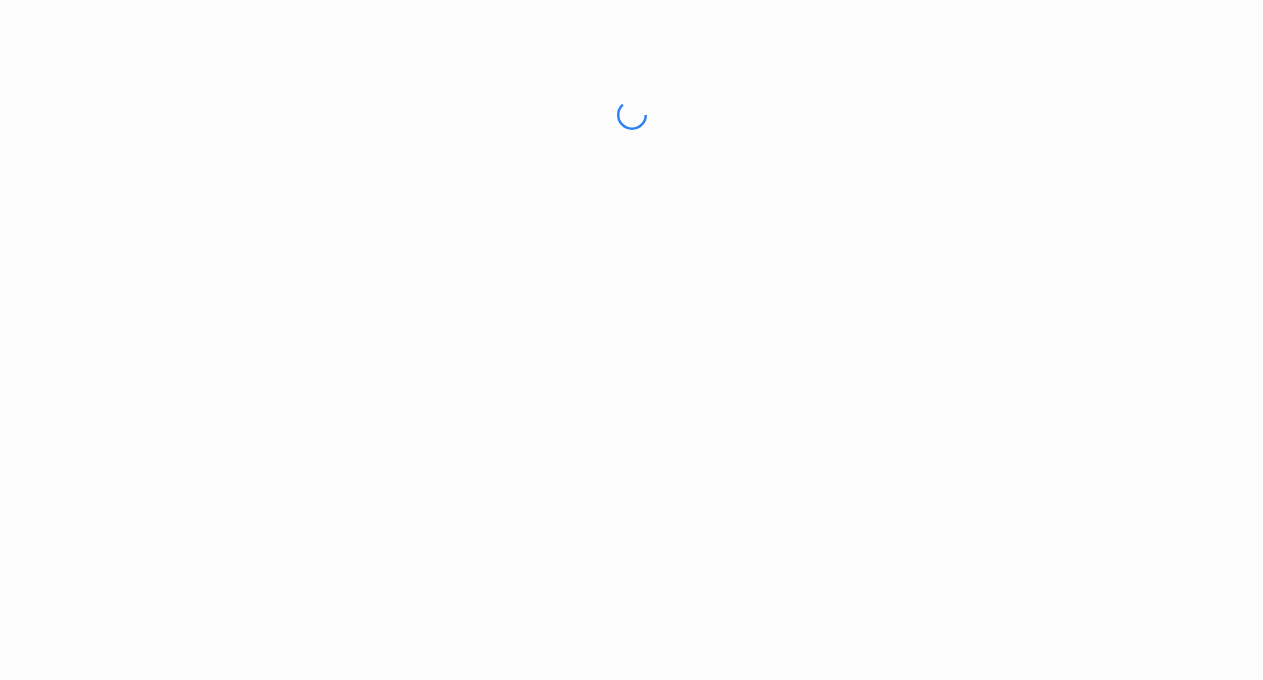scroll, scrollTop: 0, scrollLeft: 0, axis: both 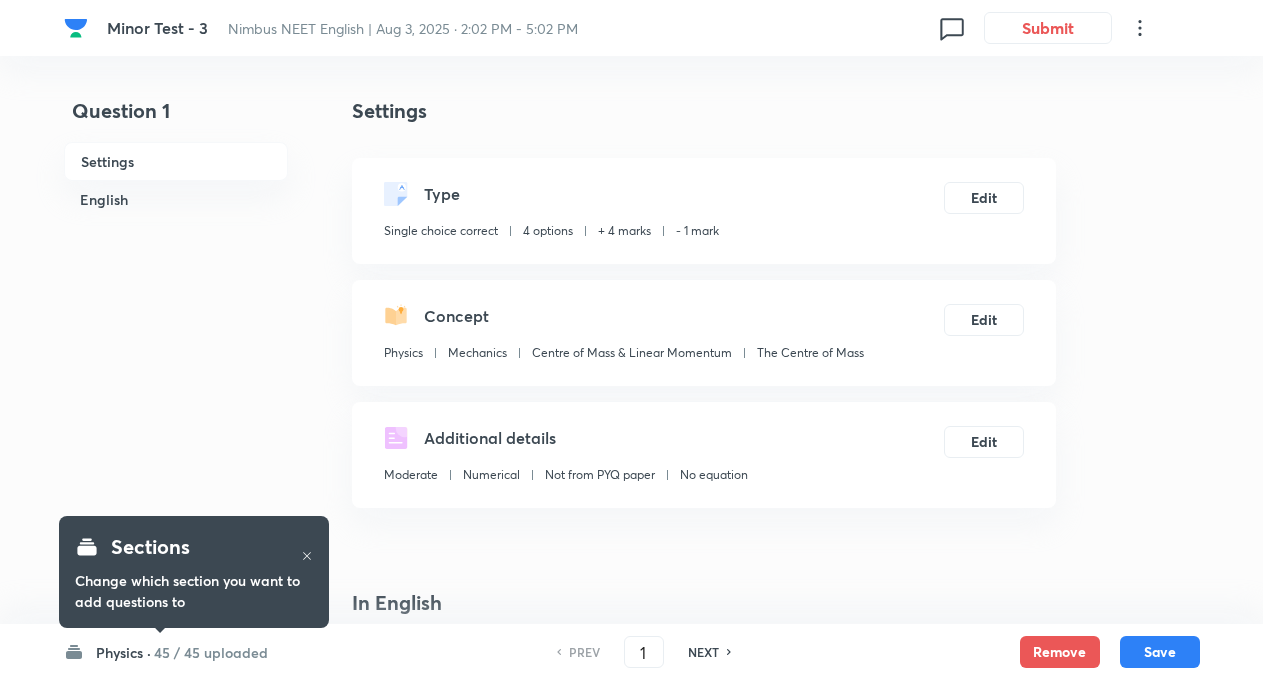 checkbox on "true" 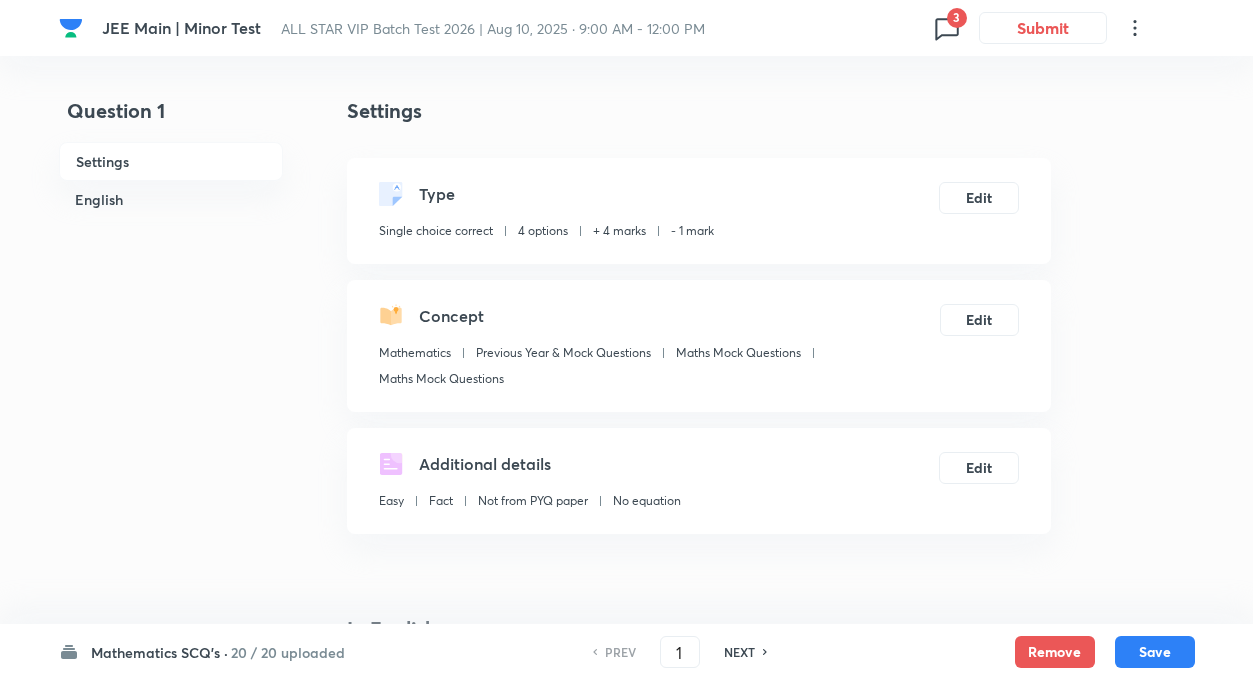 scroll, scrollTop: 0, scrollLeft: 0, axis: both 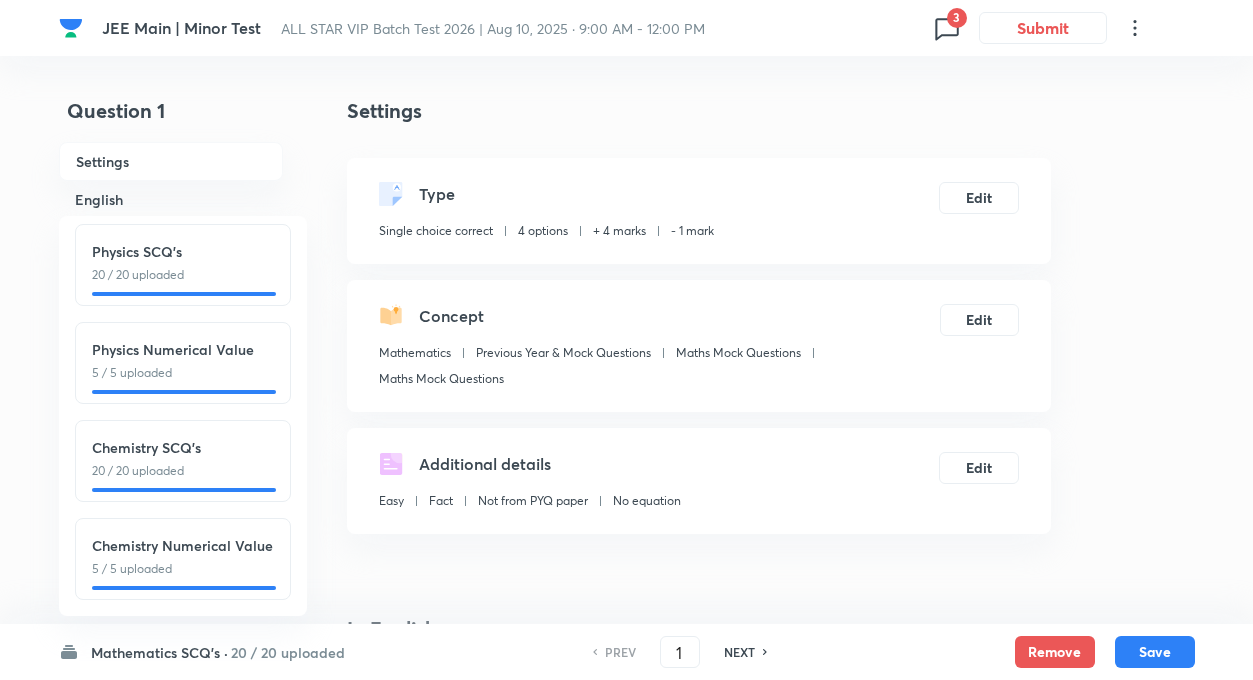 click on "20 / 20 uploaded" at bounding box center (183, 471) 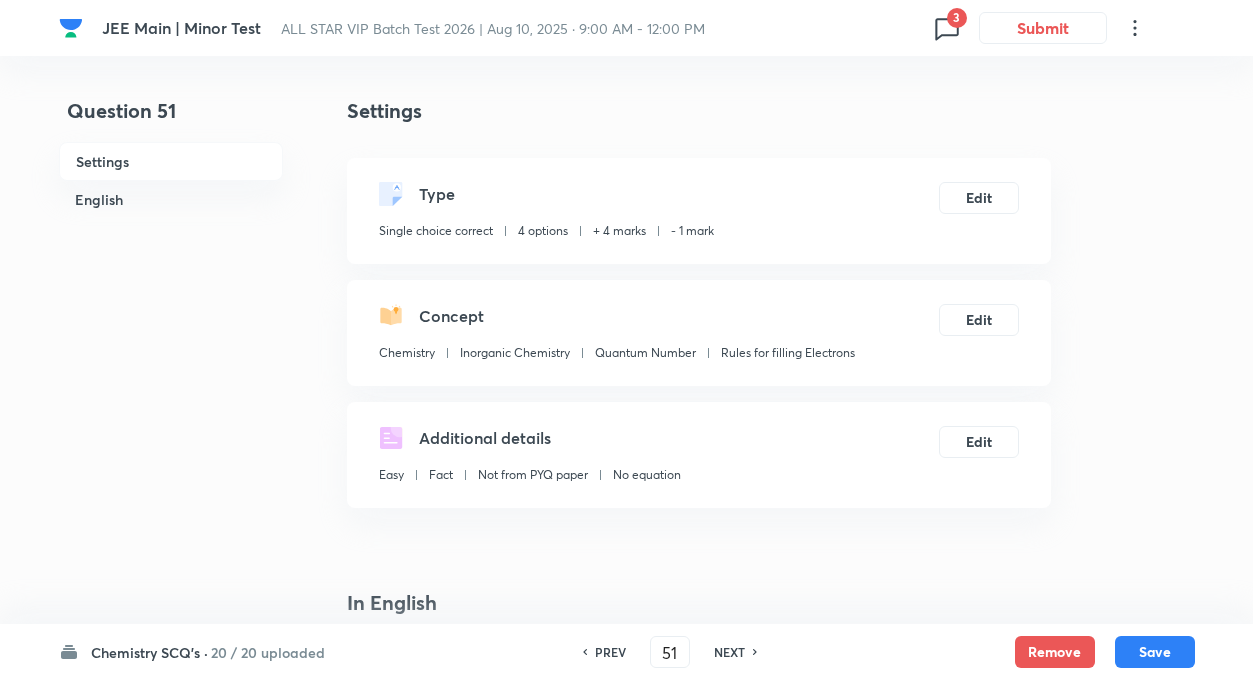 checkbox on "false" 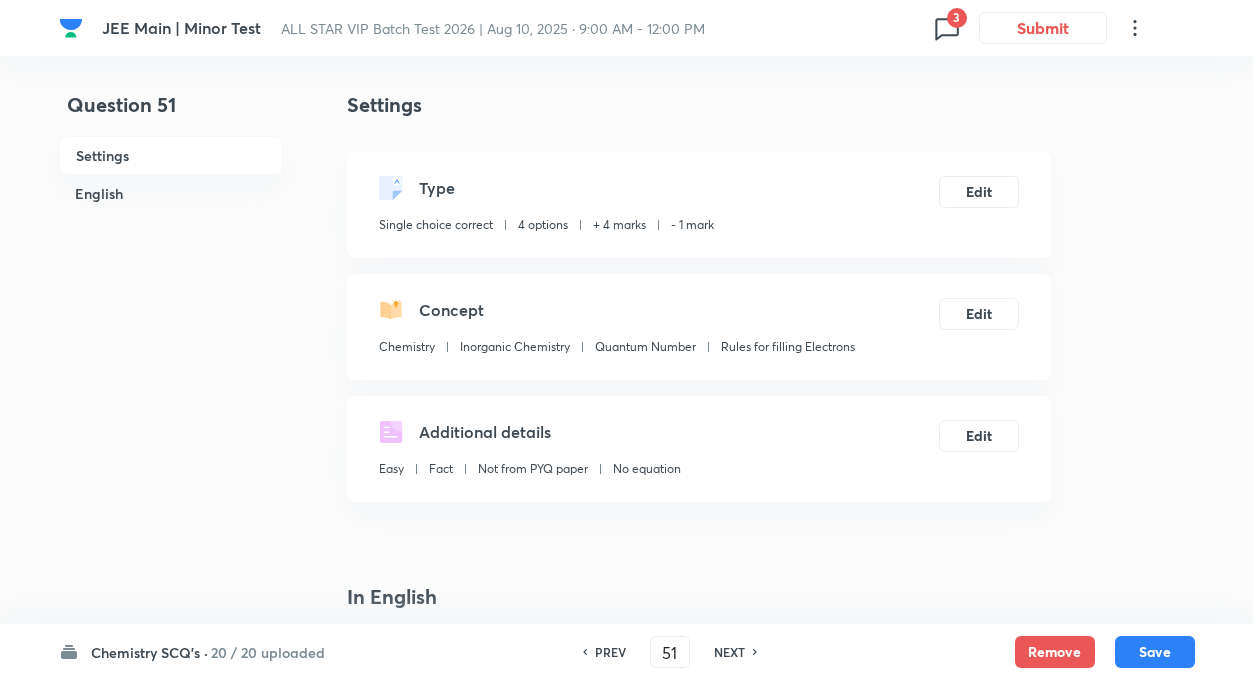 click on "Question 51 Settings English Settings Type Single choice correct 4 options + 4 marks - 1 mark Edit Concept Chemistry Inorganic Chemistry Quantum Number Rules for filling Electrons Edit Additional details Easy Fact Not from PYQ paper No equation Edit In English Question The orbital with zero orbital angular momentum is : Option A s  Marked as correct Option B p  Mark as correct answer Option C d  Mark as correct answer Option D f Mark as correct answer Solution" at bounding box center [627, 1348] 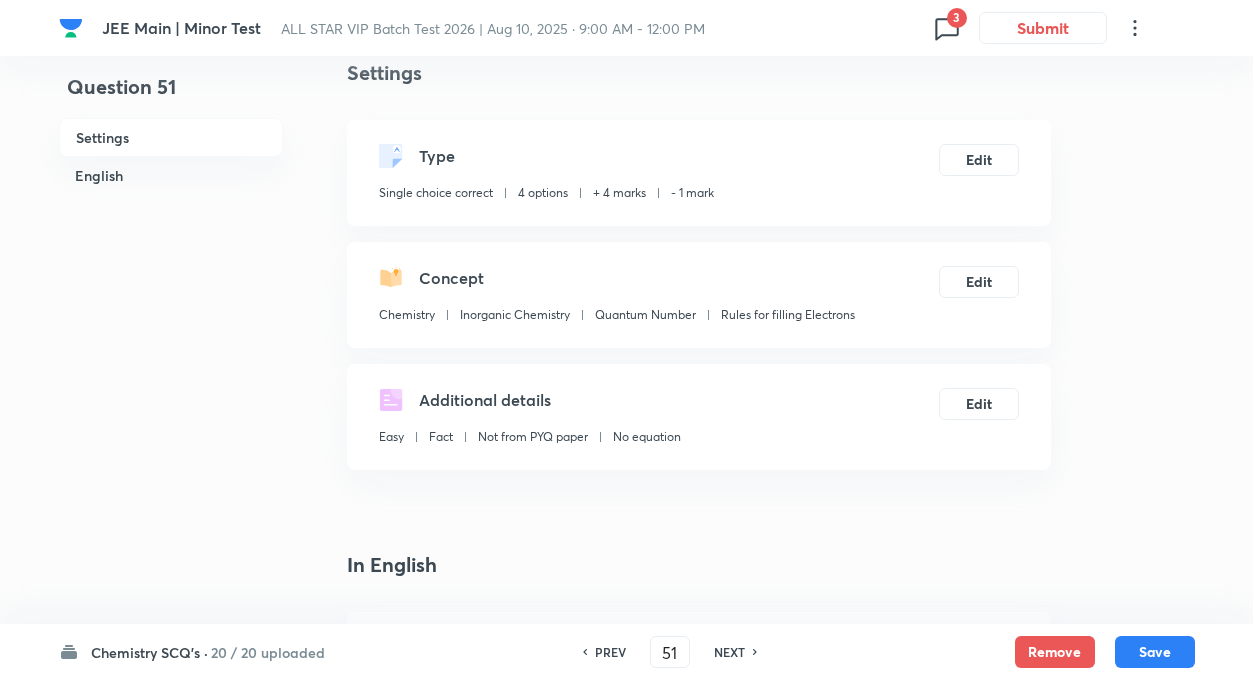 scroll, scrollTop: 0, scrollLeft: 0, axis: both 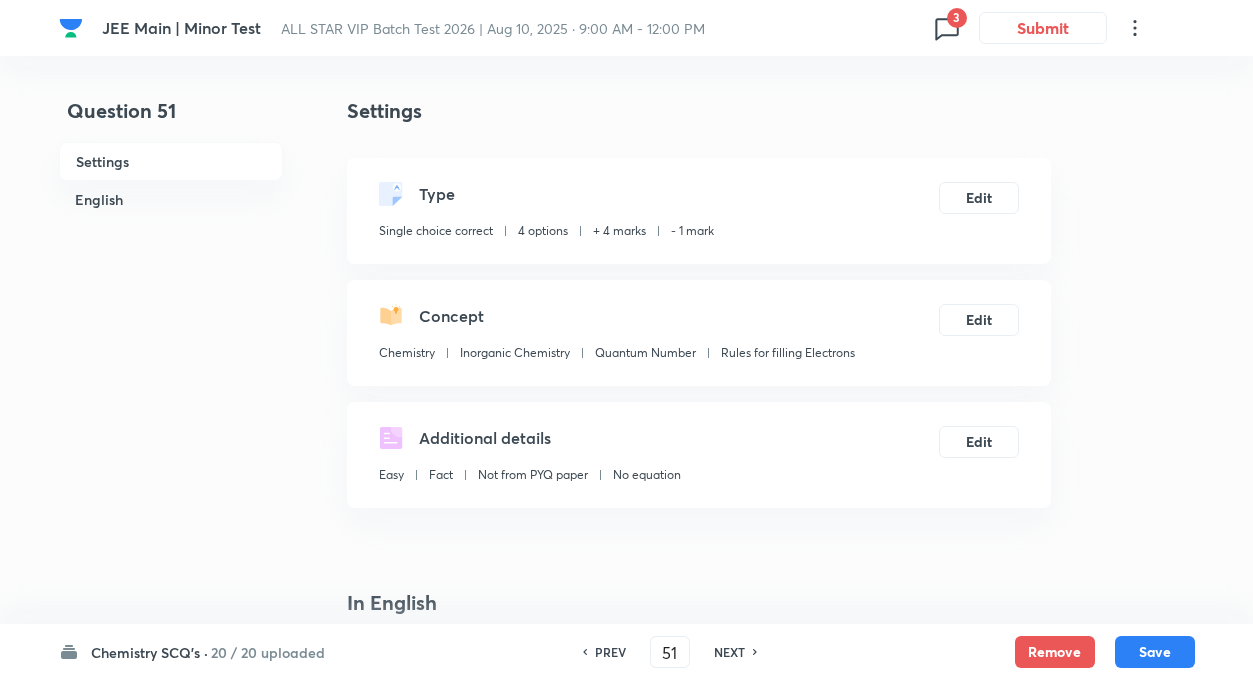 click on "NEXT" at bounding box center (729, 652) 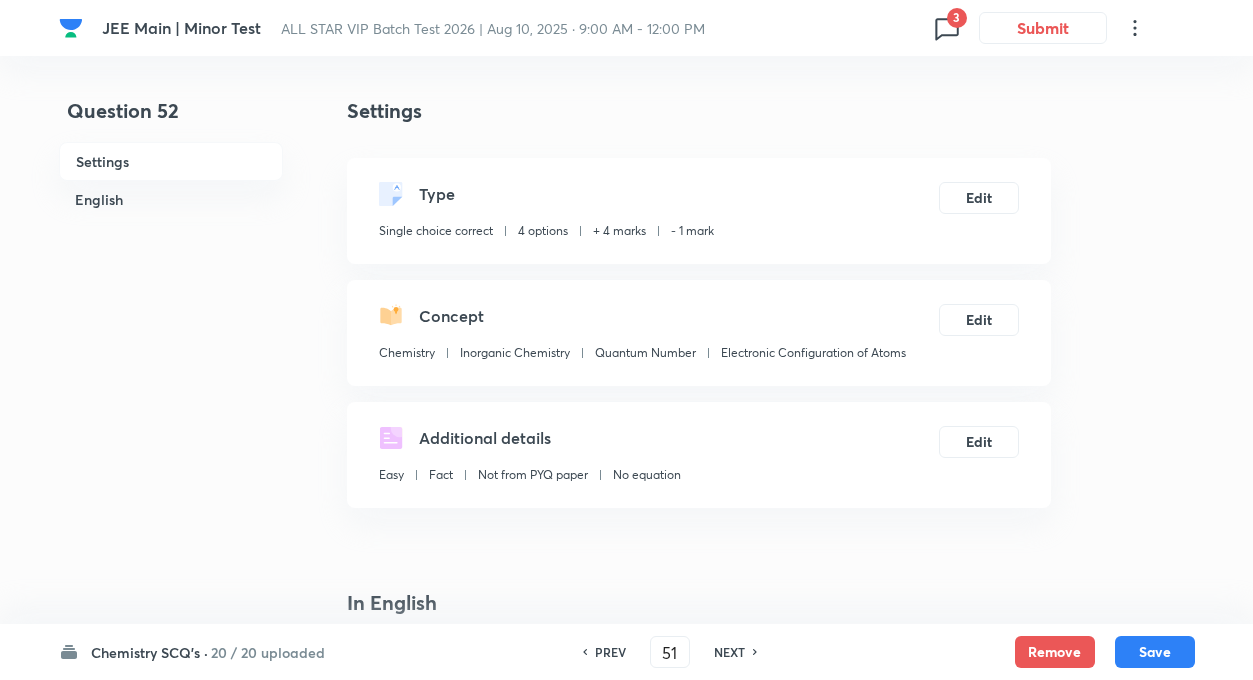 type on "52" 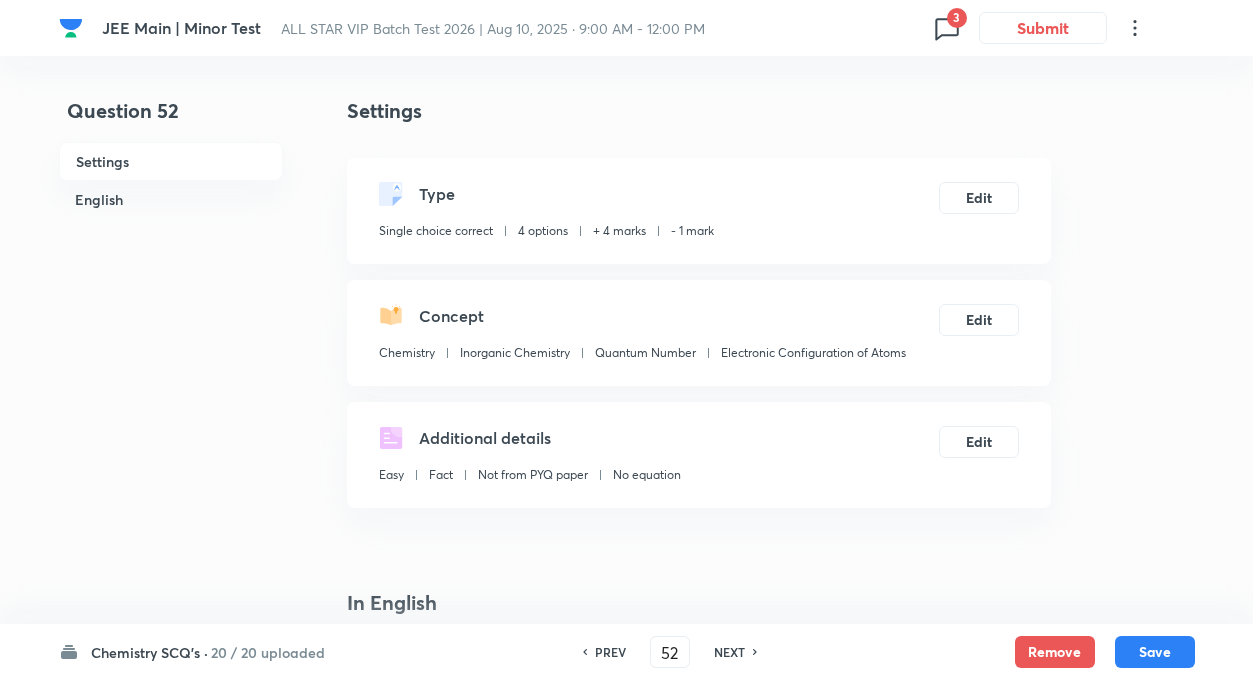 checkbox on "false" 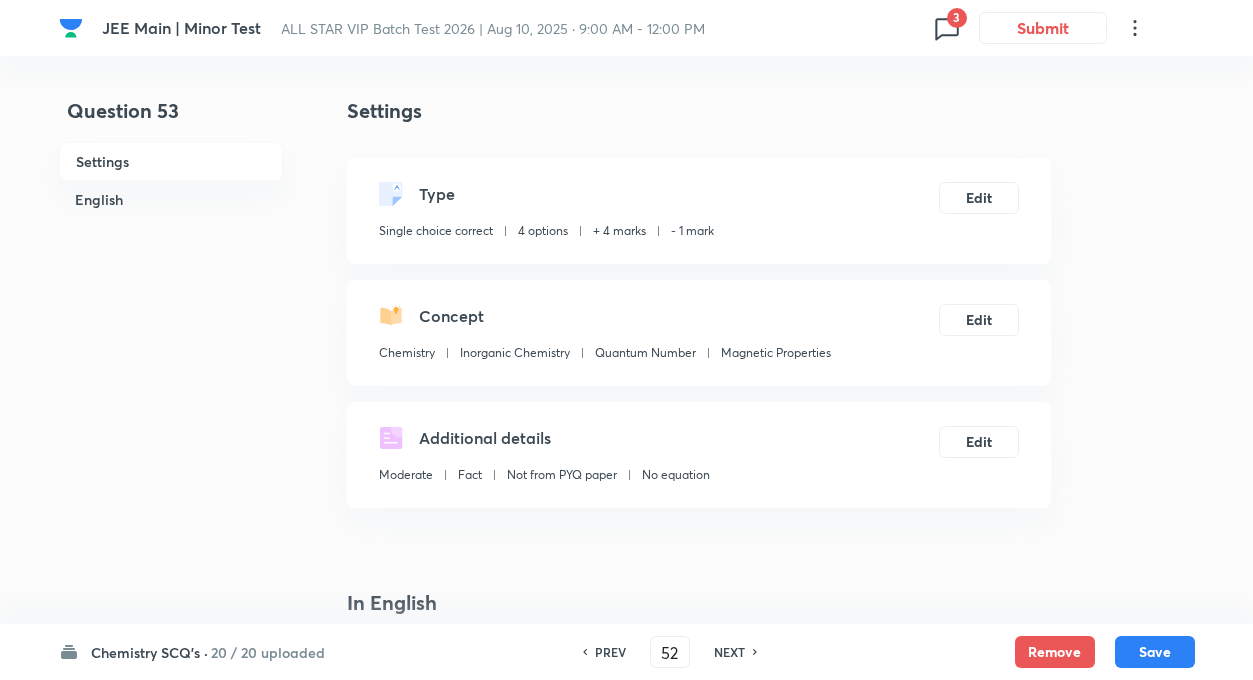 type on "53" 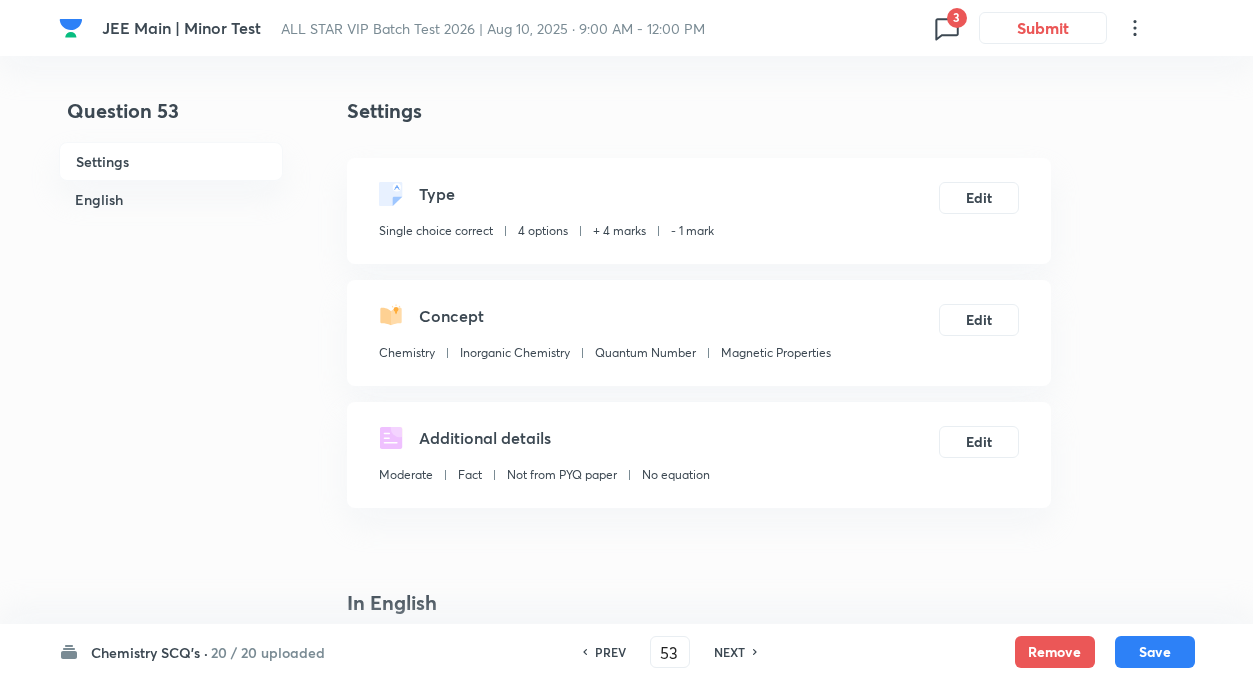 checkbox on "false" 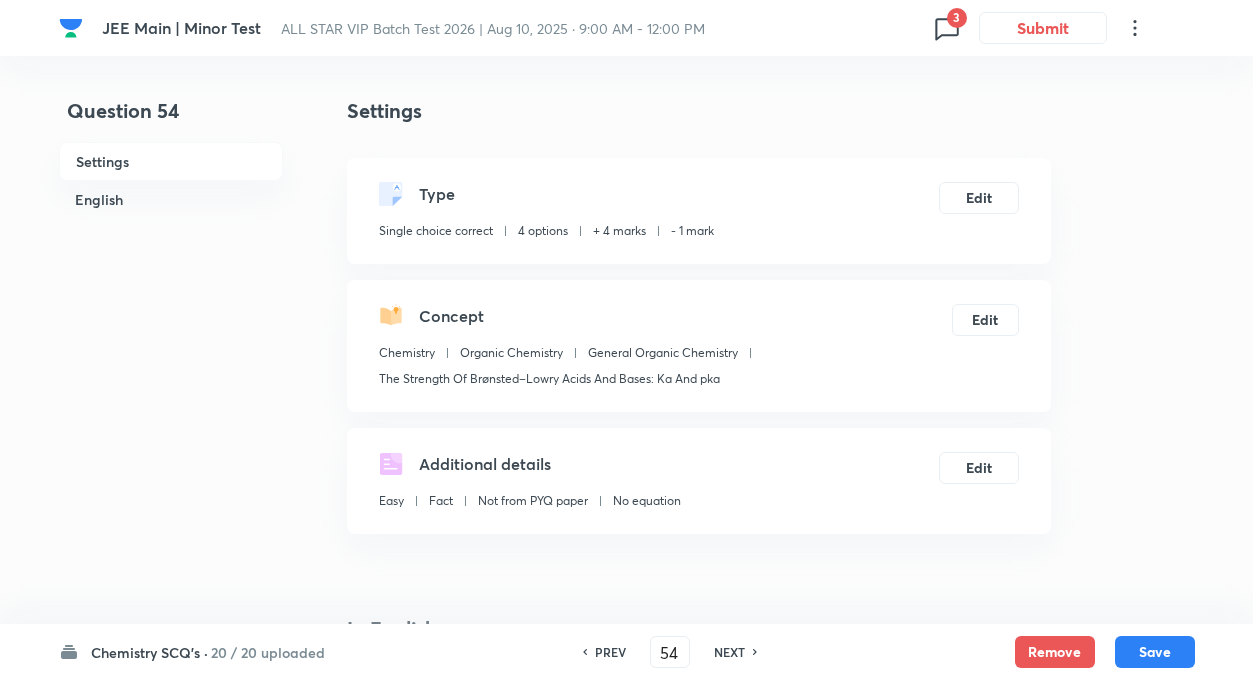 checkbox on "false" 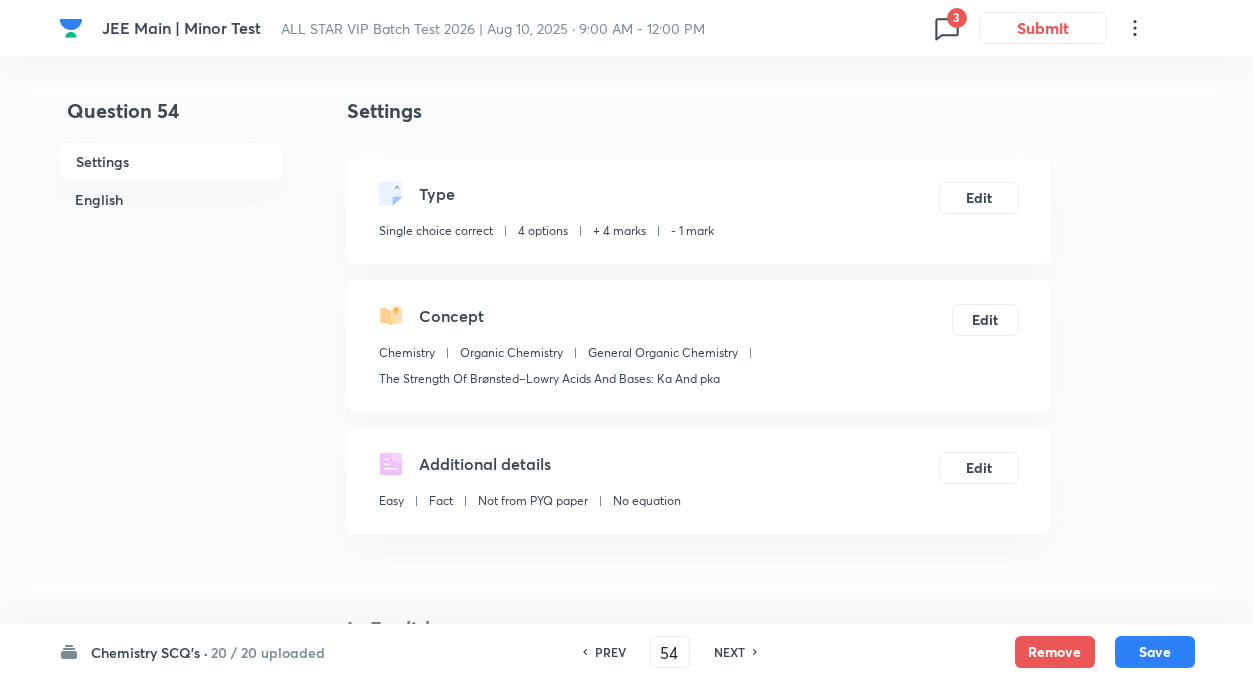 click on "NEXT" at bounding box center (729, 652) 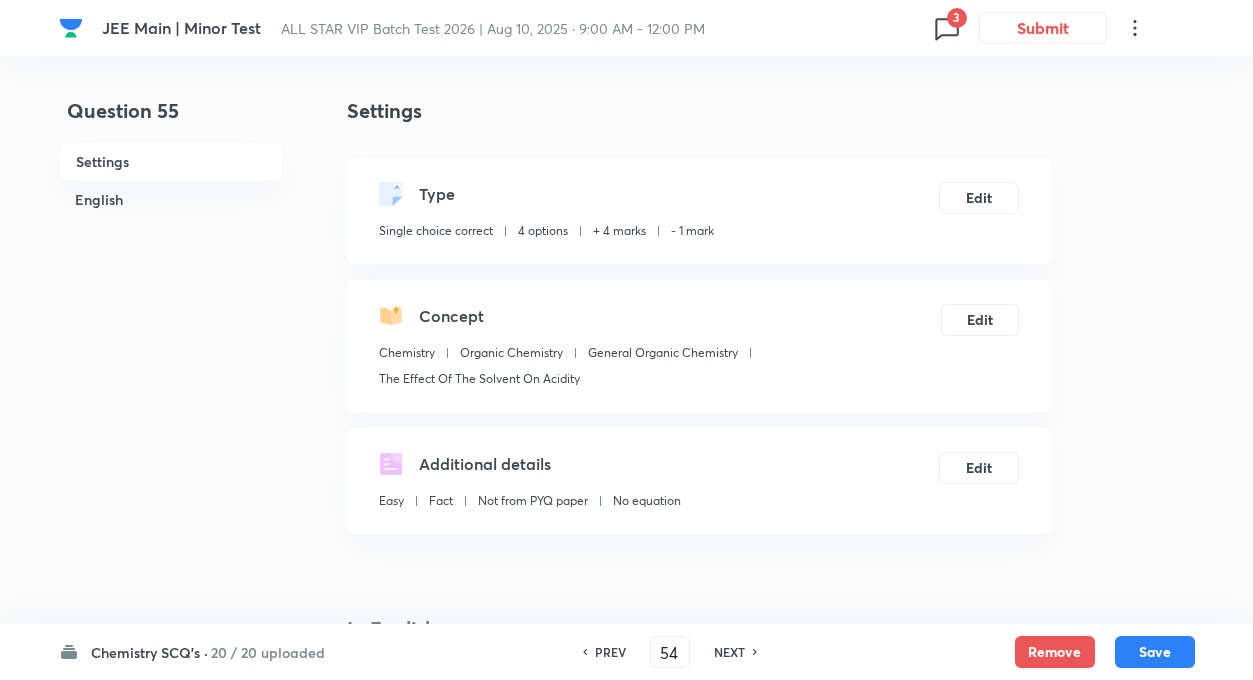 type on "55" 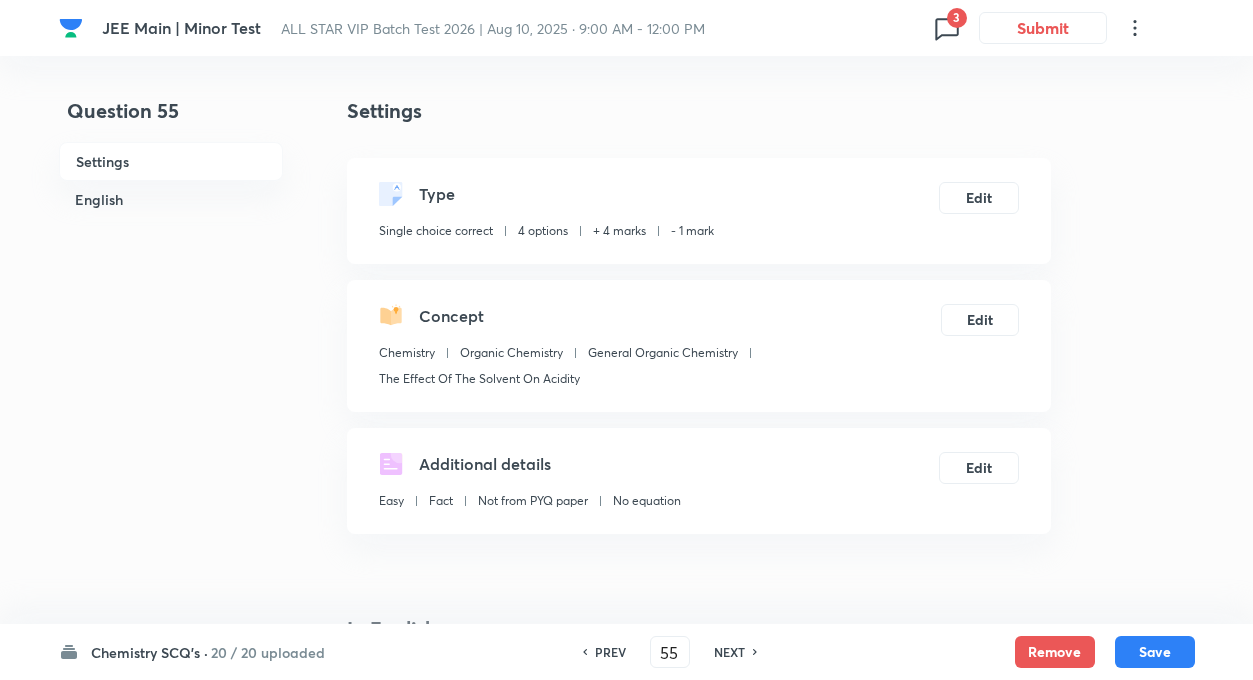 checkbox on "true" 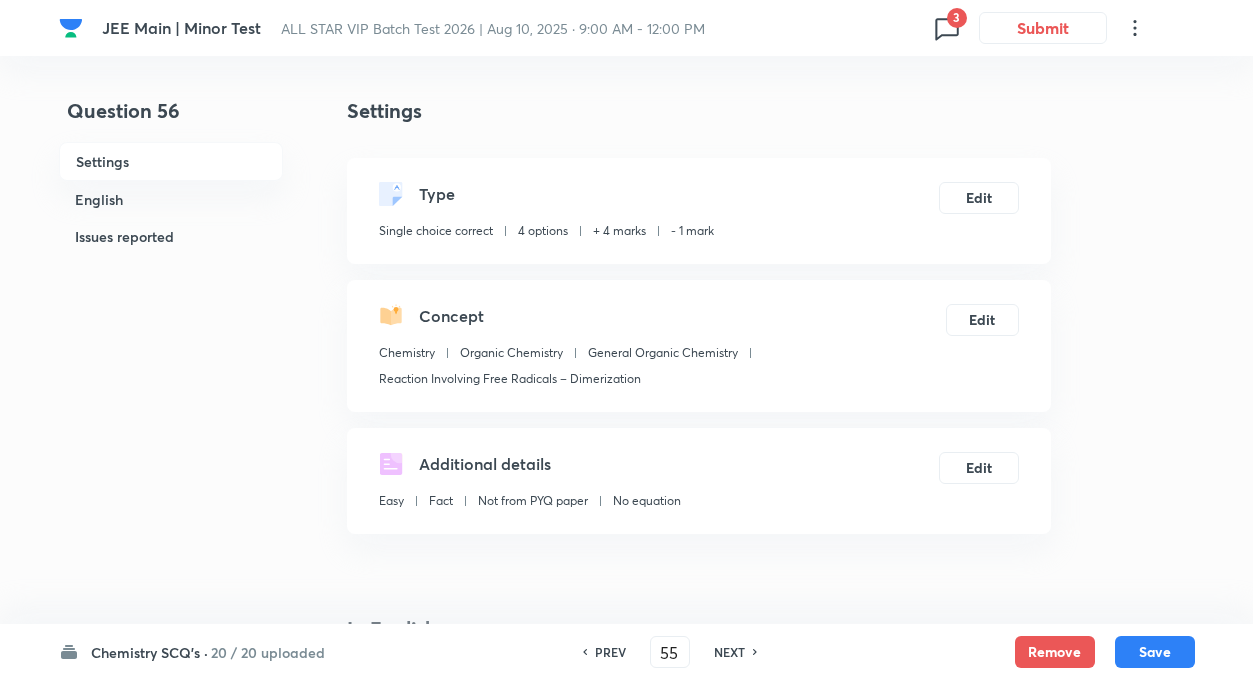 type on "56" 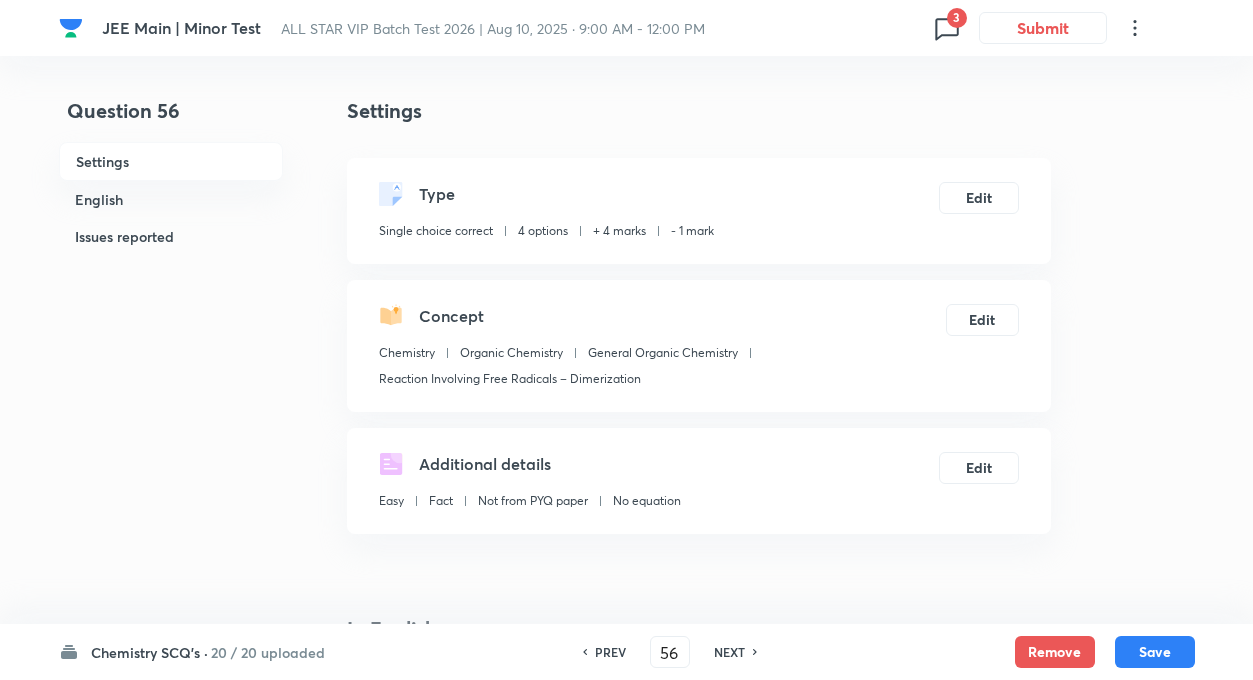 checkbox on "false" 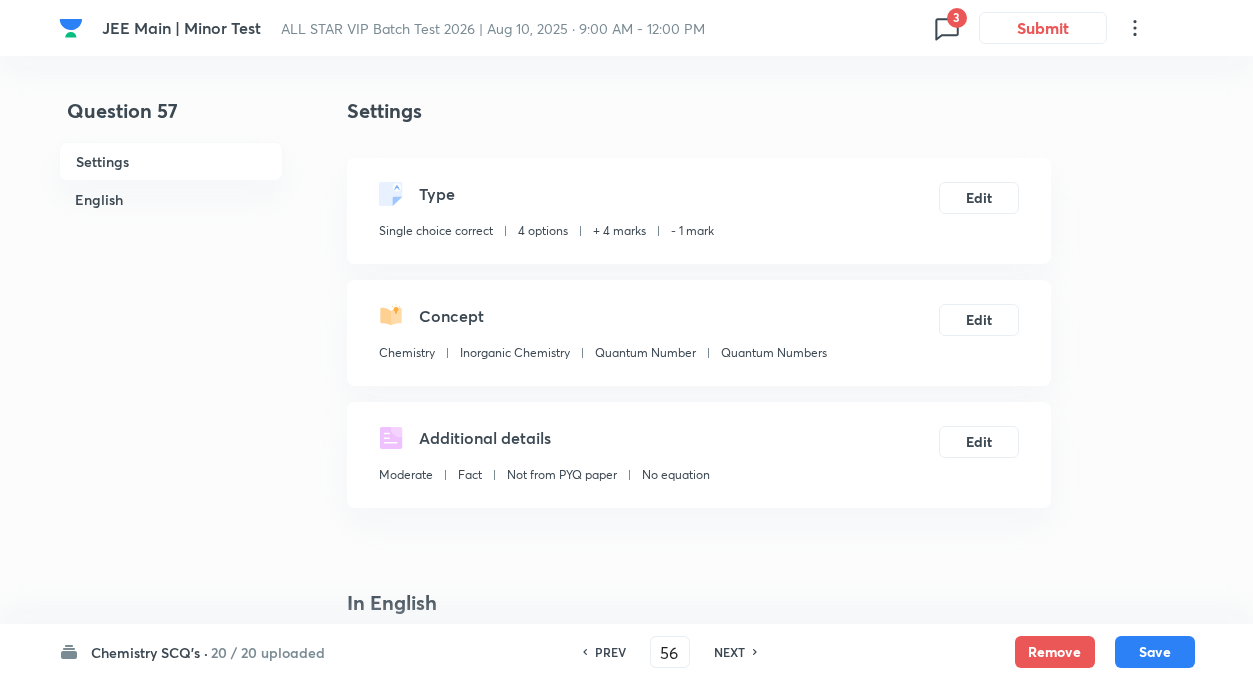 type on "57" 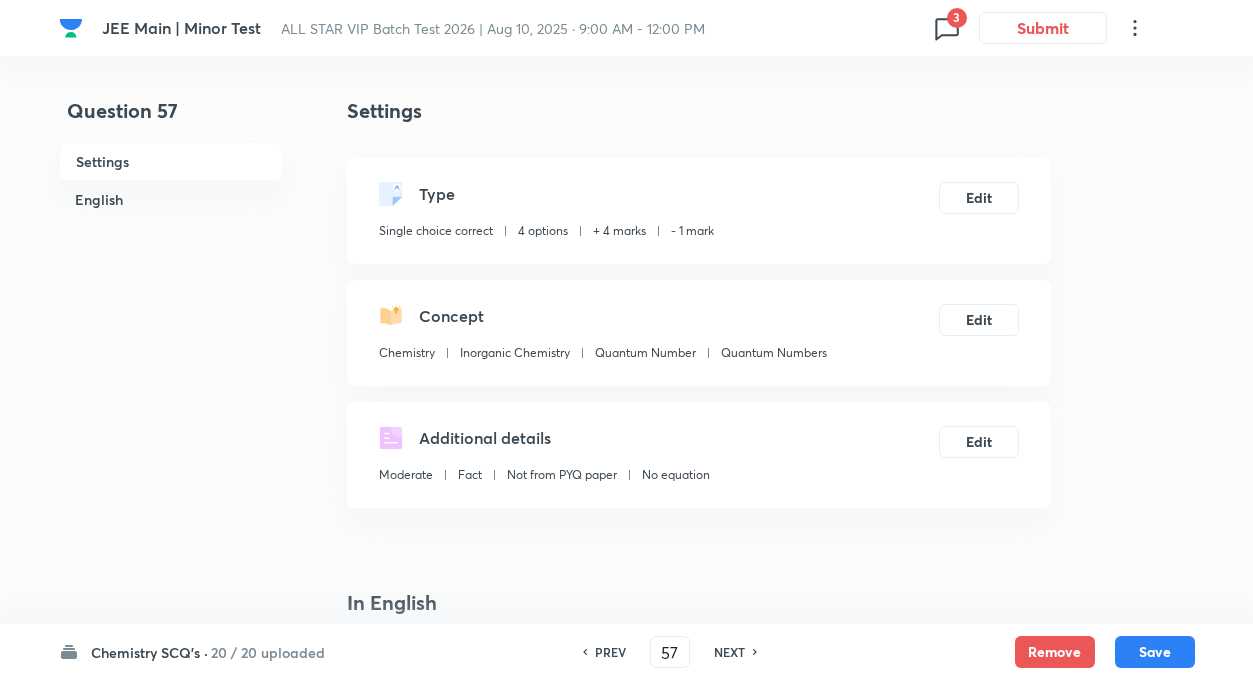 checkbox on "false" 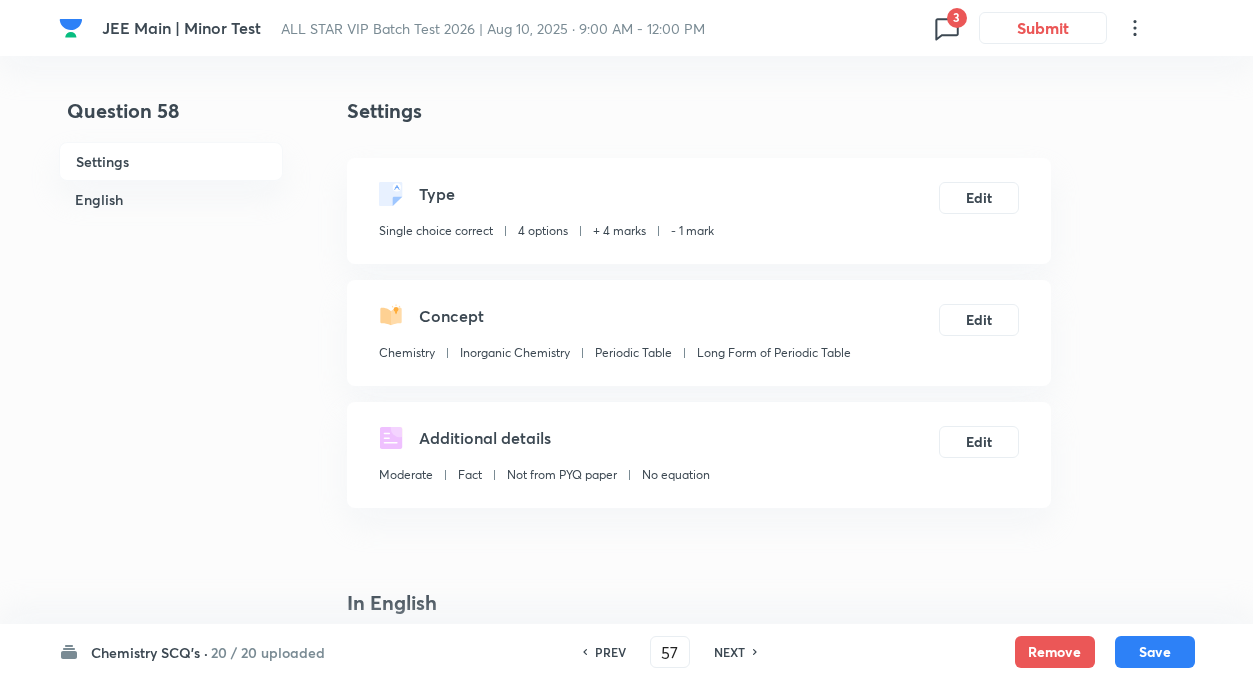type on "58" 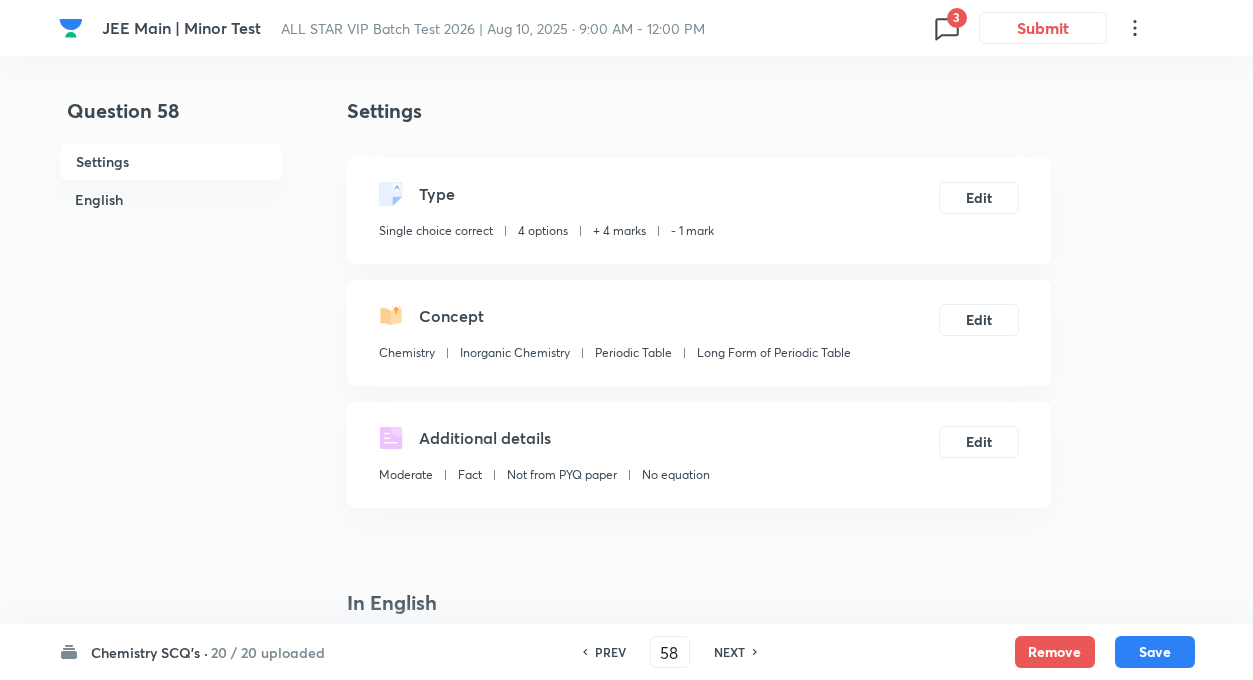 checkbox on "false" 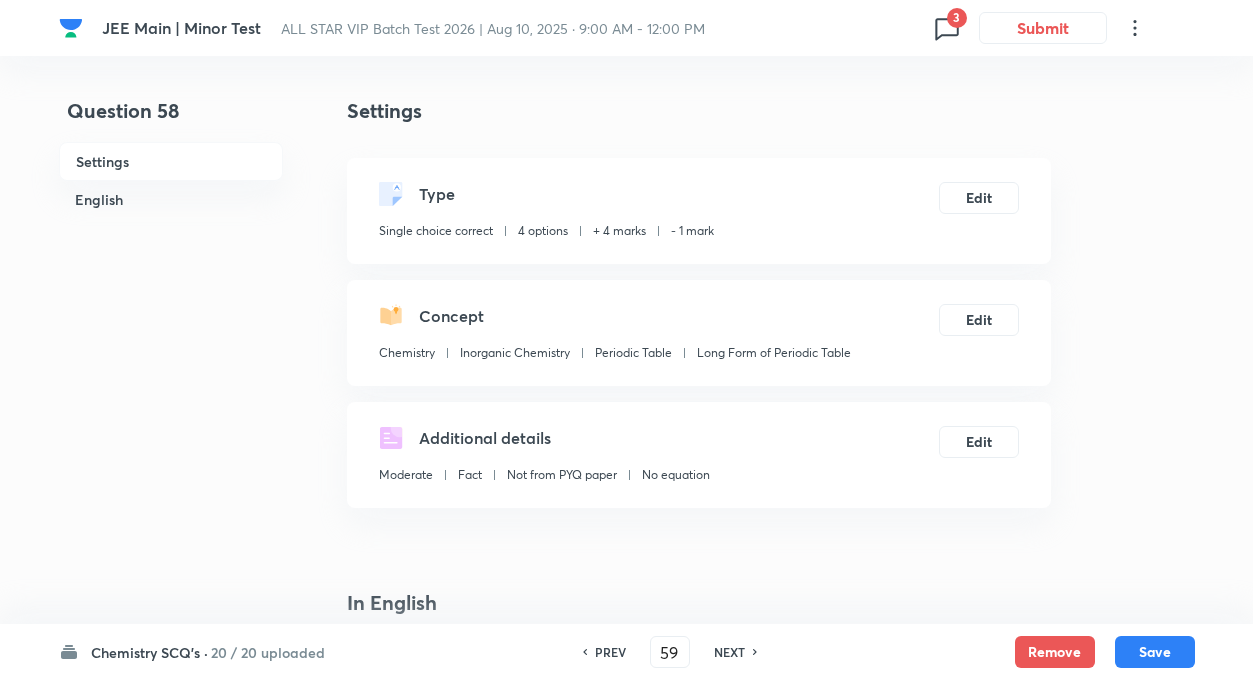 checkbox on "false" 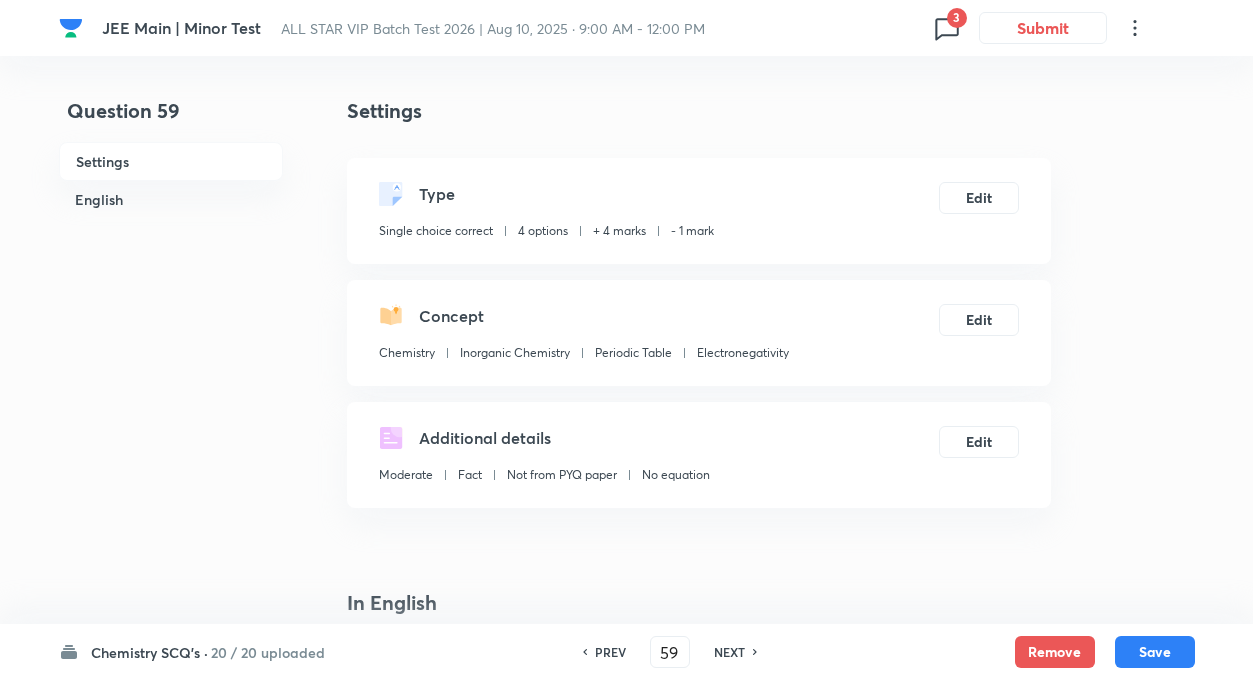 checkbox on "true" 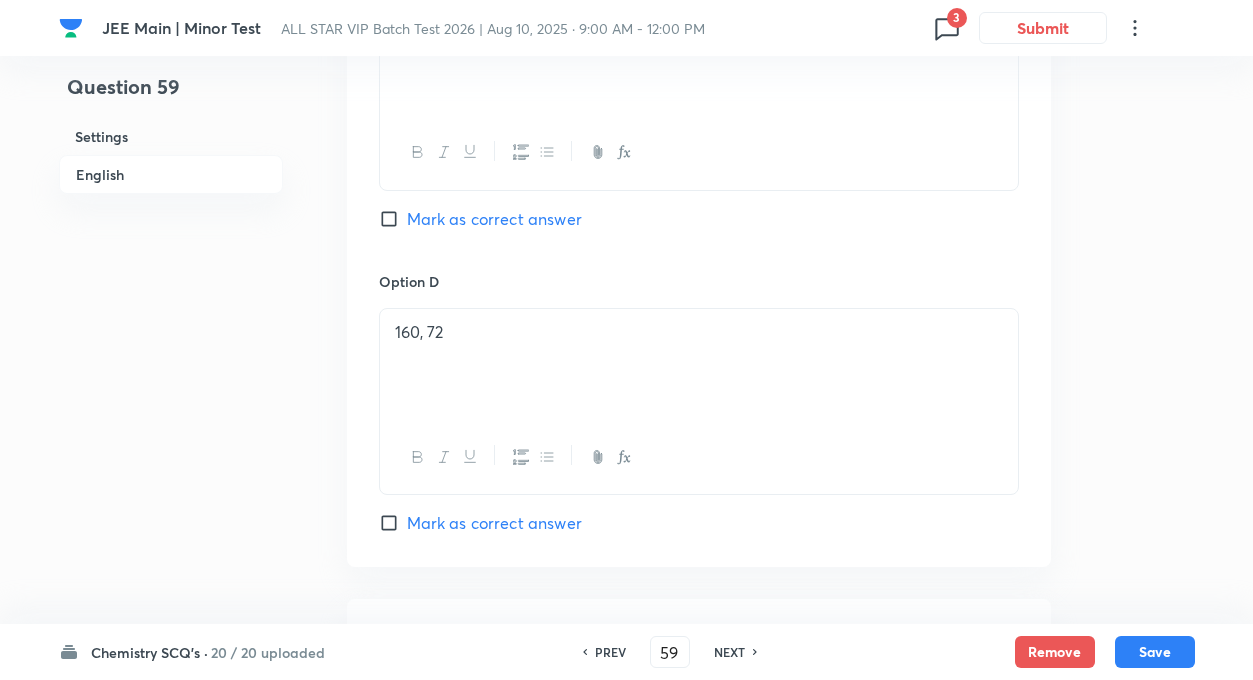 scroll, scrollTop: 1628, scrollLeft: 0, axis: vertical 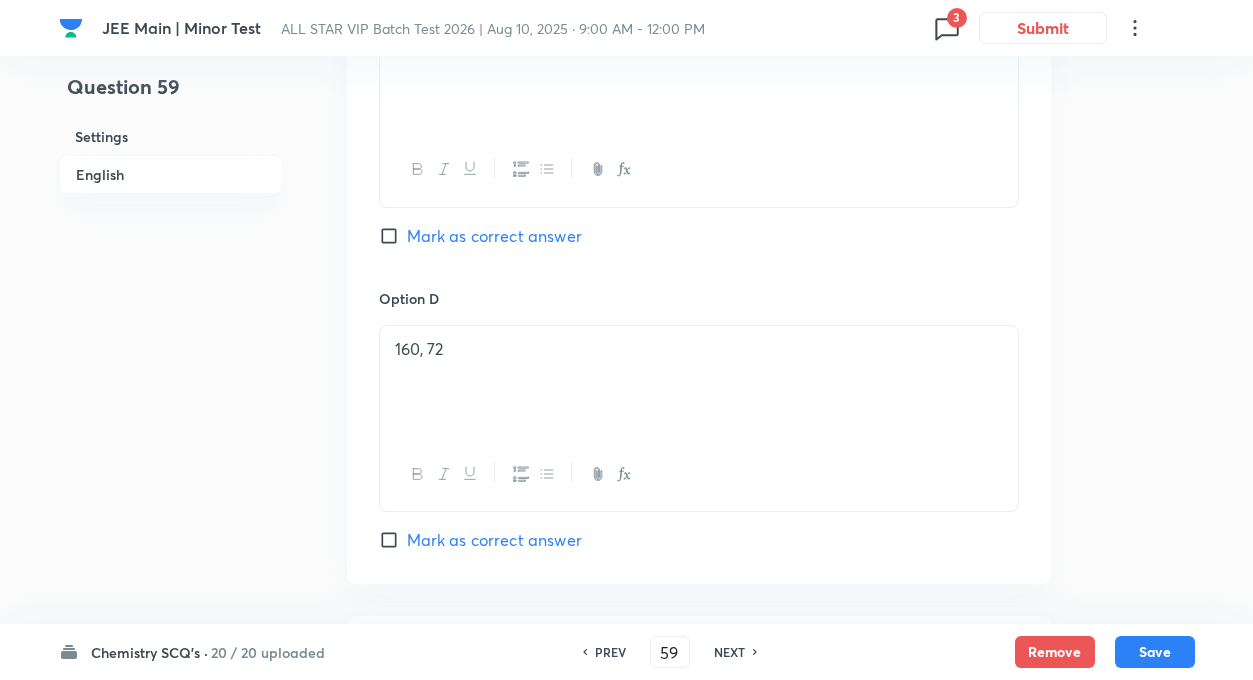 click on "NEXT" at bounding box center (729, 652) 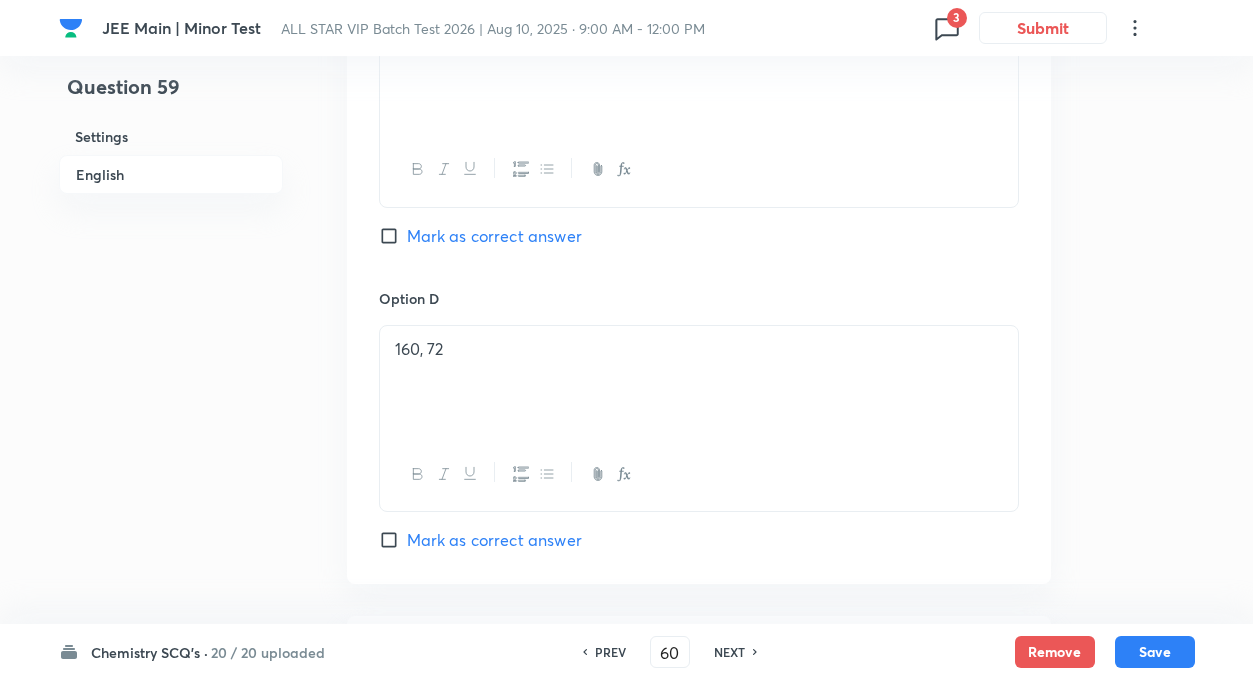 checkbox on "false" 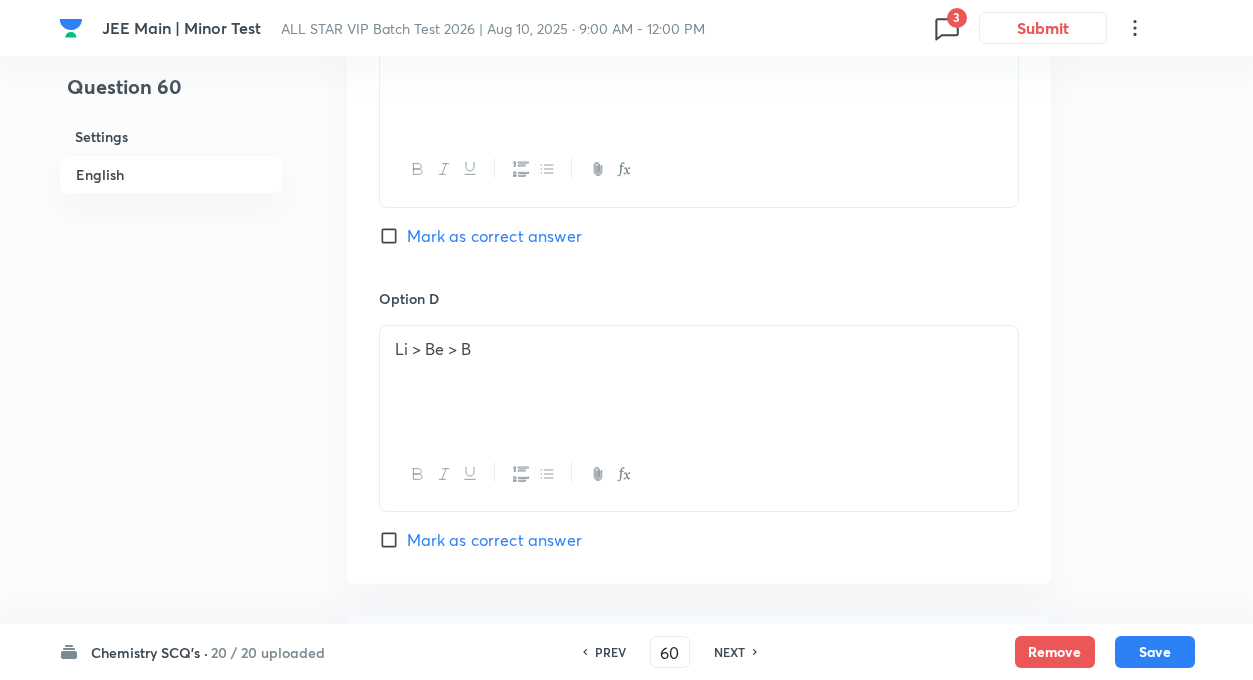 checkbox on "true" 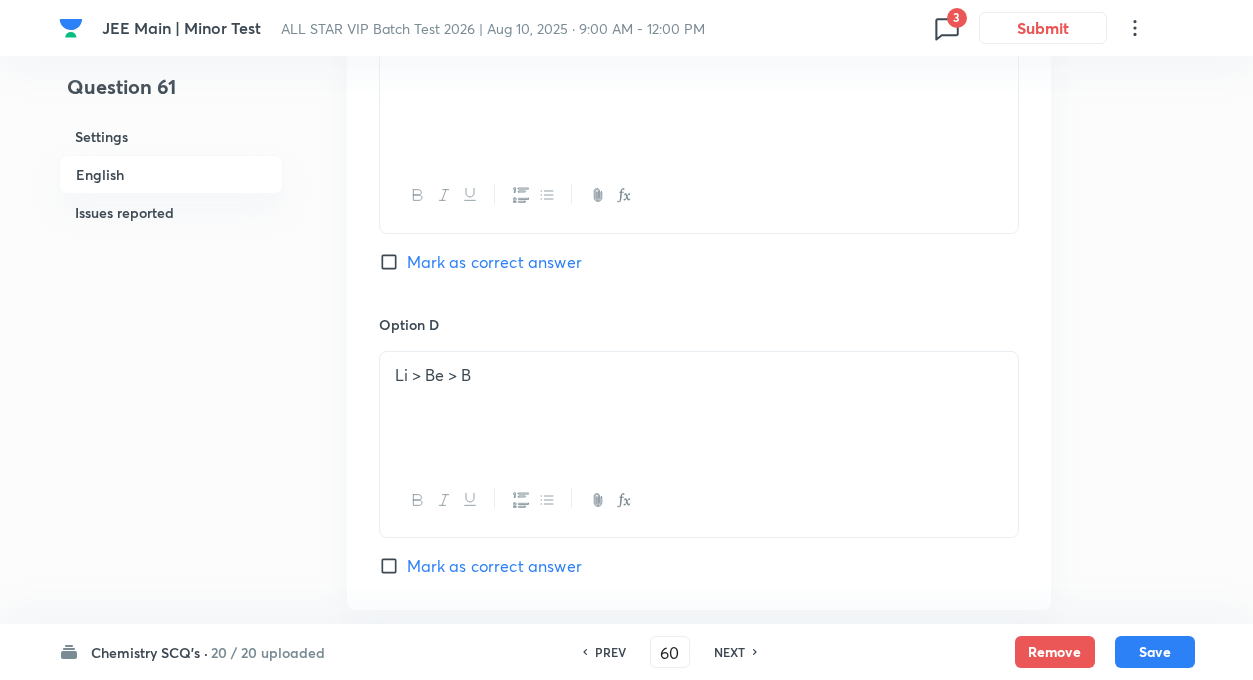 type on "61" 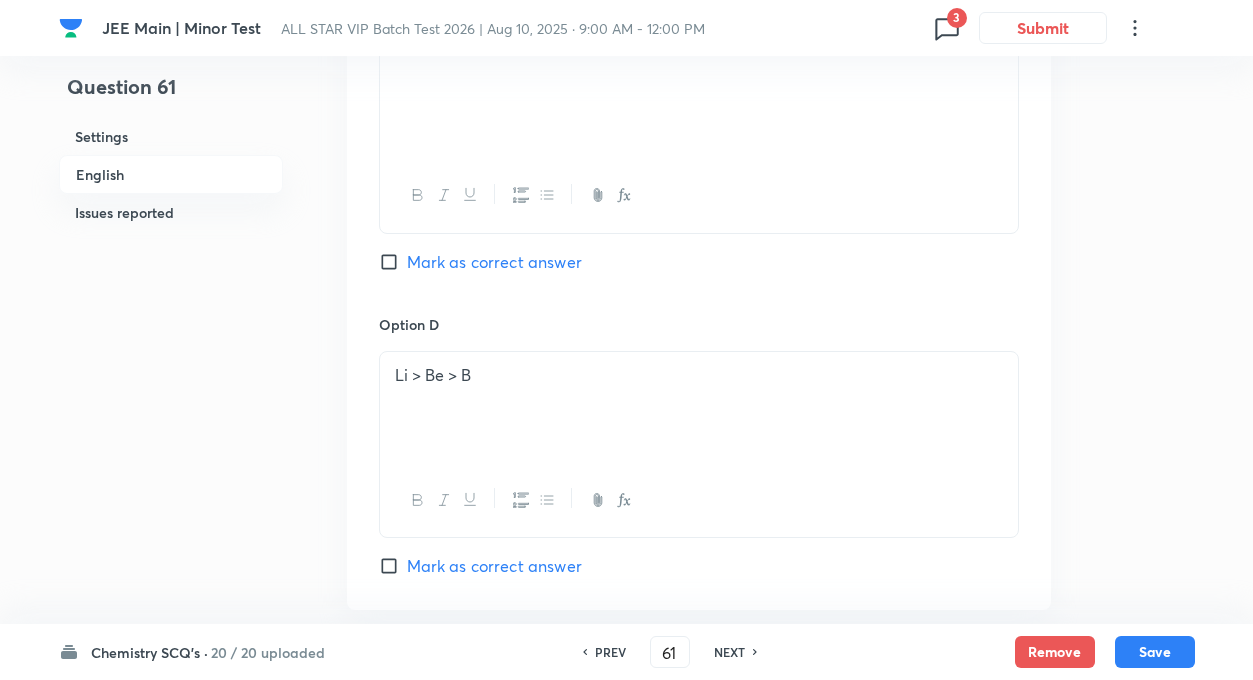 checkbox on "false" 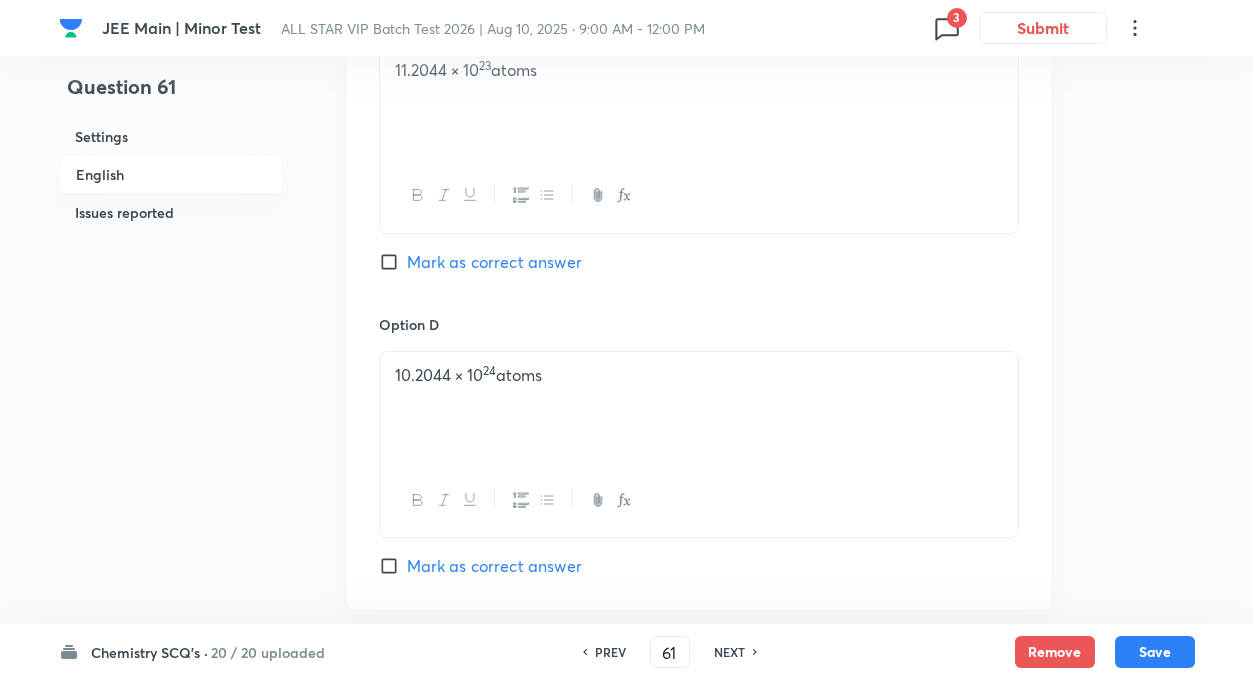 click on "Question 61 Settings English Issues reported Settings Type Single choice correct 4 options + 4 marks - 1 mark Edit Concept Chemistry Physical Chemistry General Topics & Mole Concept Relation between Stoichiometric Quantities Edit Additional details Moderate Fact Not from PYQ paper No equation Edit In English Question The atomic mass of an element is 50.Calculate the number of atoms in its 10 gm Option A 1.2044 × 10 22  atoms Marked as correct Option B 2.2044 × 10 22  atoms Mark as correct answer Option C 11.2044 × 10 23  atoms Mark as correct answer Option D 10.2044 × 10 24  atoms Mark as correct answer Solution Issues reported Reported by learners • 9 days ago Question is reported because of Incorrect or incomplete options. Please verify. List of issues reported by learners: 1. Answer is 1.204 X 10^23 Mark as resolved" at bounding box center (627, -53) 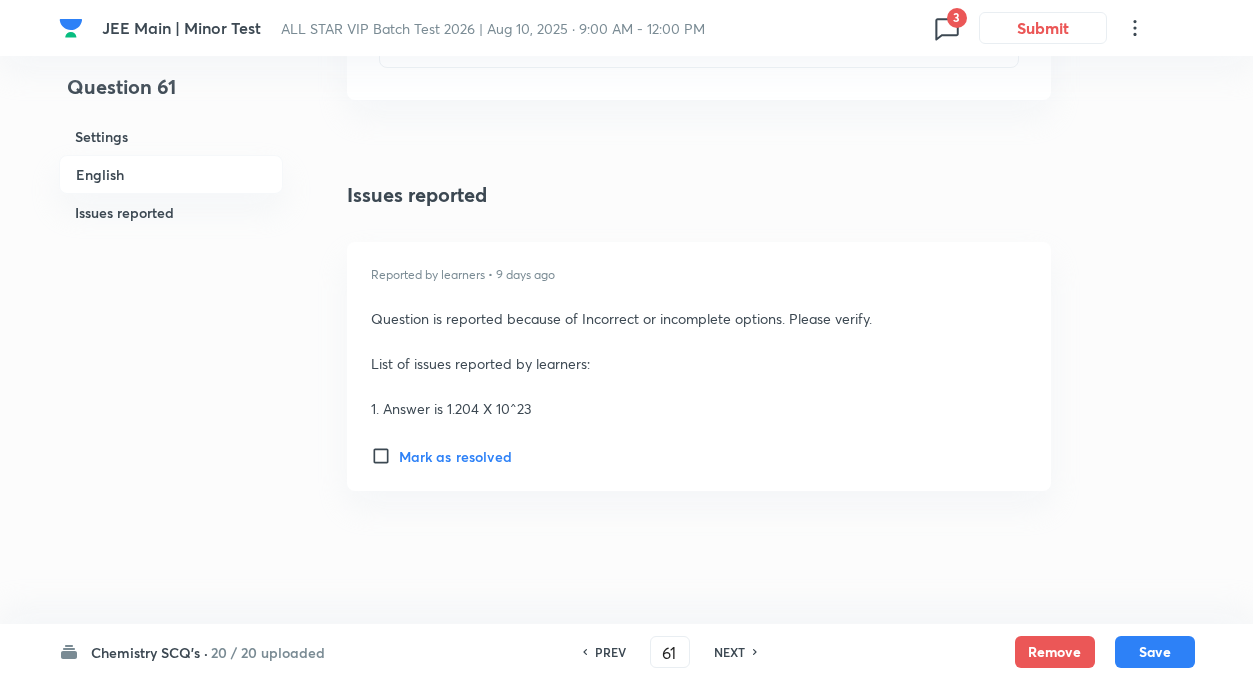scroll, scrollTop: 2471, scrollLeft: 0, axis: vertical 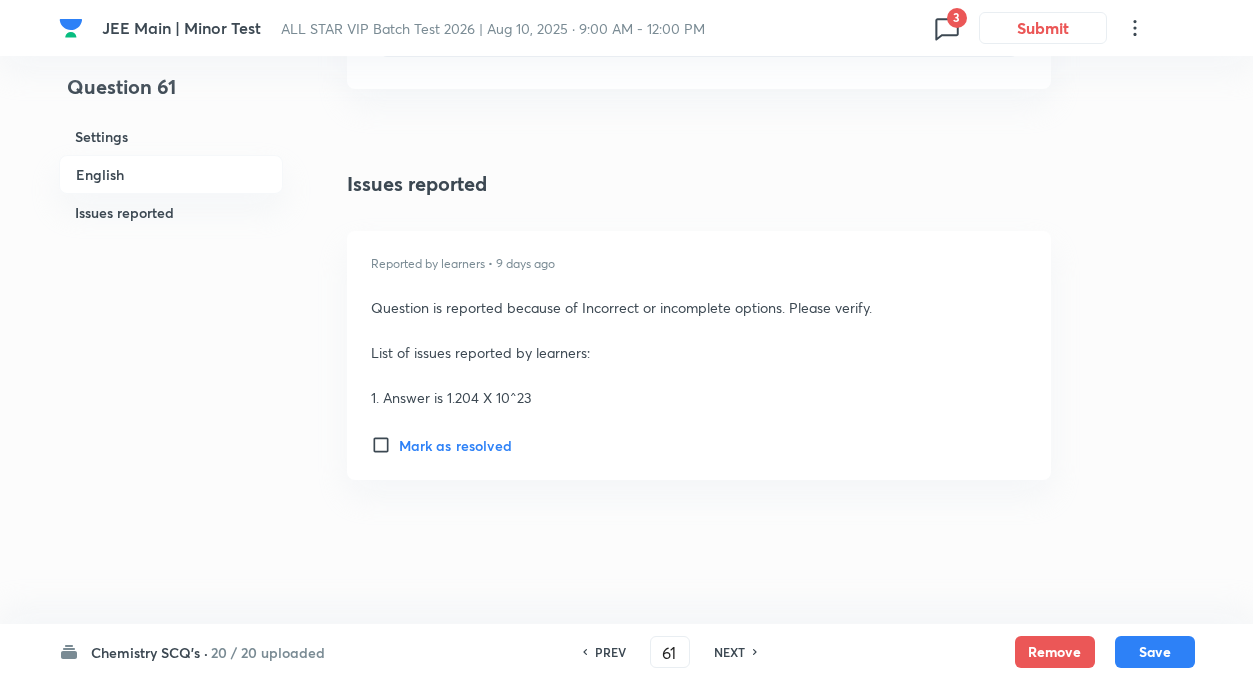 click on "NEXT" at bounding box center (729, 652) 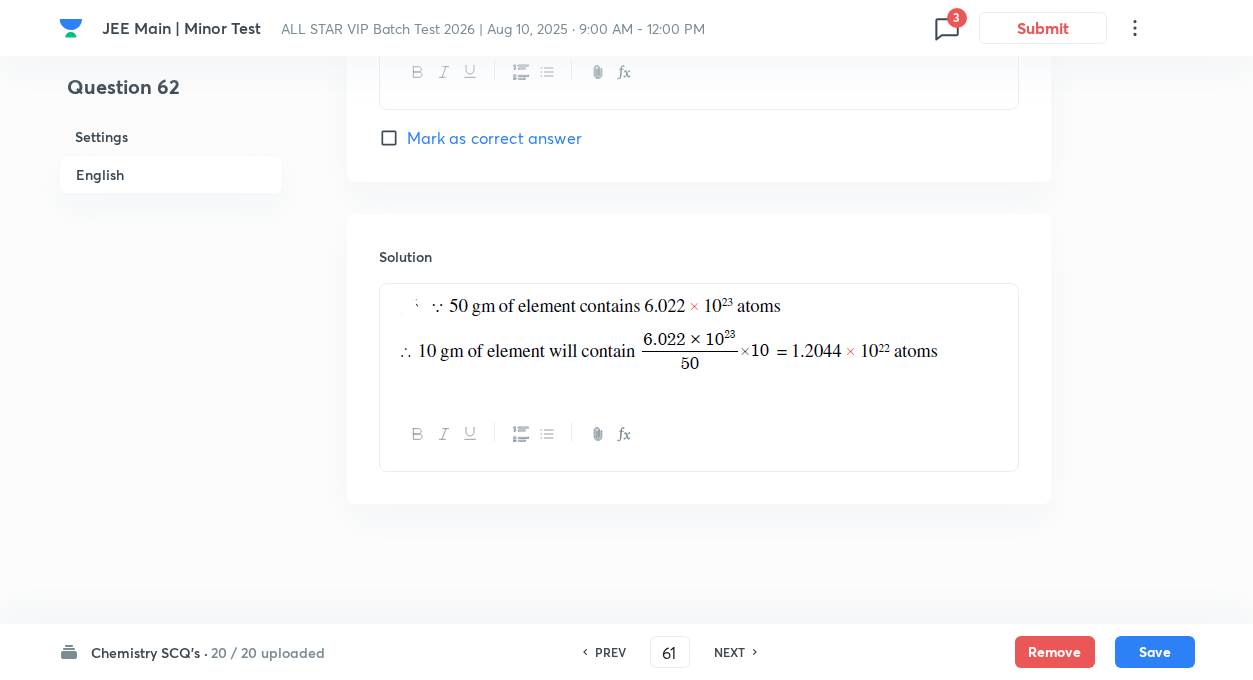 type on "62" 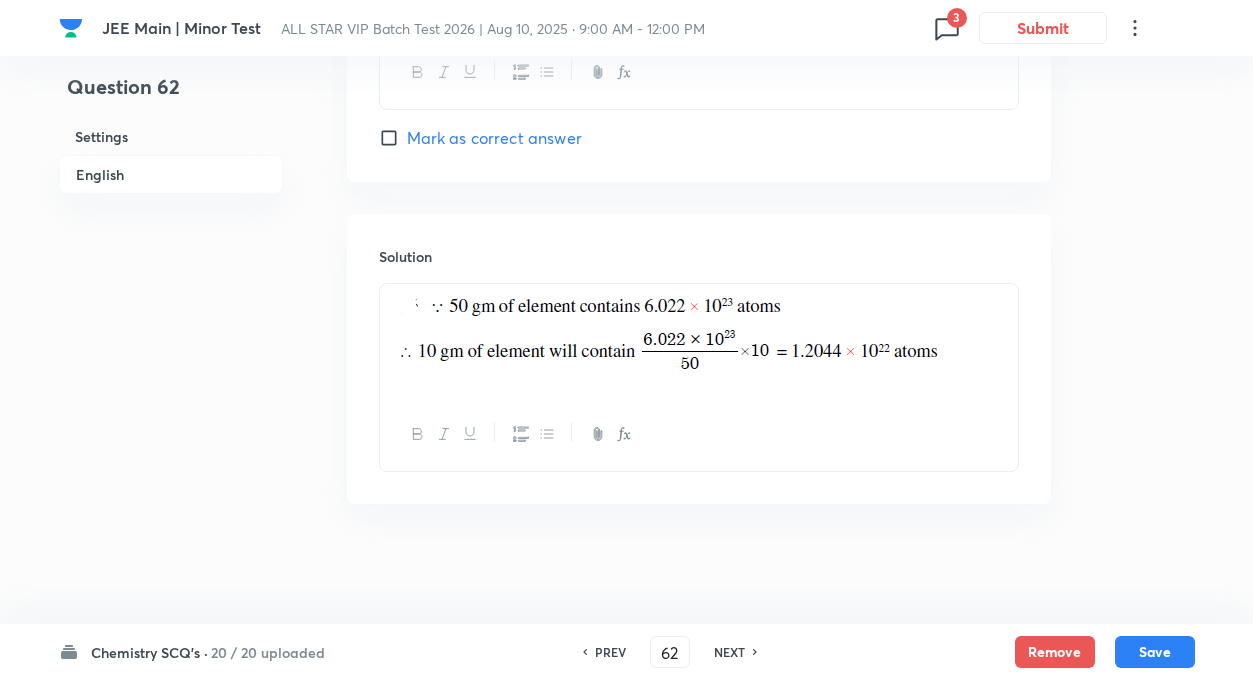 checkbox on "false" 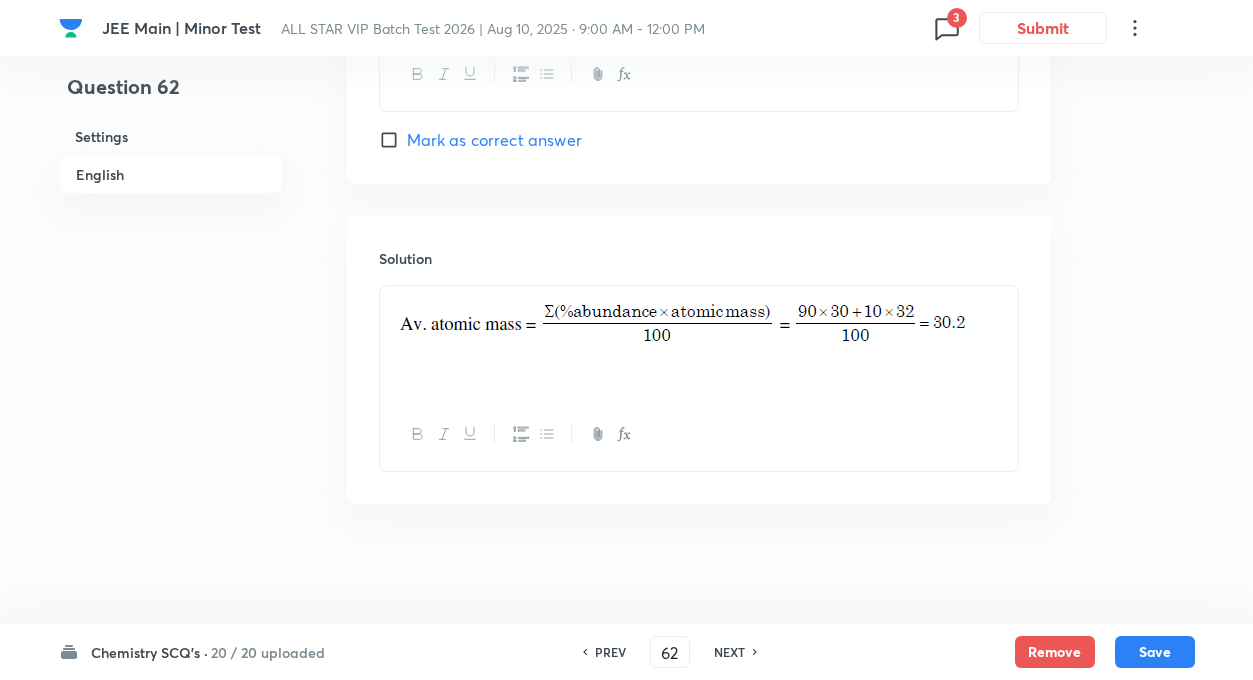 scroll, scrollTop: 2054, scrollLeft: 0, axis: vertical 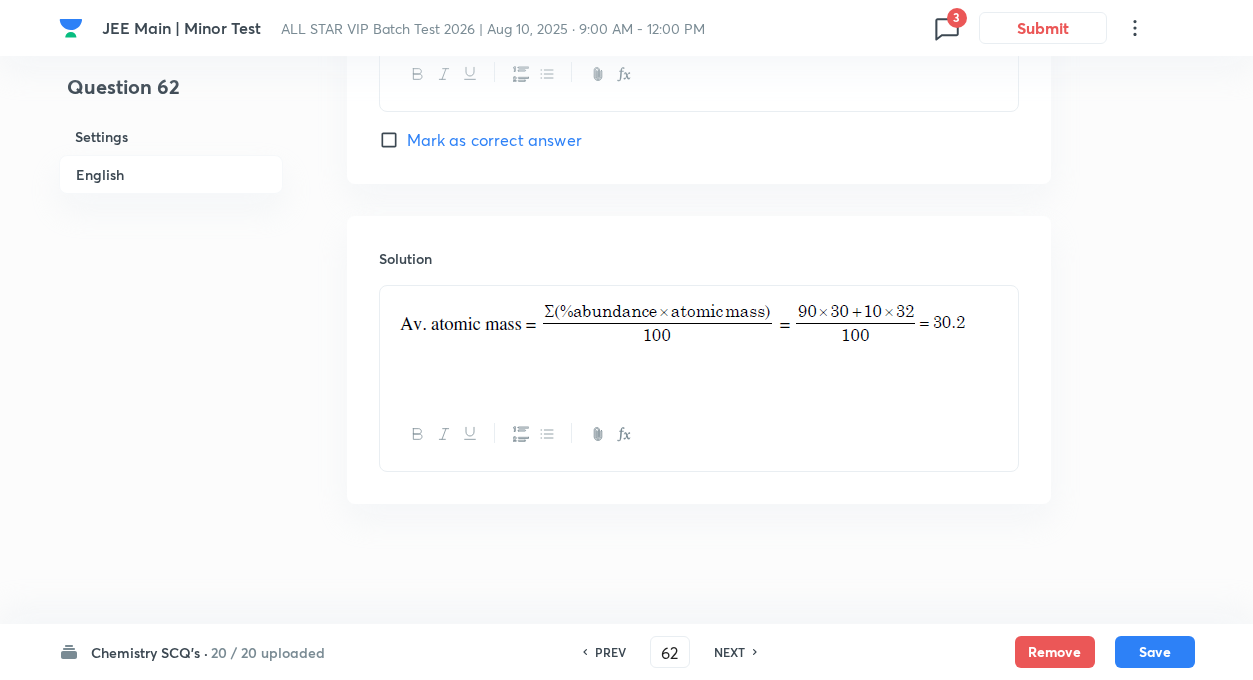 click on "PREV" at bounding box center [610, 652] 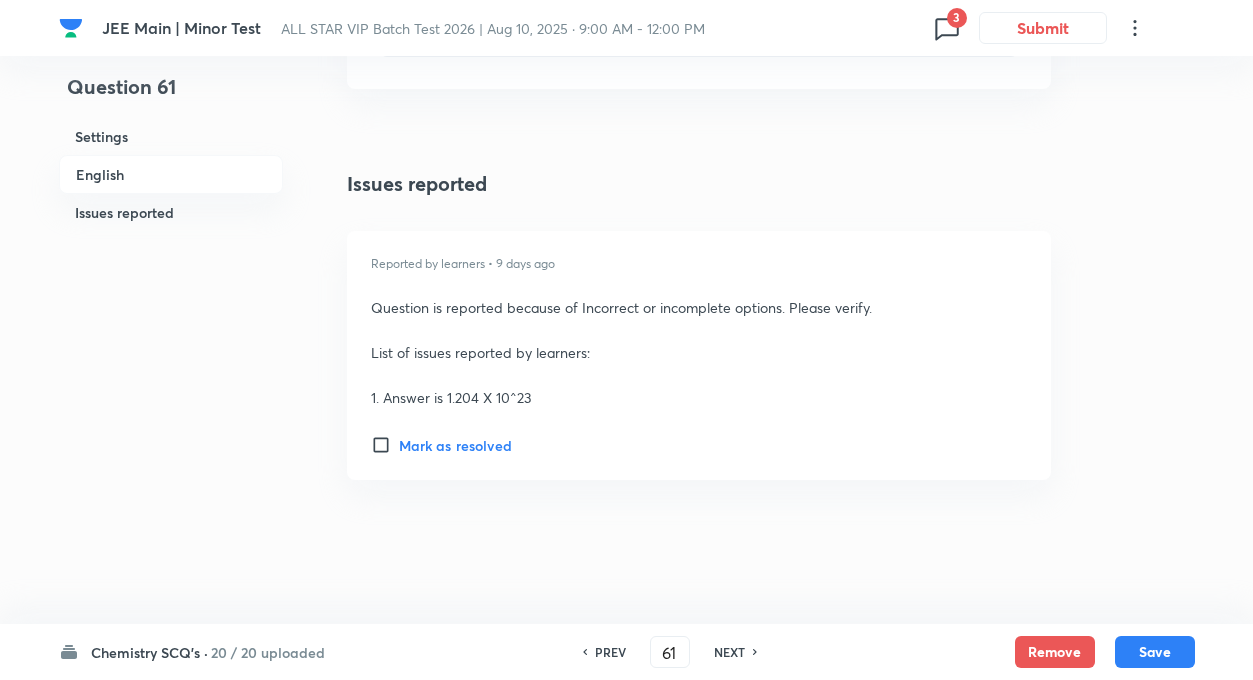 checkbox on "false" 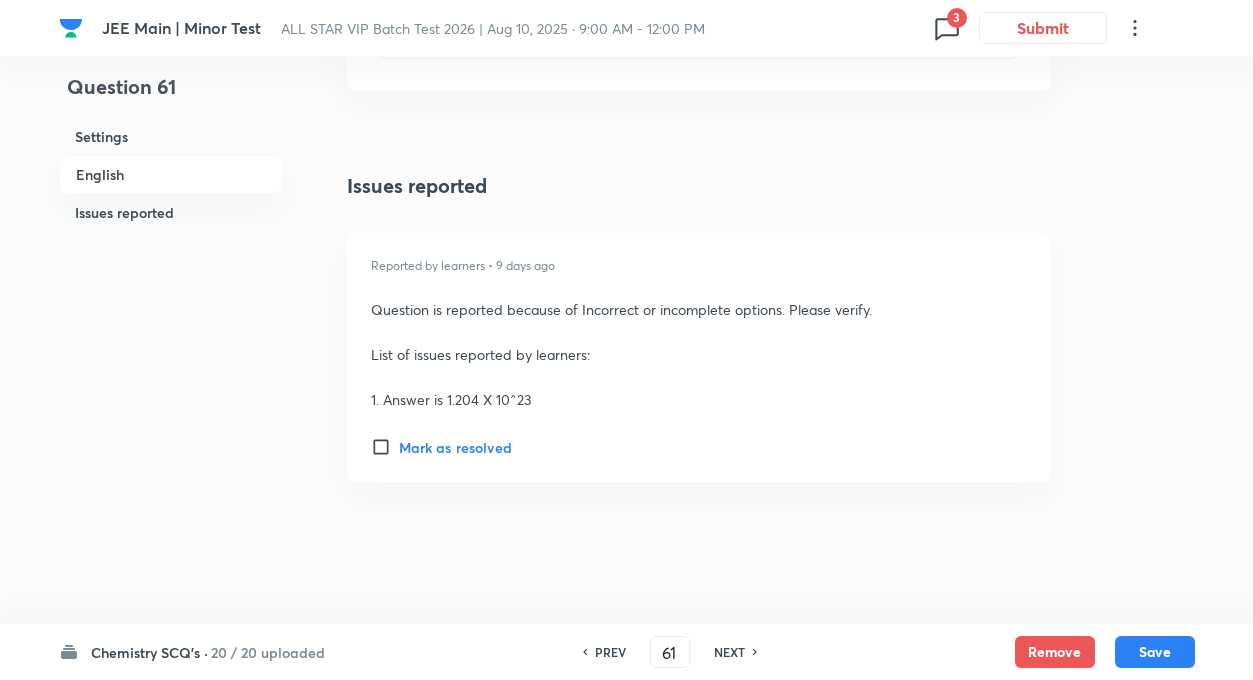 scroll, scrollTop: 2471, scrollLeft: 0, axis: vertical 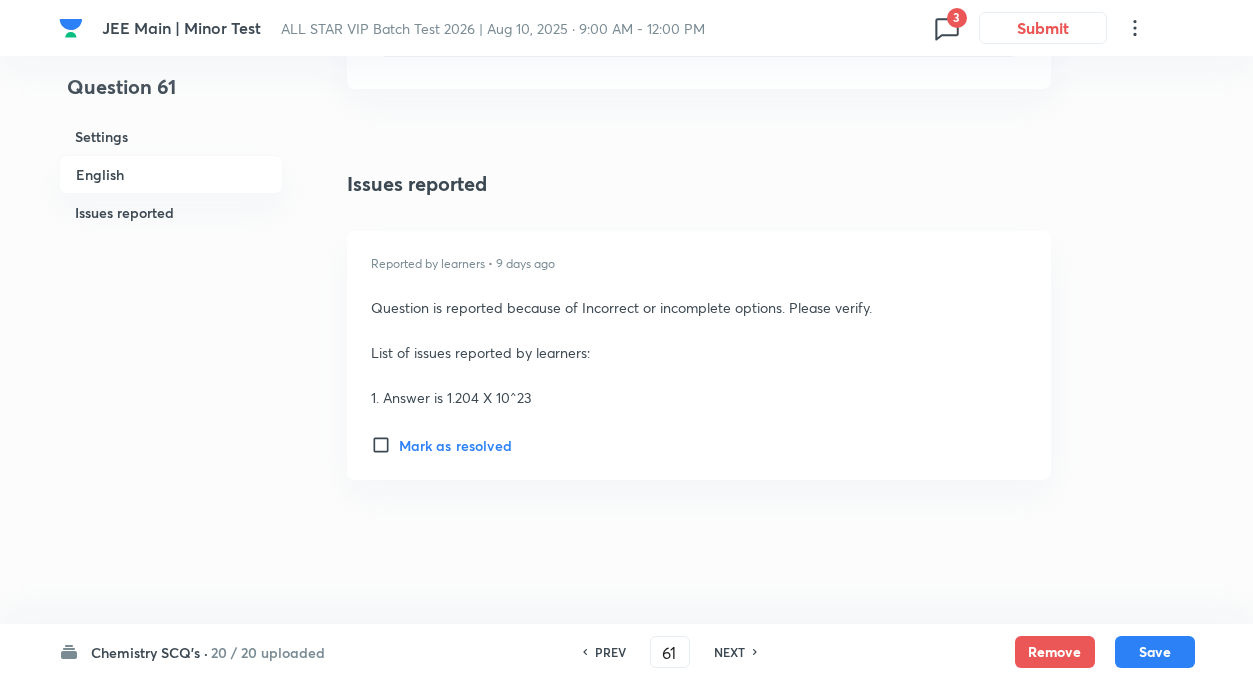 click on "NEXT" at bounding box center [732, 652] 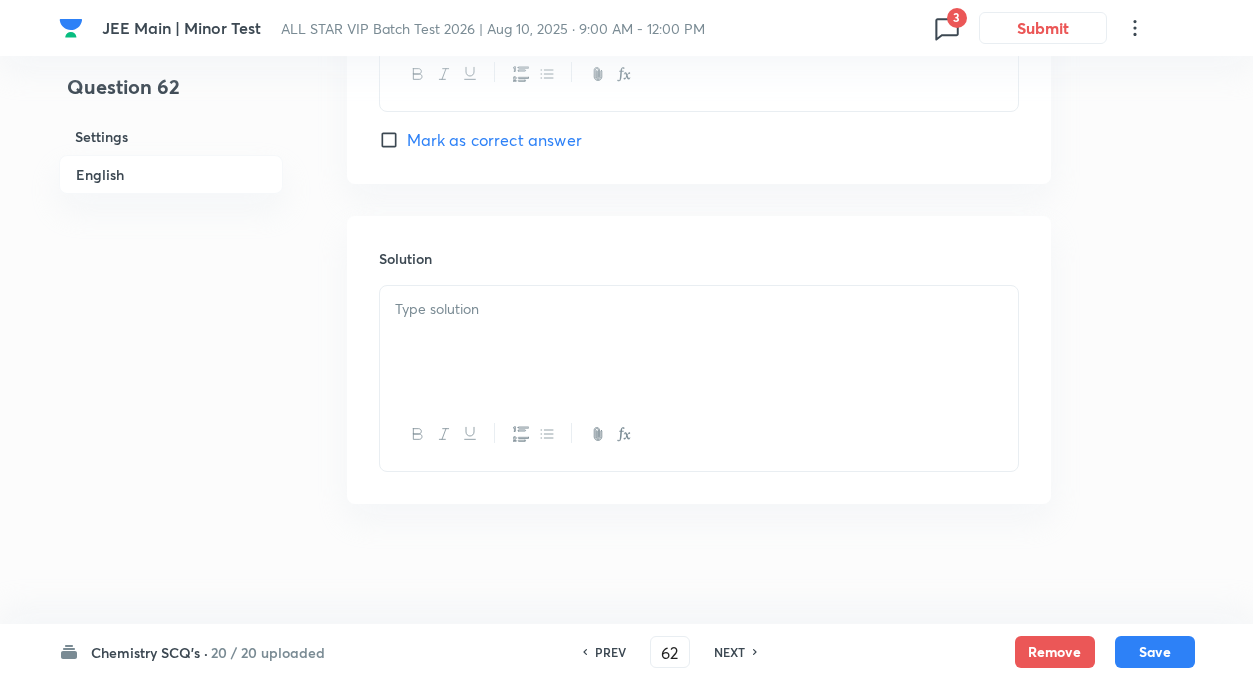 checkbox on "false" 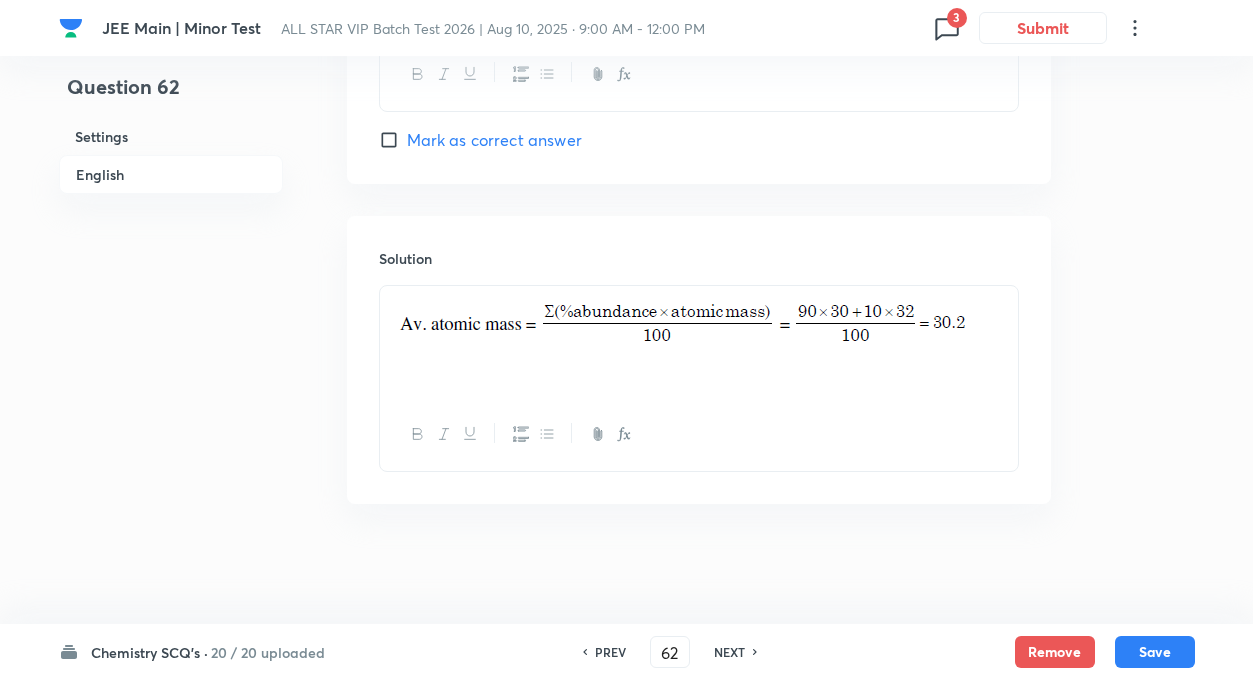 click on "NEXT" at bounding box center (729, 652) 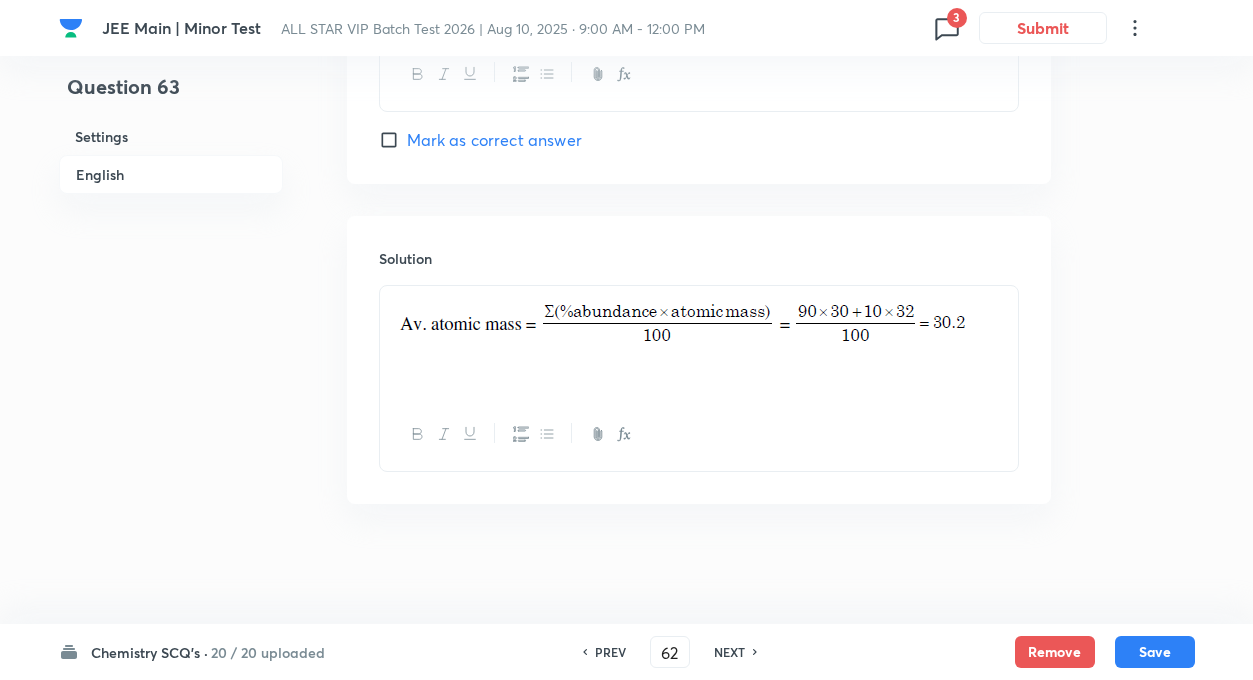 type on "63" 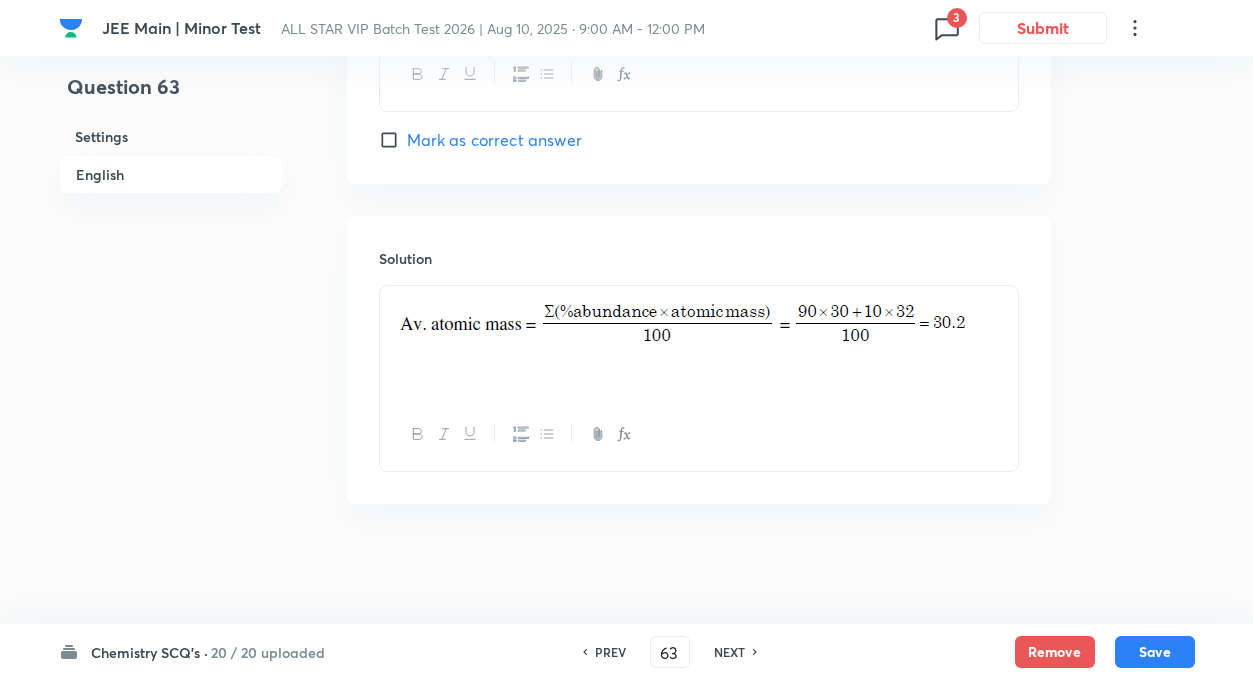 checkbox on "false" 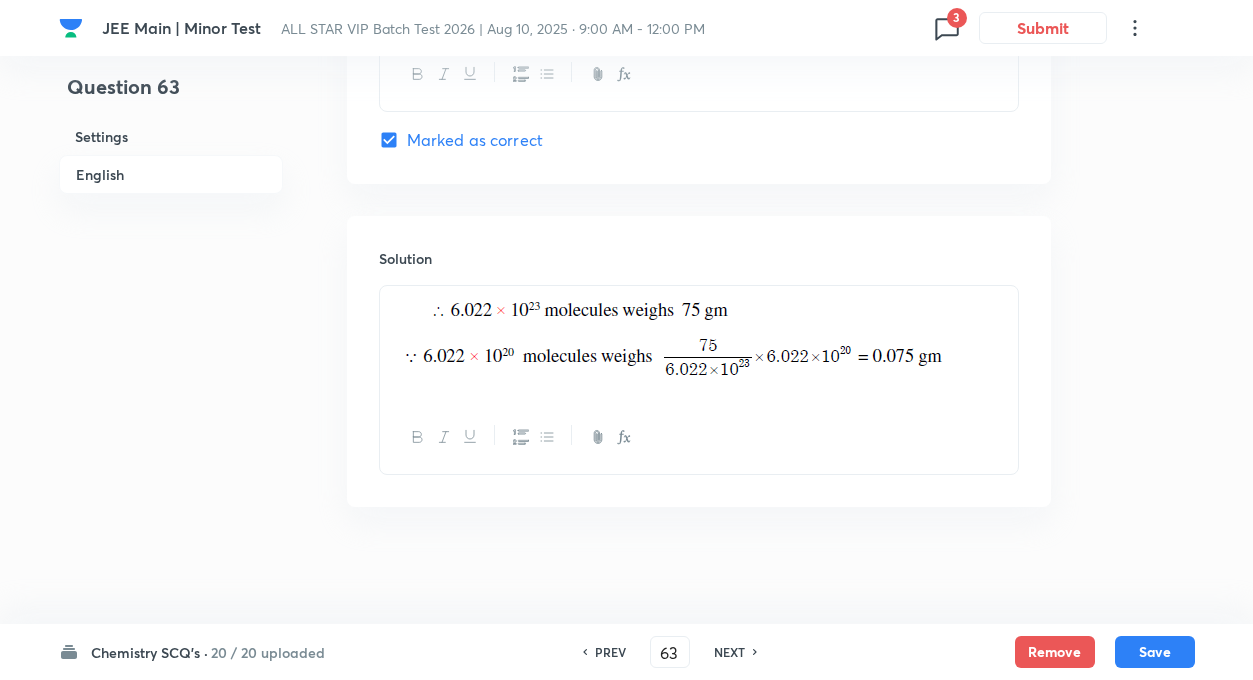 scroll, scrollTop: 2057, scrollLeft: 0, axis: vertical 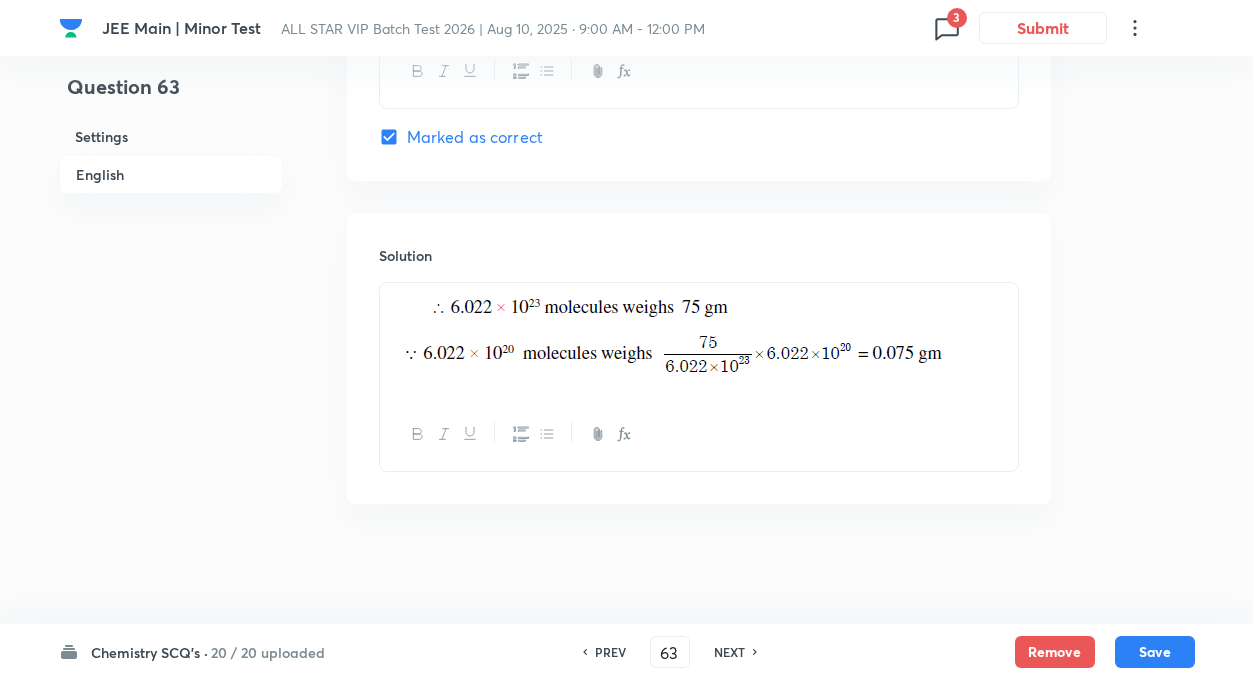 click on "NEXT" at bounding box center (729, 652) 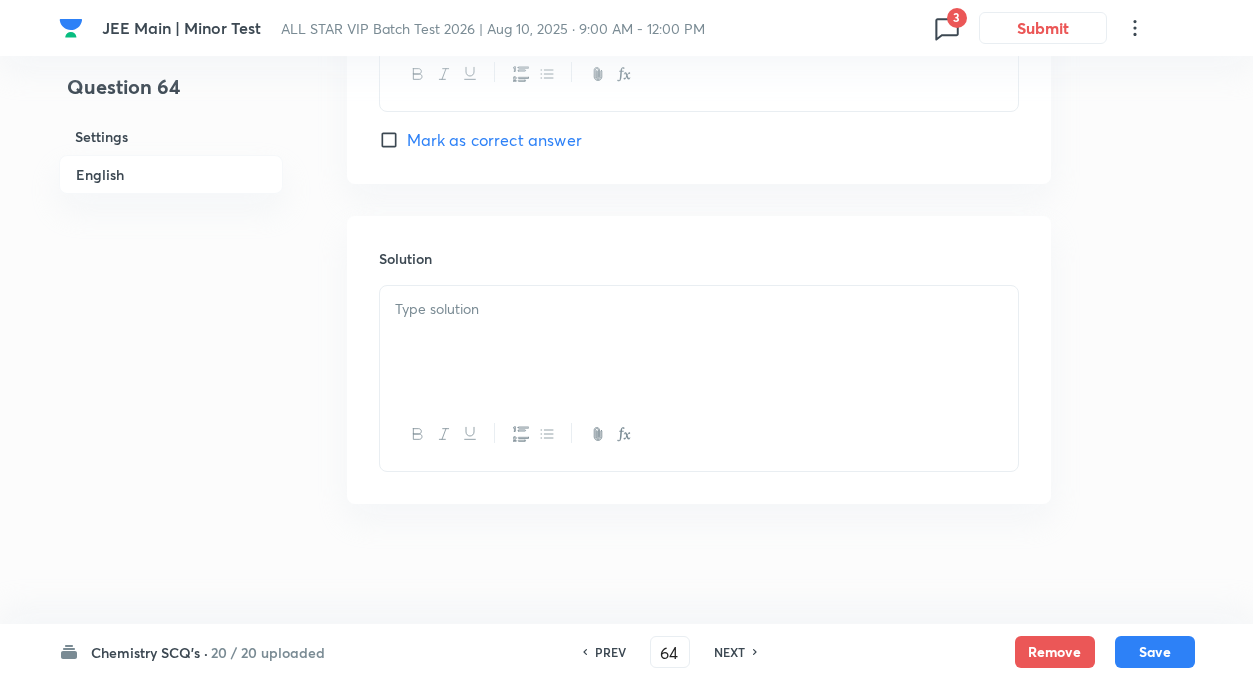 checkbox on "true" 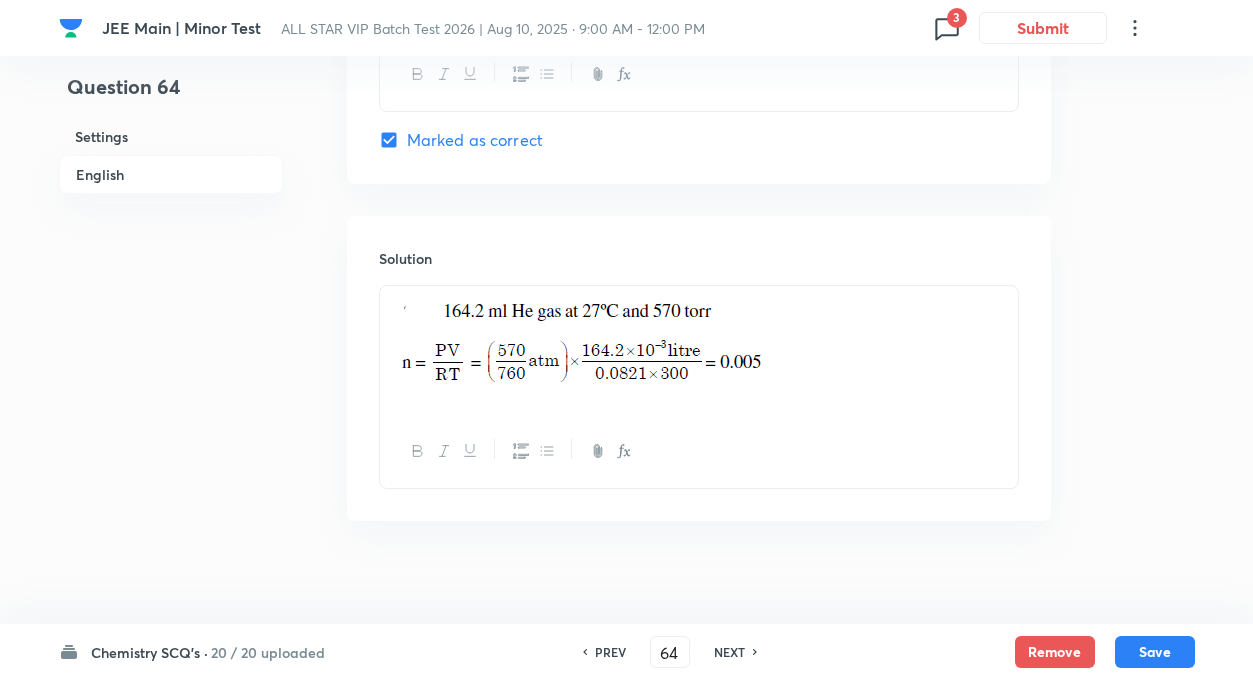 scroll, scrollTop: 2071, scrollLeft: 0, axis: vertical 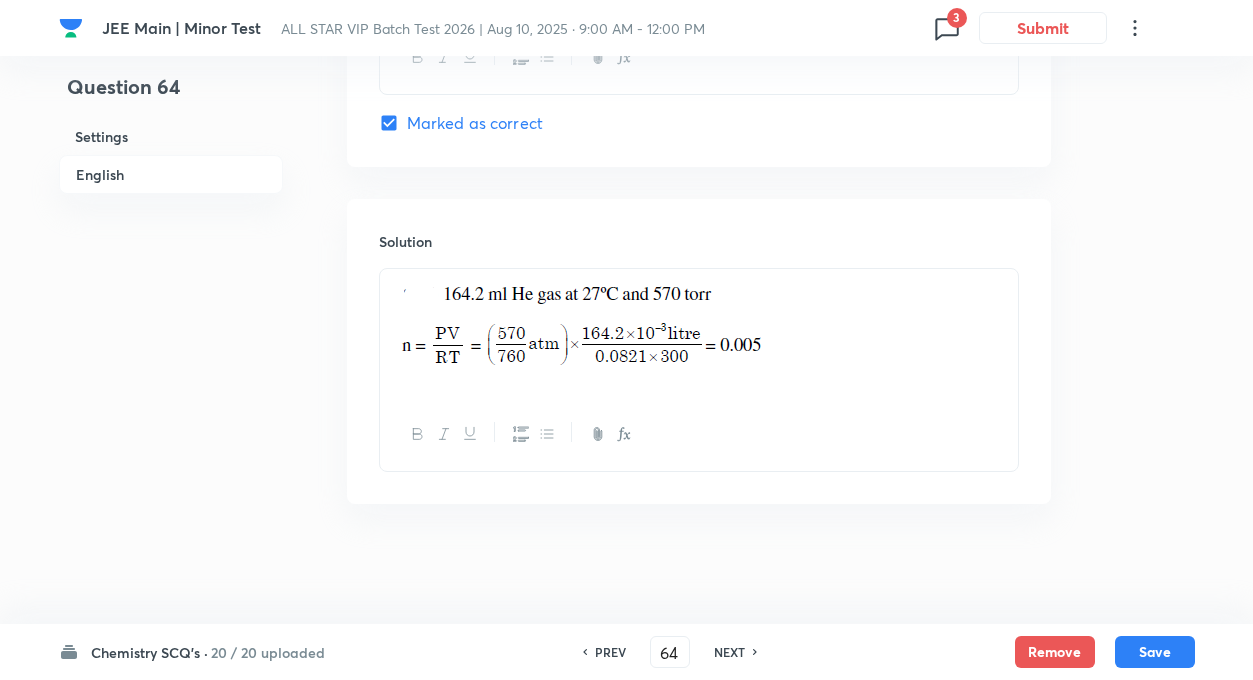 click on "NEXT" at bounding box center (729, 652) 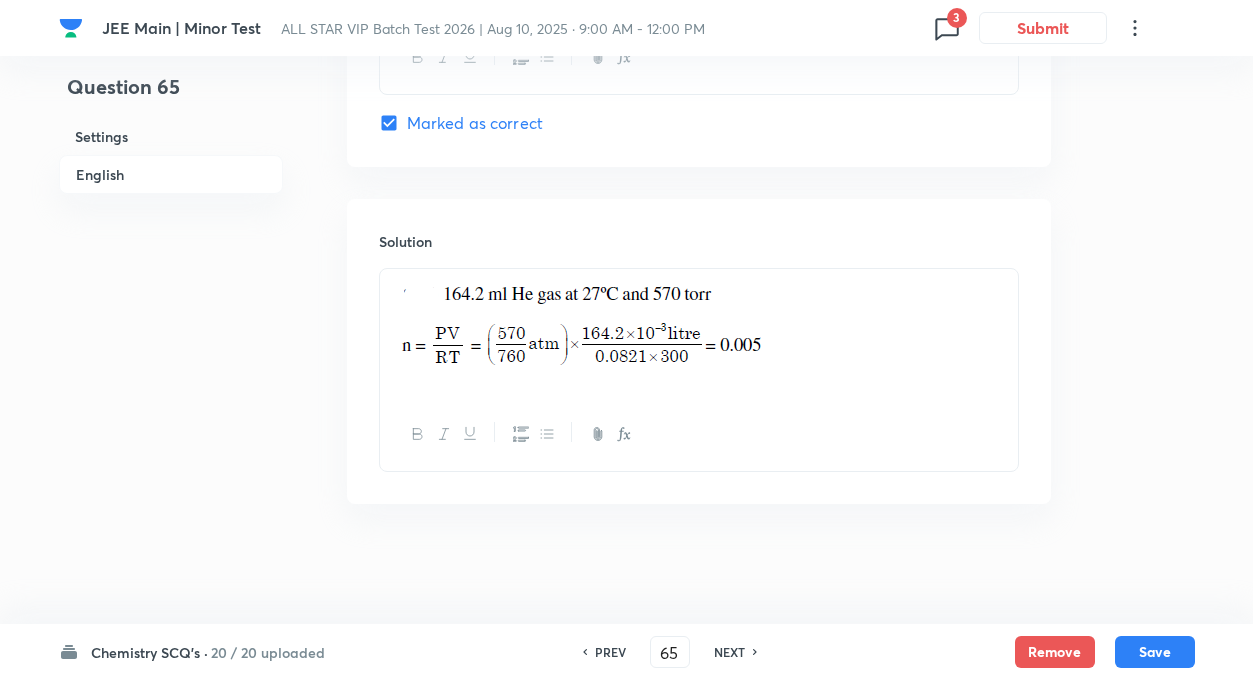 scroll, scrollTop: 2054, scrollLeft: 0, axis: vertical 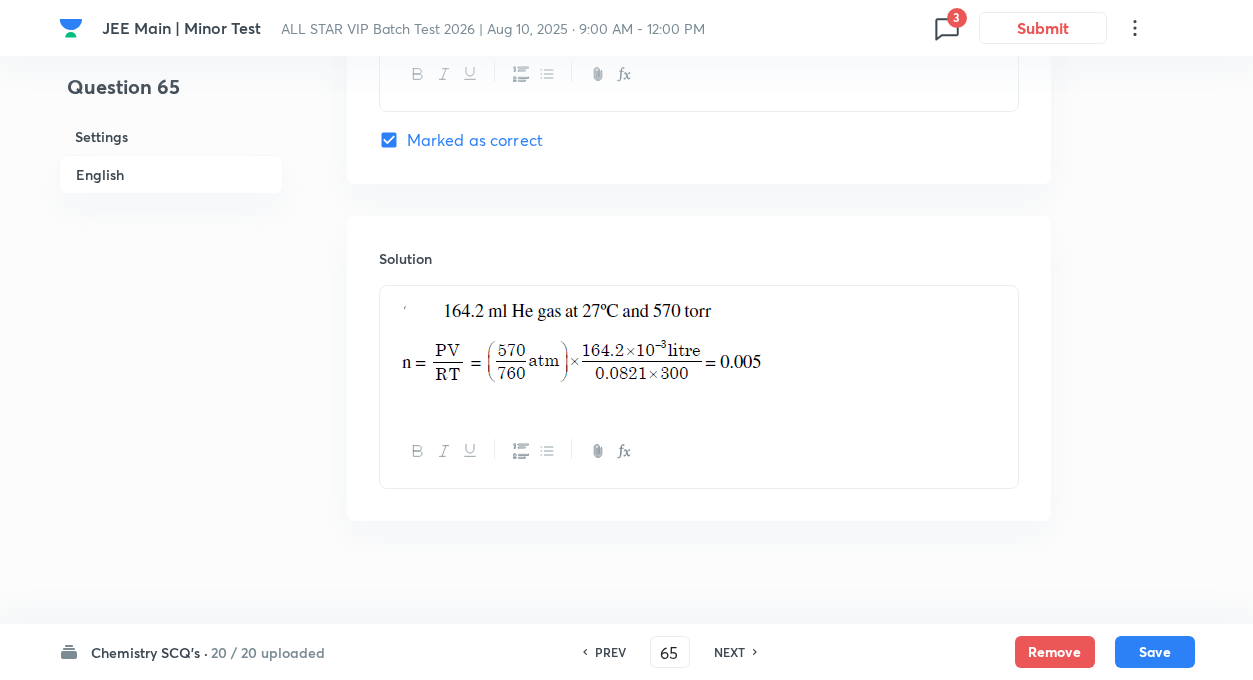checkbox on "false" 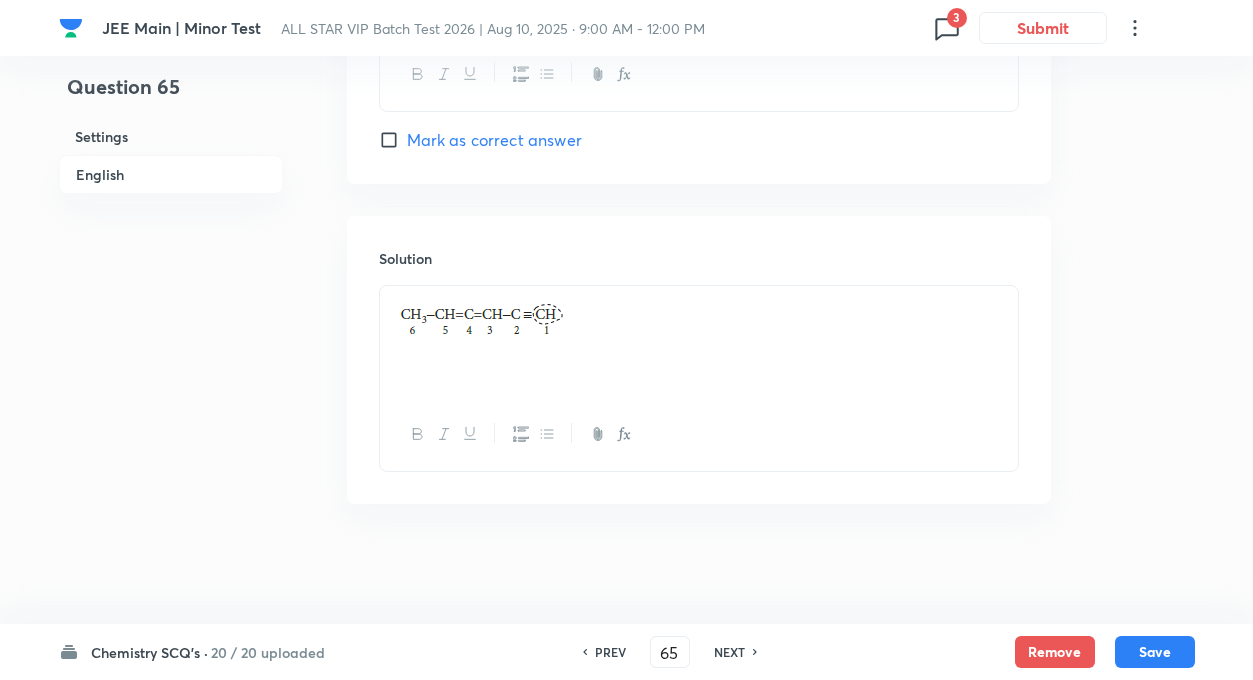click on "NEXT" at bounding box center [729, 652] 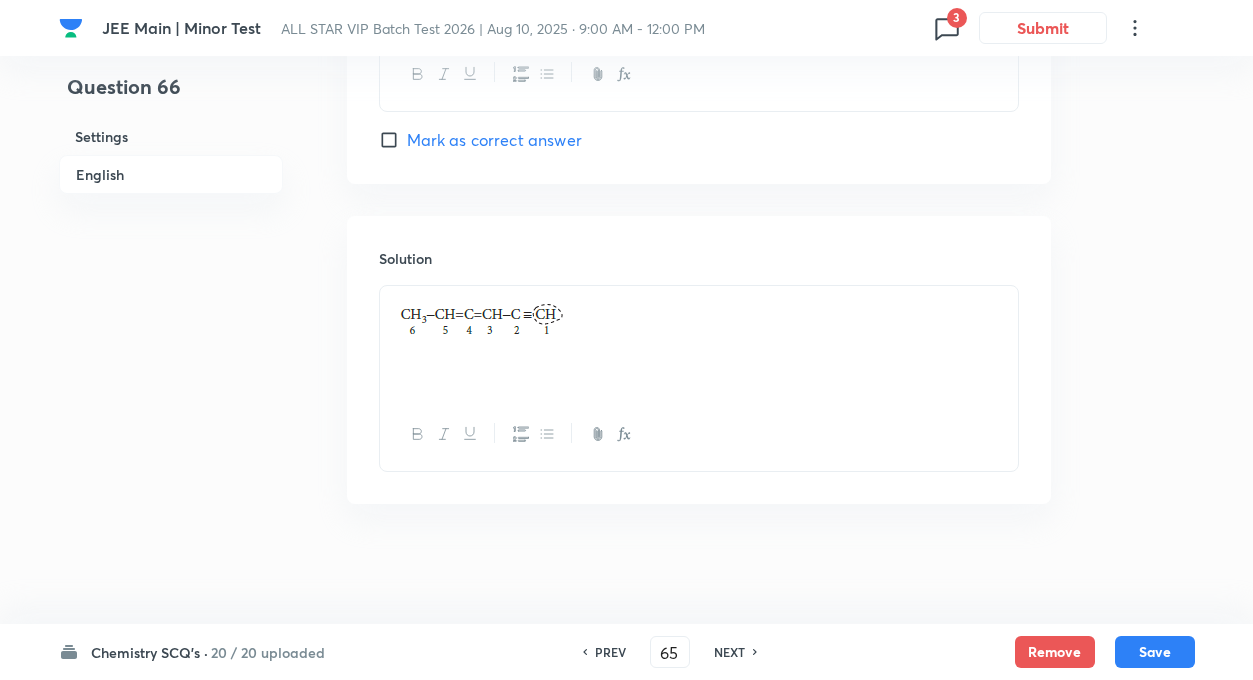 type on "66" 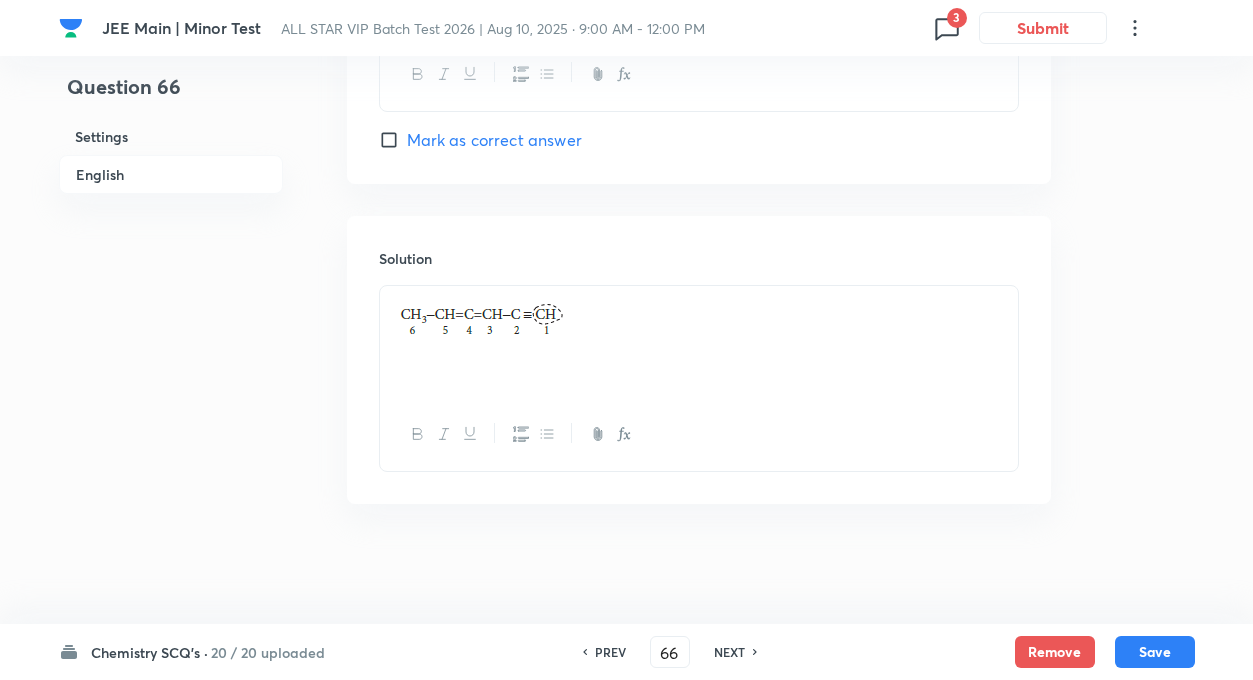 checkbox on "true" 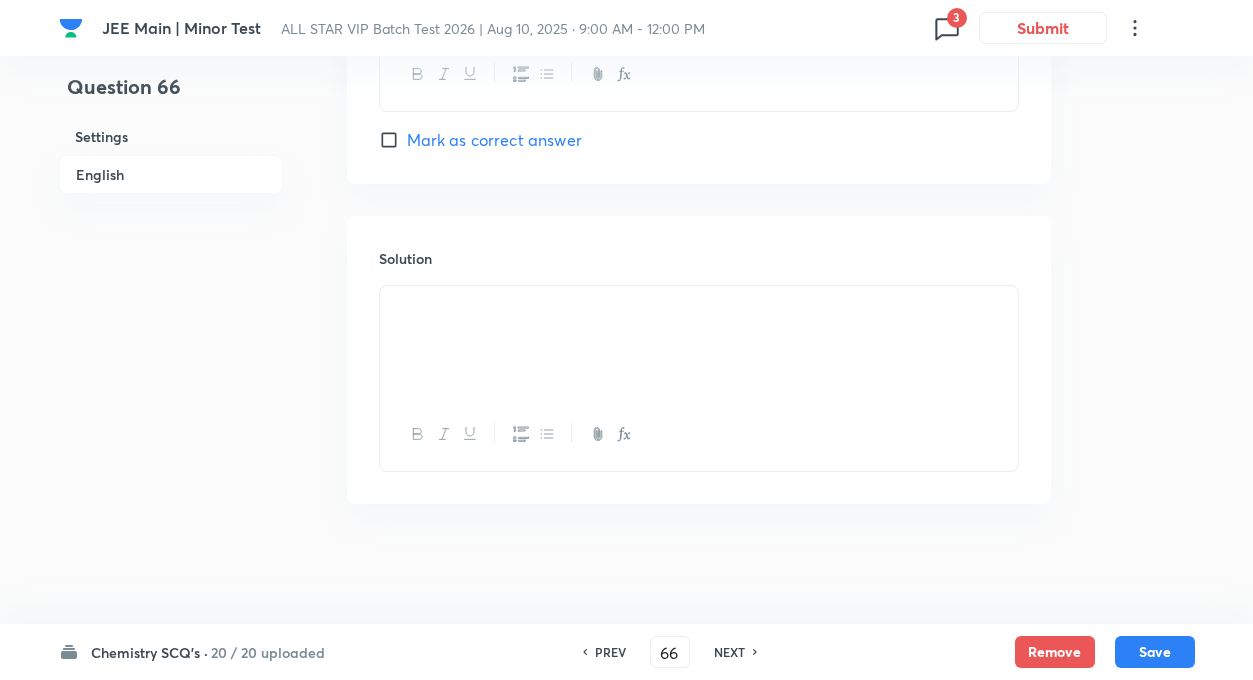 click on "NEXT" at bounding box center [729, 652] 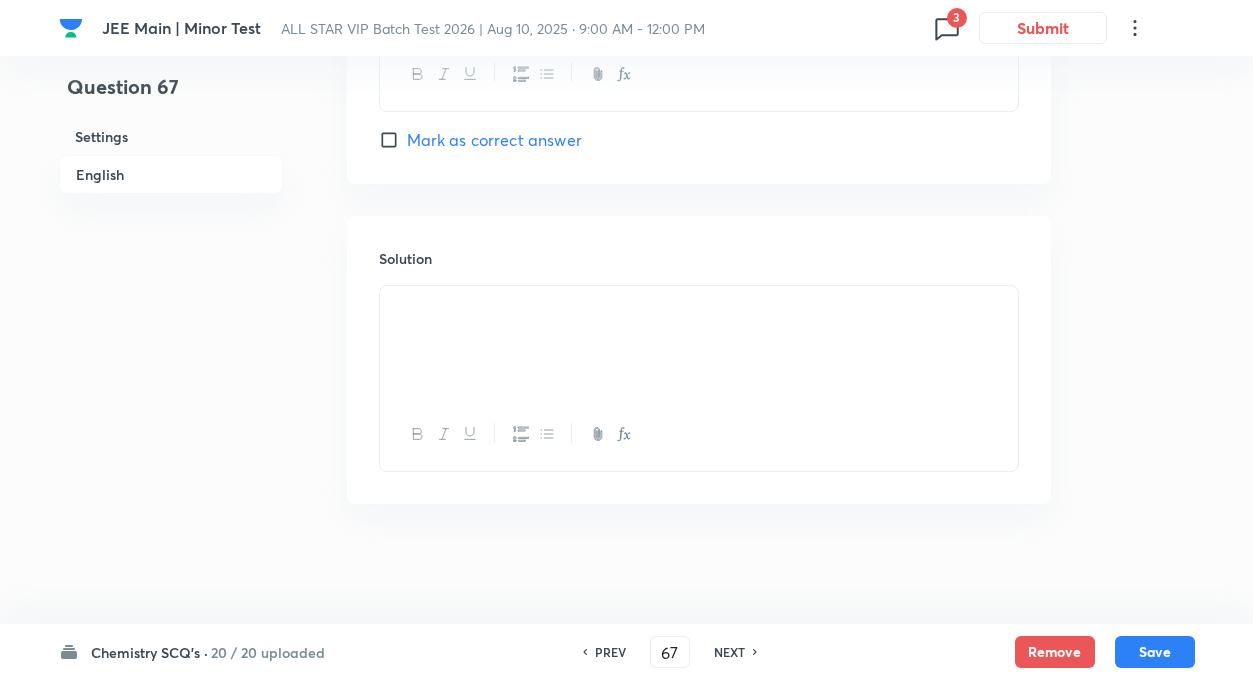 click on "NEXT" at bounding box center (729, 652) 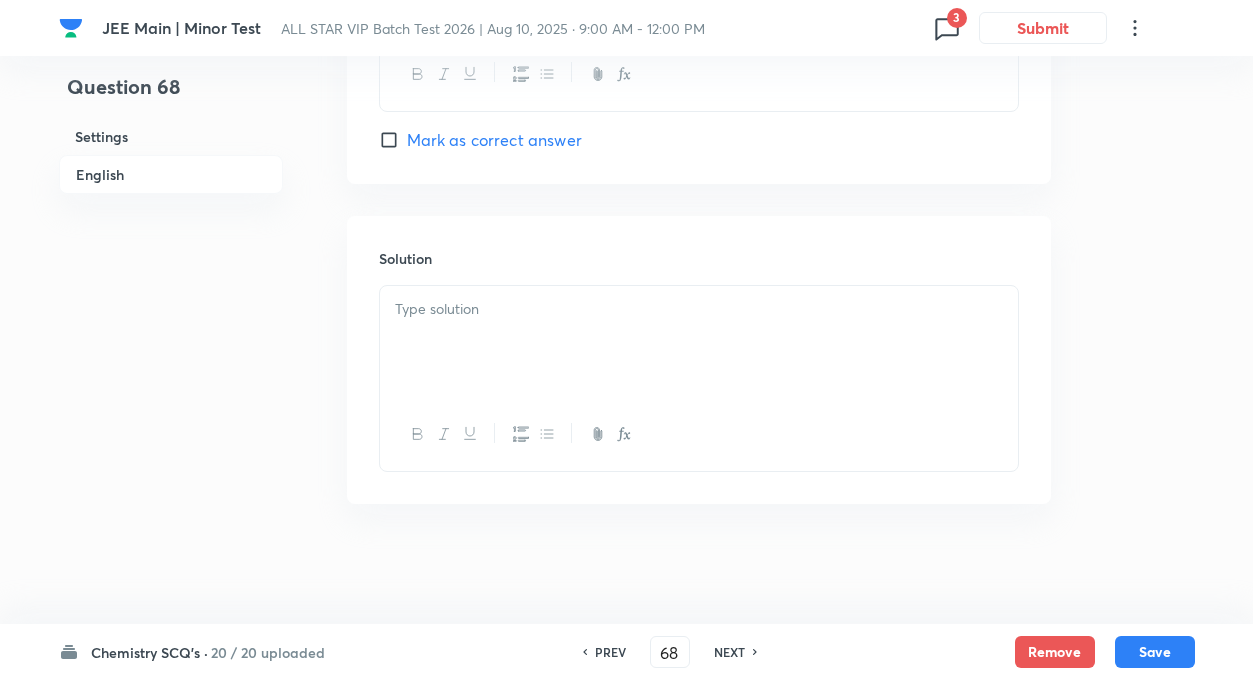 checkbox on "true" 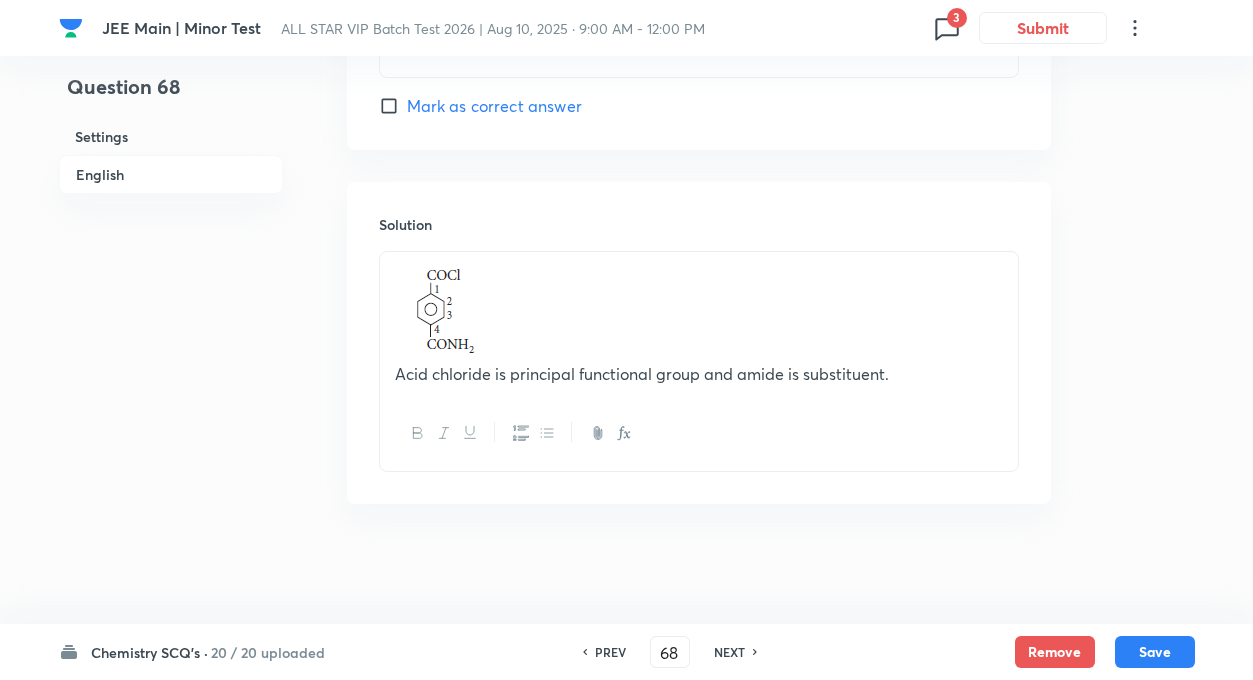 click on "NEXT" at bounding box center [729, 652] 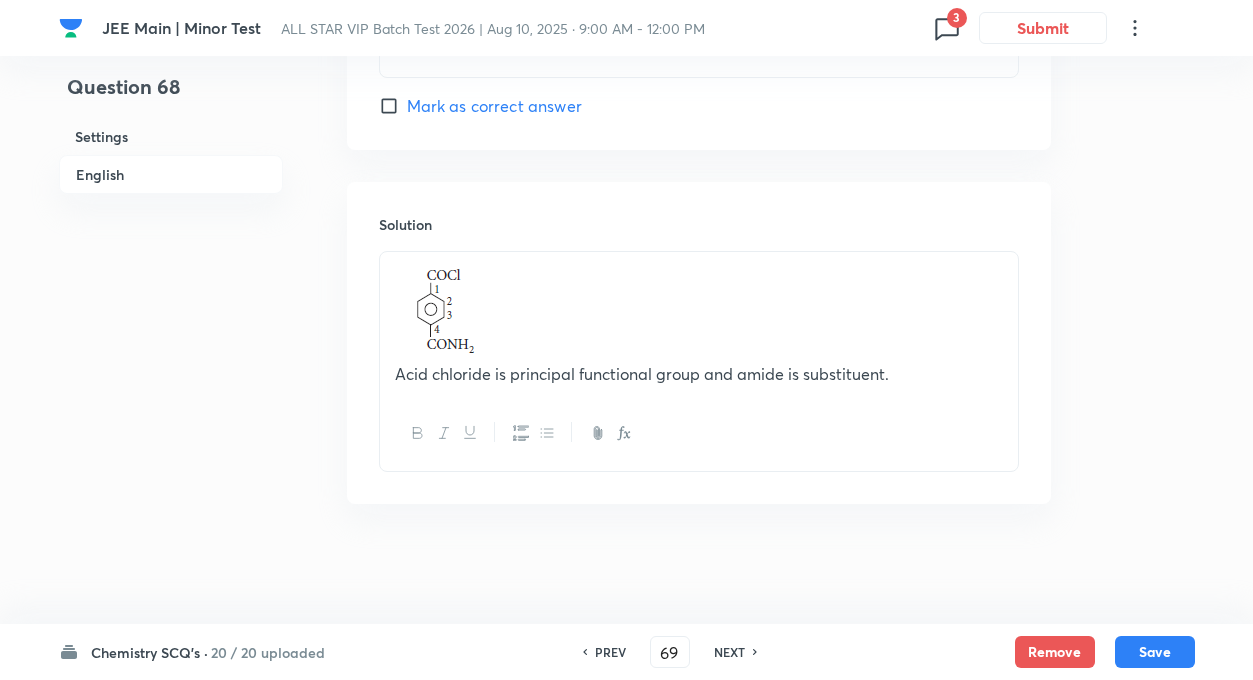 checkbox on "false" 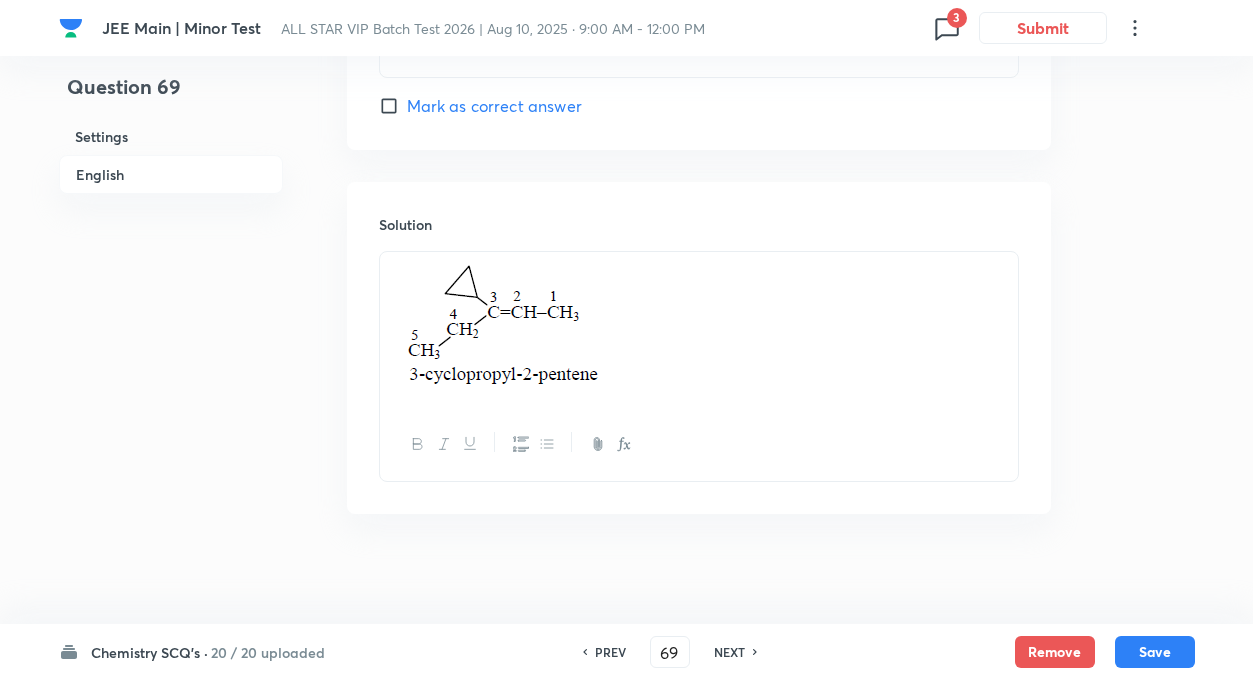 checkbox on "true" 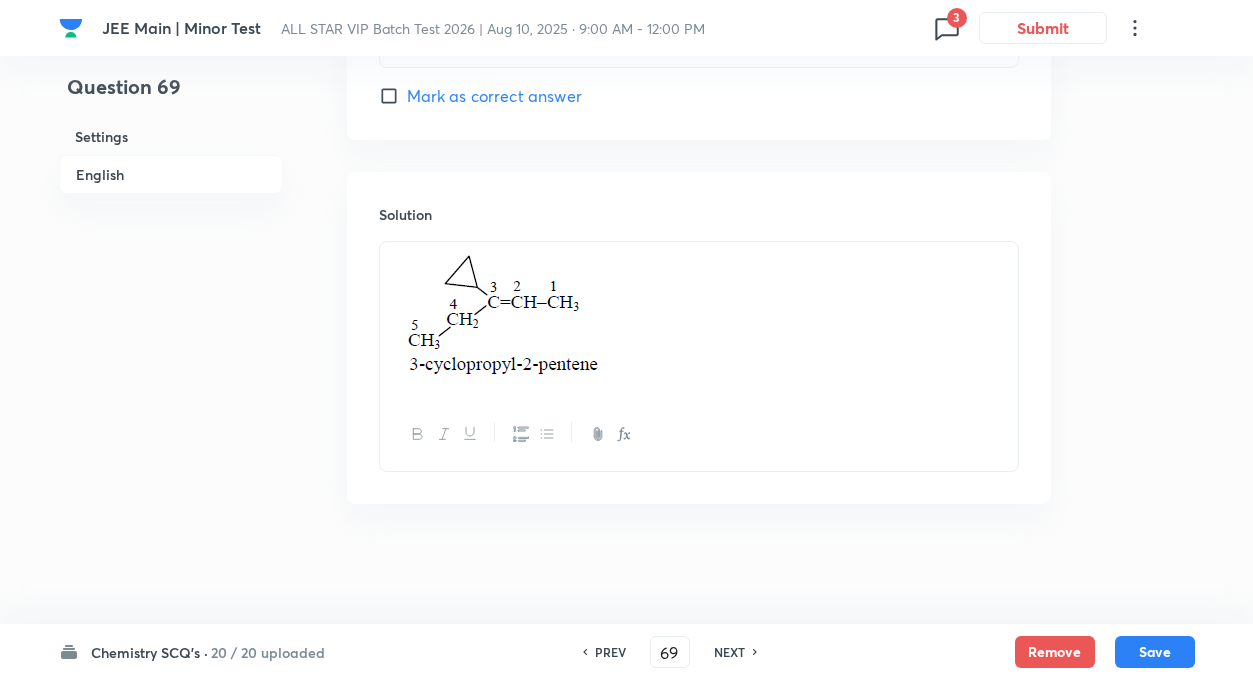 click on "NEXT" at bounding box center (729, 652) 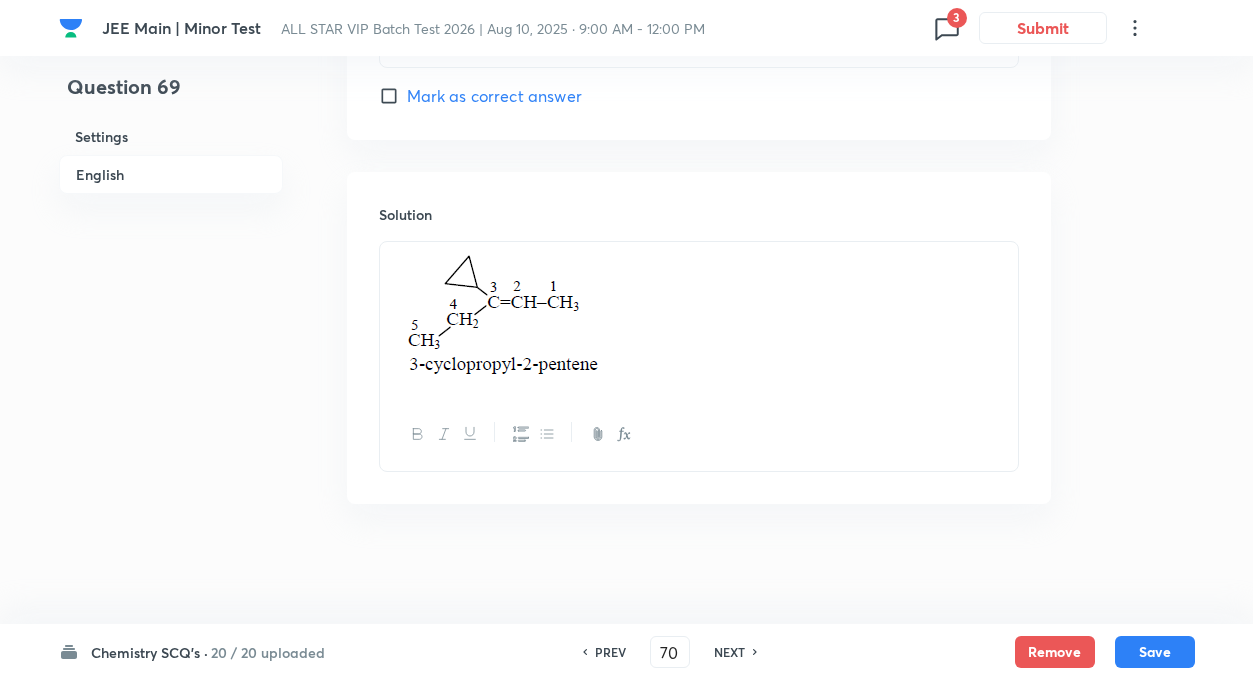 checkbox on "false" 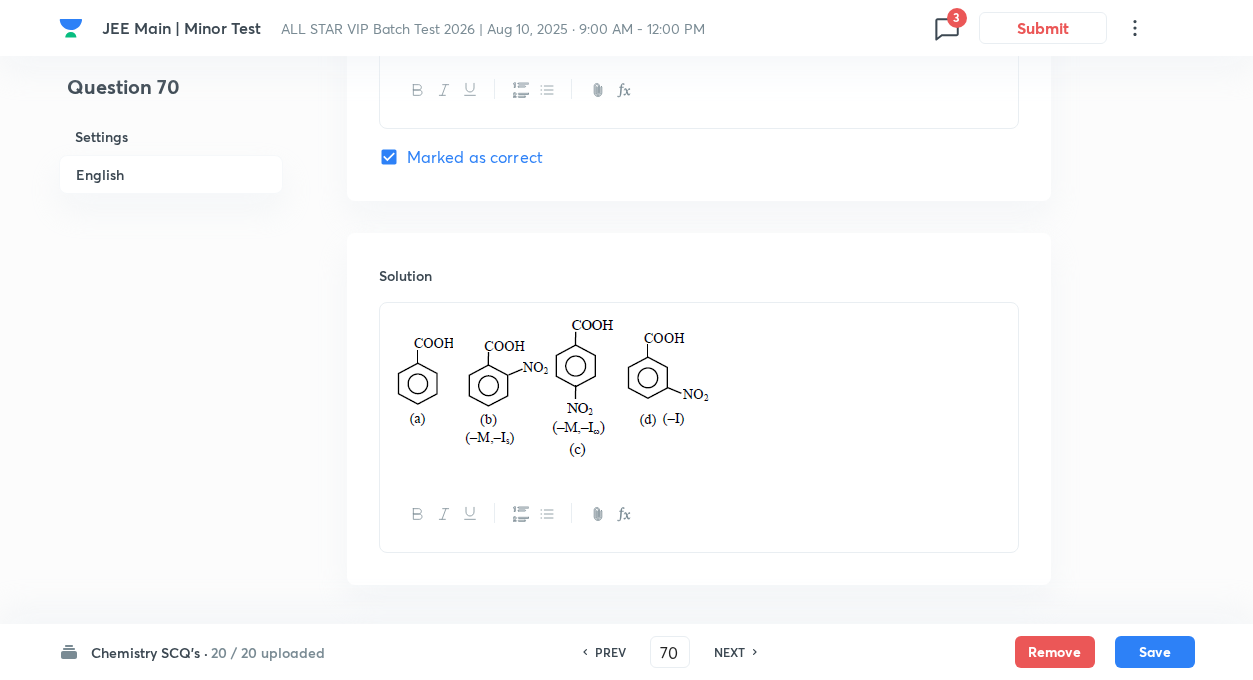 scroll, scrollTop: 2179, scrollLeft: 0, axis: vertical 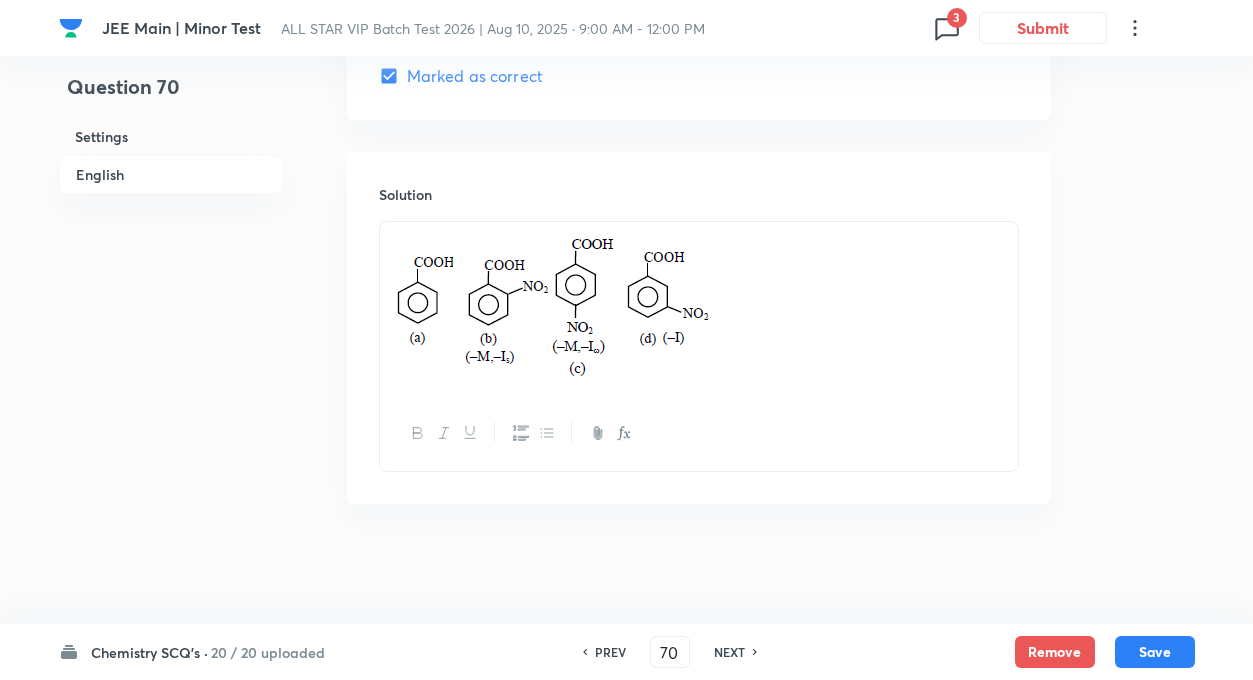 click on "NEXT" at bounding box center [729, 652] 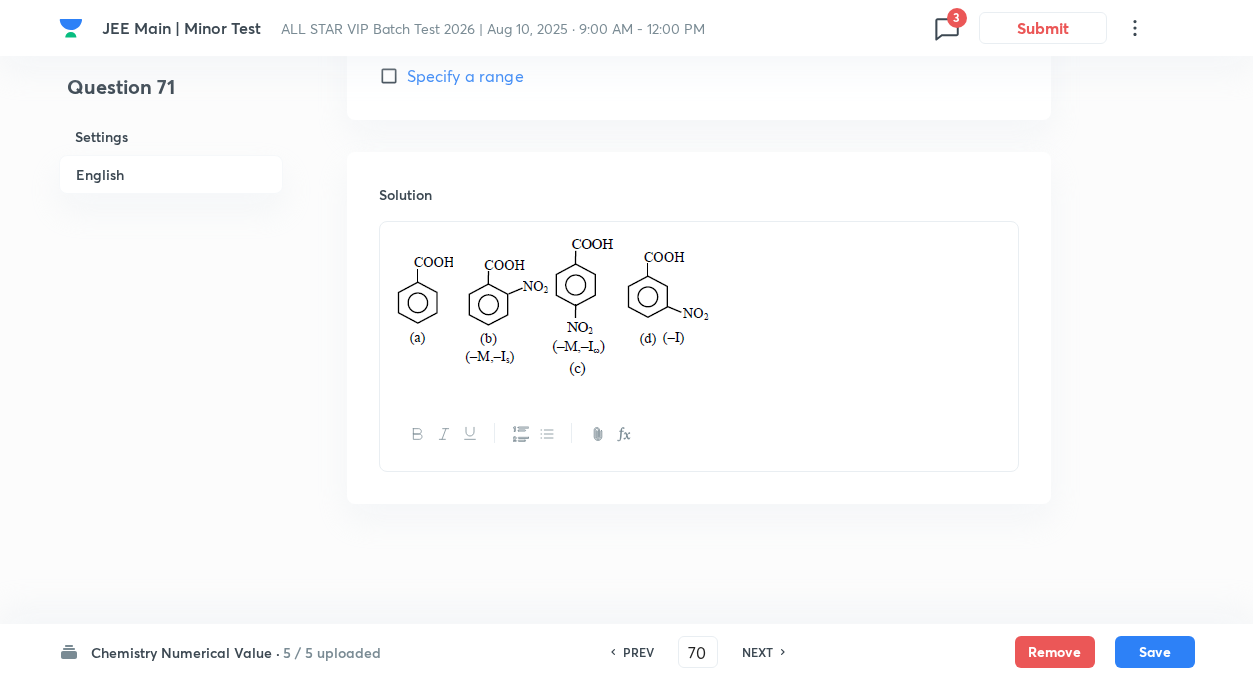 type on "71" 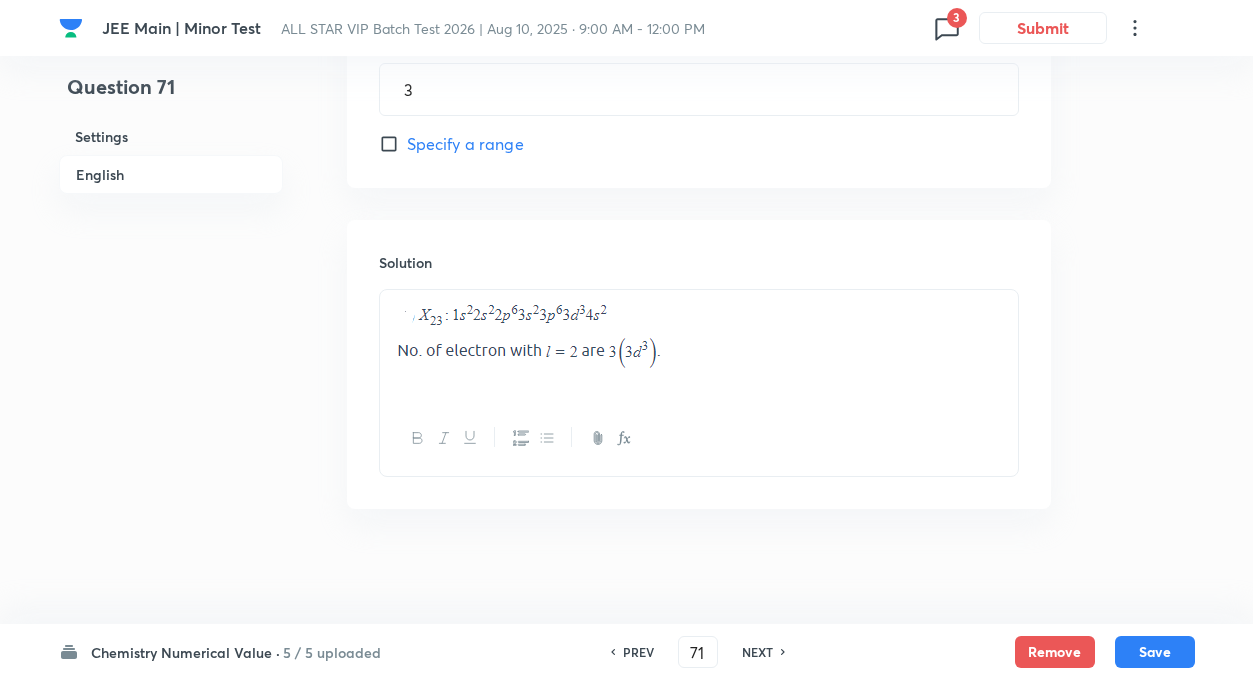 type on "3" 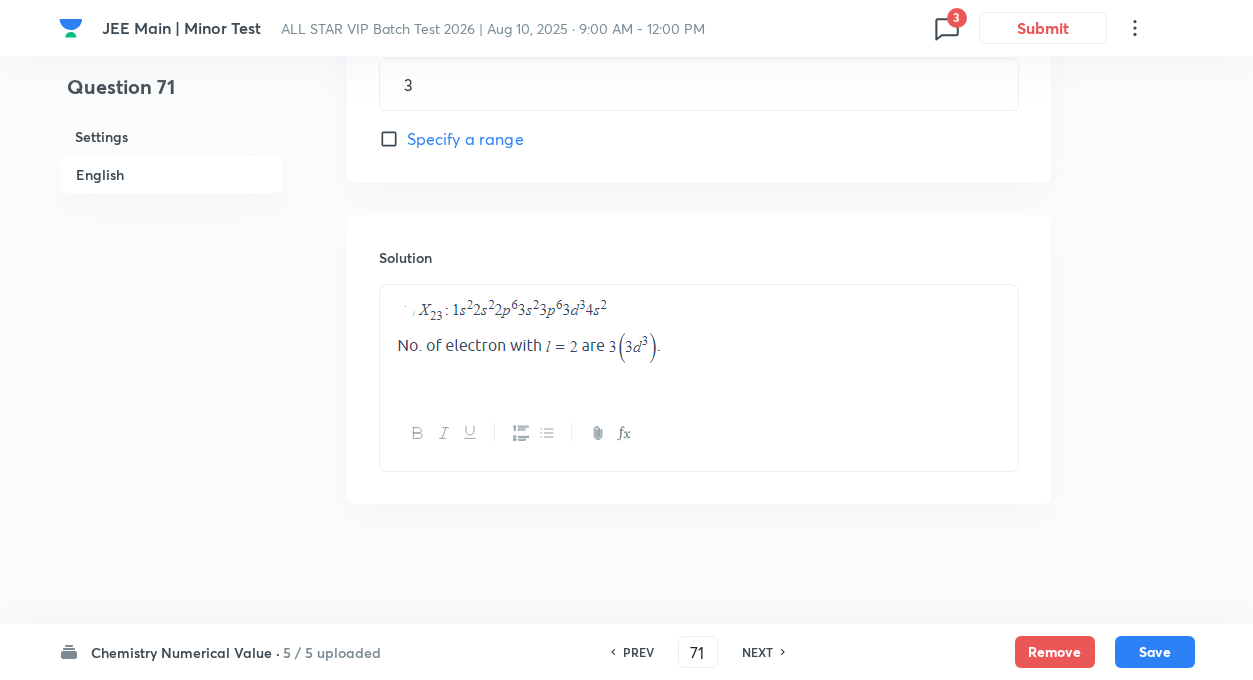 click on "PREV 71 ​ NEXT" at bounding box center [698, 652] 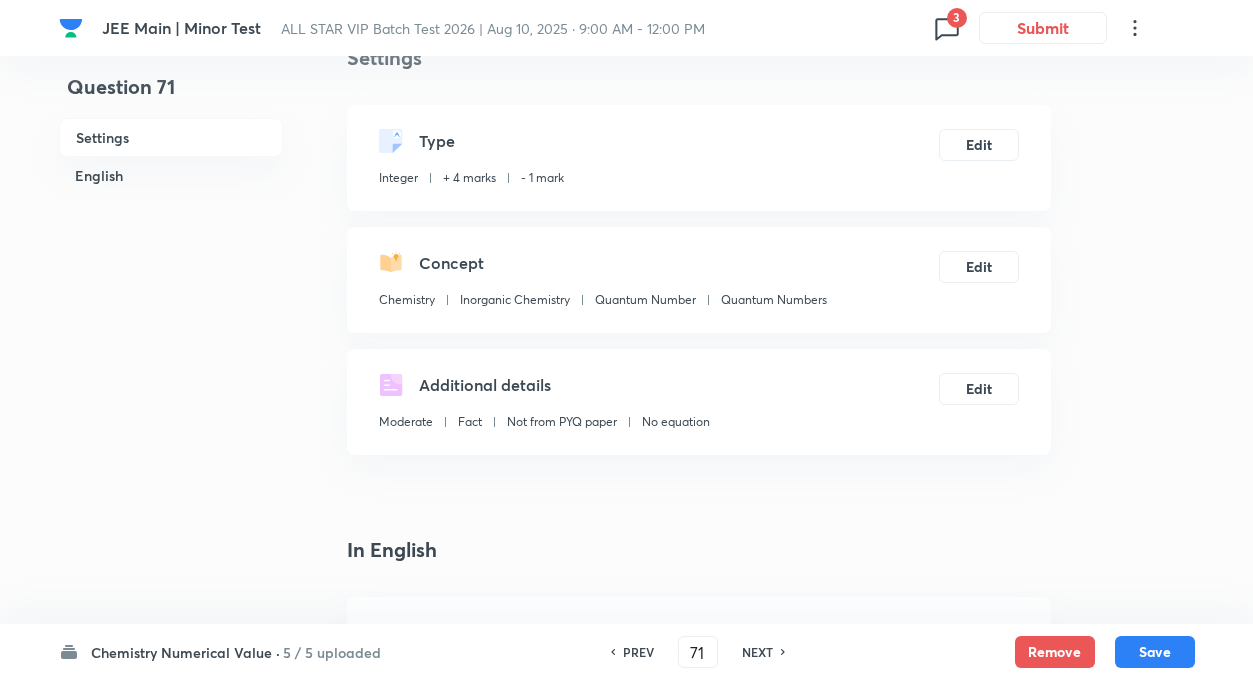 scroll, scrollTop: 0, scrollLeft: 0, axis: both 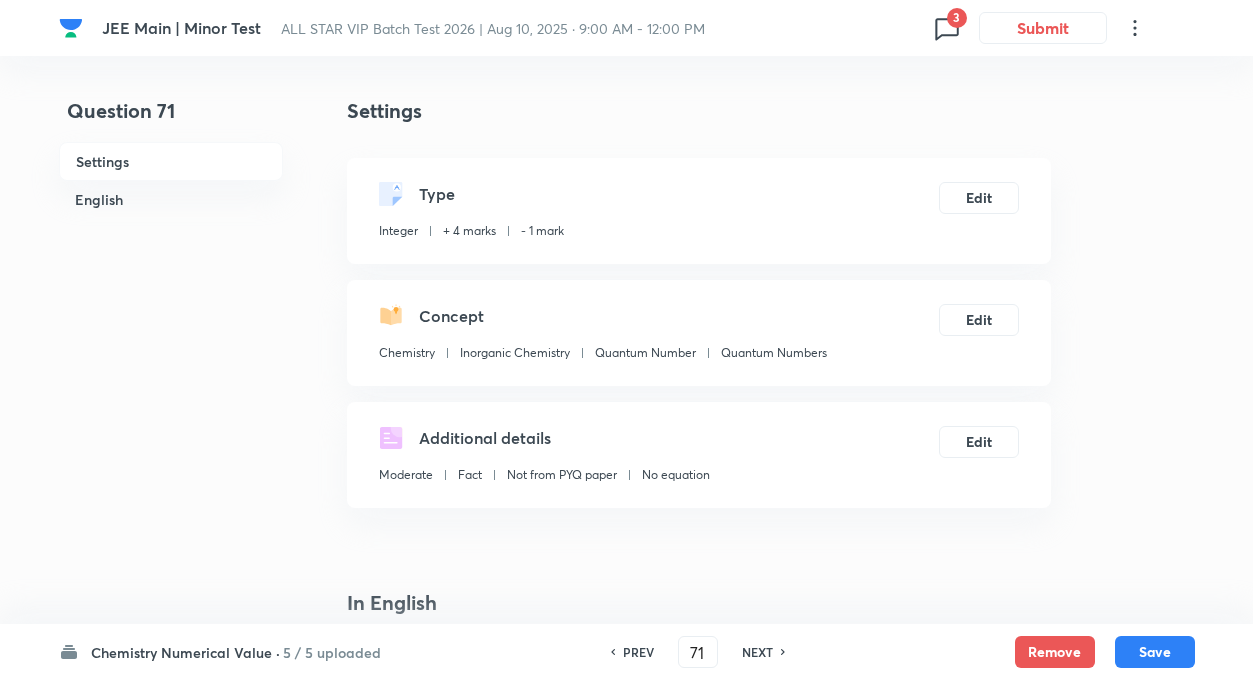 click on "NEXT" at bounding box center (757, 652) 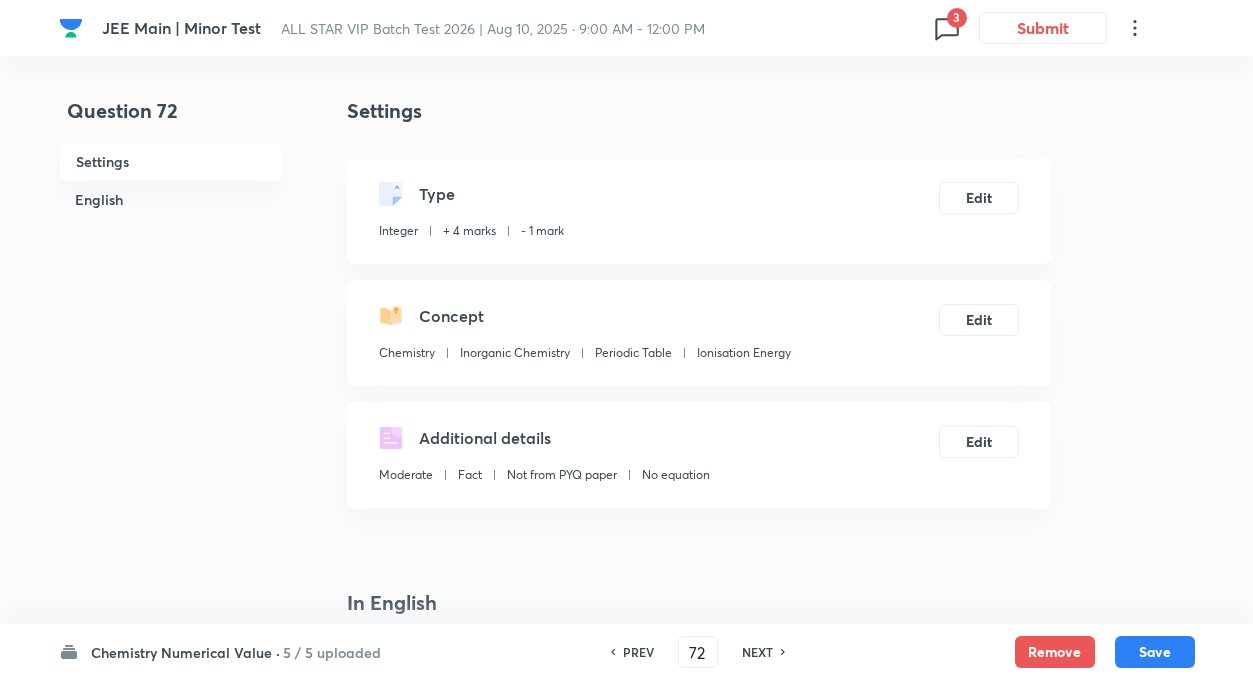 type on "8" 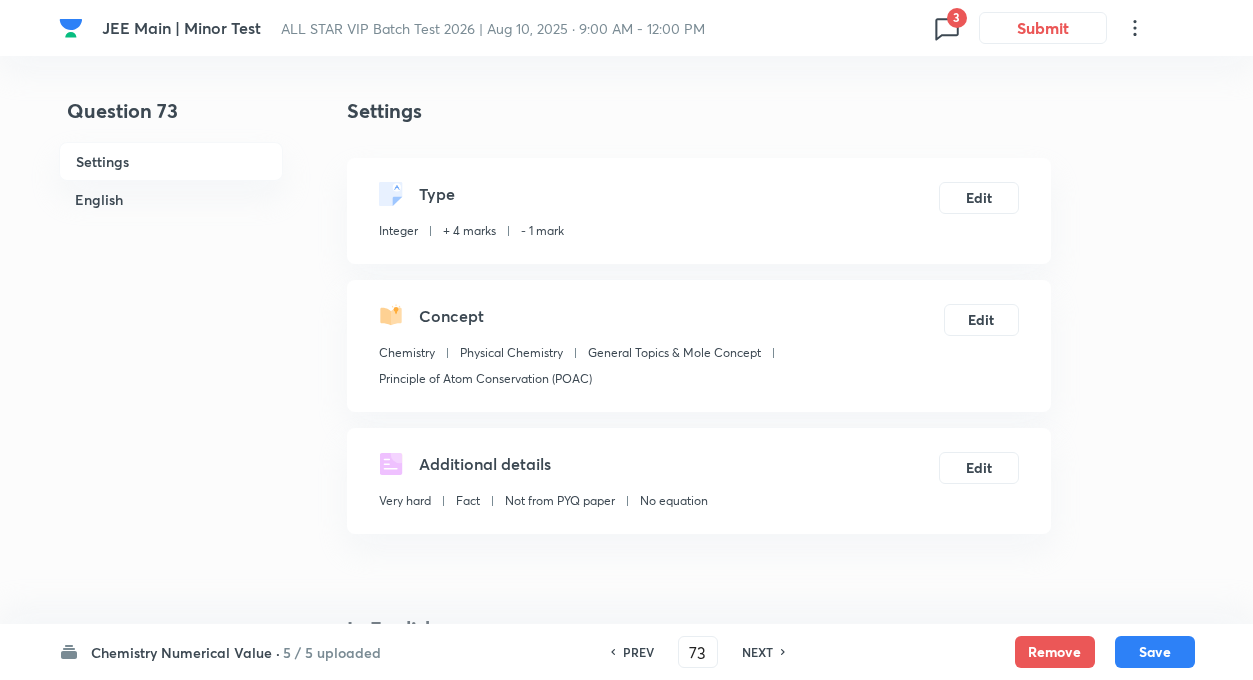 type on "9.8" 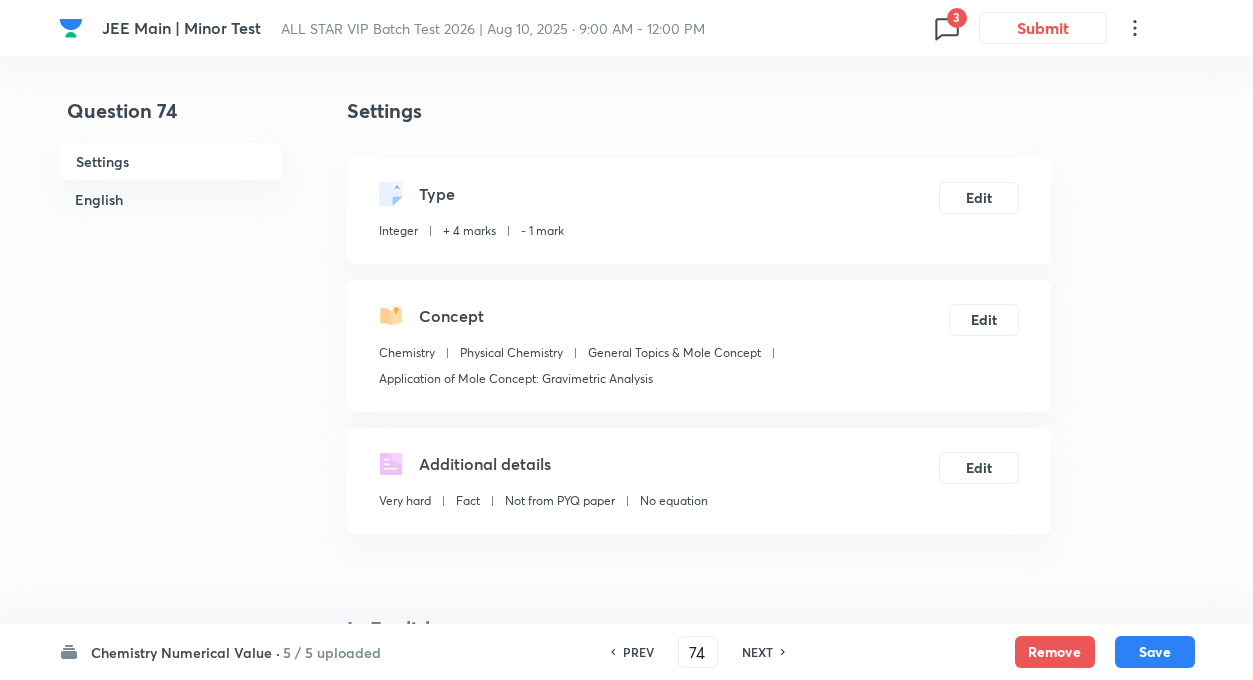 type on "8" 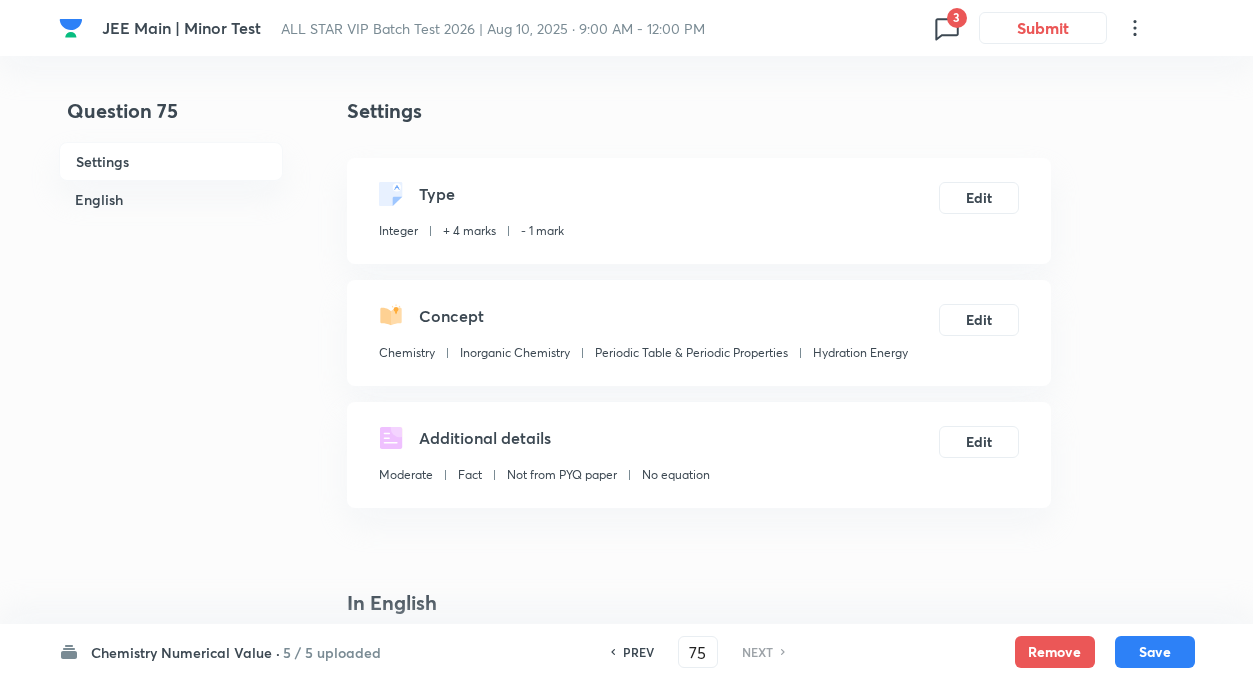 type on "30" 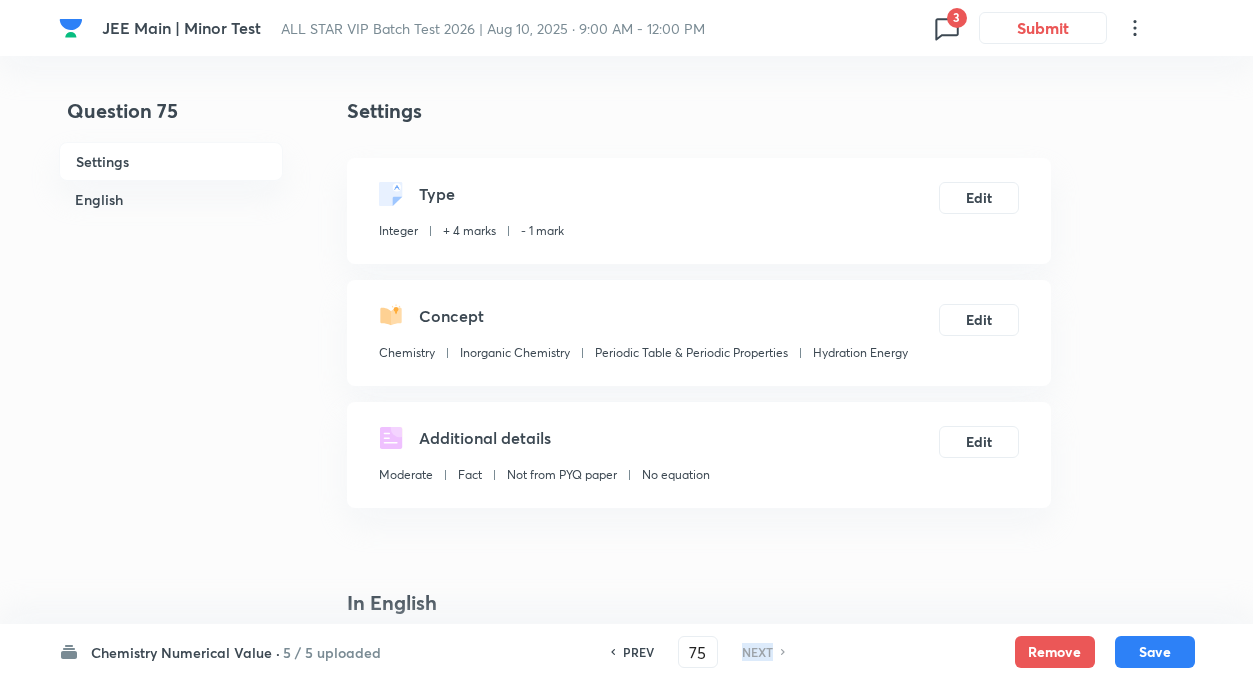 click on "NEXT" at bounding box center [757, 652] 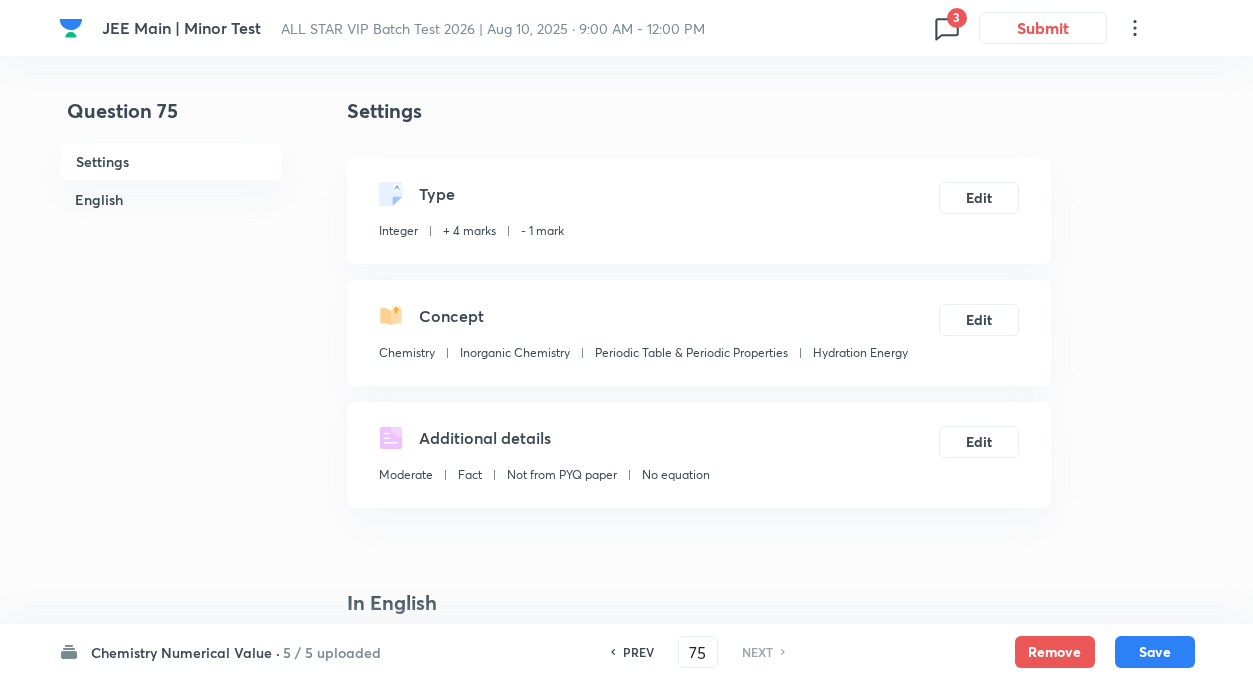 click on "PREV" at bounding box center [638, 652] 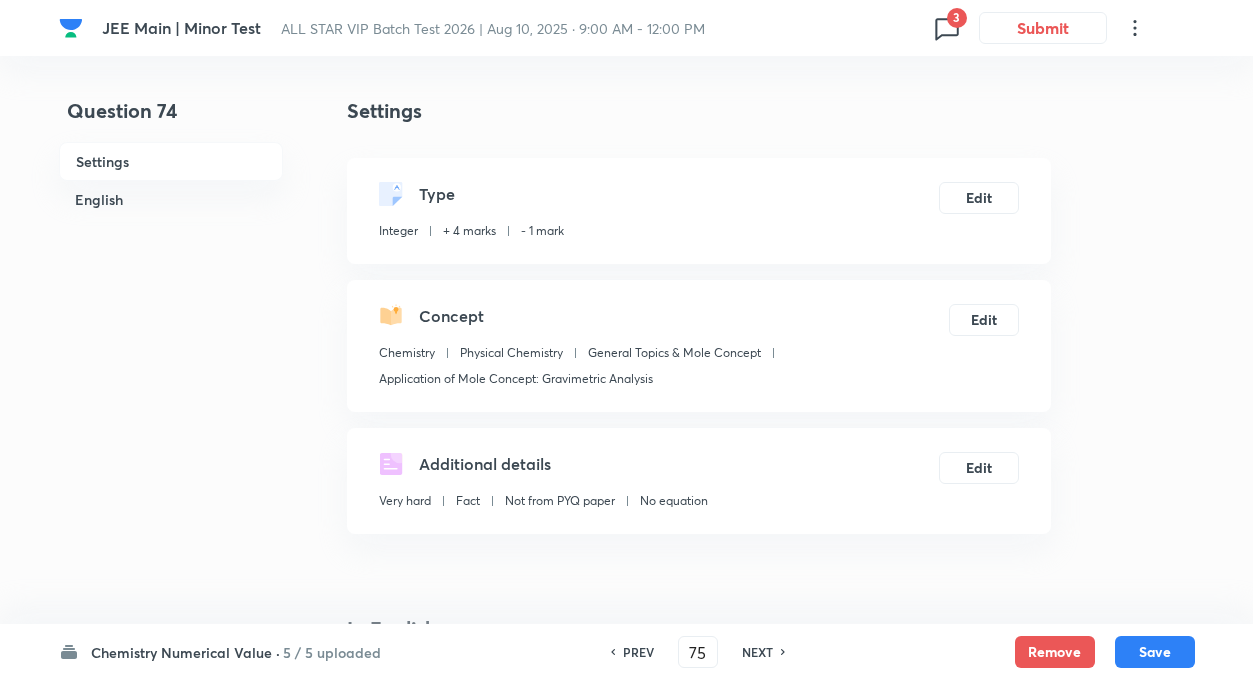 type on "74" 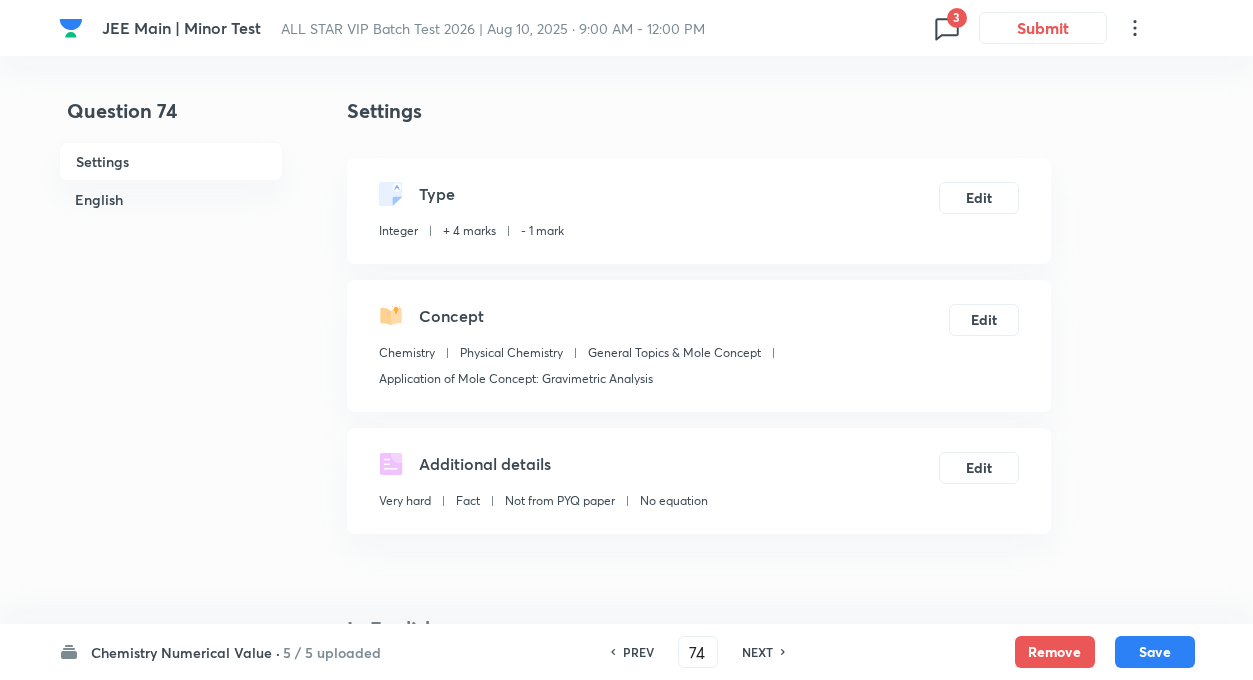 type on "8" 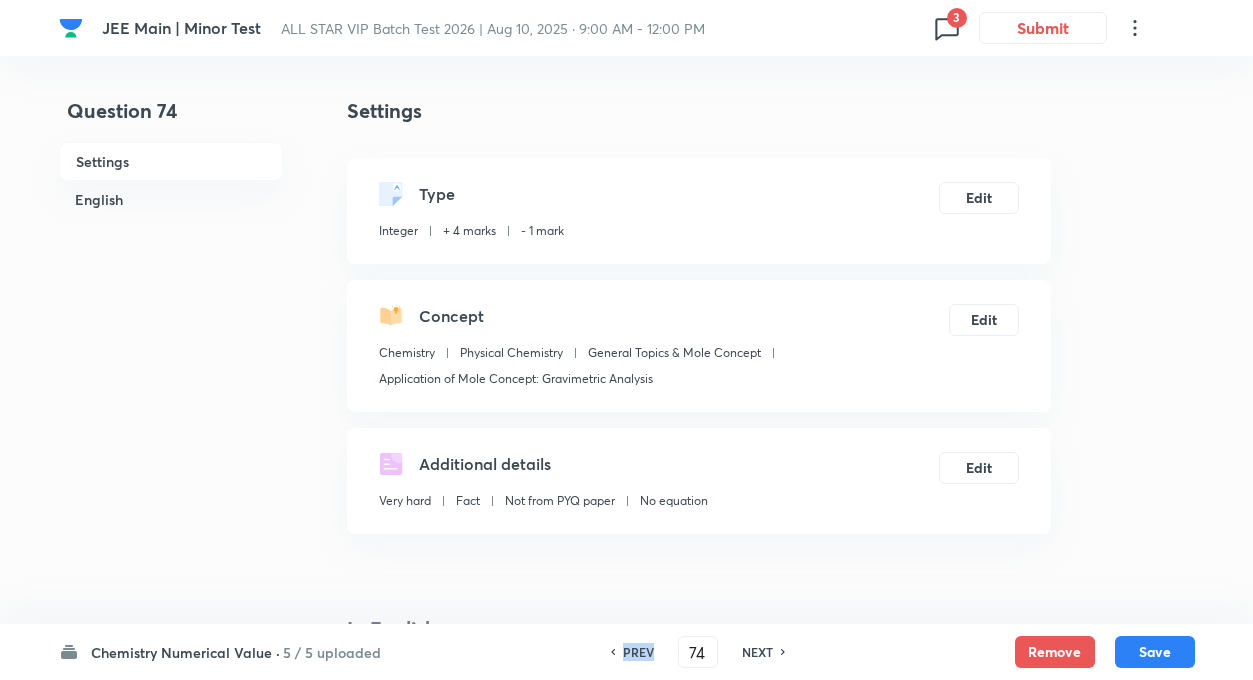 click on "PREV" at bounding box center [638, 652] 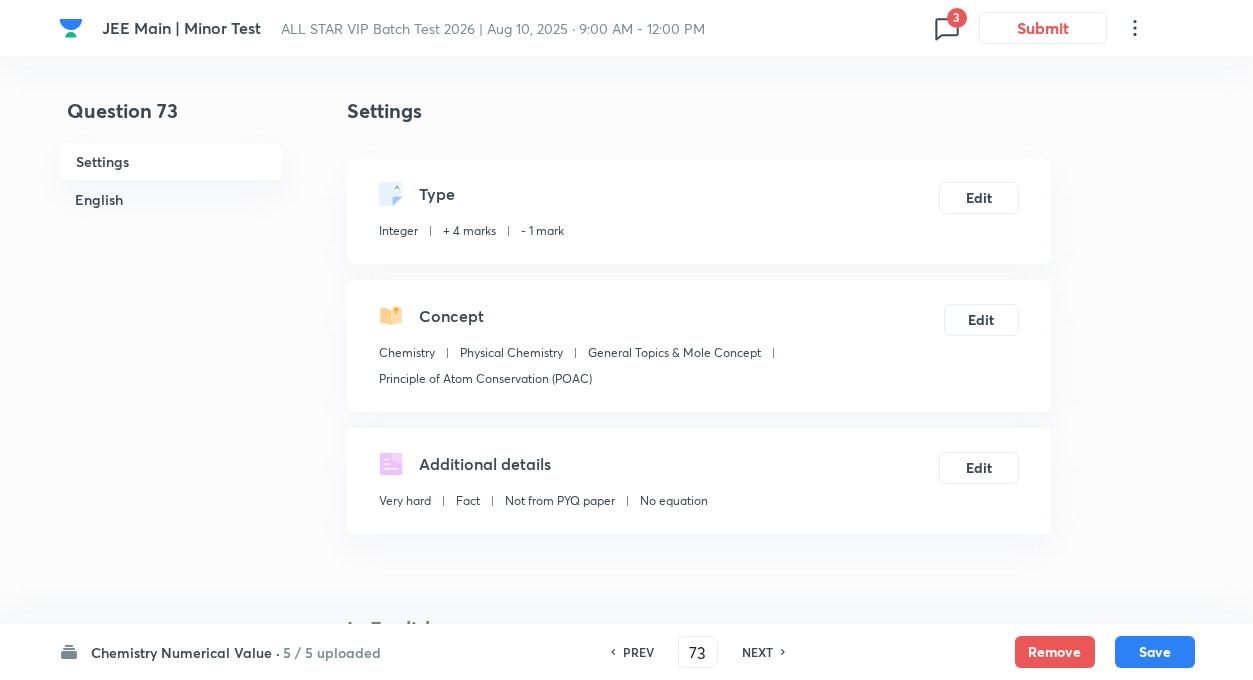 type on "9.8" 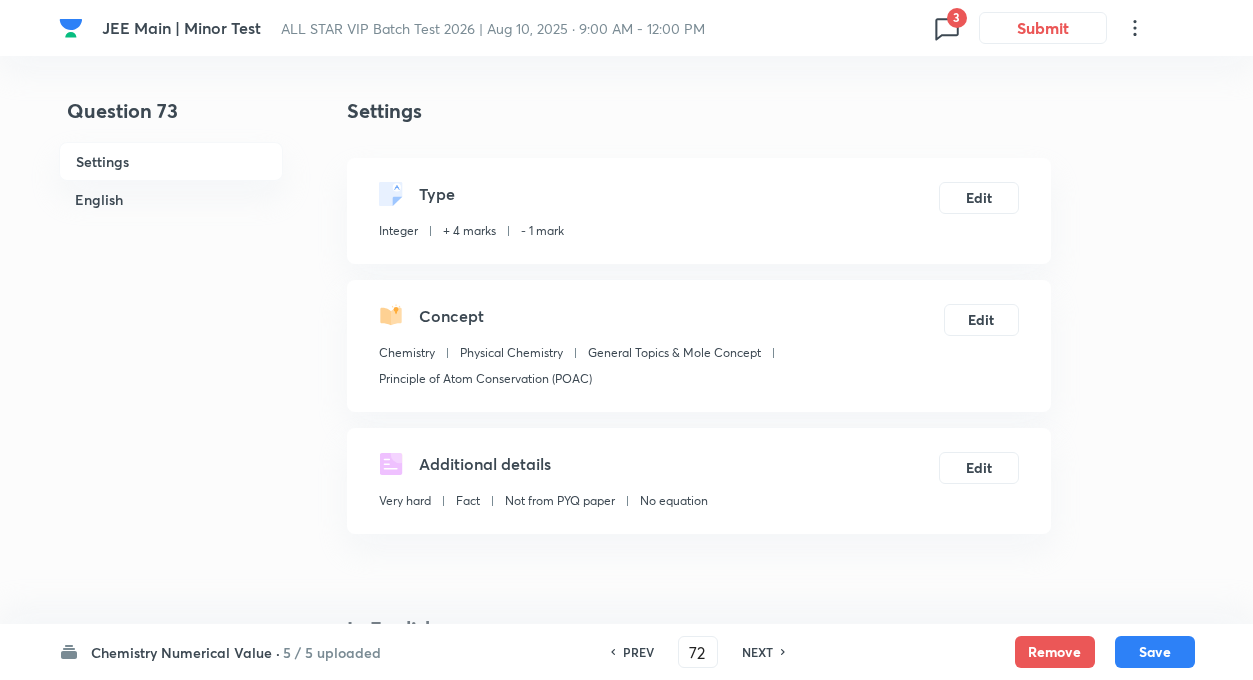 click on "PREV" at bounding box center [638, 652] 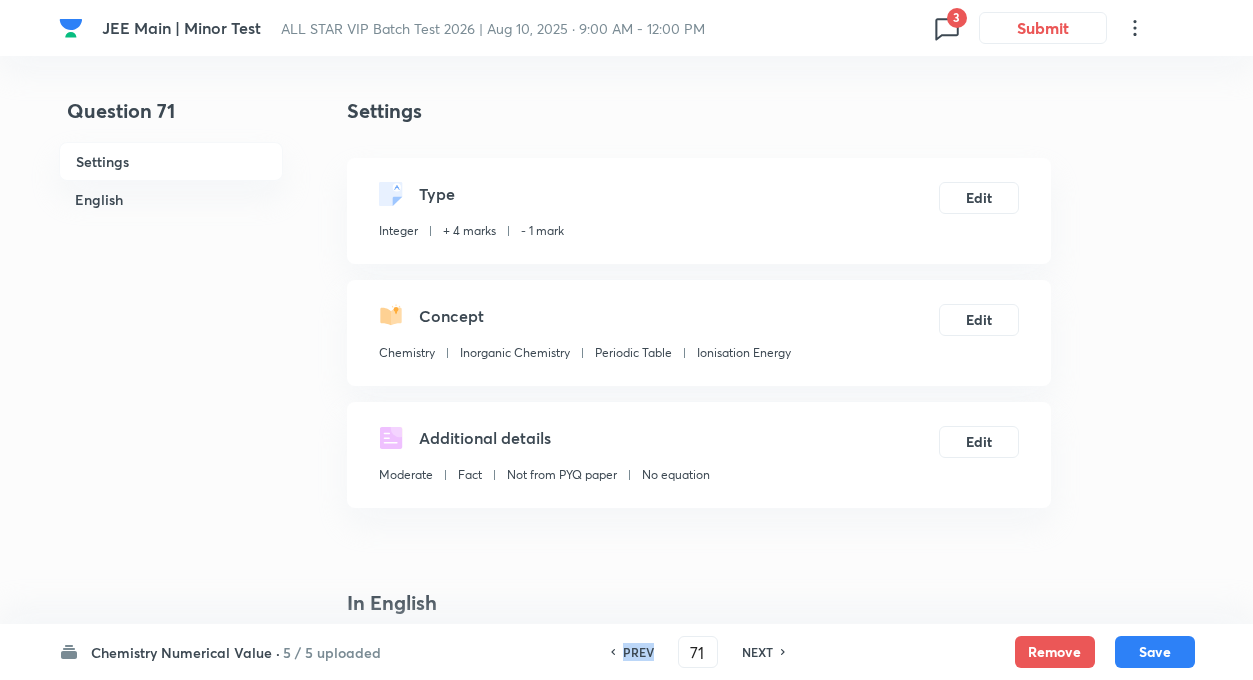 click on "PREV" at bounding box center (638, 652) 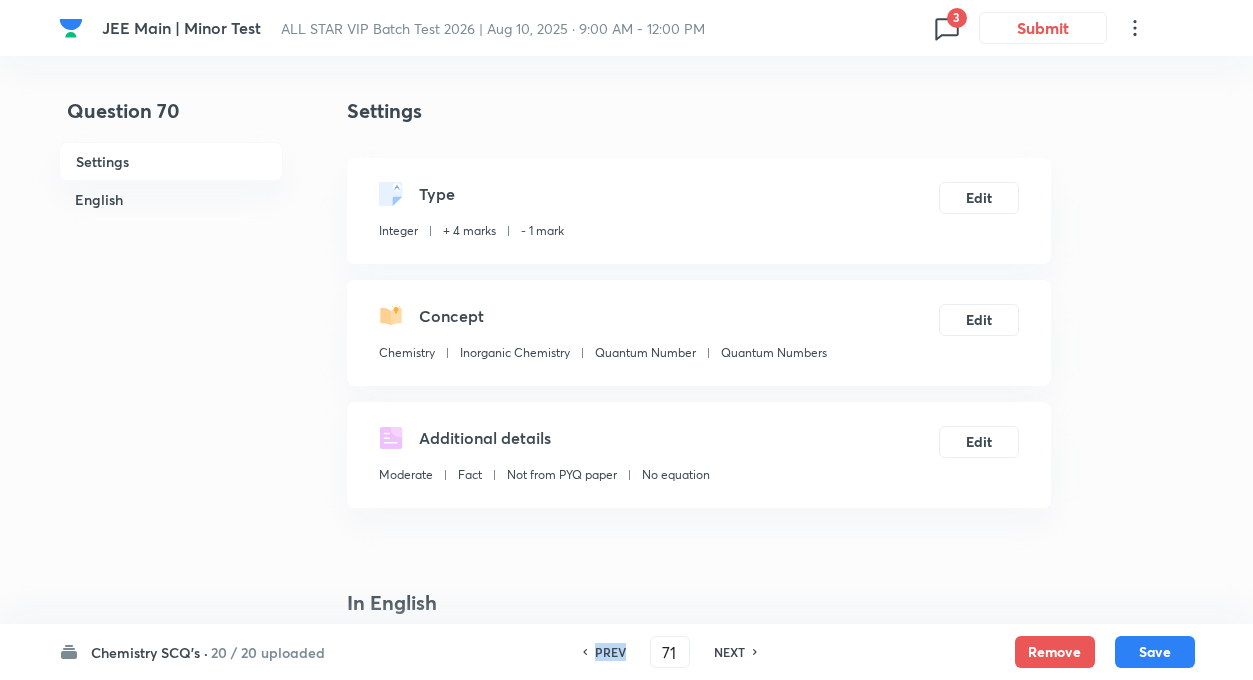 click on "PREV 71 ​ NEXT" at bounding box center (670, 652) 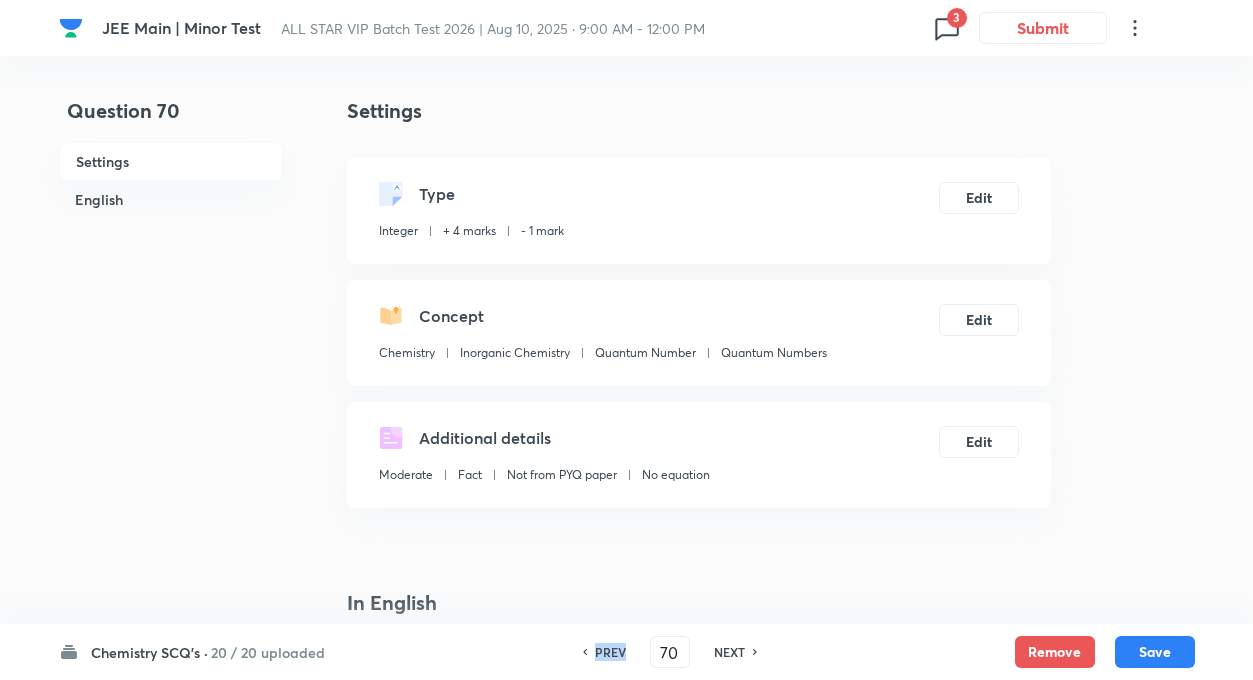click on "PREV 70 ​ NEXT" at bounding box center (670, 652) 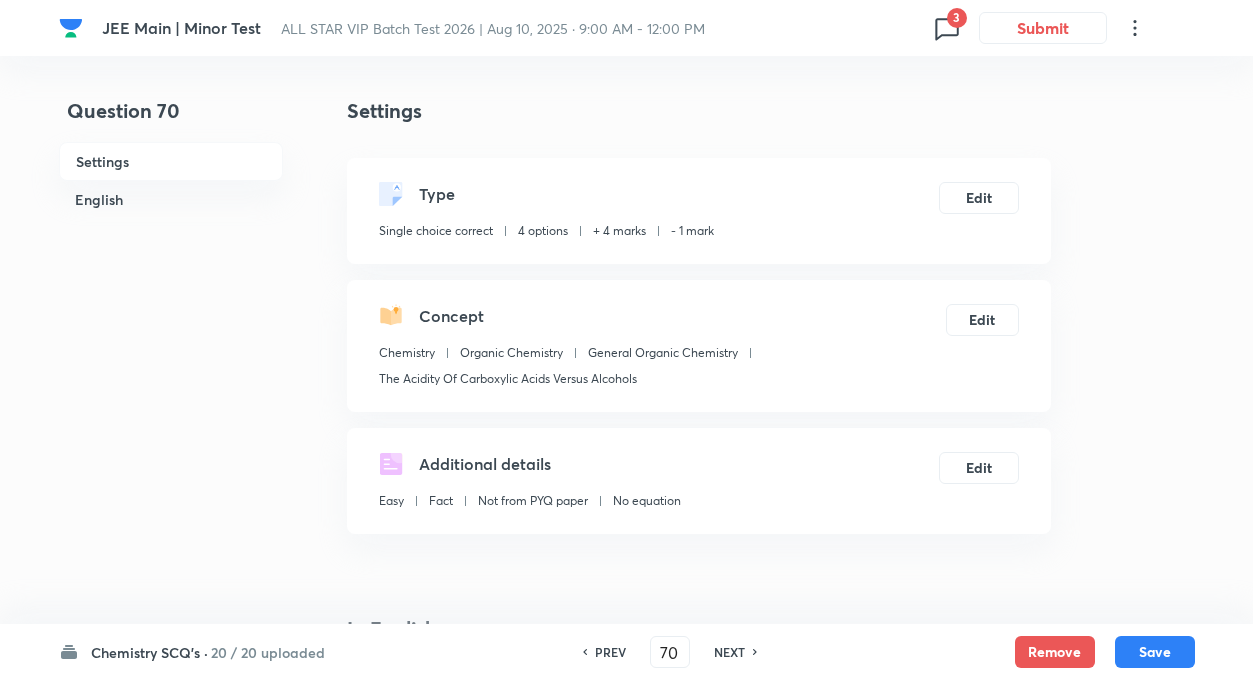 click on "PREV 70 ​ NEXT" at bounding box center (670, 652) 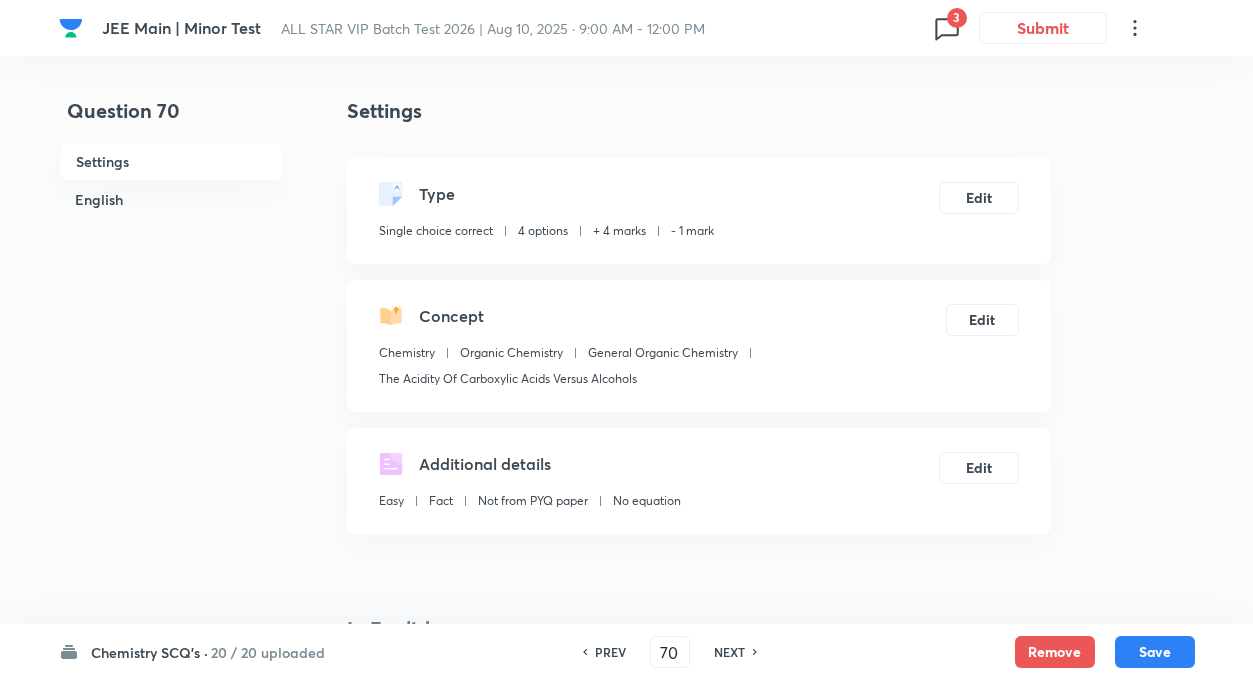 click on "PREV" at bounding box center [610, 652] 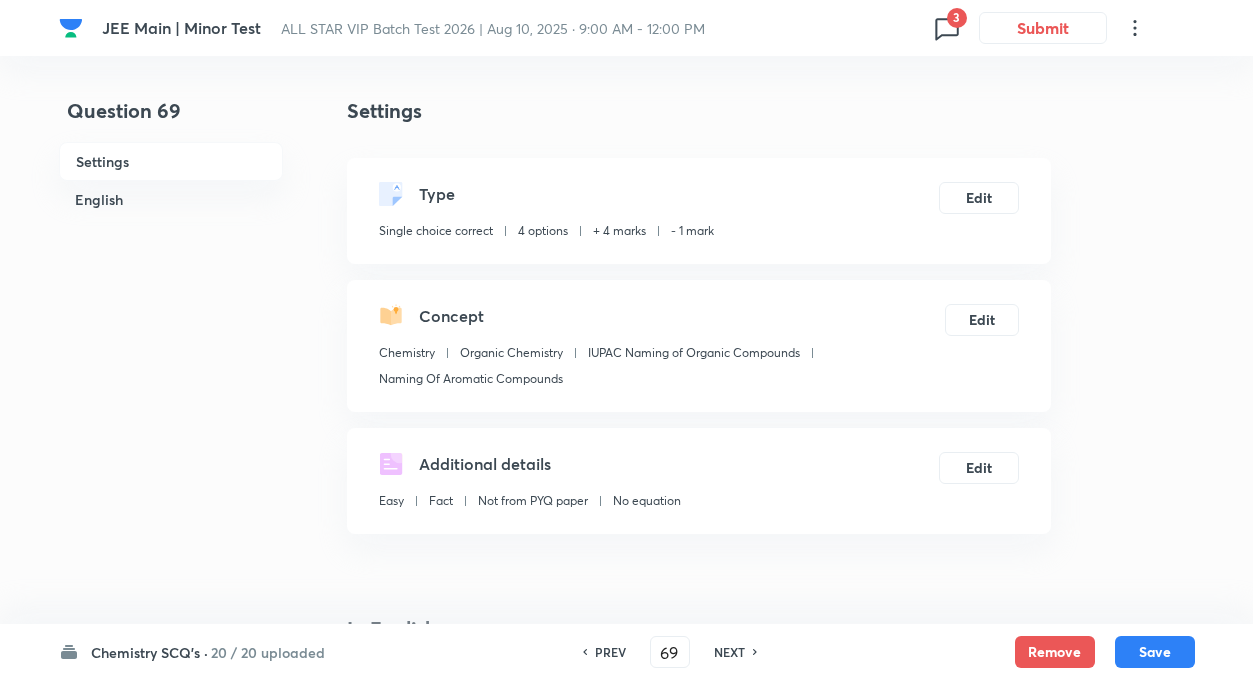 checkbox on "false" 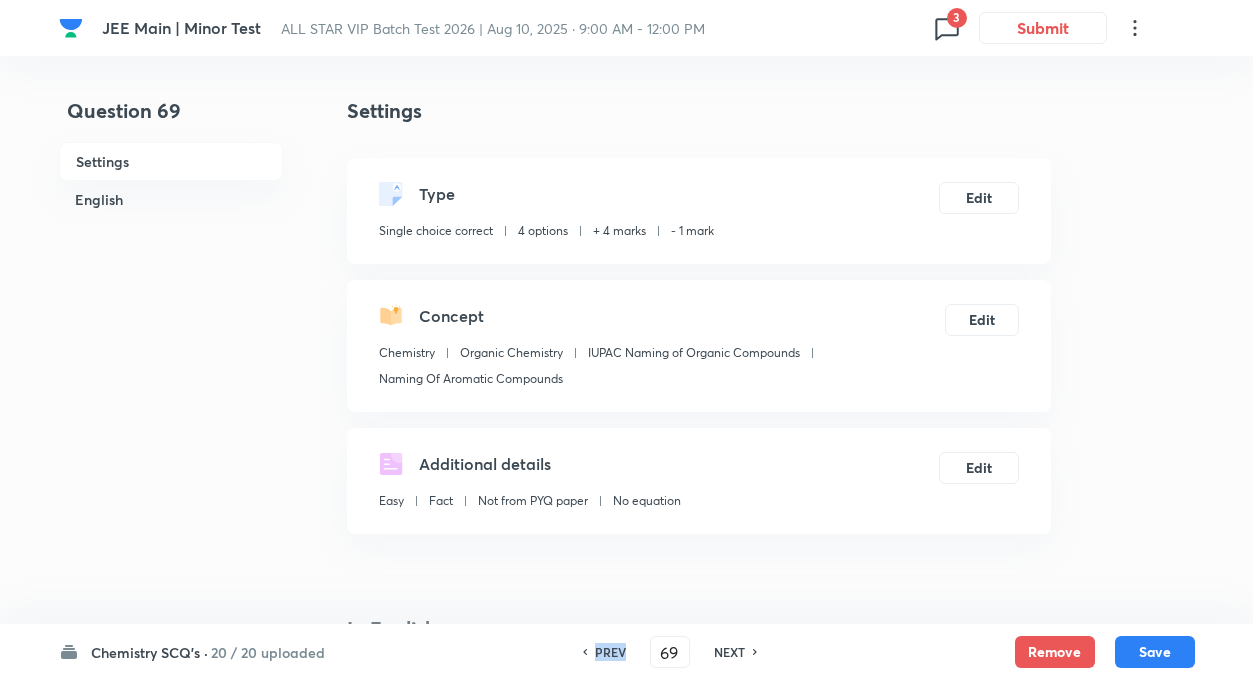 checkbox on "true" 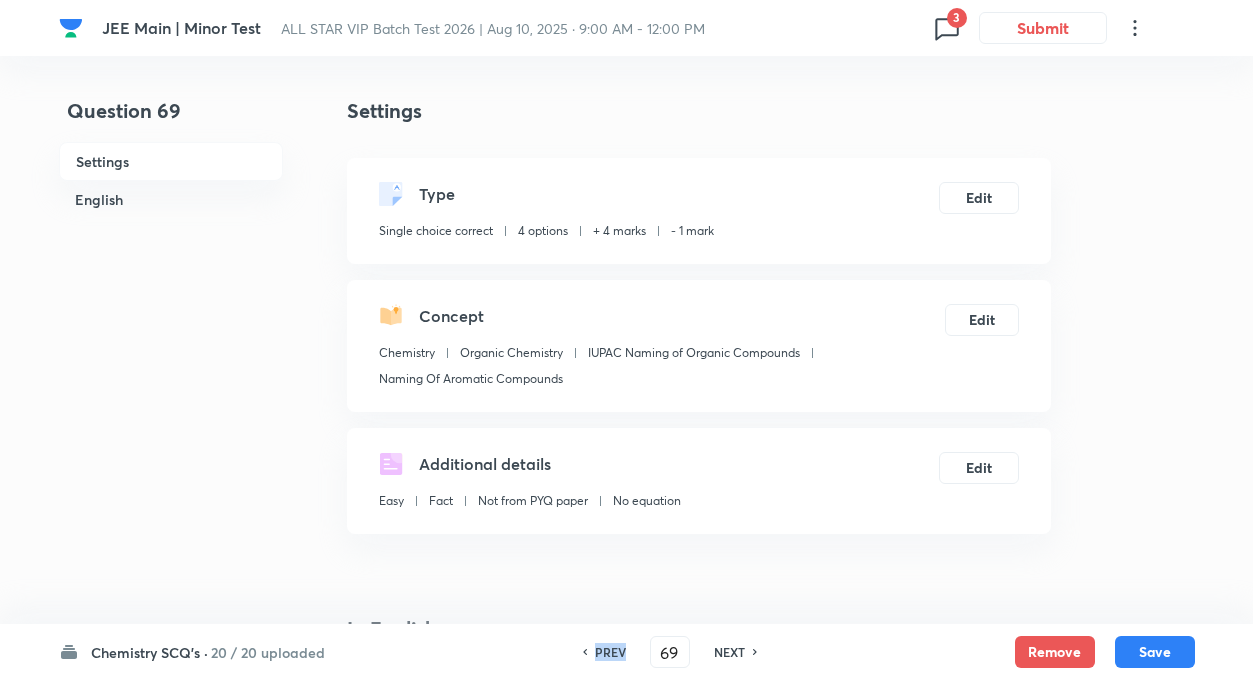 click on "PREV" at bounding box center [610, 652] 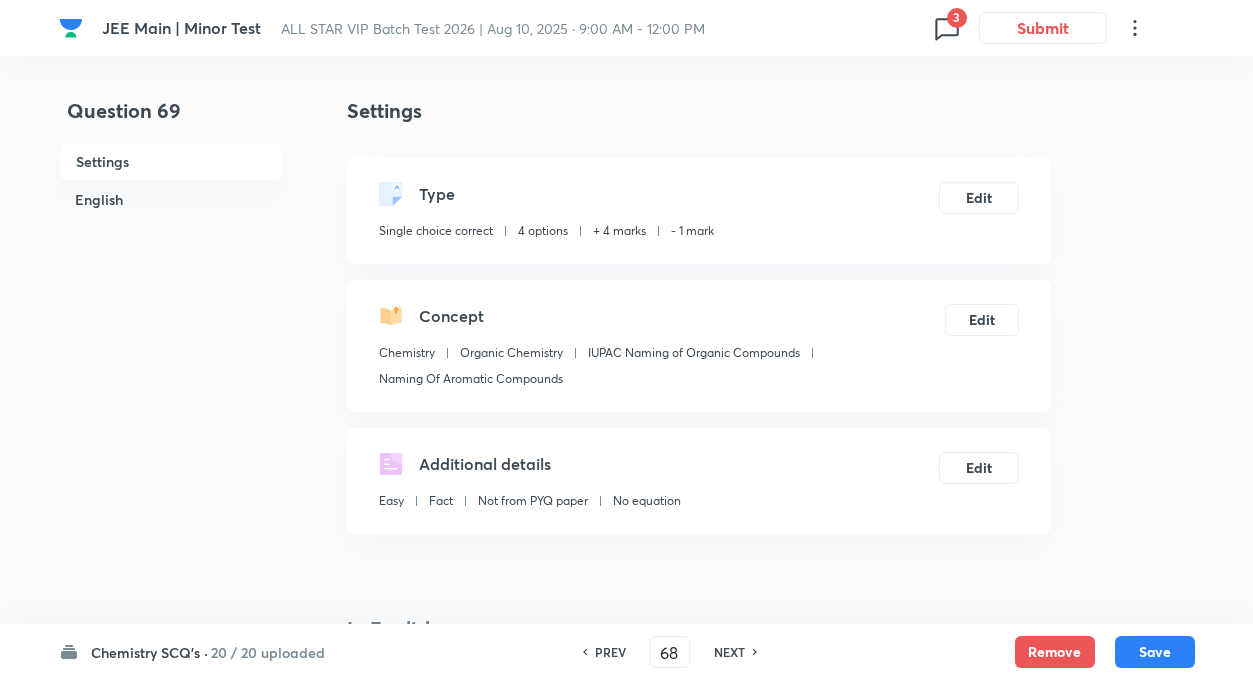 checkbox on "false" 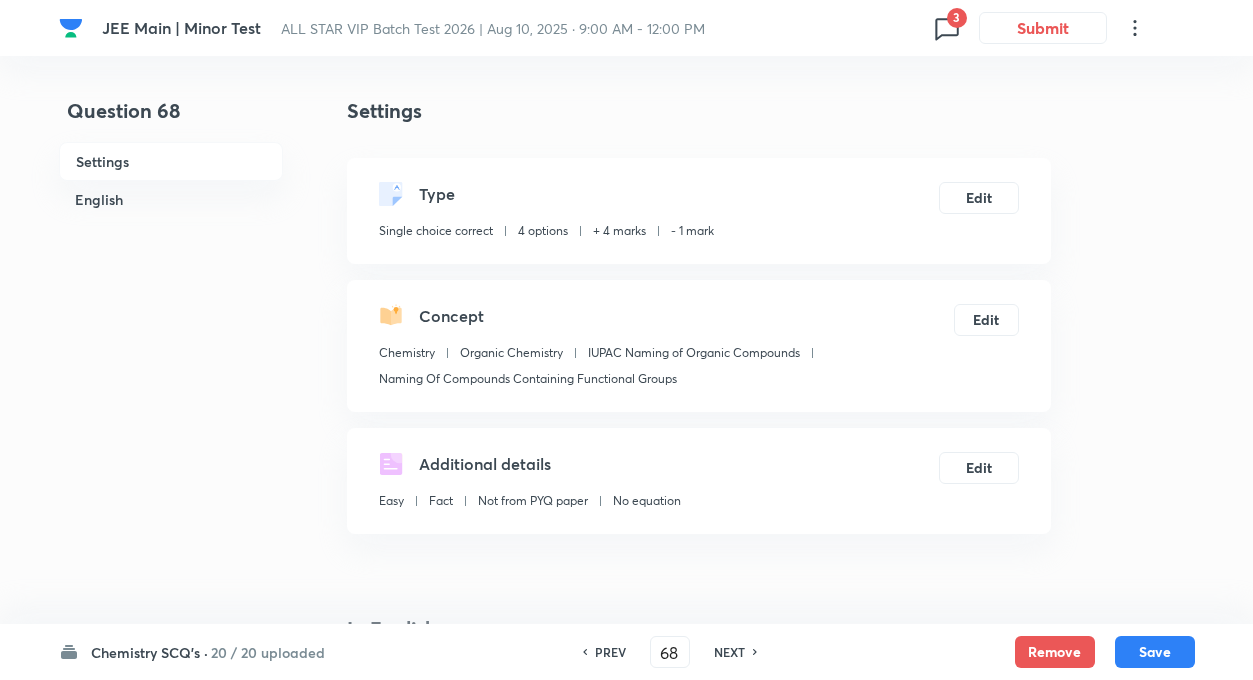 click on "PREV" at bounding box center [610, 652] 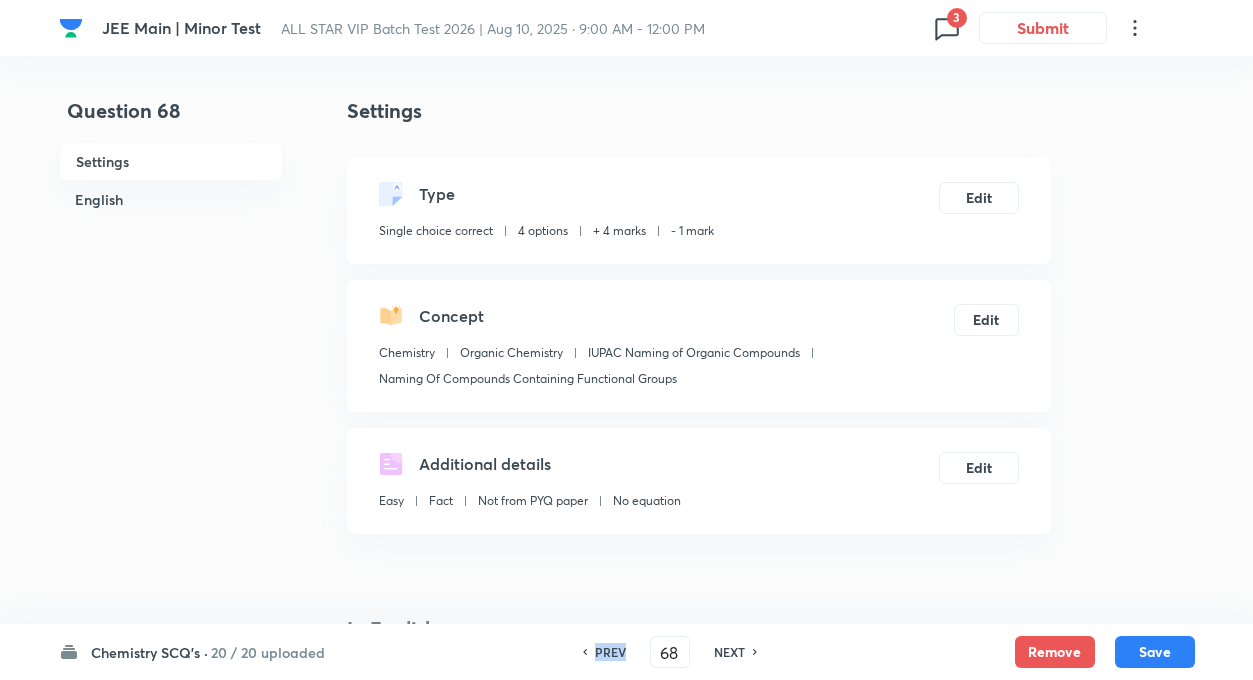 type on "67" 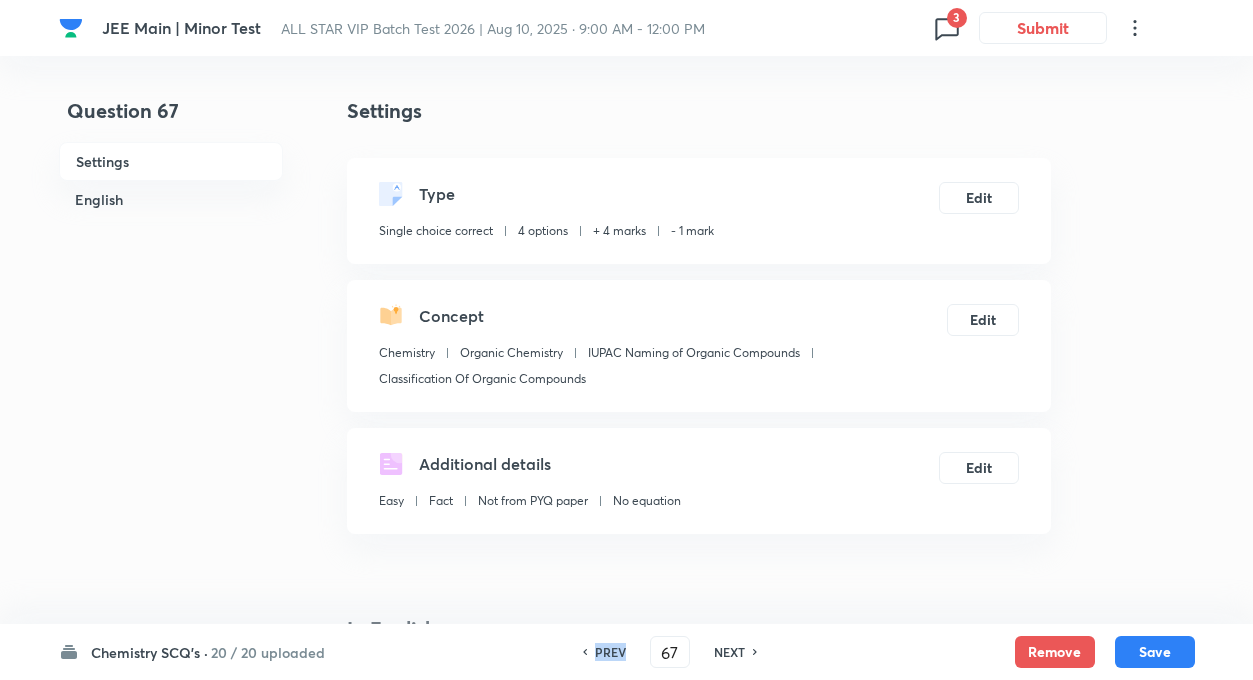 click on "PREV" at bounding box center [610, 652] 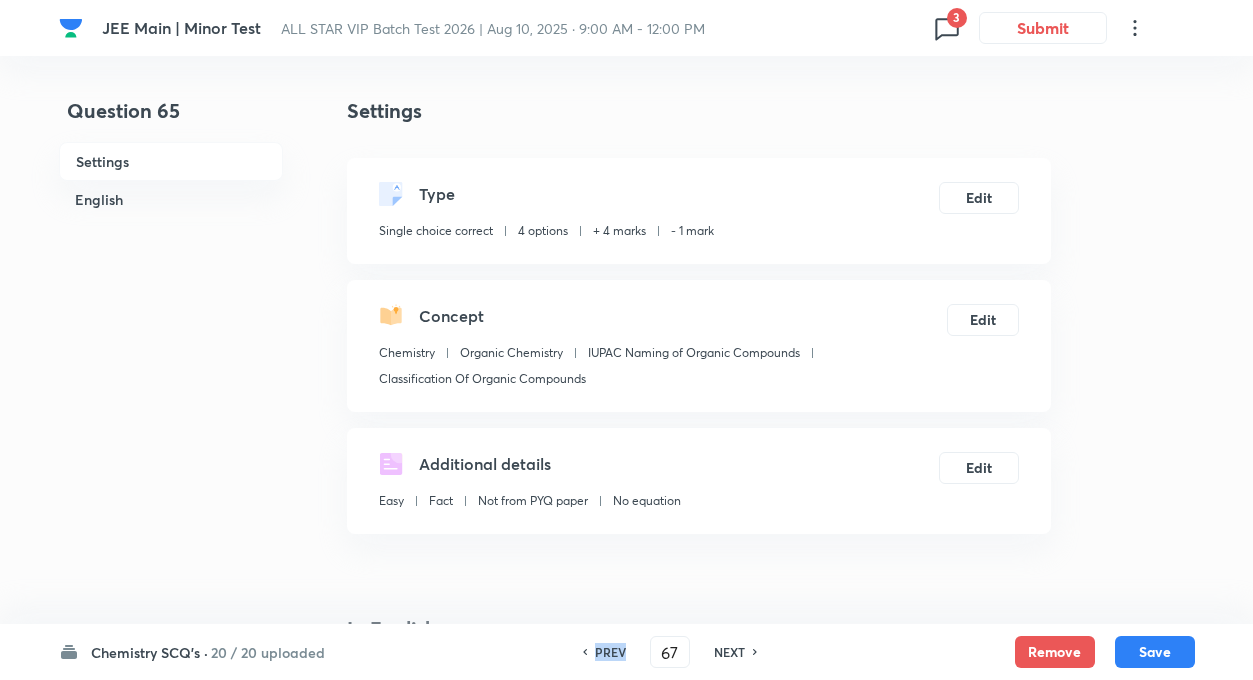 type on "65" 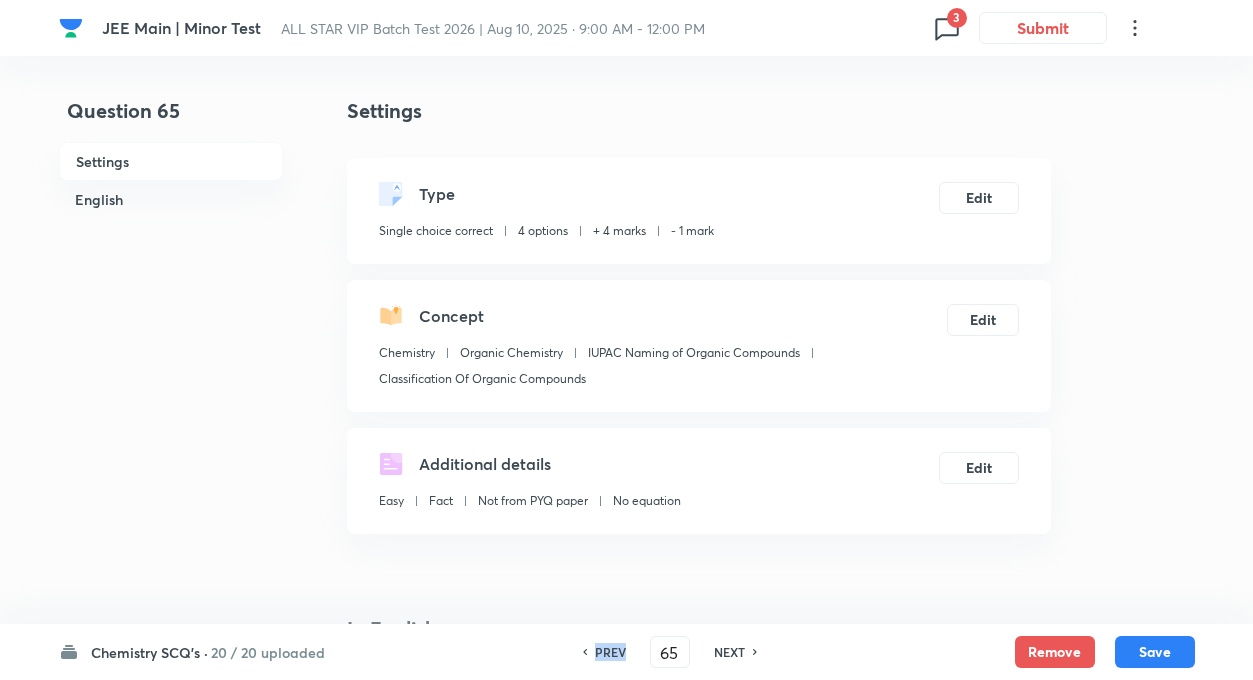 click on "PREV" at bounding box center [610, 652] 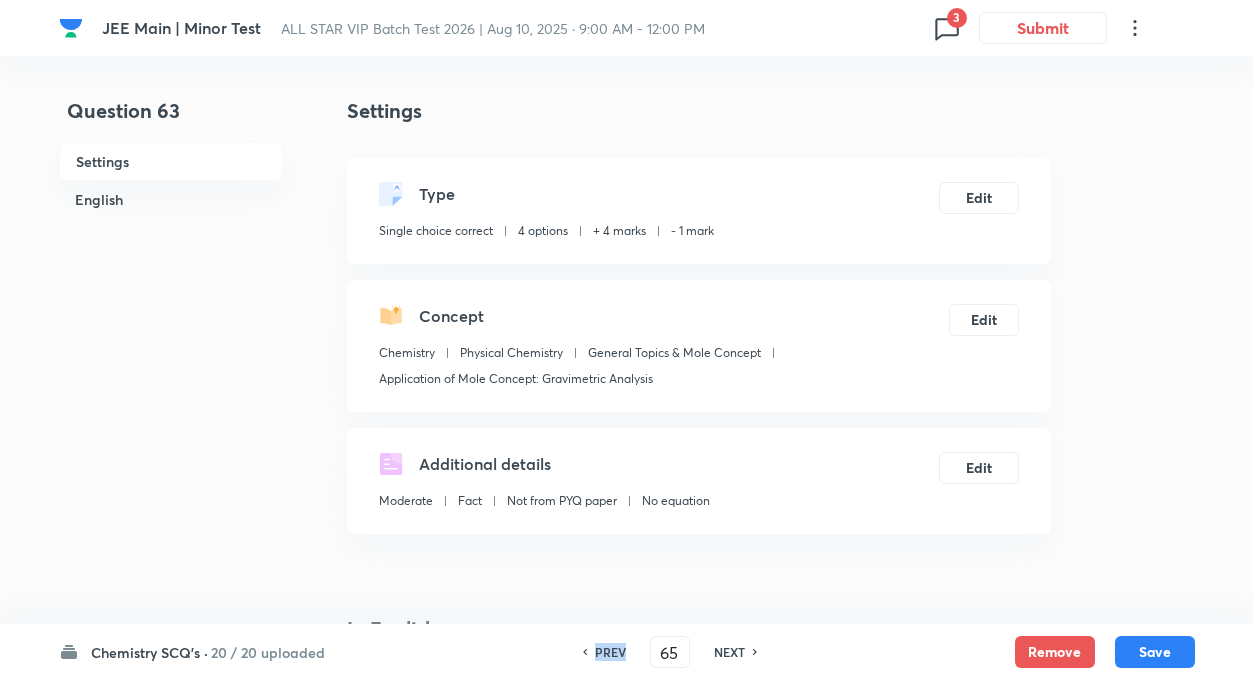 type on "64" 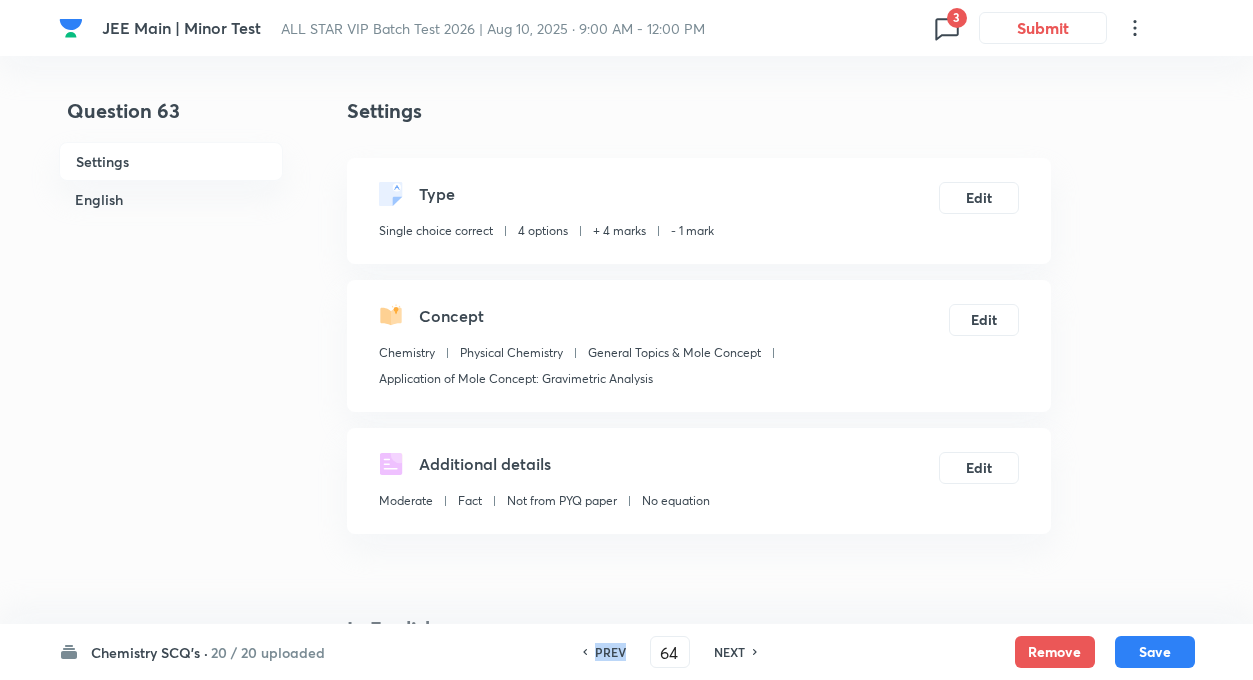 click on "PREV" at bounding box center [610, 652] 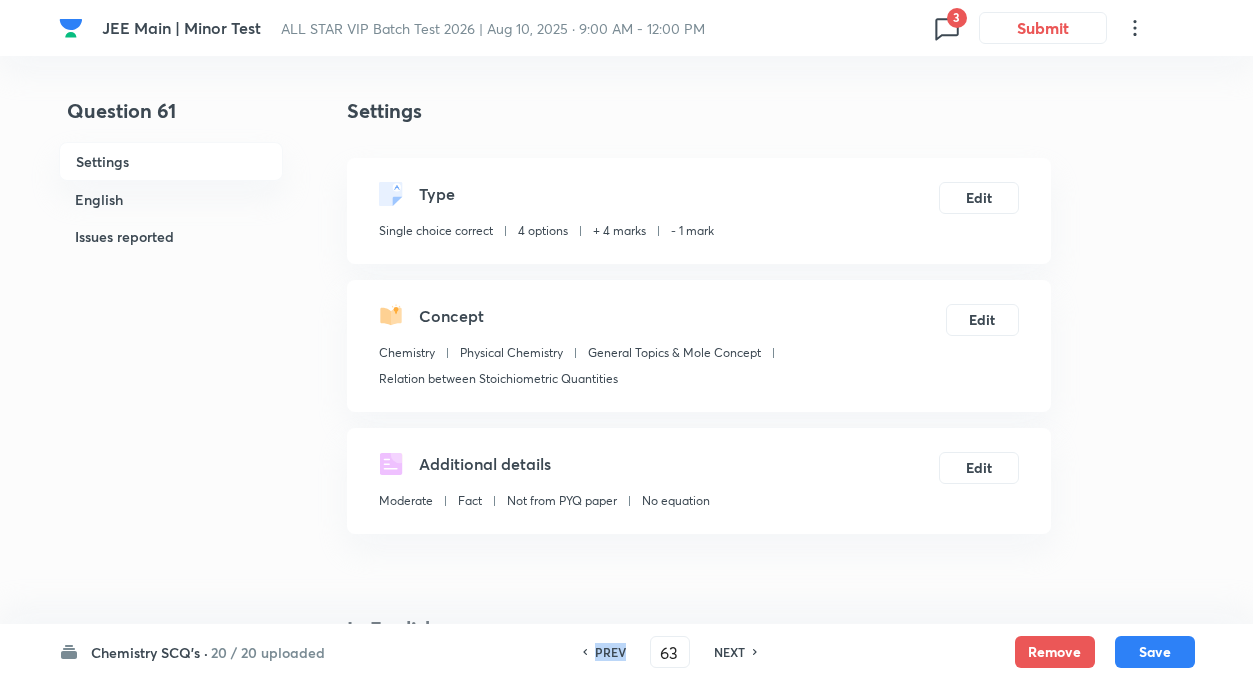 type on "61" 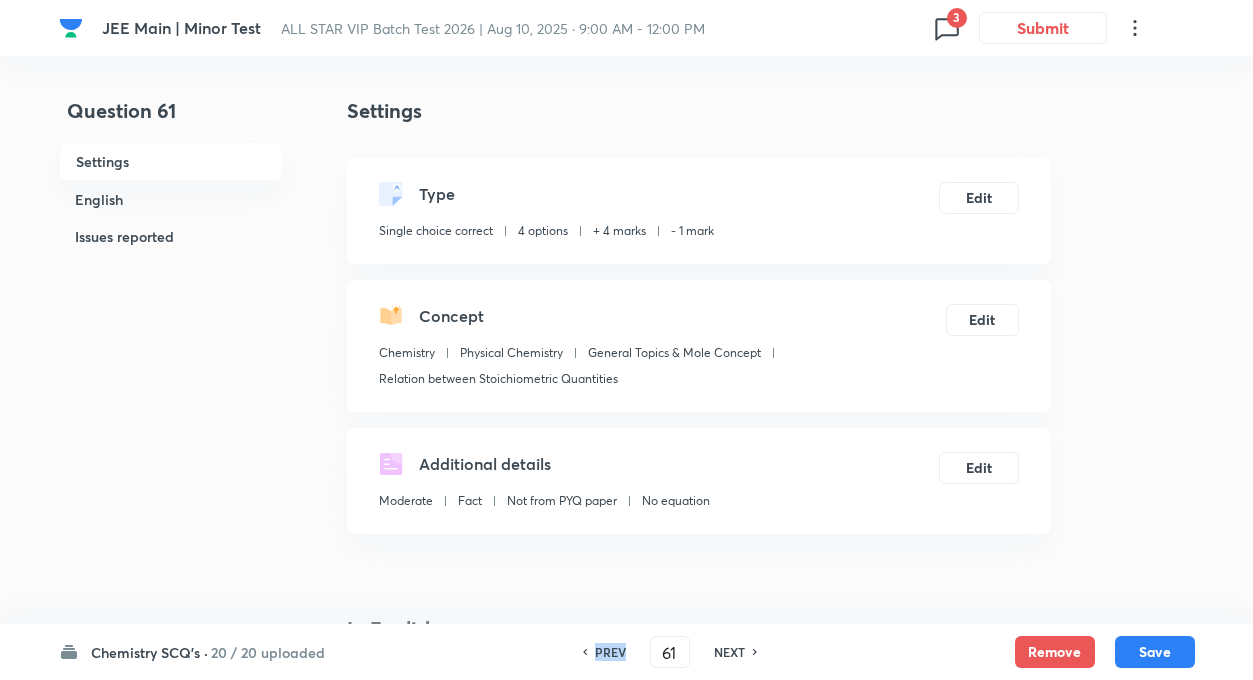 click on "PREV" at bounding box center [610, 652] 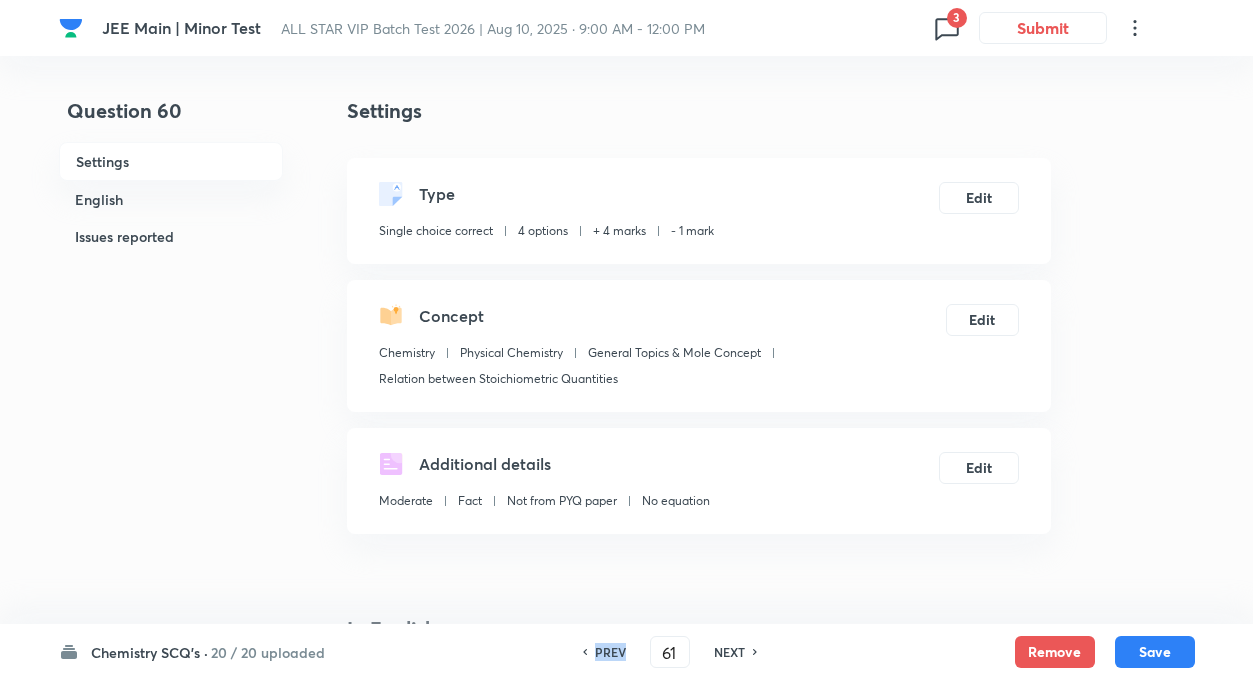 checkbox on "true" 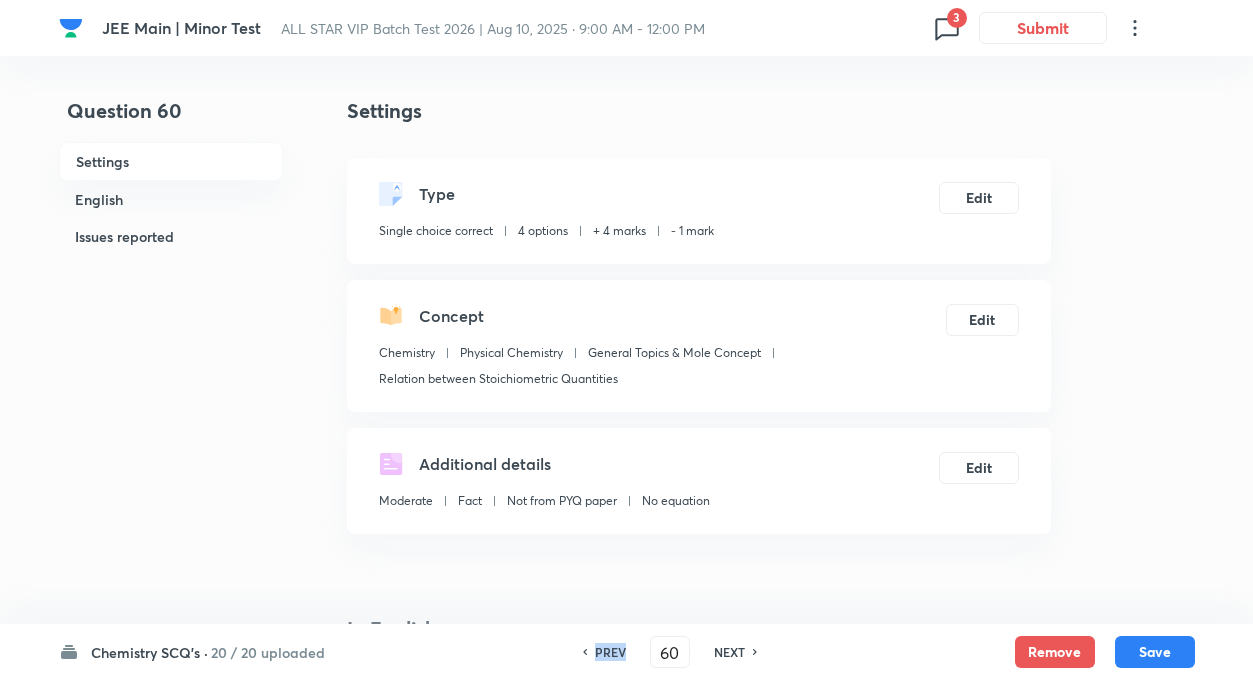 click on "PREV" at bounding box center (610, 652) 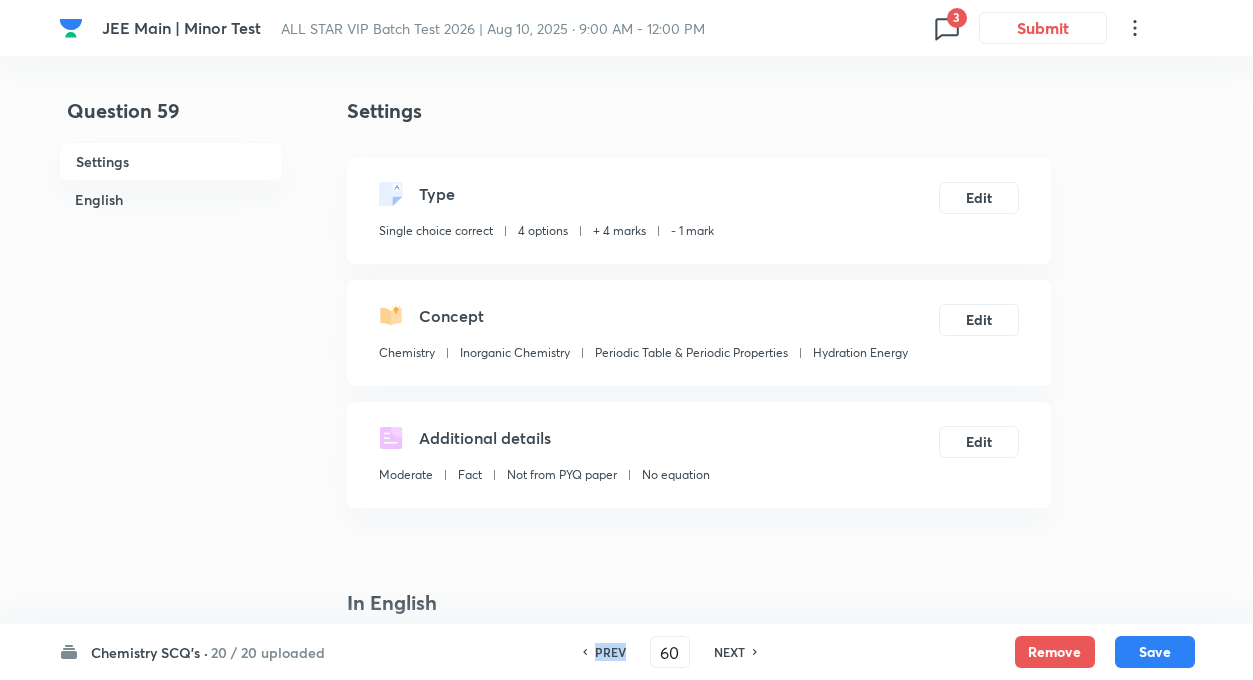 checkbox on "false" 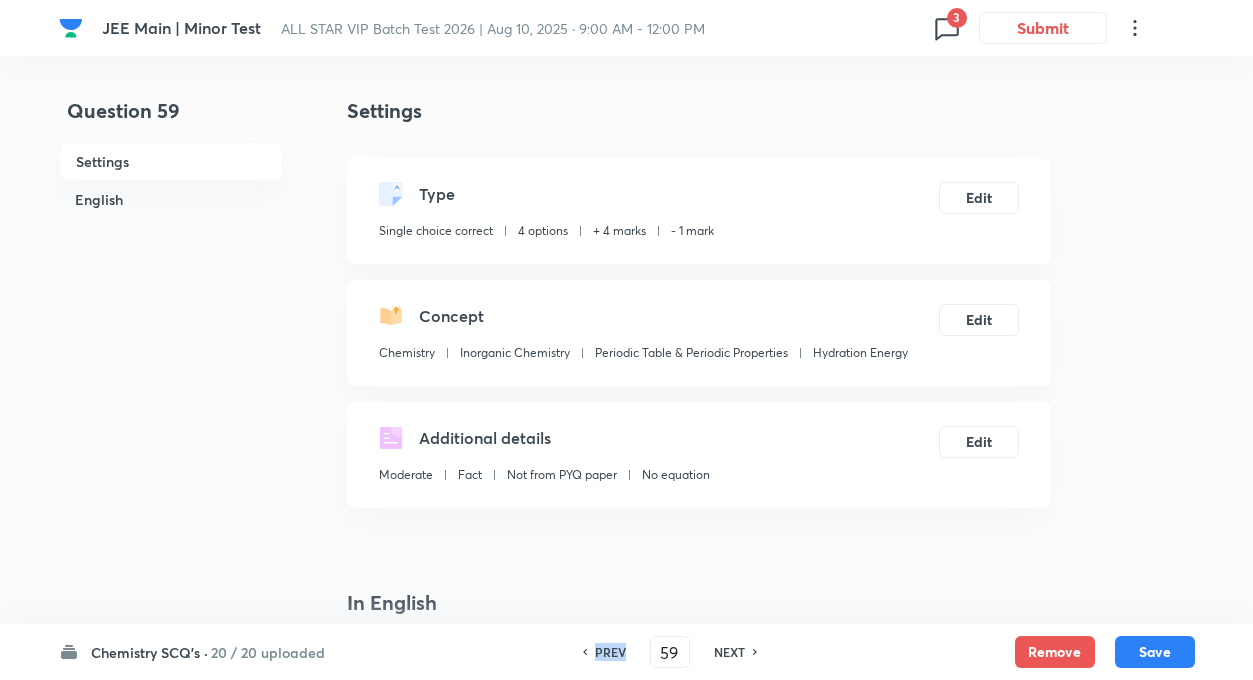click on "PREV" at bounding box center [610, 652] 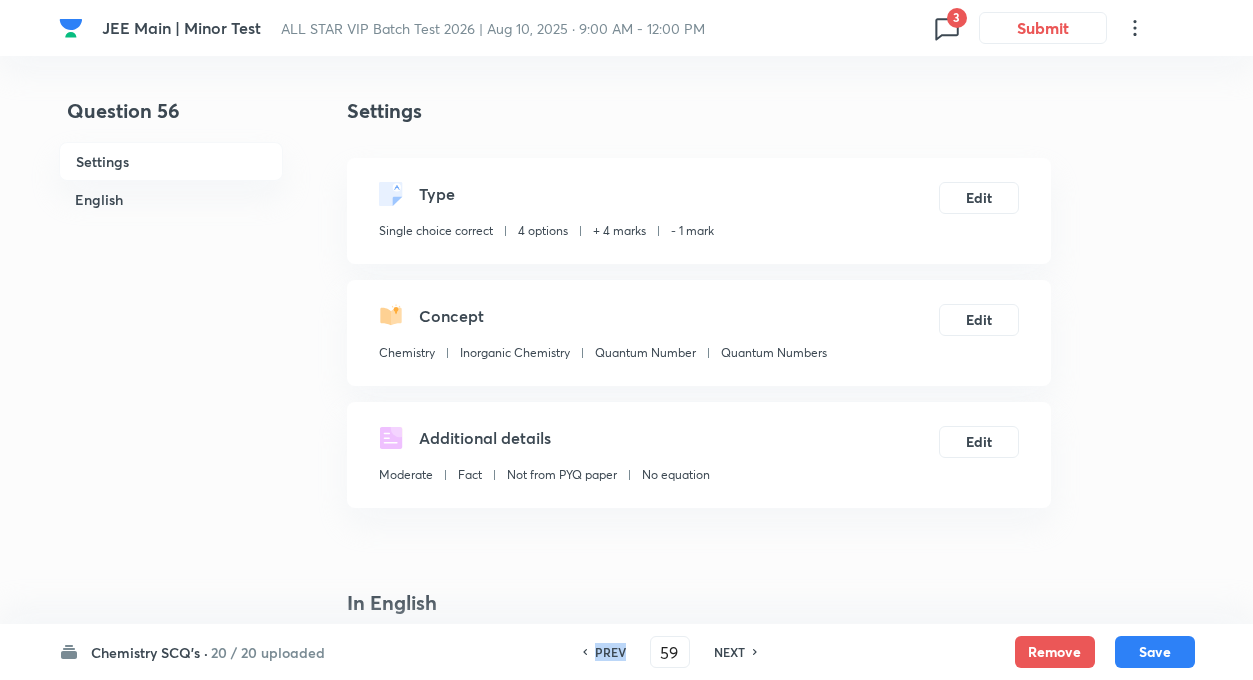 type on "57" 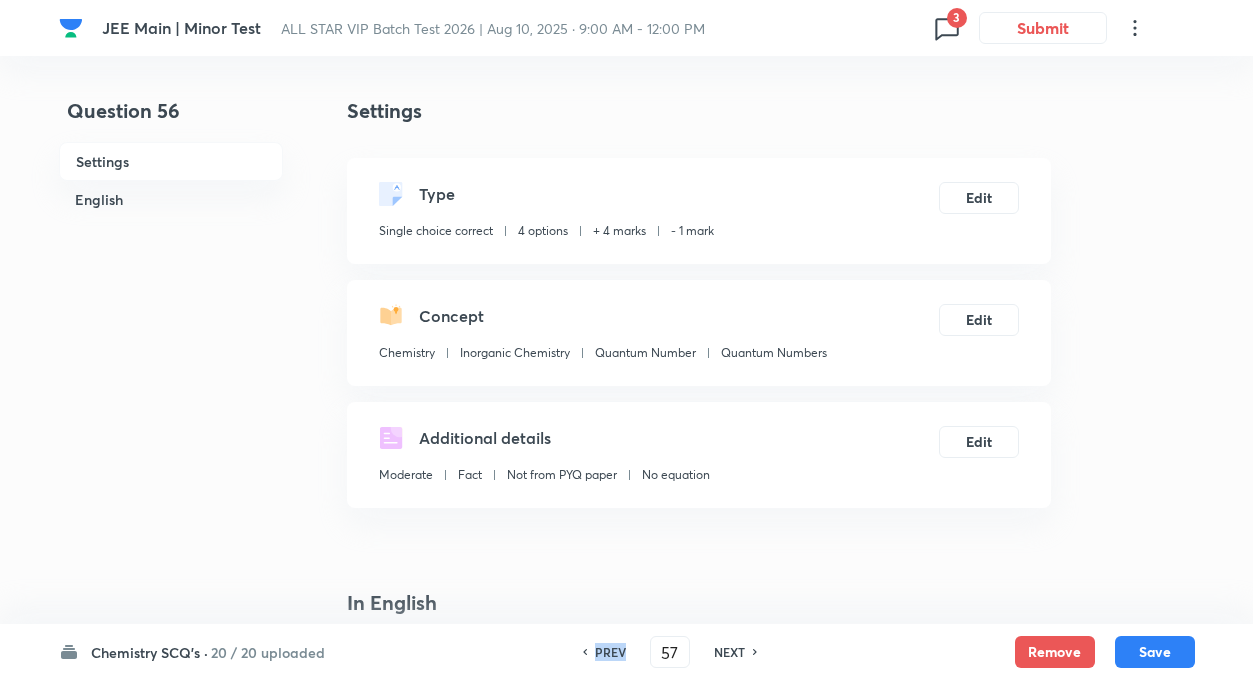 type on "56" 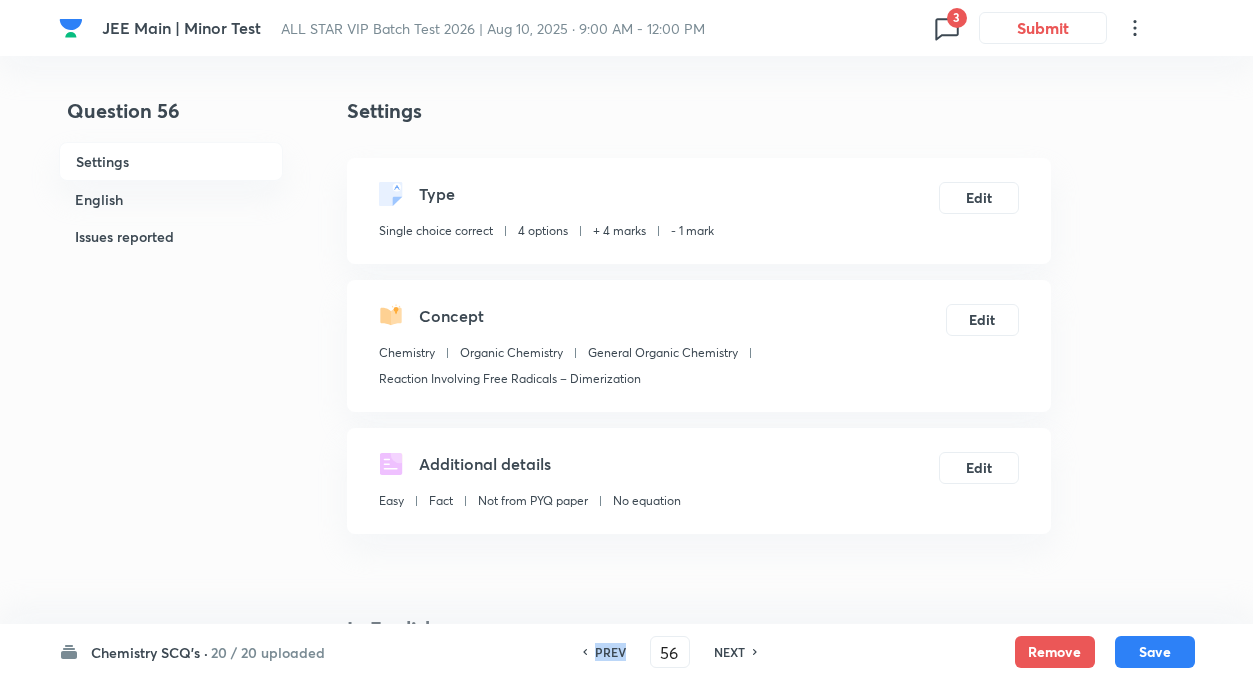 click on "PREV" at bounding box center (610, 652) 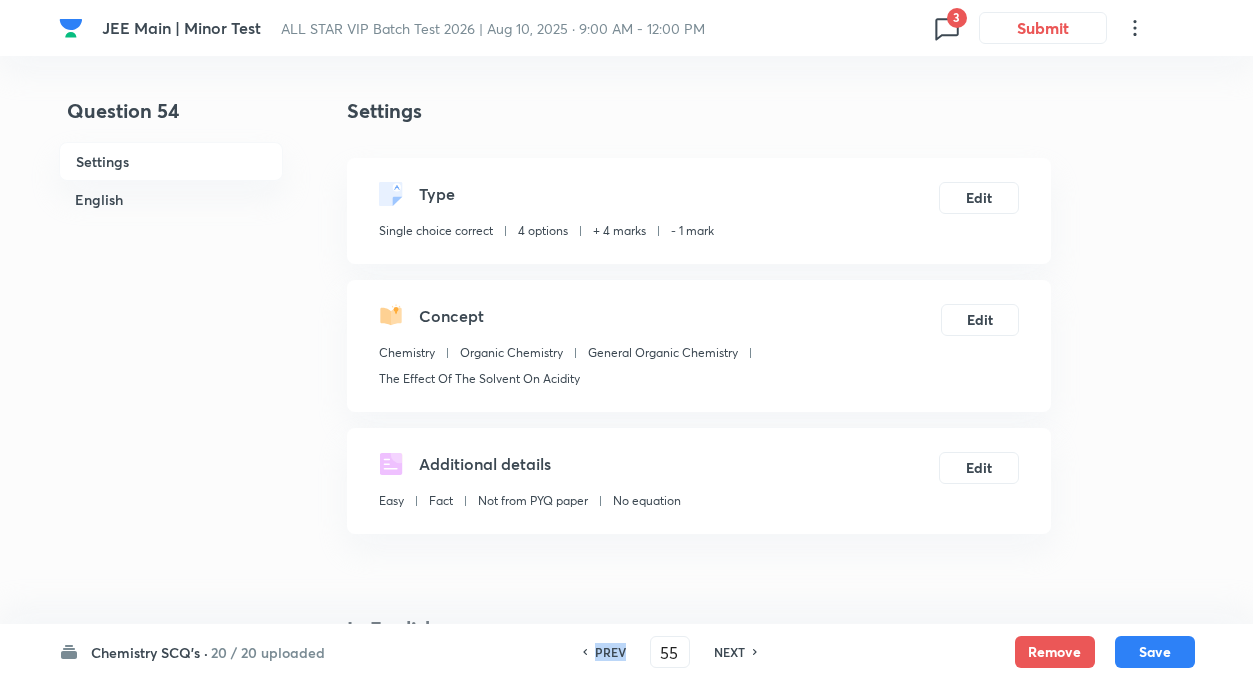 type on "54" 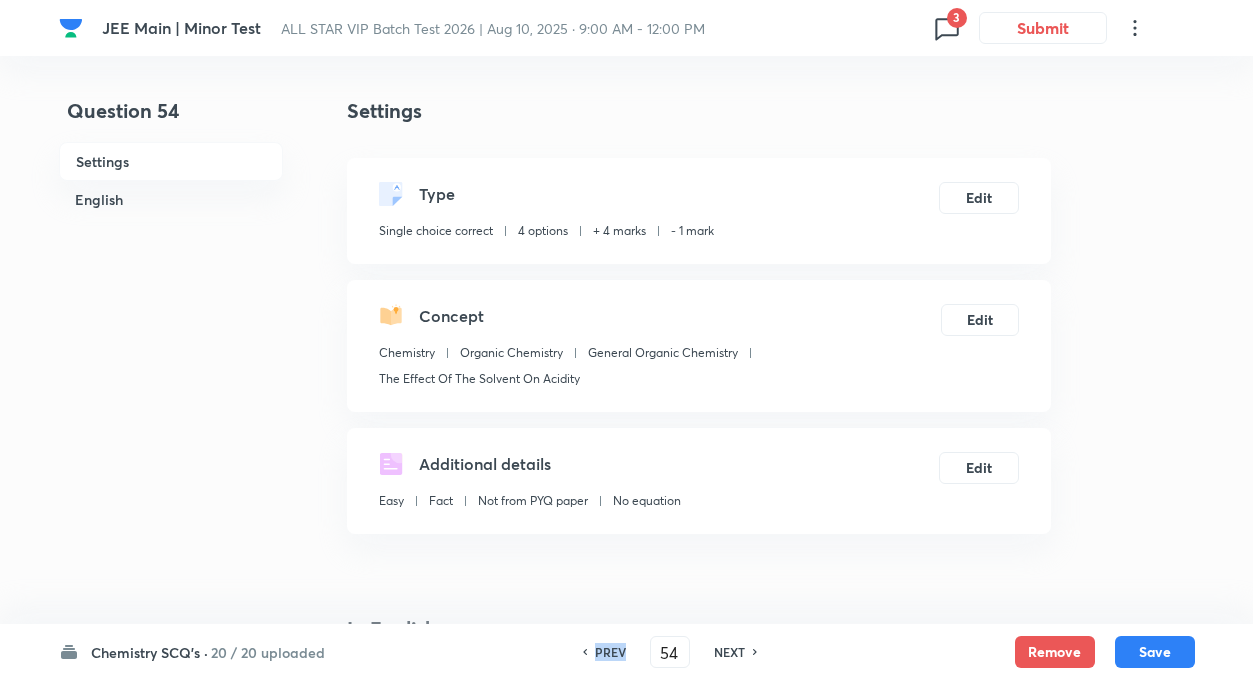 click on "PREV" at bounding box center (610, 652) 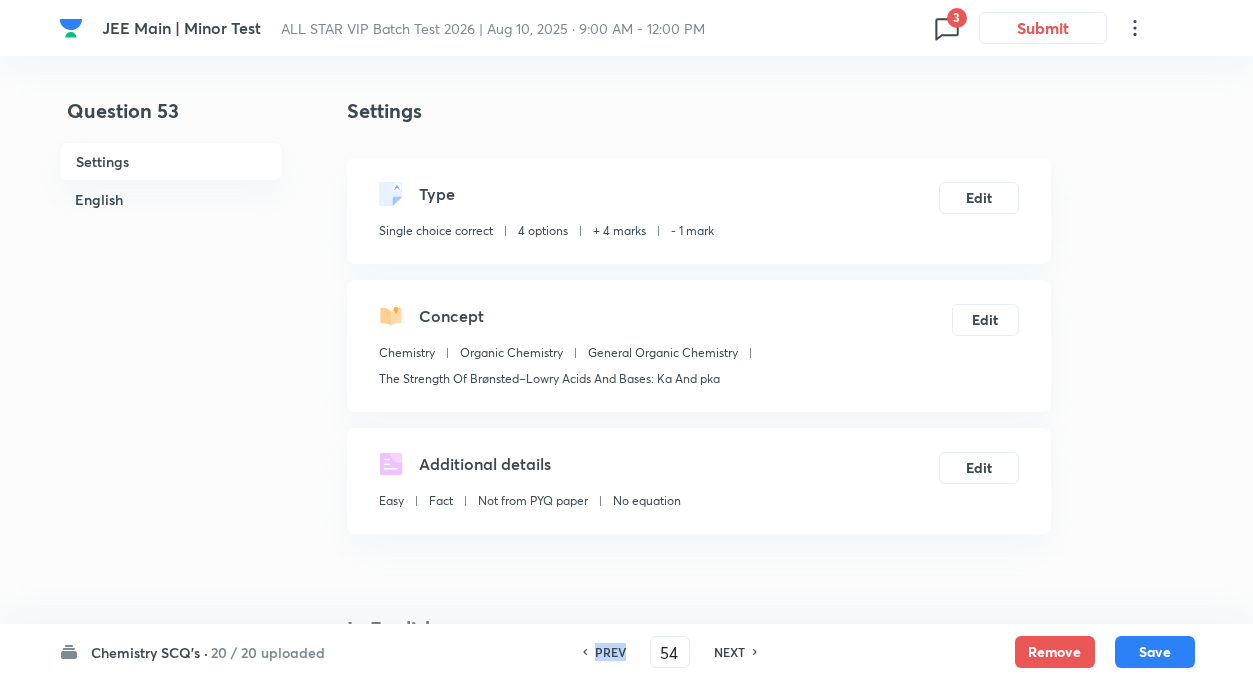 click on "PREV" at bounding box center [610, 652] 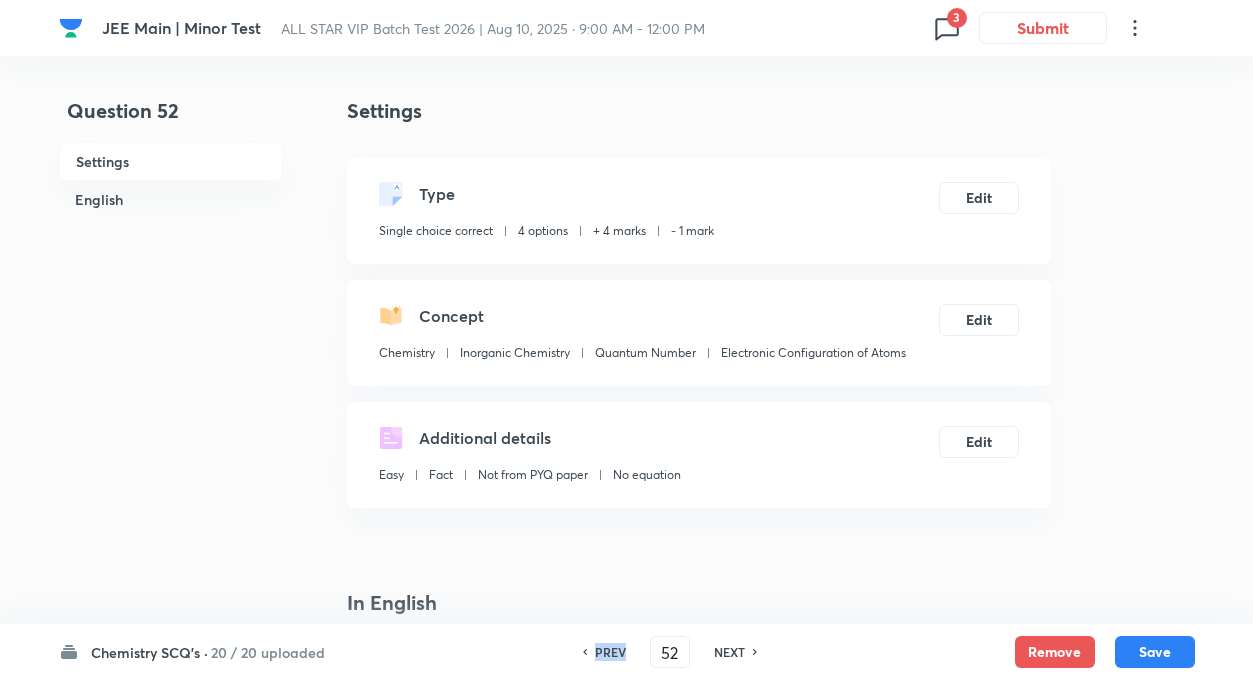 click on "PREV" at bounding box center (610, 652) 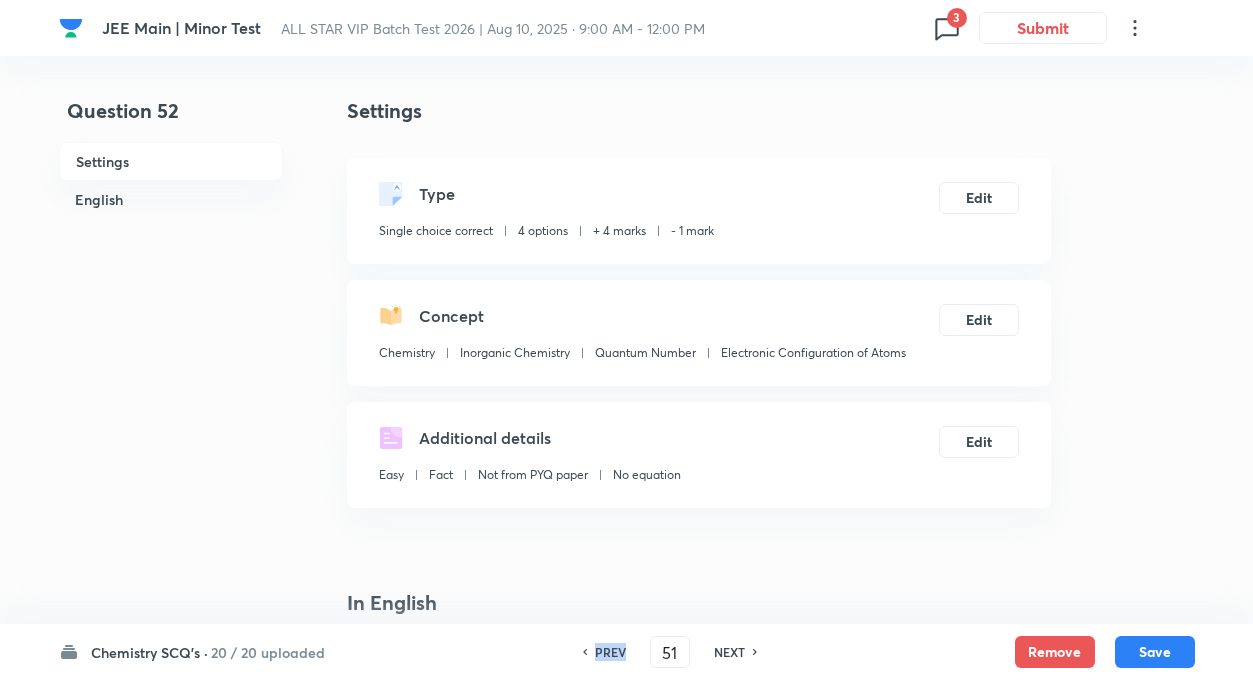 click on "PREV" at bounding box center (610, 652) 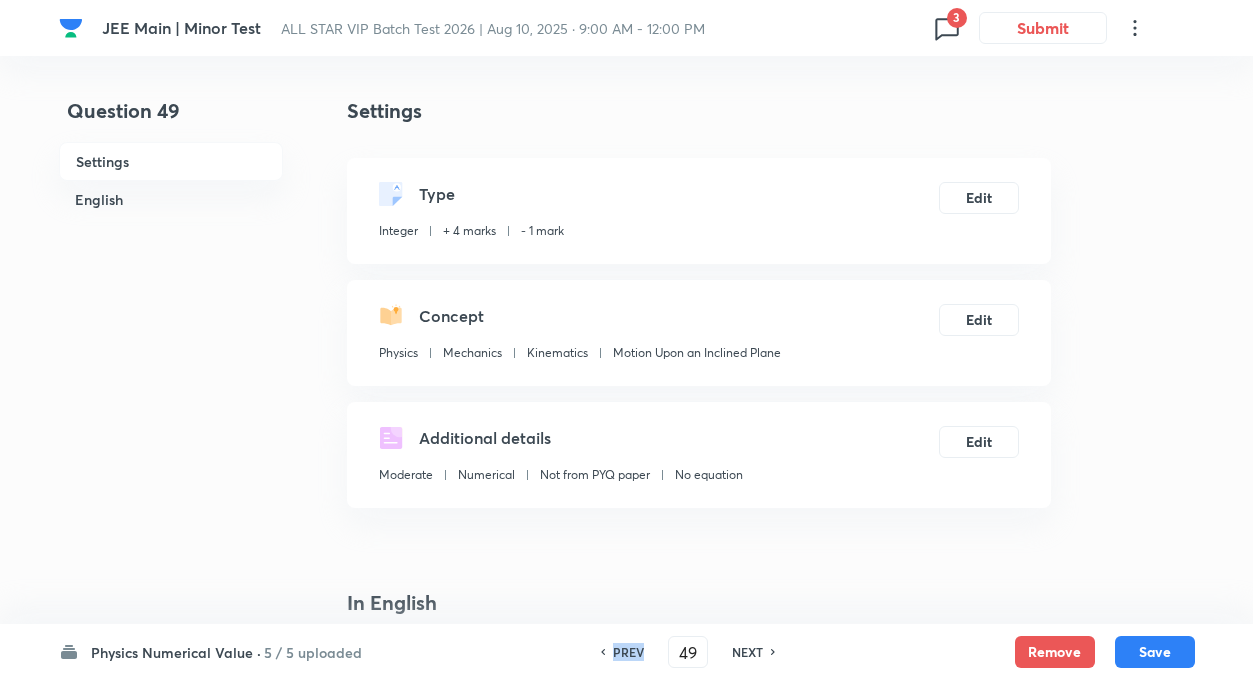 click on "PREV" at bounding box center (628, 652) 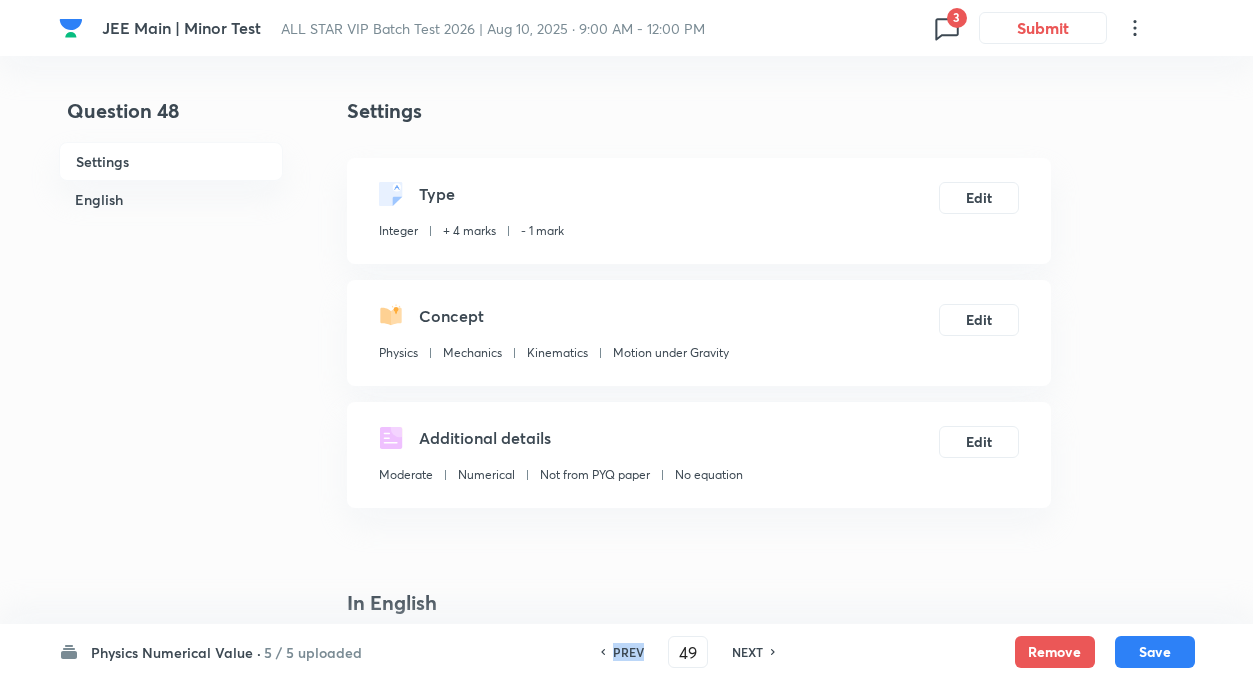type on "48" 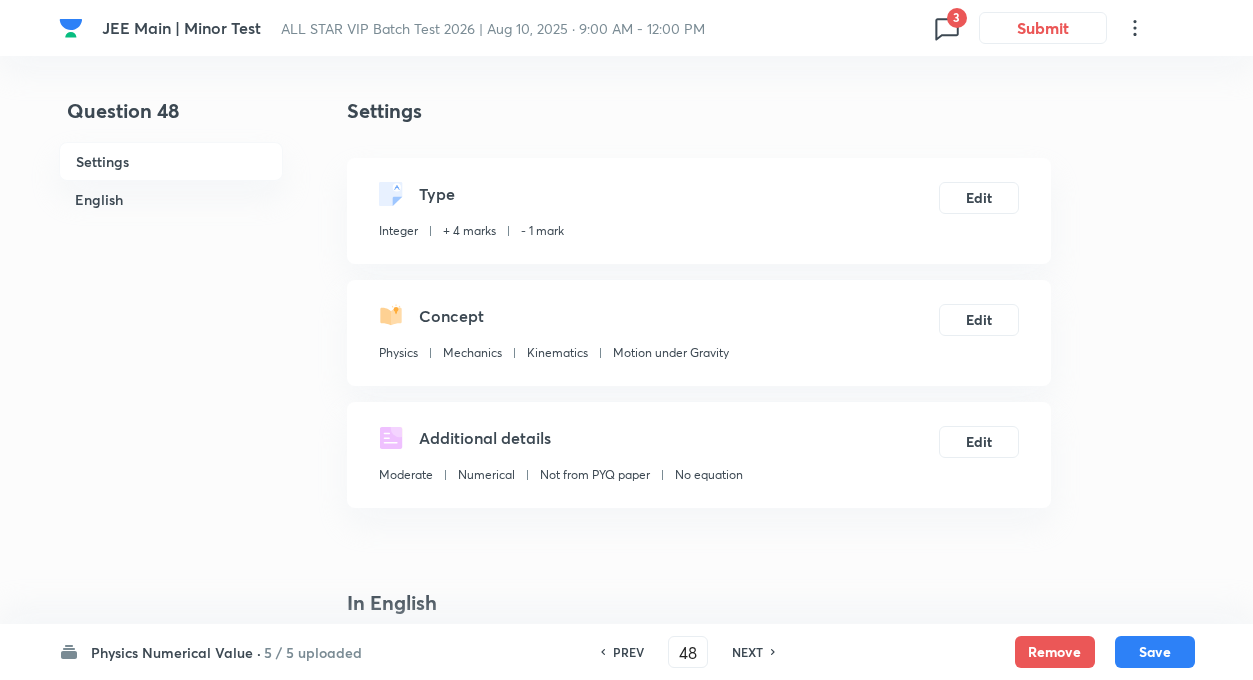 type on "5.6" 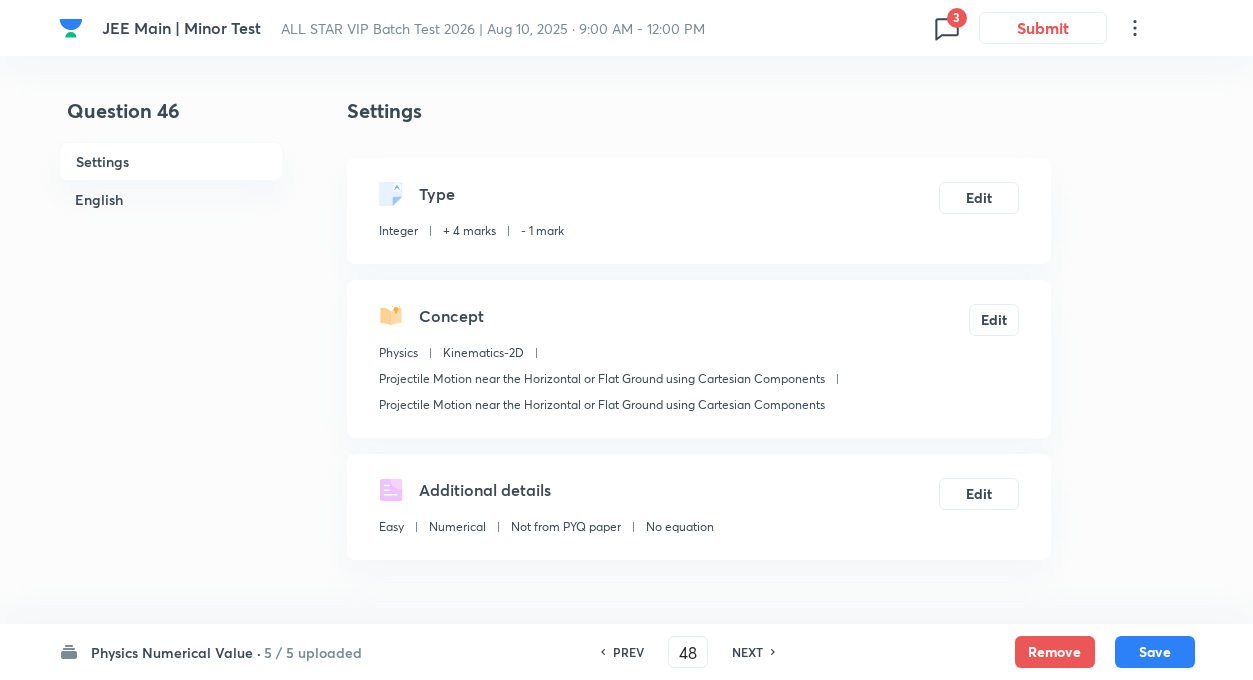 type on "46" 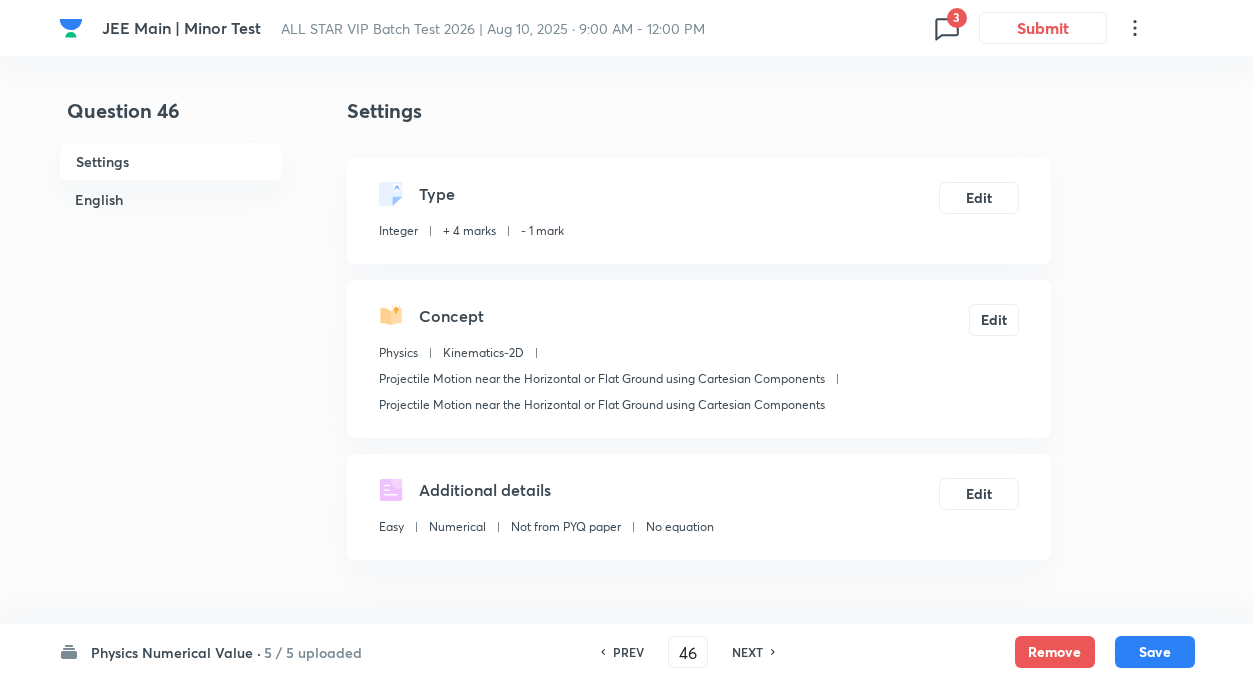 checkbox on "false" 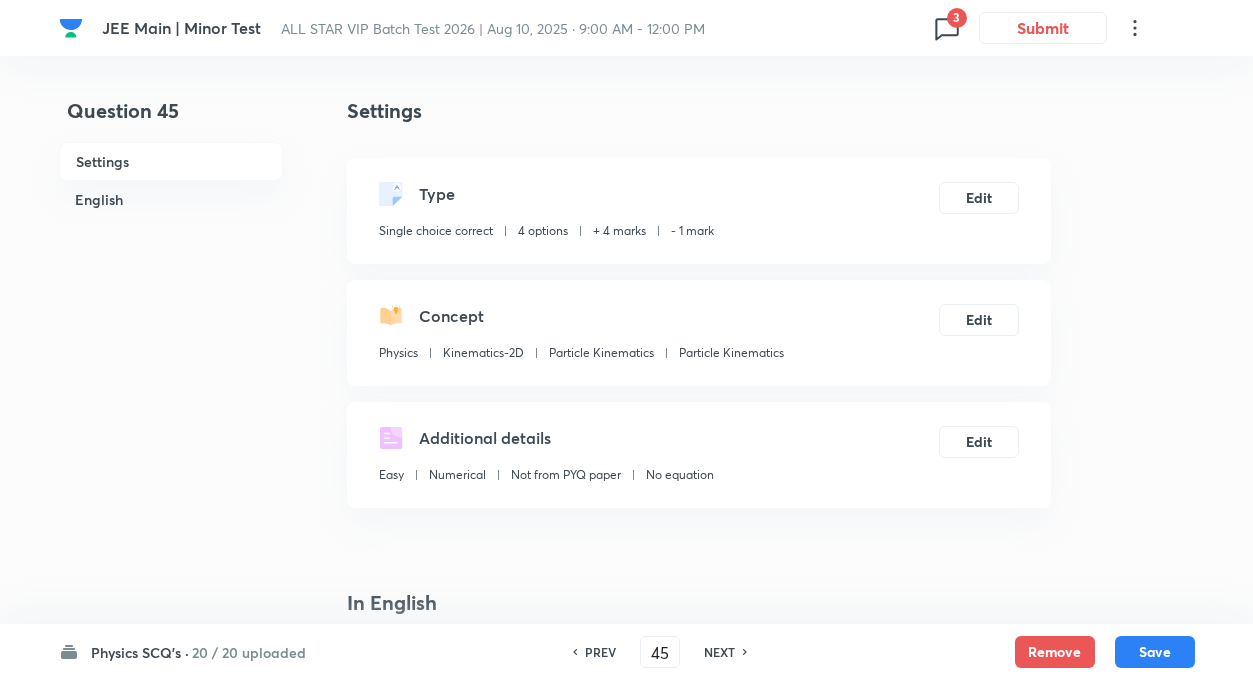 checkbox on "true" 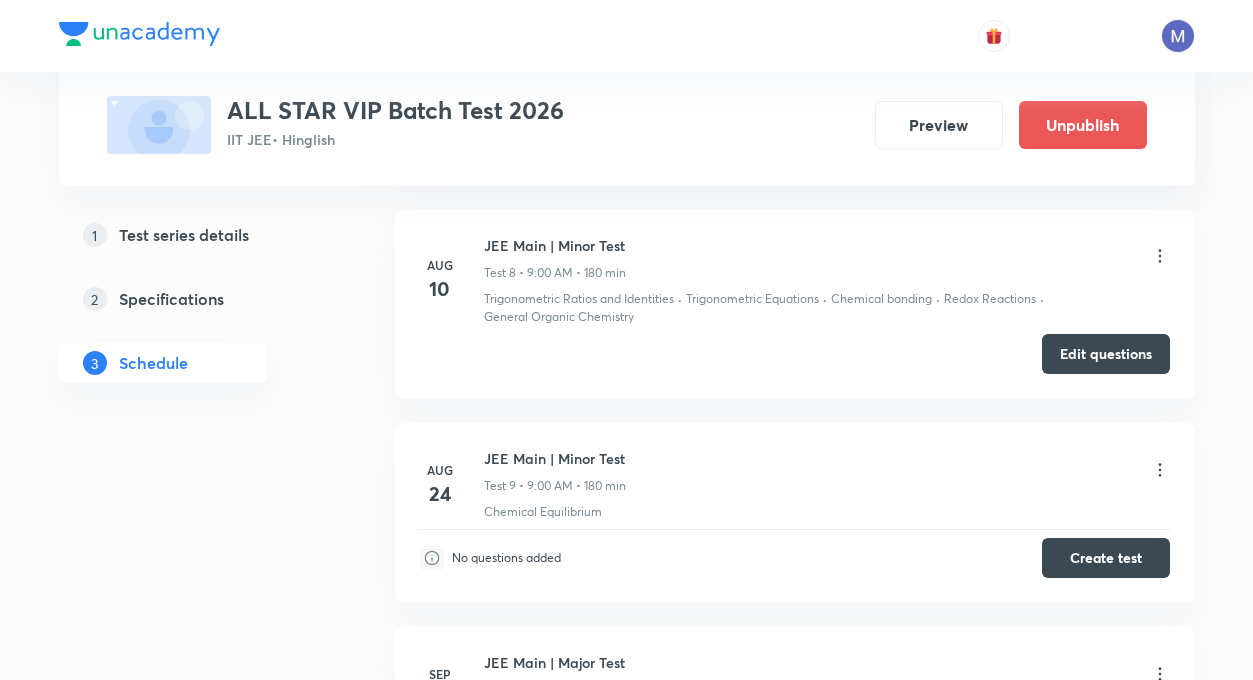 scroll, scrollTop: 0, scrollLeft: 0, axis: both 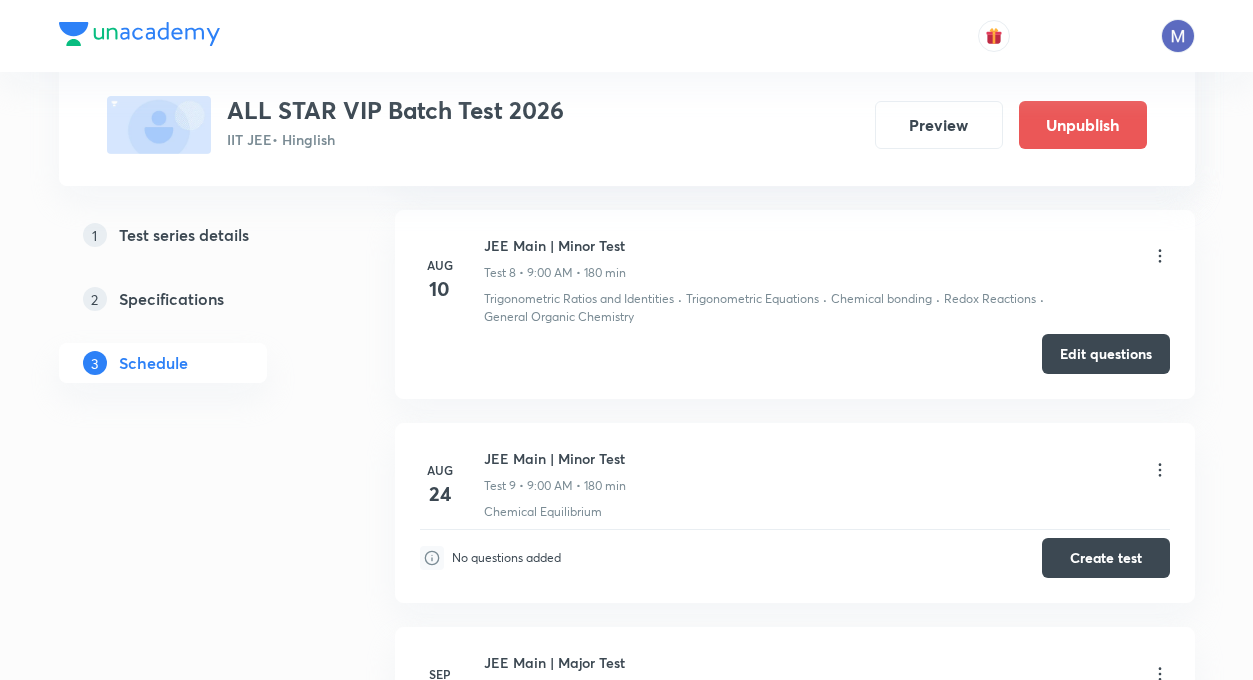 click on "[MONTH] 10 JEE Main | Minor Test Test 8 • 9:00 AM • 180 min Trigonometric Ratios and Identities · Trigonometric Equations · Chemical bonding · Redox Reactions · General Organic Chemistry  Edit questions" at bounding box center (795, 304) 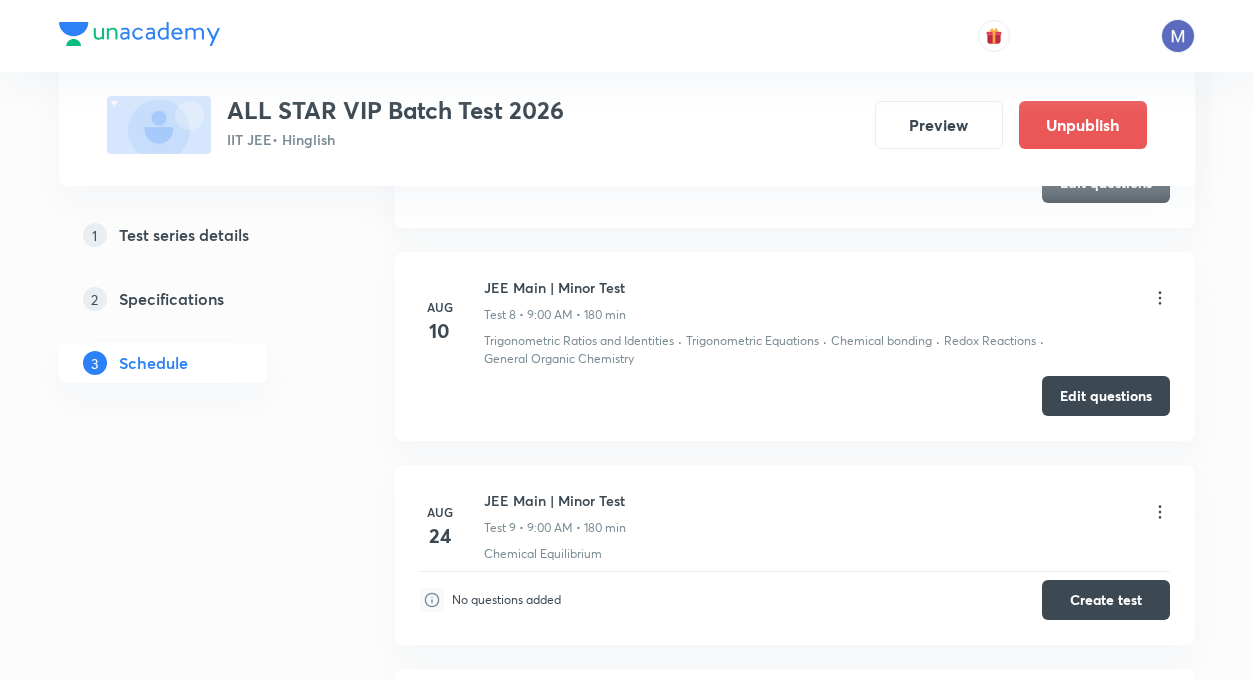 scroll, scrollTop: 1840, scrollLeft: 0, axis: vertical 